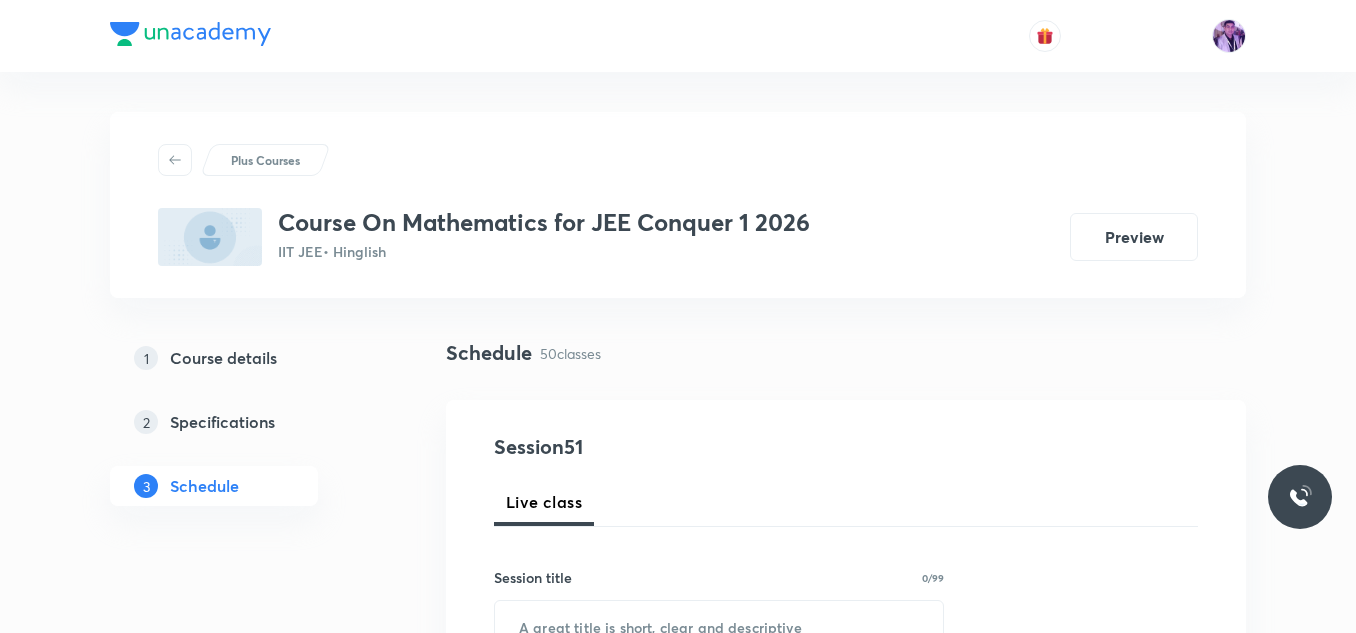 scroll, scrollTop: 0, scrollLeft: 0, axis: both 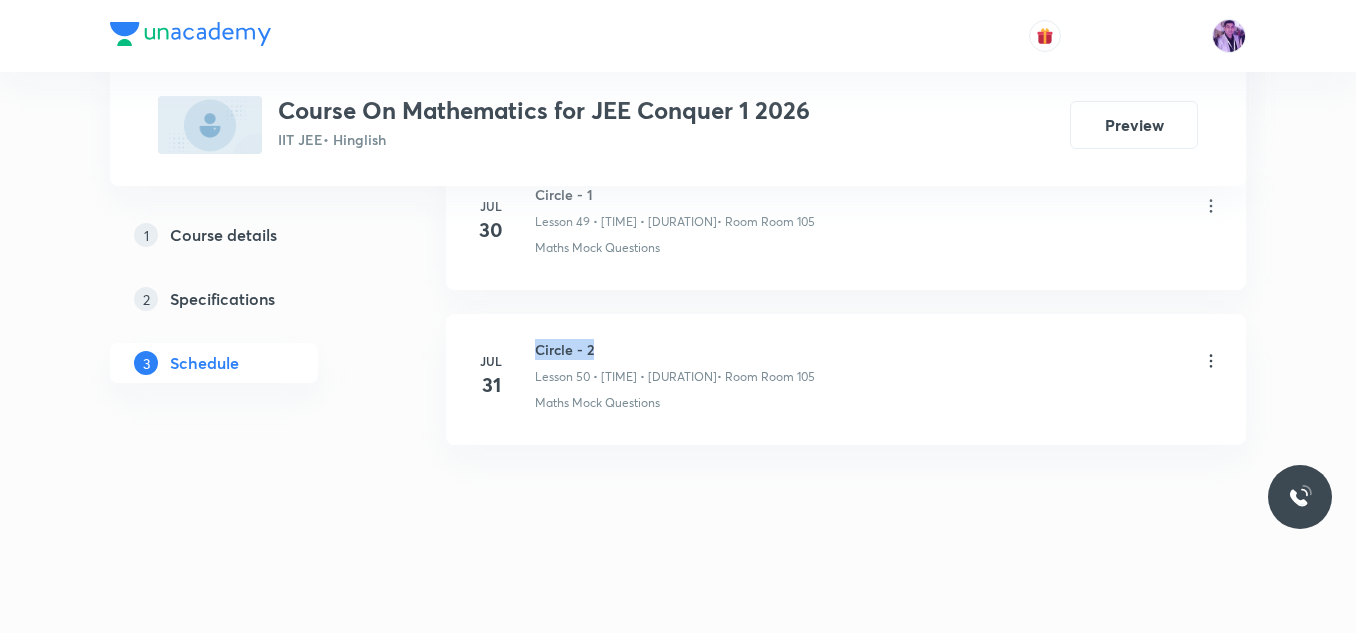drag, startPoint x: 536, startPoint y: 349, endPoint x: 603, endPoint y: 353, distance: 67.11929 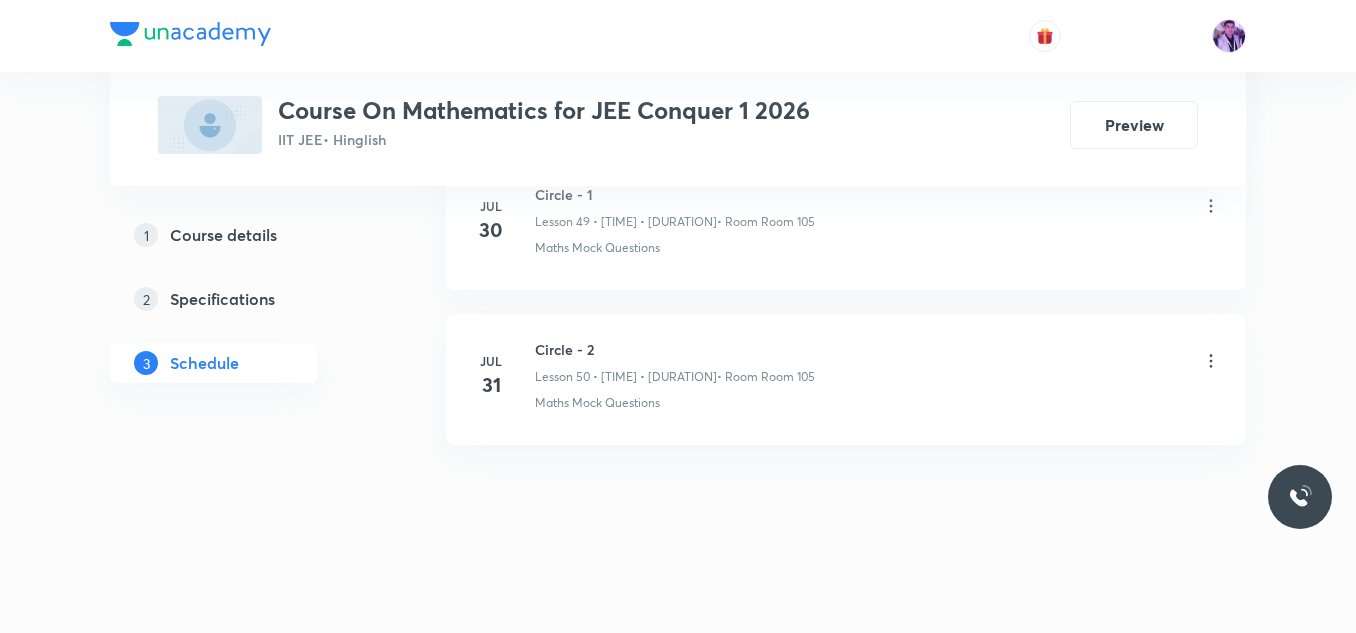 click on "Schedule 50  classes Session  51 Live class Session title 0/99 ​ Schedule for Aug 6, 2025, 1:11 AM ​ Duration (in minutes) ​   Session type Online Offline Room Select centre room Sub-concepts Select concepts that wil be covered in this session Add Cancel May 5 Fundamental of Mathematics - 1 Lesson 1 • 9:10 AM • 90 min  • Room Room 103 Identity May 6 Fundamental of Mathematics - 2 Lesson 2 • 9:10 AM • 90 min  • Room Room 103 Maths Previous Year Questions May 7 Fundamental of Mathematics - 3 Lesson 3 • 9:10 AM • 90 min  • Room Room 103 Maths Mock Questions May 9 Fundamental of Mathematics - 4 Lesson 4 • 9:10 AM • 90 min  • Room Room 101 Degree, Value Based & Equation May 12 Fundamental of Mathematics - 5 Lesson 5 • 9:10 AM • 90 min  • Room Room 101 Identity May 13 Fundamental of Mathematics - 6 Lesson 6 • 7:30 AM • 75 min  • Room Room 101 Maths Previous Year Questions May 14 Fundamental of Mathematics - 7 Lesson 7 • 7:30 AM • 90 min  • Room Room 101 May 15" at bounding box center (846, -3893) 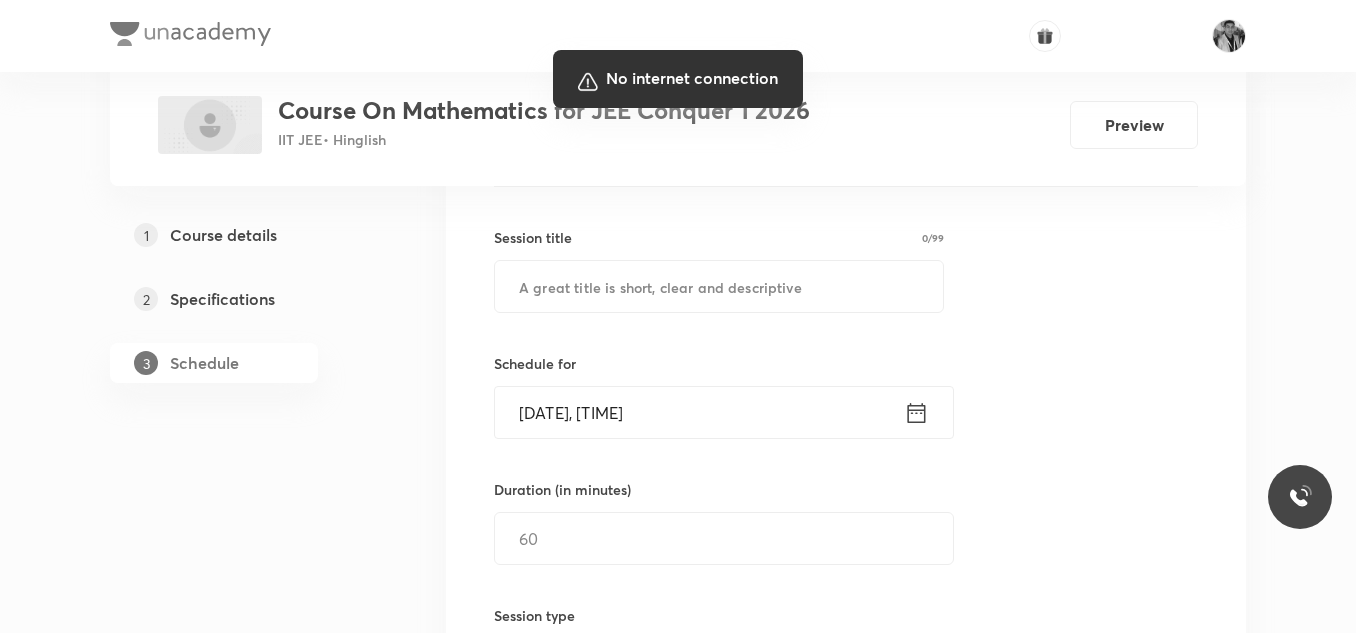 scroll, scrollTop: 370, scrollLeft: 0, axis: vertical 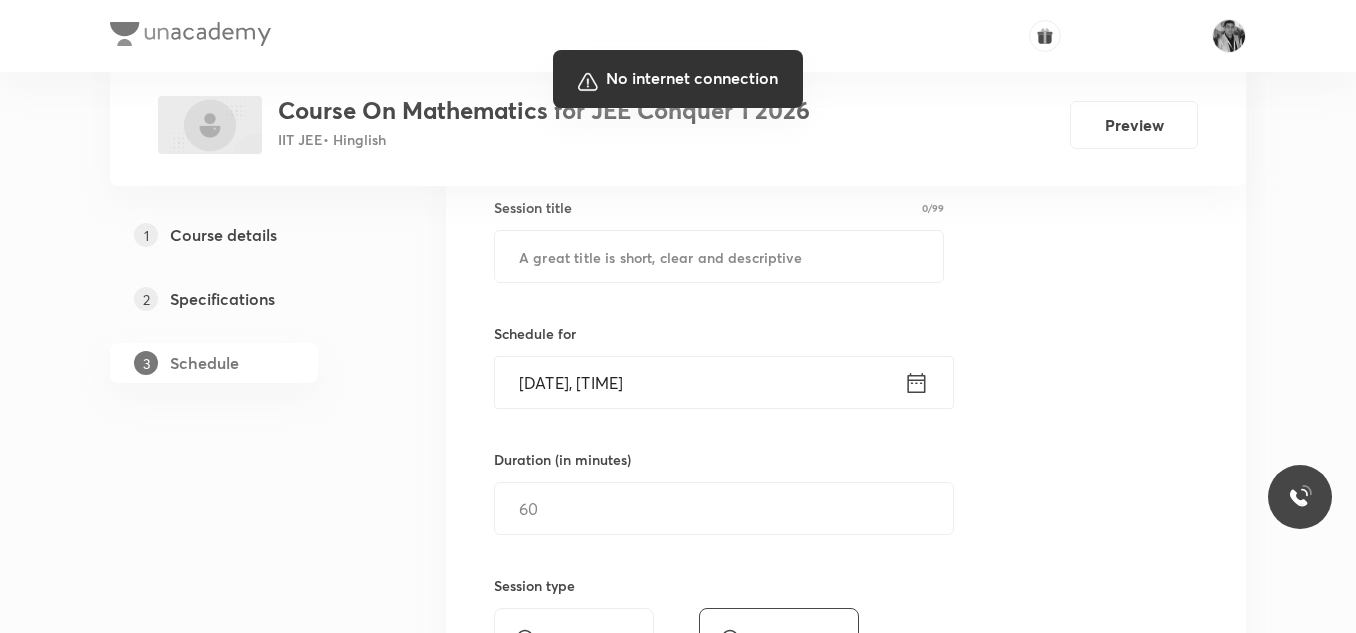 drag, startPoint x: 1166, startPoint y: 583, endPoint x: 642, endPoint y: 254, distance: 618.72205 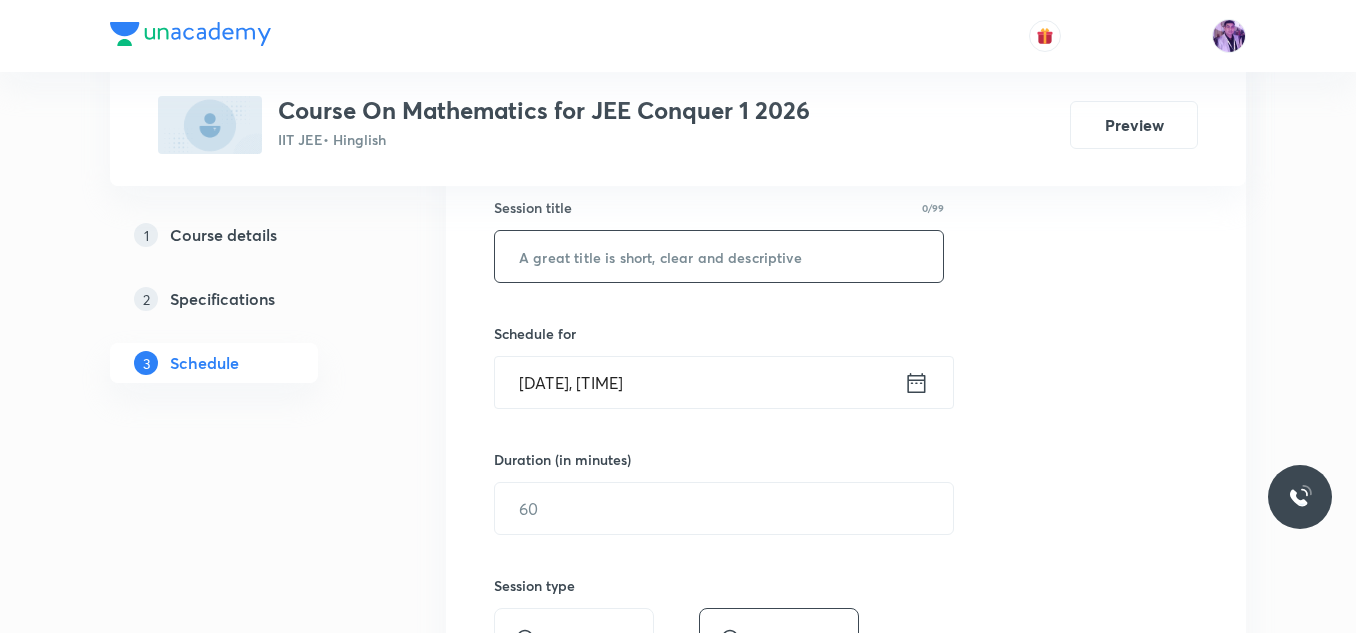 click at bounding box center (719, 256) 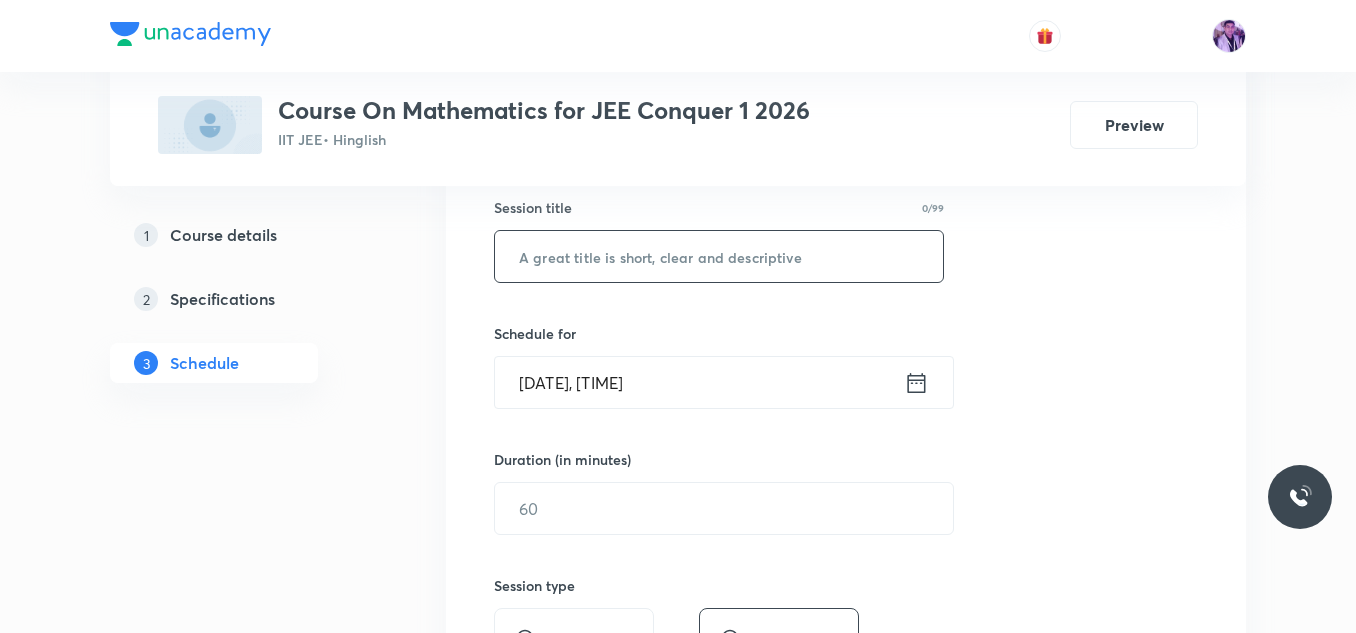 paste on "Circle - 2" 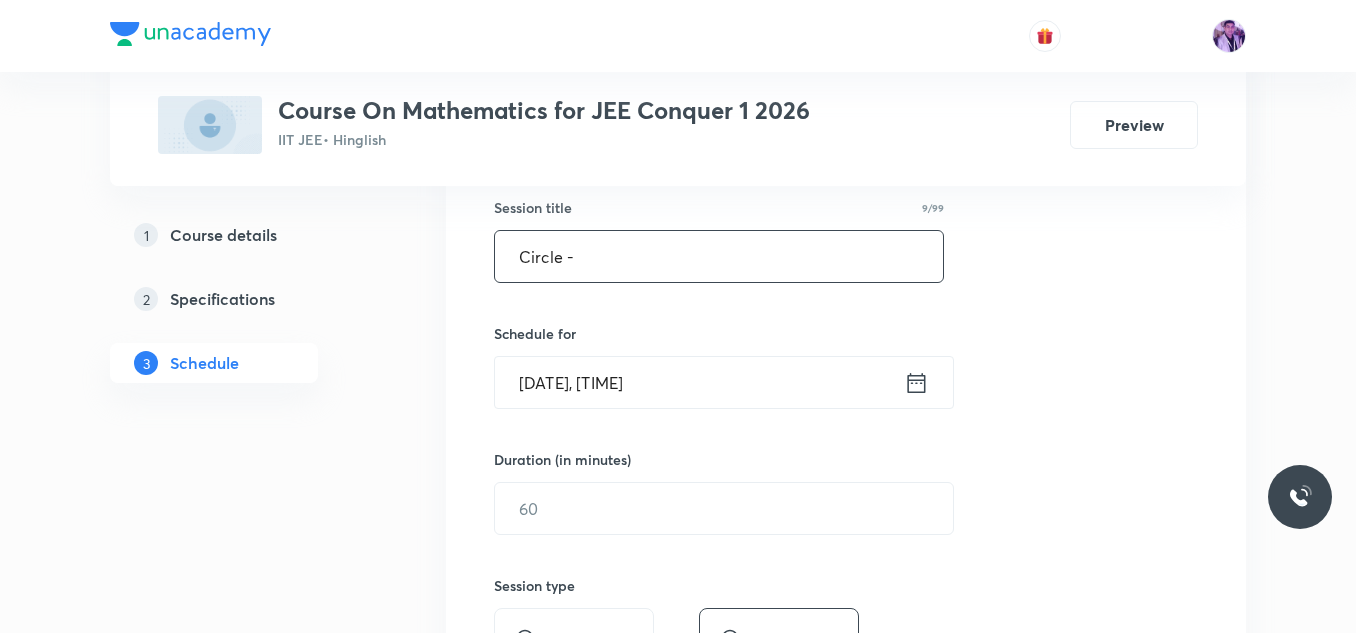type on "Circle - 3" 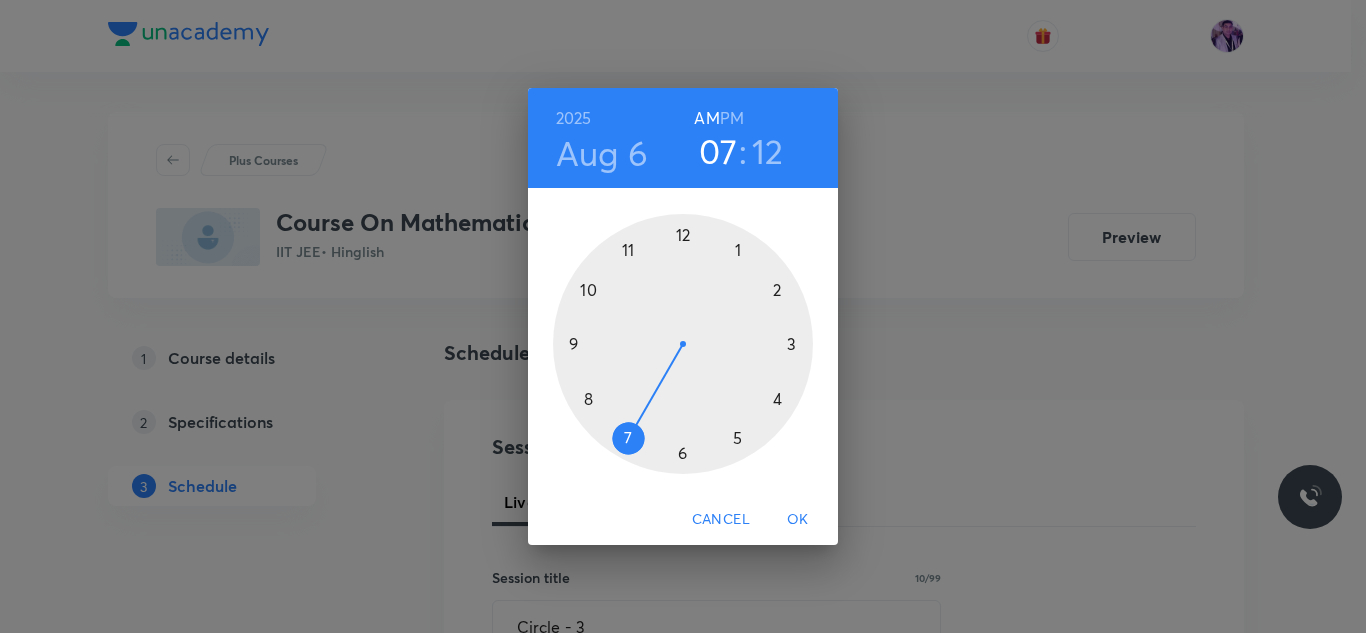 scroll, scrollTop: 370, scrollLeft: 0, axis: vertical 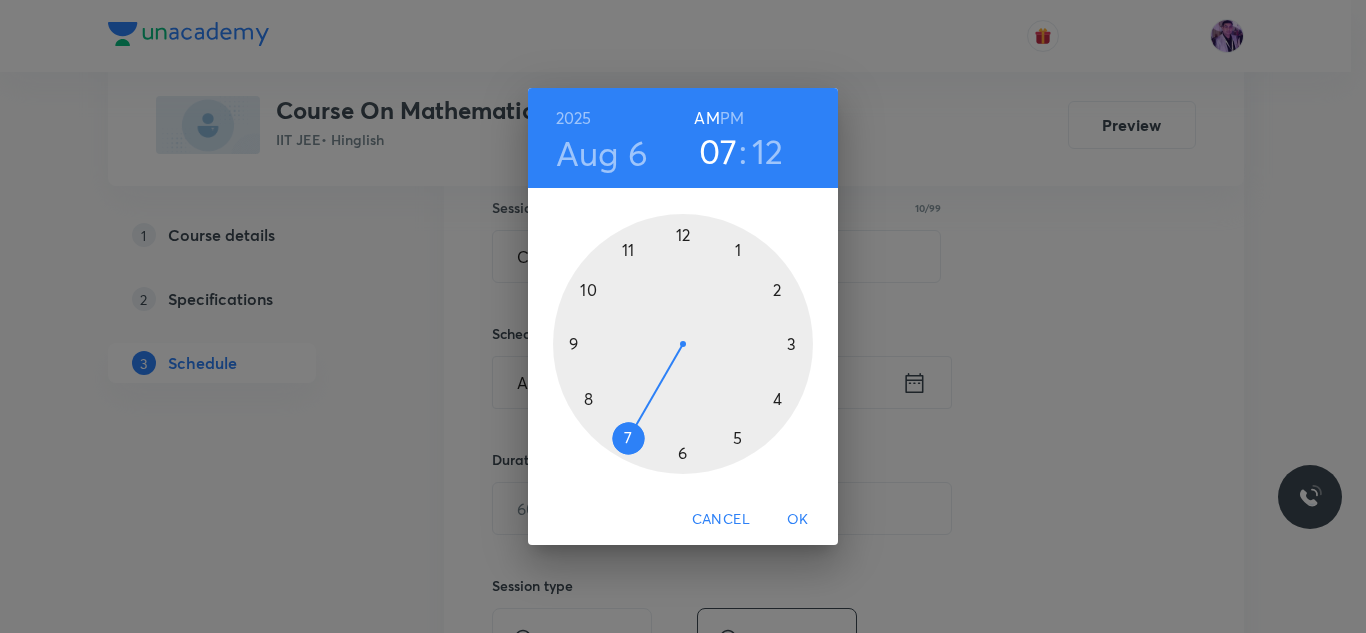 click at bounding box center [683, 344] 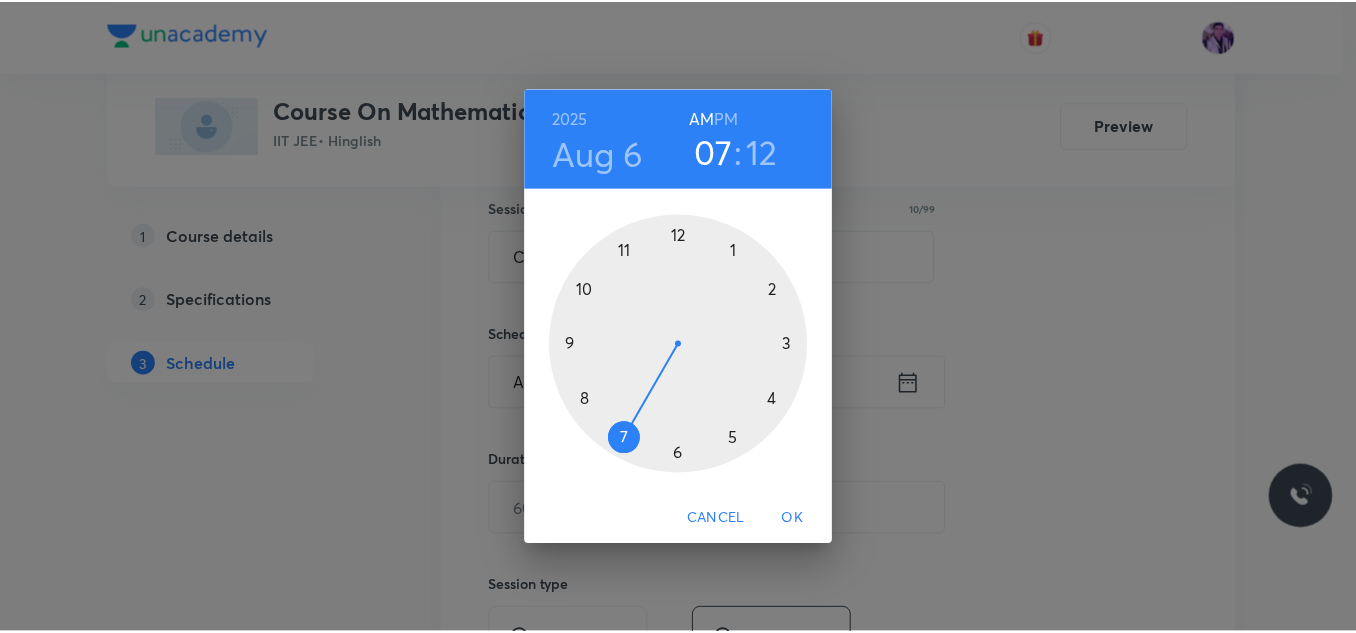 scroll, scrollTop: 0, scrollLeft: 0, axis: both 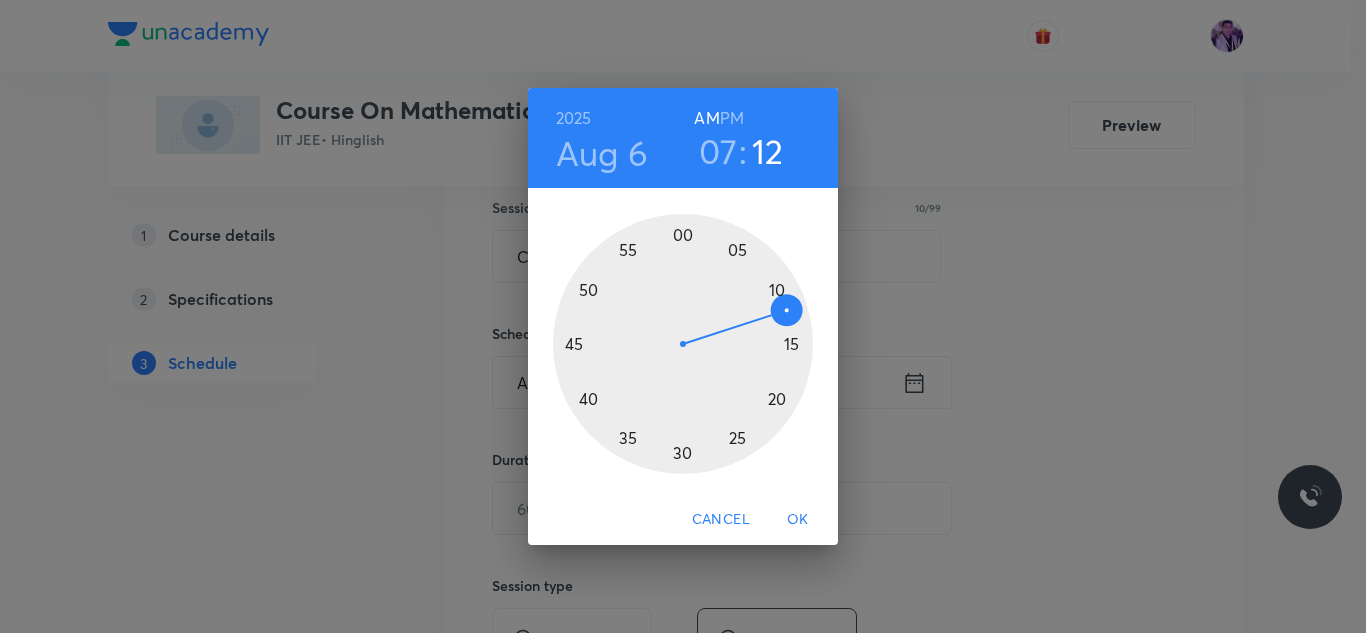click on "07" at bounding box center (718, 151) 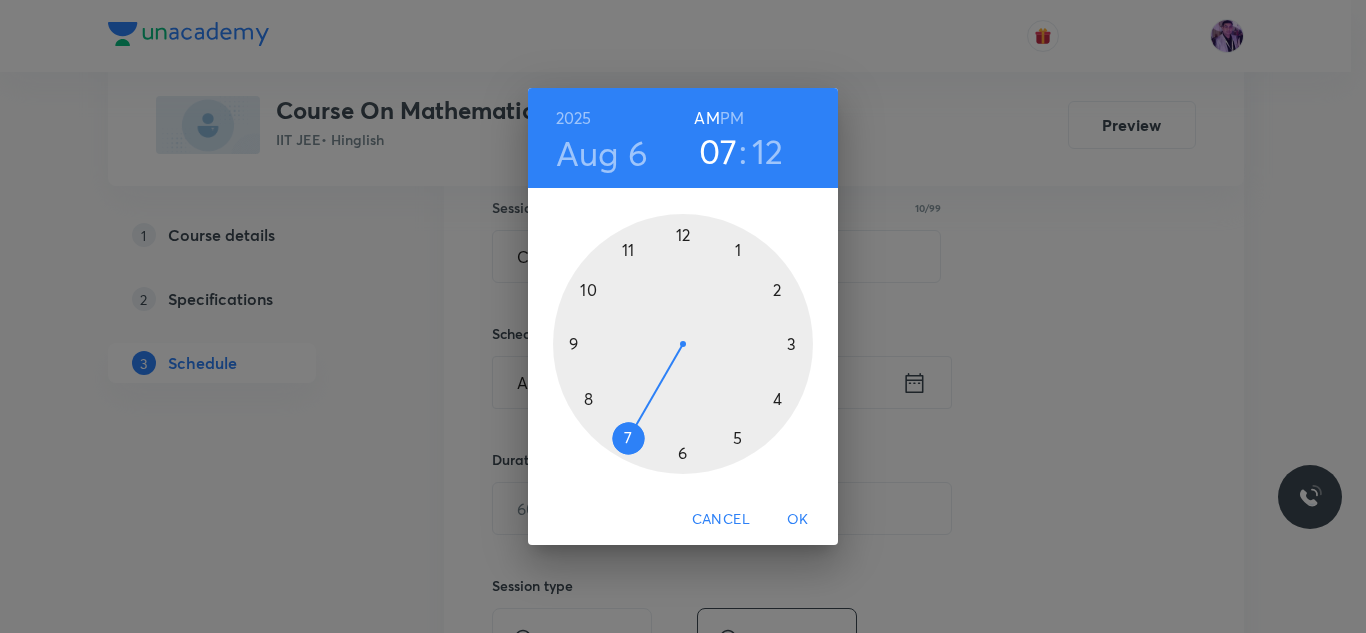 click on "12" at bounding box center (768, 151) 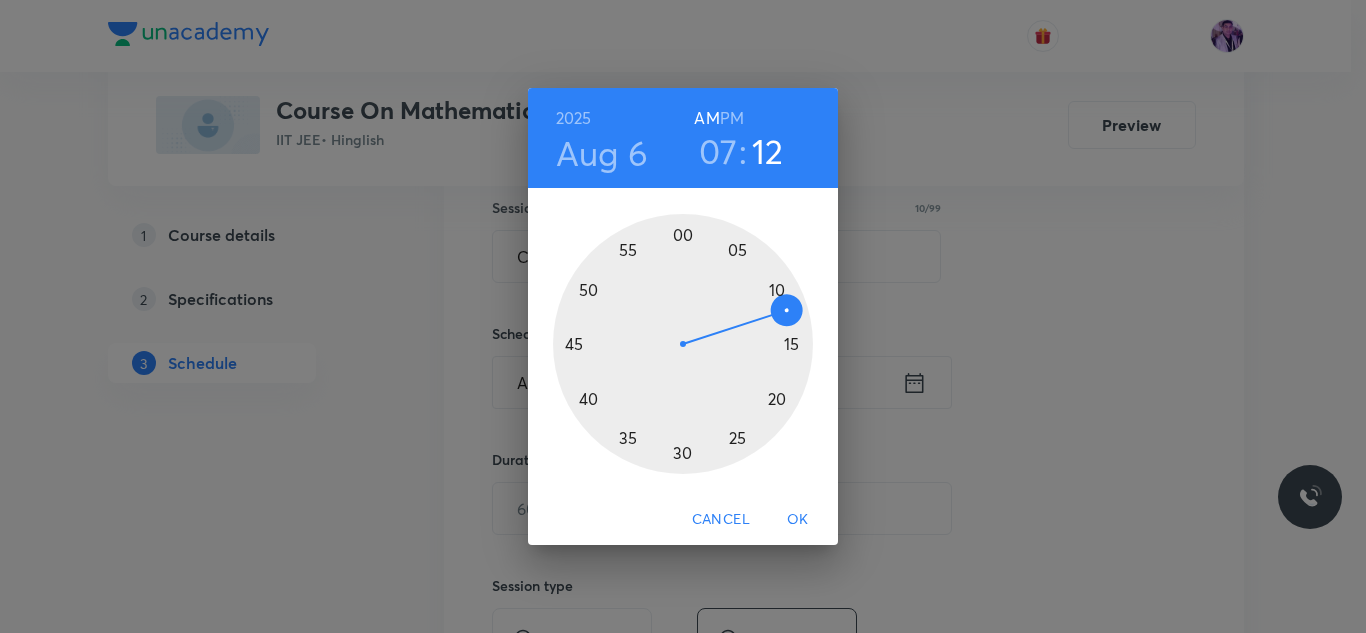 click at bounding box center (683, 344) 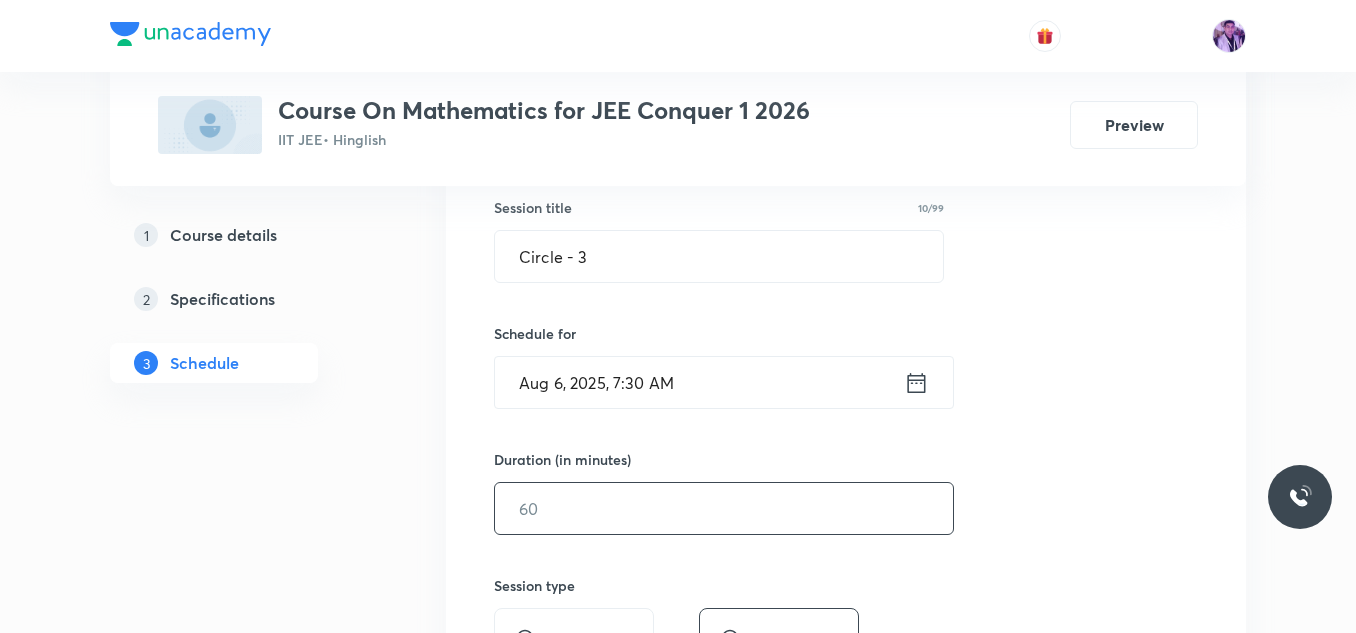 click at bounding box center (724, 508) 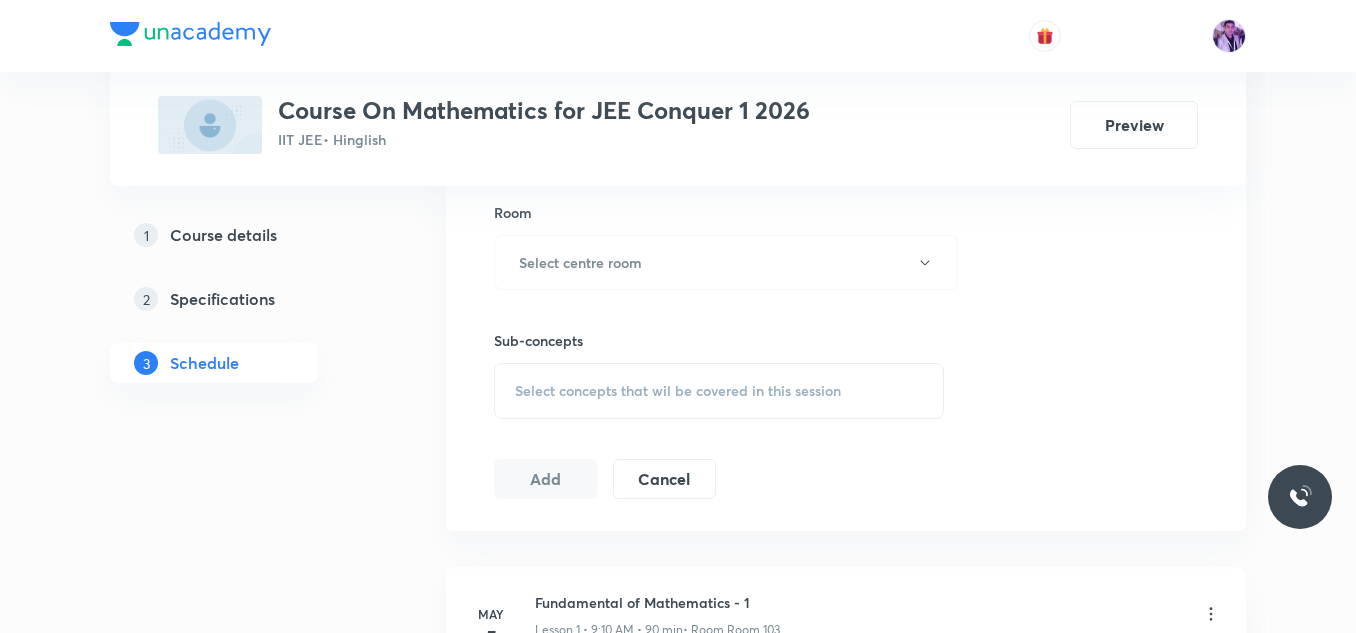 scroll, scrollTop: 887, scrollLeft: 0, axis: vertical 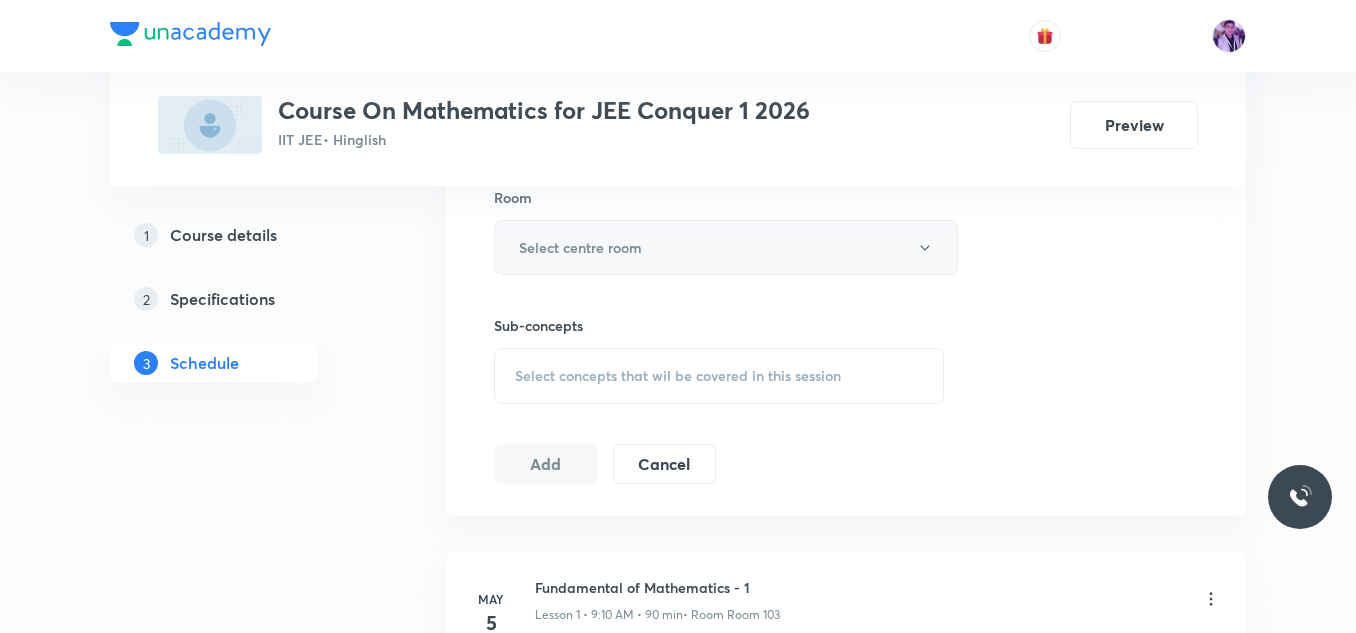 type on "80" 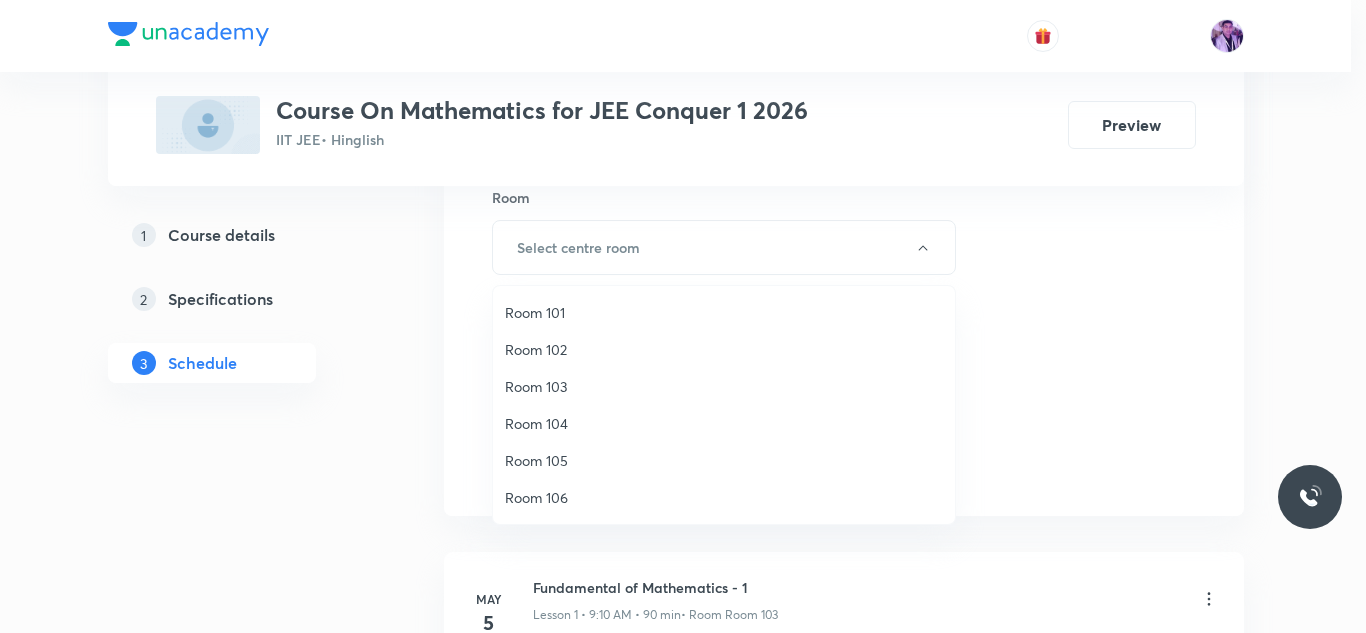 click on "Room 105" at bounding box center (724, 460) 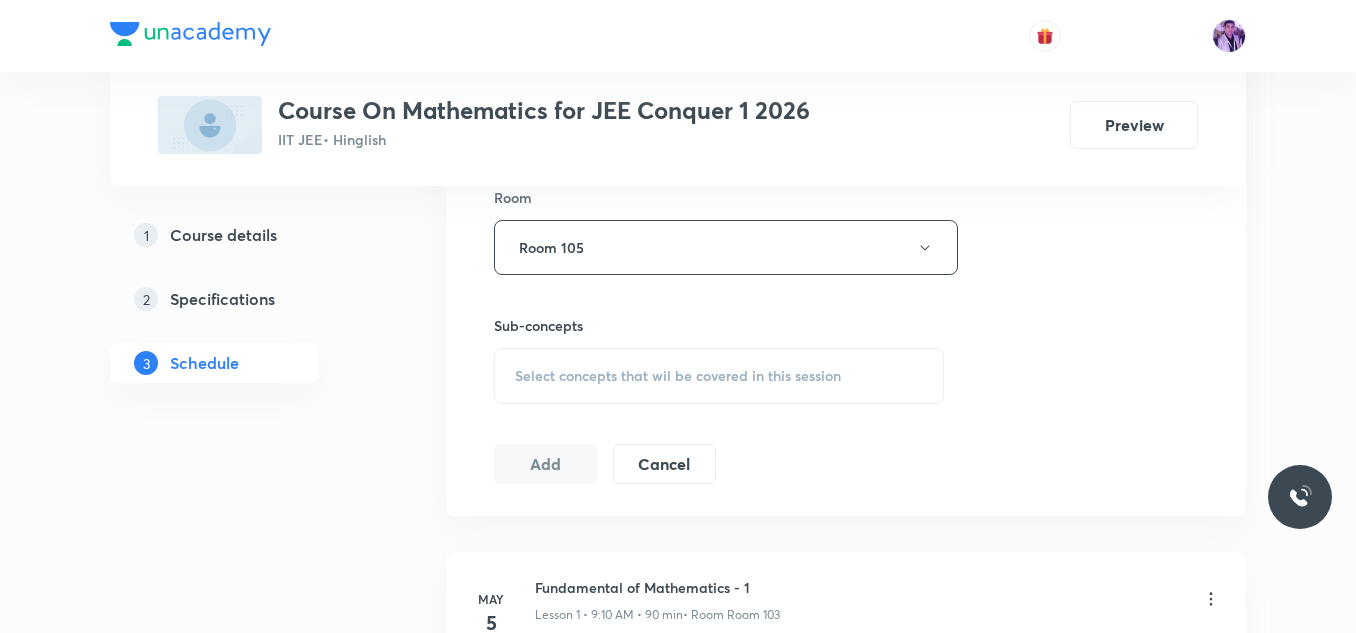 click on "Select concepts that wil be covered in this session" at bounding box center (678, 376) 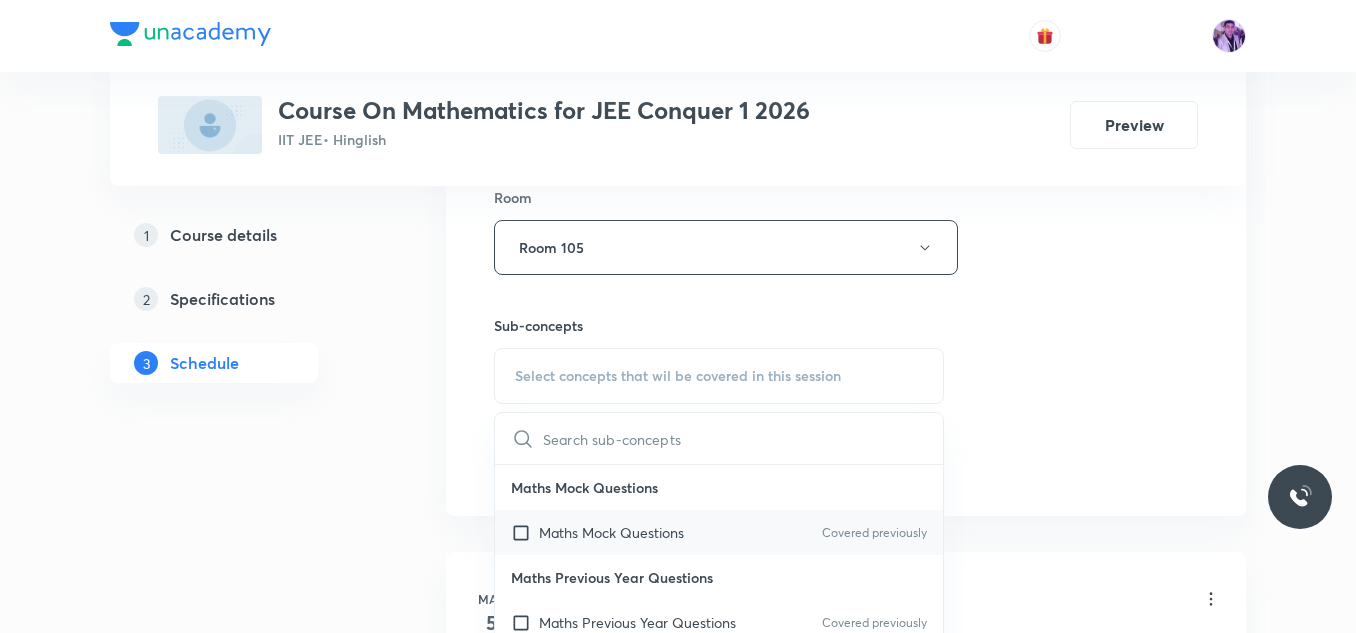 click on "Maths Mock Questions" at bounding box center (611, 532) 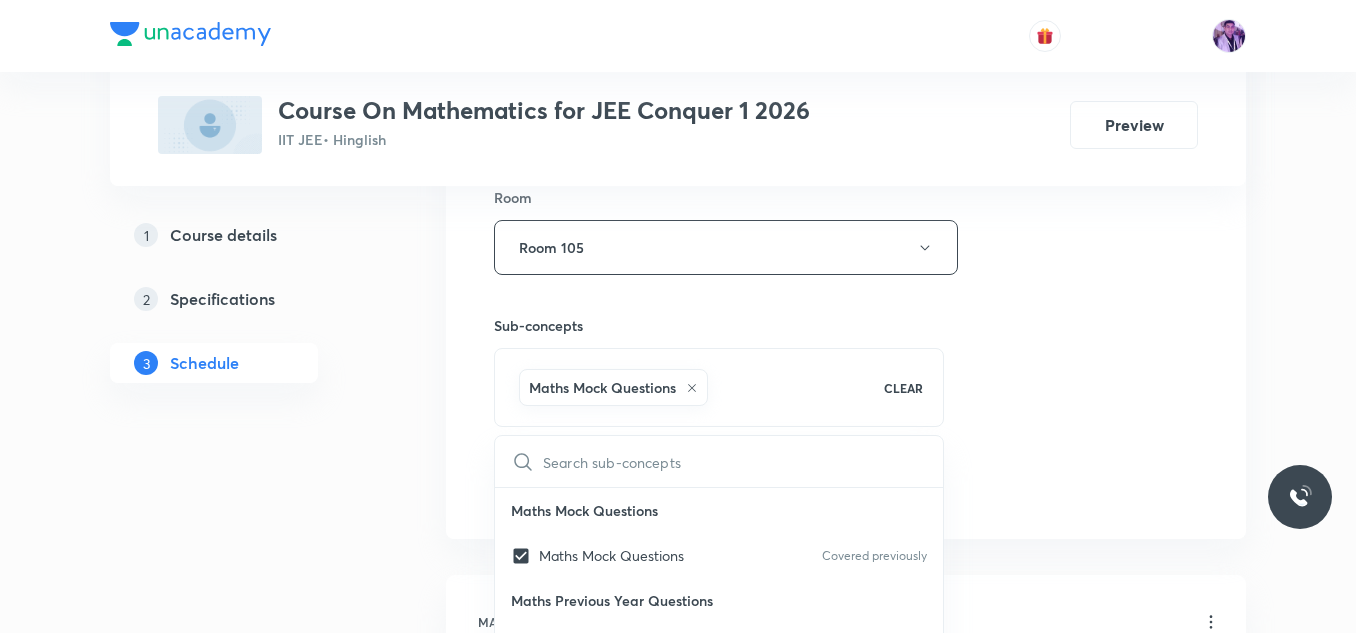 click on "Plus Courses Course On Mathematics for JEE Conquer 1 2026 IIT JEE  • Hinglish Preview 1 Course details 2 Specifications 3 Schedule Schedule 50  classes Session  51 Live class Session title 10/99 Circle - 3 ​ Schedule for Aug 6, 2025, 7:30 AM ​ Duration (in minutes) 80 ​   Session type Online Offline Room Room 105 Sub-concepts Maths Mock Questions CLEAR ​ Maths Mock Questions Maths Mock Questions Covered previously Maths Previous Year Questions Maths Previous Year Questions Covered previously Theory of equations Degree, Value Based & Equation Covered previously Geometrical Meaning of the Zeroes of a Polynomial Location of roots Geometrical meaning of Roots of an equation Points in solving an equation Graph of Quadratic Expression & its Analysis Range of Quadratic Equation Remainder and factor theorems Identity Covered previously Quadratic equations Common Roots Location of Roots General Equation of Second Degree in Variable x and y Theory of Equations Relation Between Roots and Coefficients Matrices" at bounding box center (678, 3839) 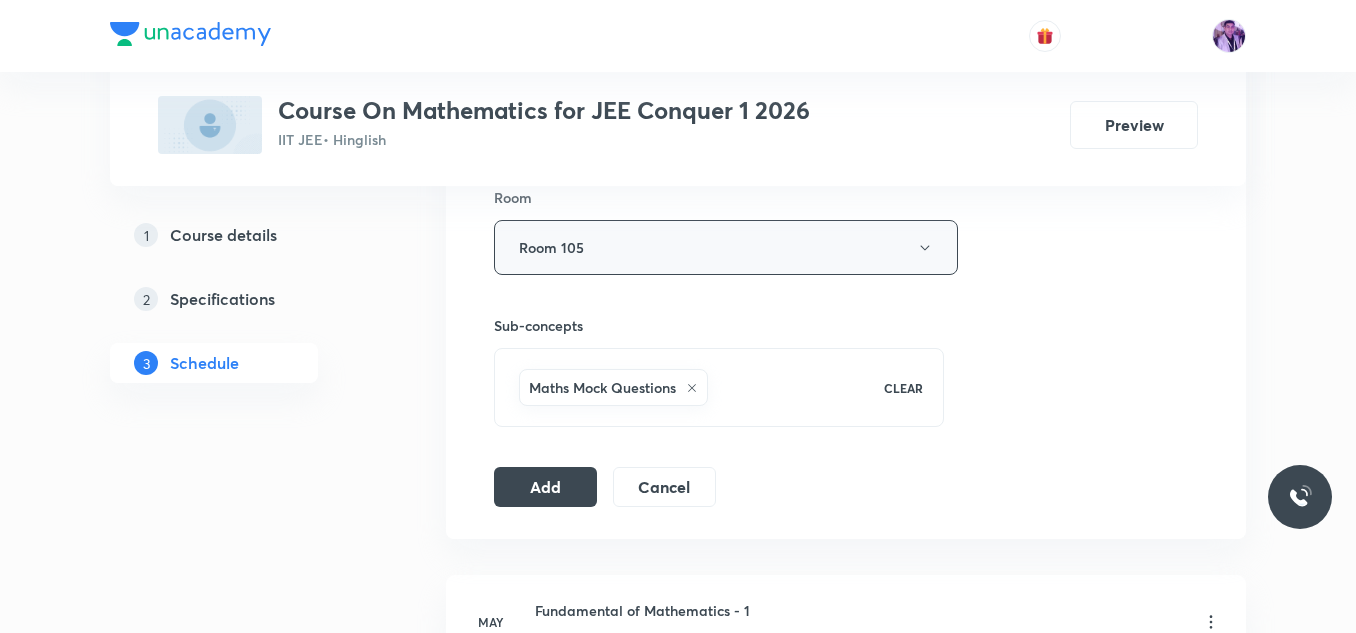 click on "Room 105" at bounding box center [726, 247] 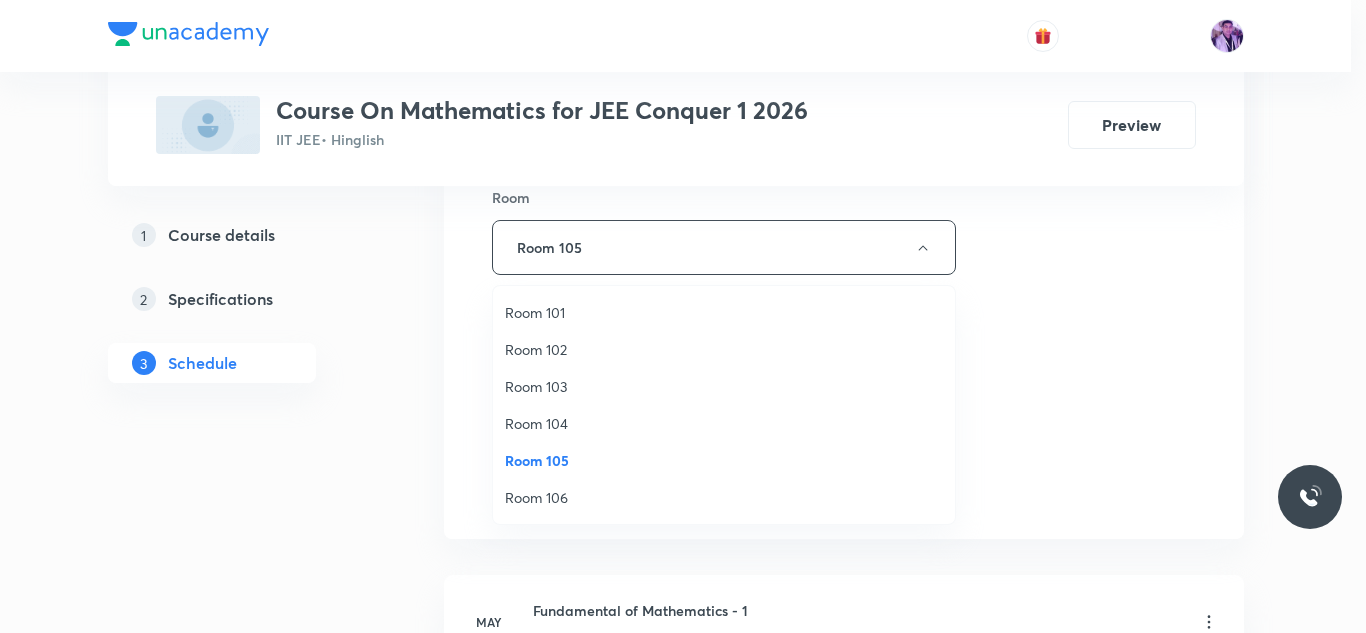 click on "Room 102" at bounding box center [724, 349] 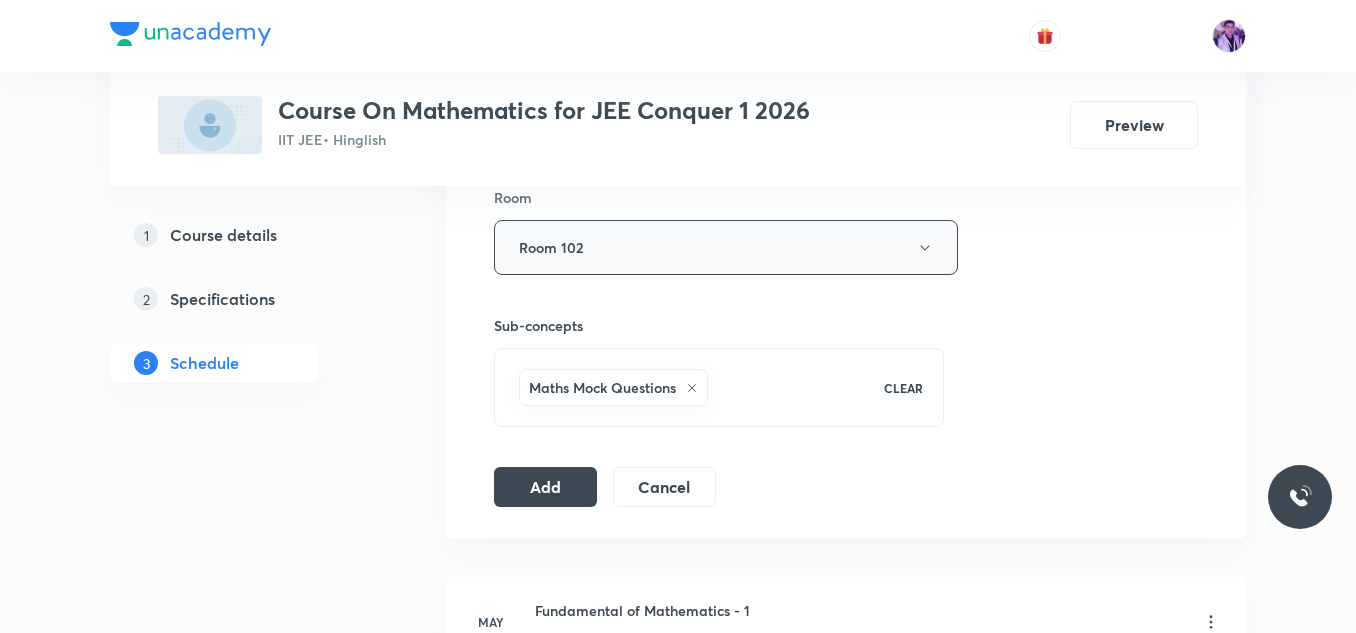 click on "Room 102" at bounding box center (726, 247) 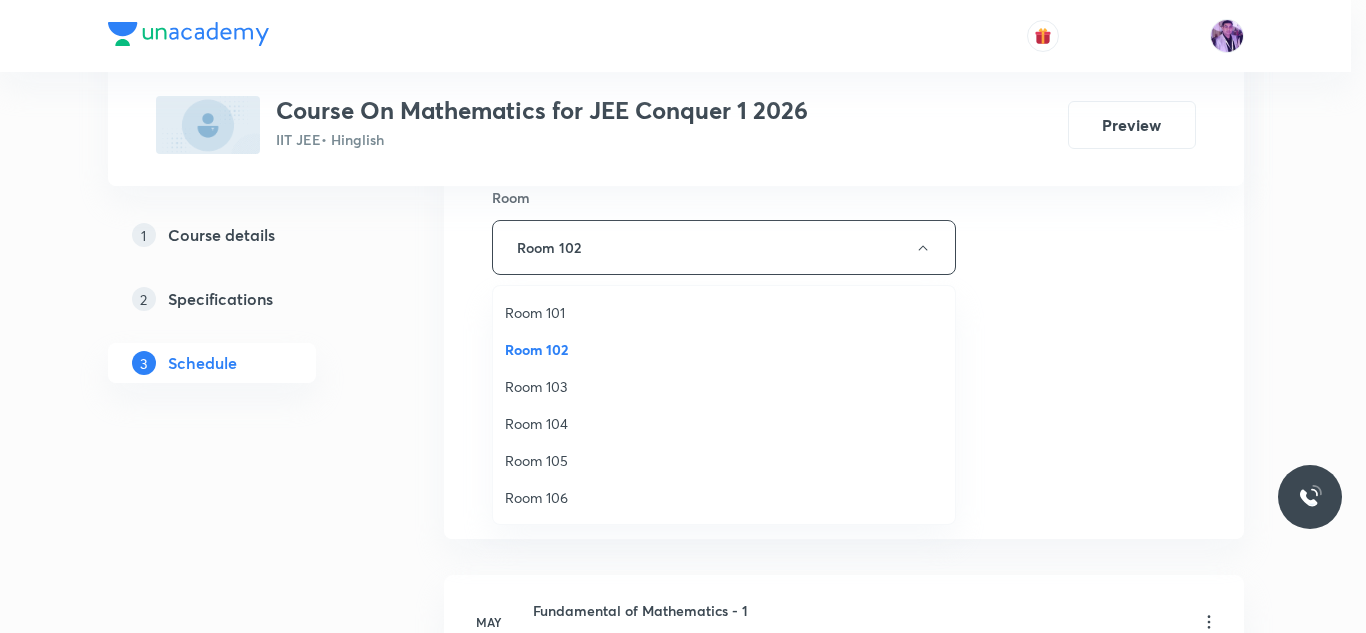 click on "Room 105" at bounding box center [724, 460] 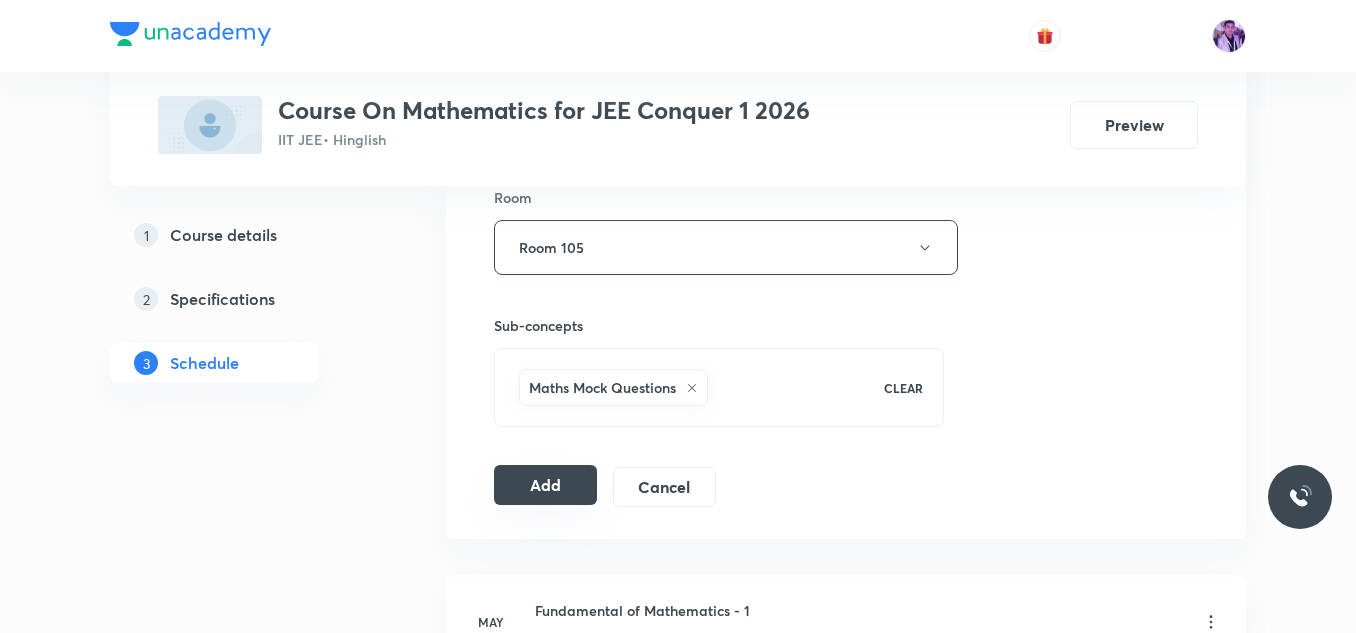 click on "Add" at bounding box center [545, 485] 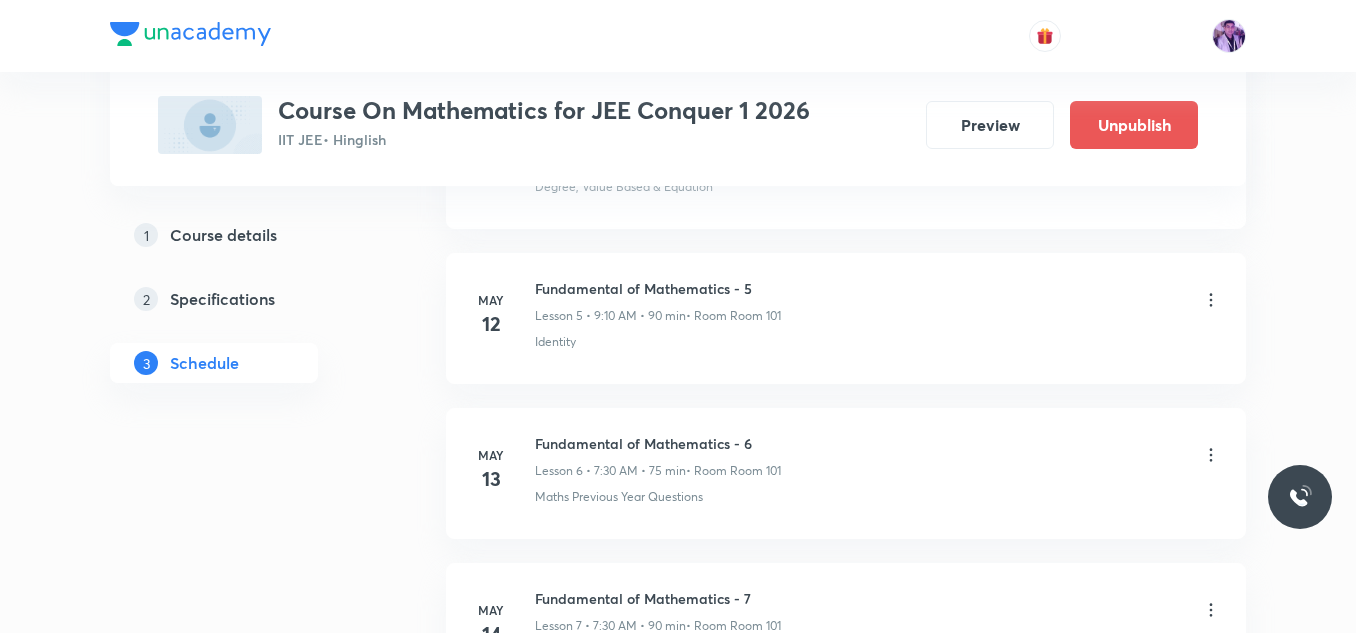 scroll, scrollTop: 7956, scrollLeft: 0, axis: vertical 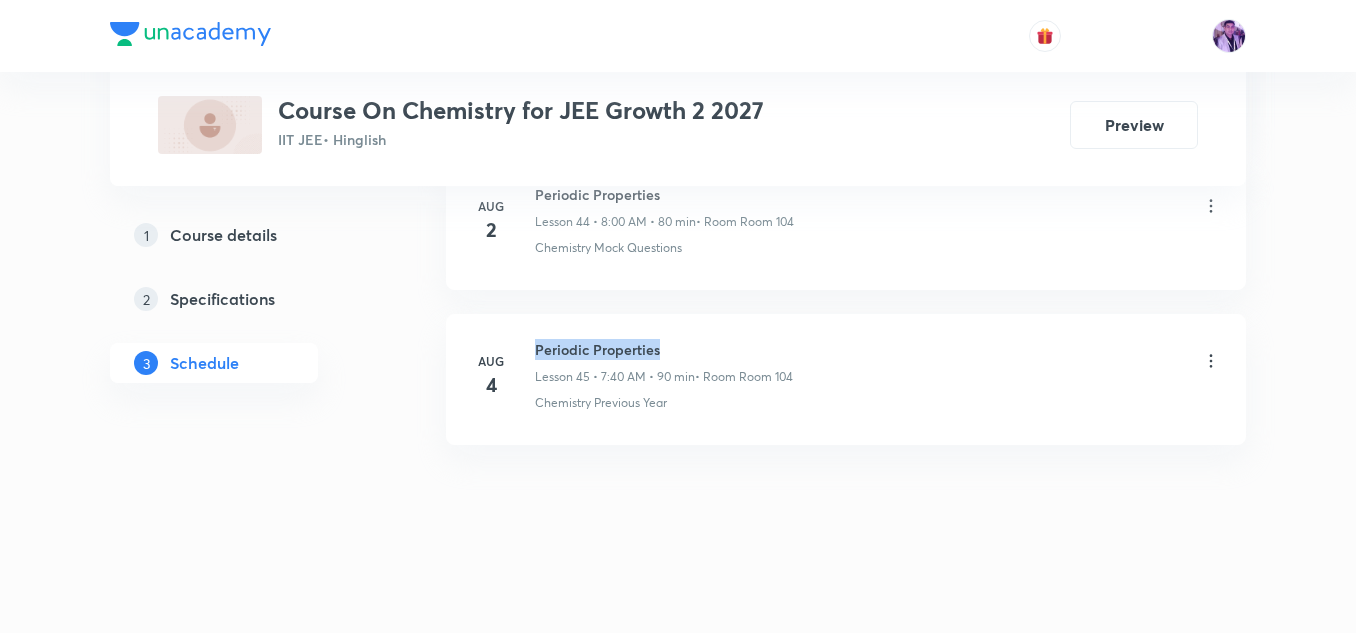 drag, startPoint x: 538, startPoint y: 345, endPoint x: 709, endPoint y: 350, distance: 171.07309 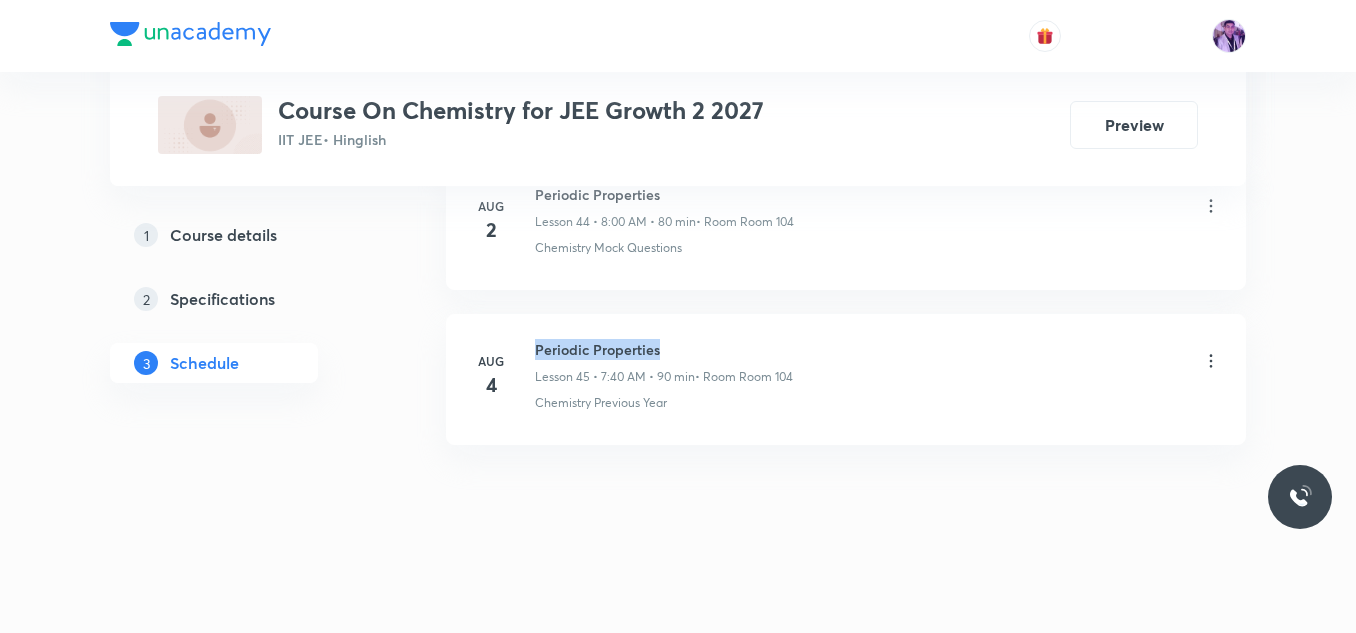 drag, startPoint x: 538, startPoint y: 347, endPoint x: 684, endPoint y: 340, distance: 146.16771 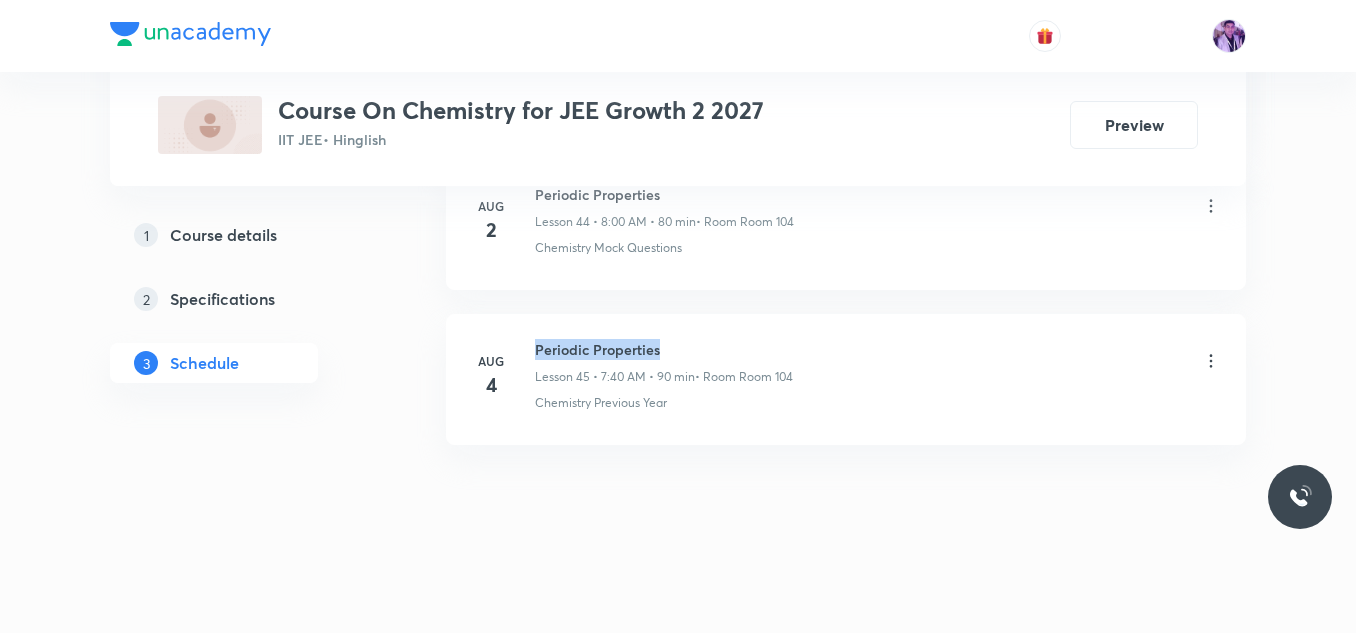drag, startPoint x: 536, startPoint y: 343, endPoint x: 584, endPoint y: 271, distance: 86.53323 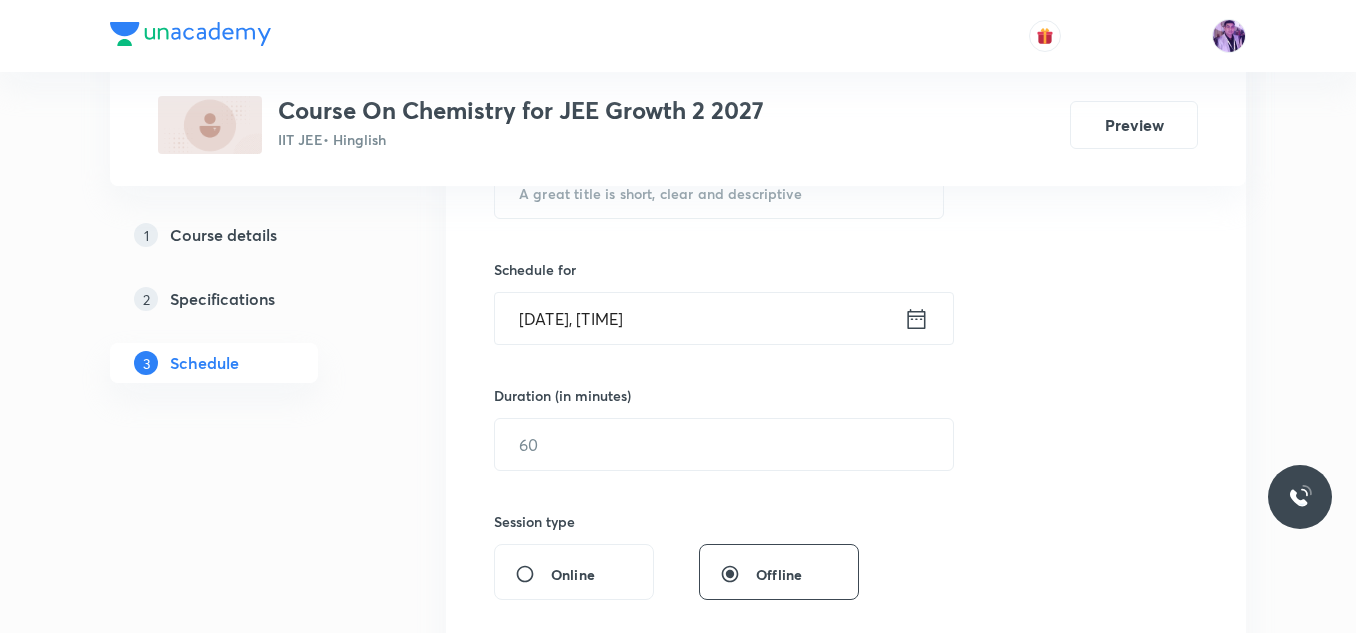 scroll, scrollTop: 420, scrollLeft: 0, axis: vertical 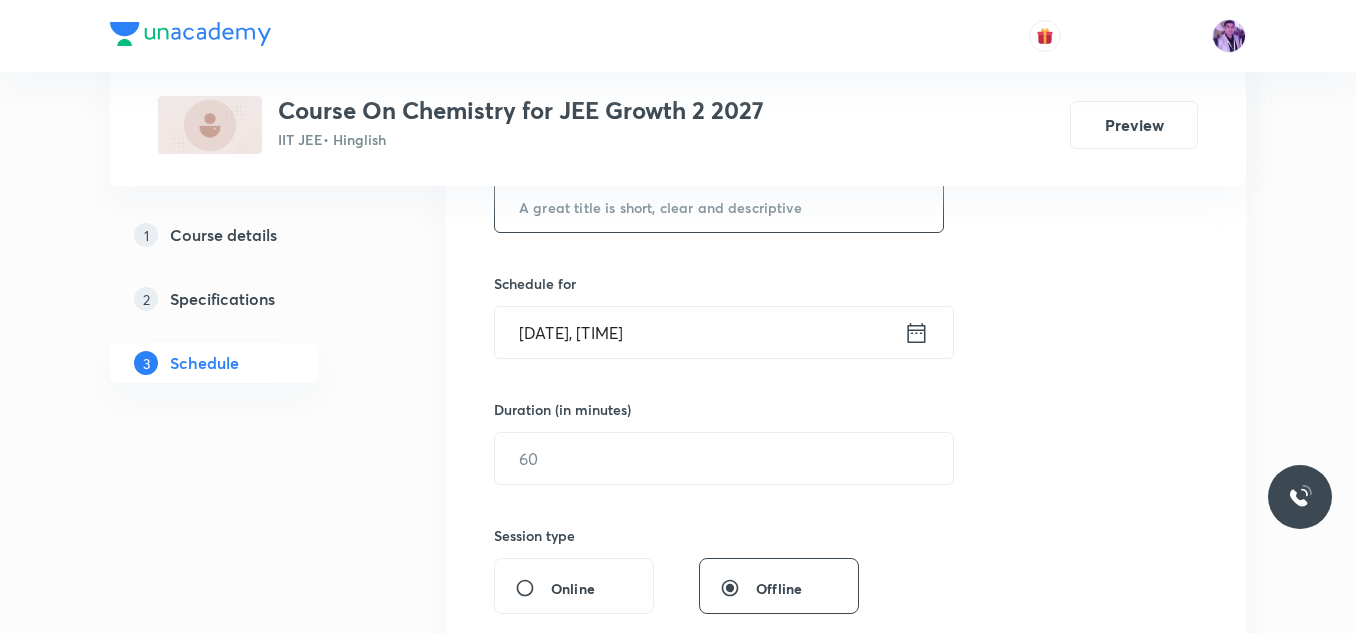 click at bounding box center (719, 206) 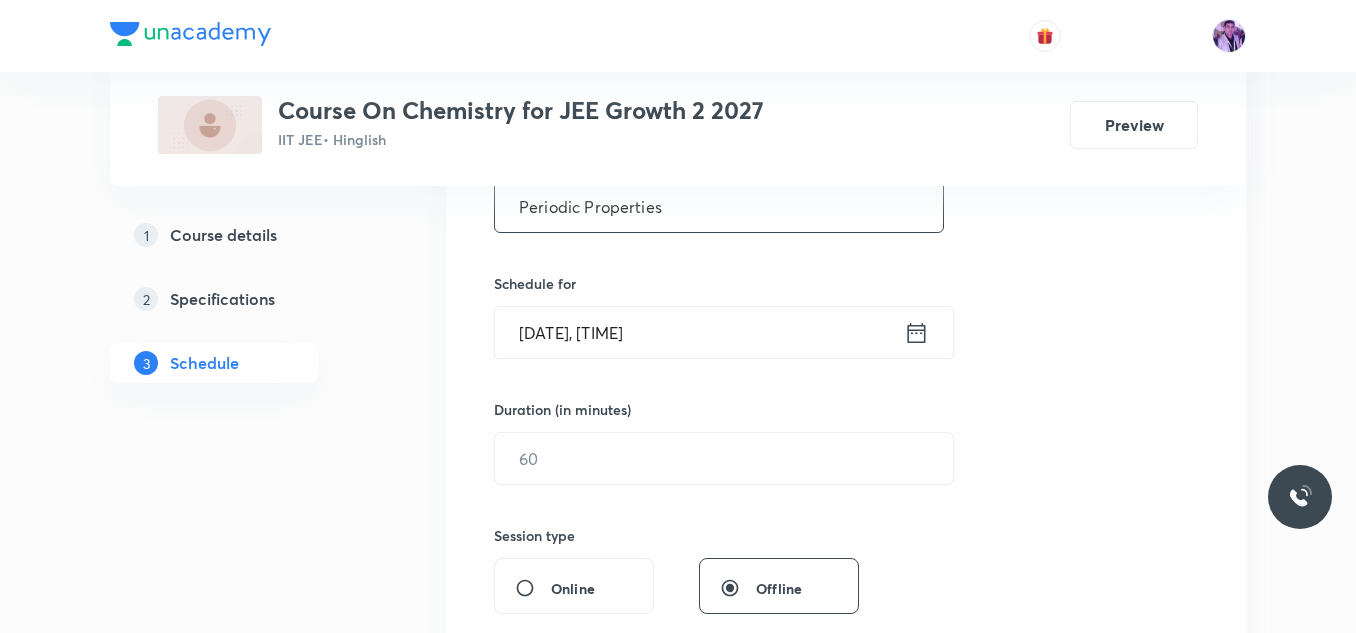 click on "Periodic Properties" at bounding box center [719, 206] 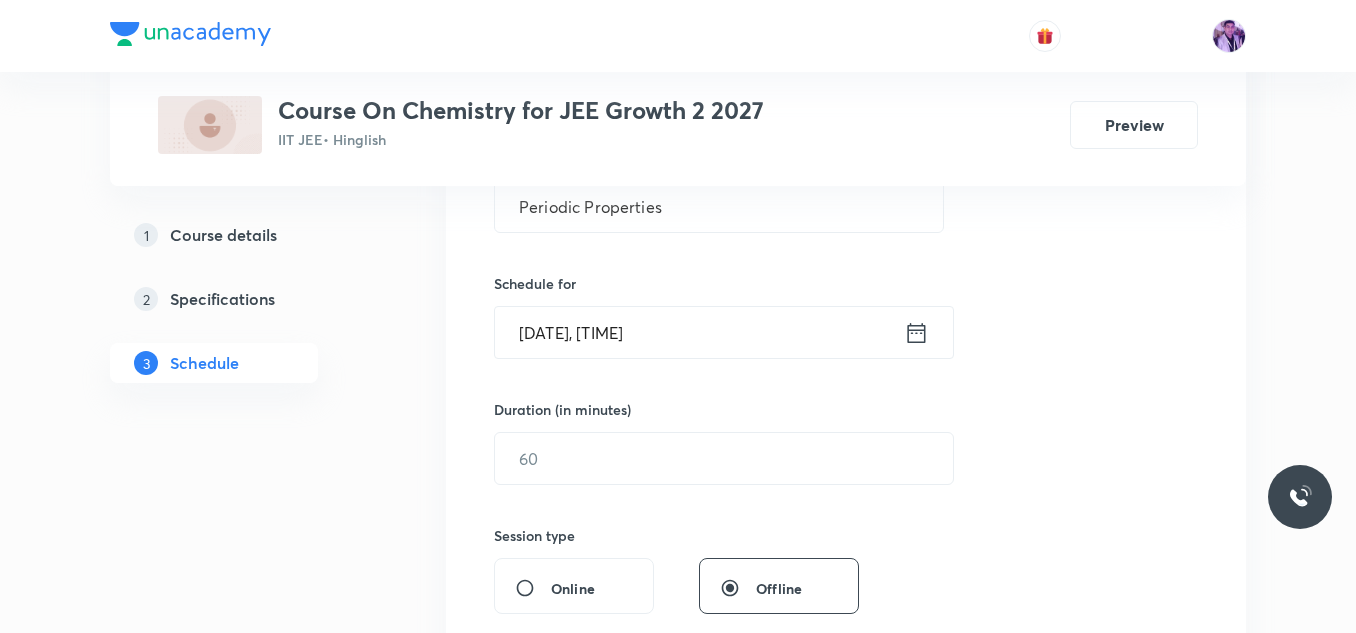 click on "Aug 6, 2025, 1:13 AM" at bounding box center (699, 332) 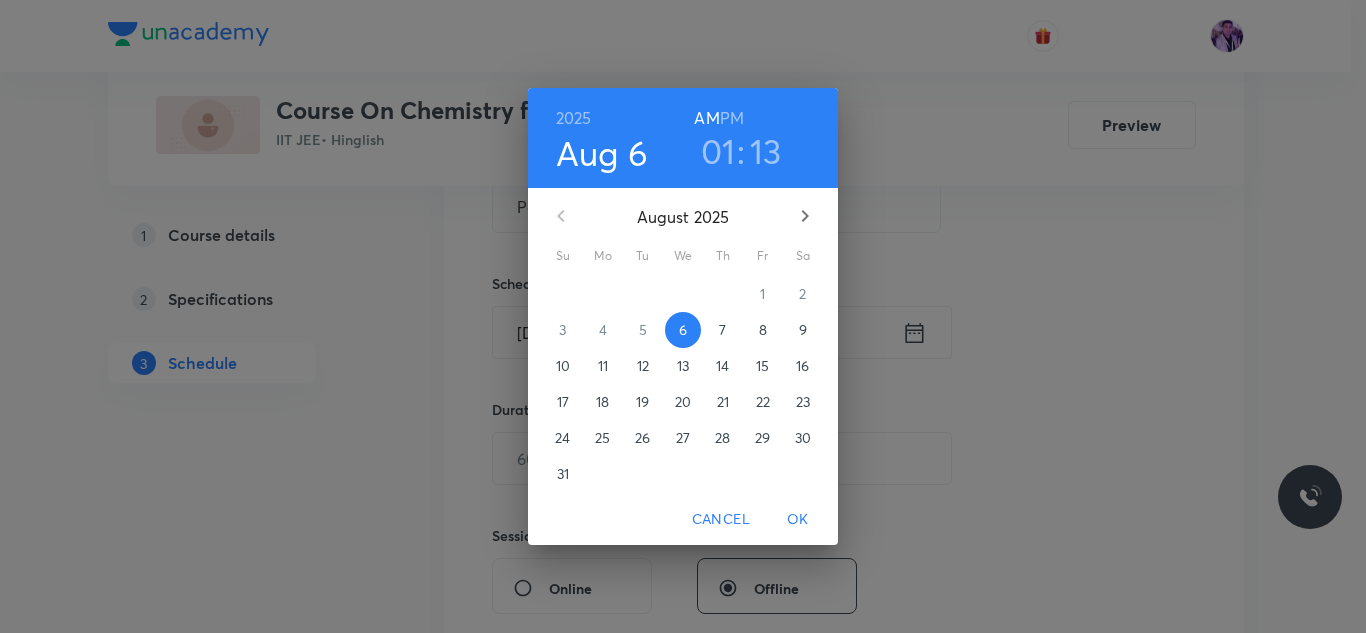click on "01" at bounding box center (718, 151) 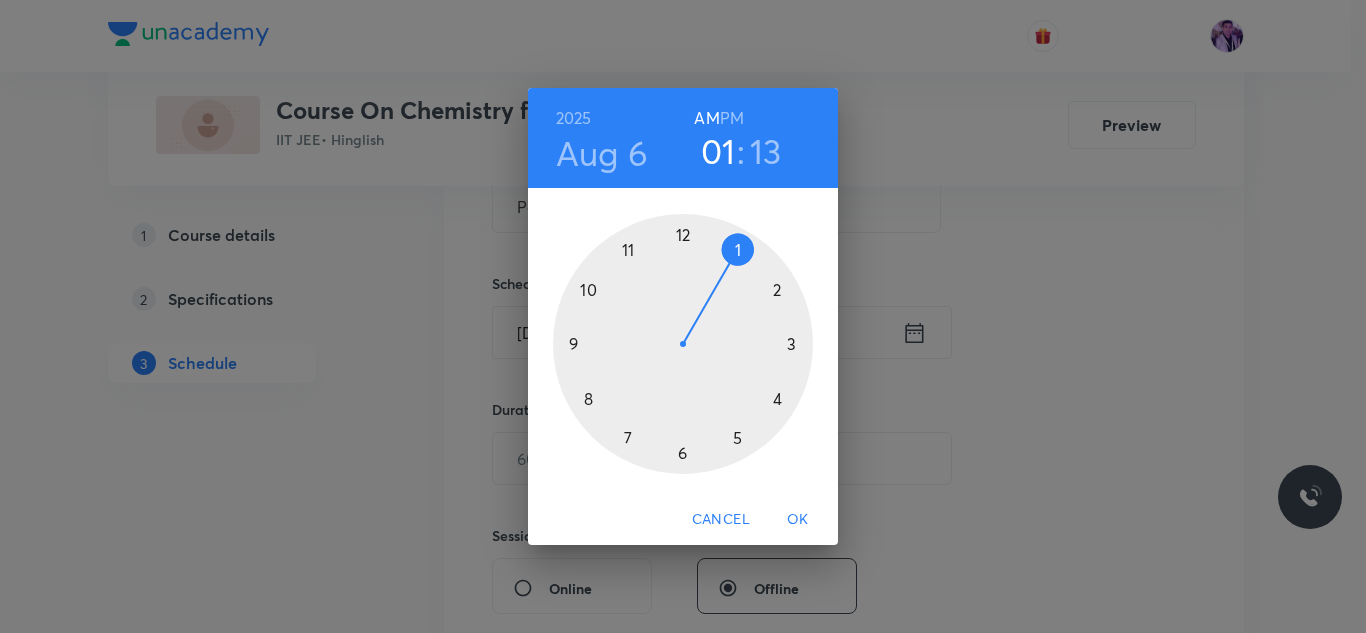 click at bounding box center (683, 344) 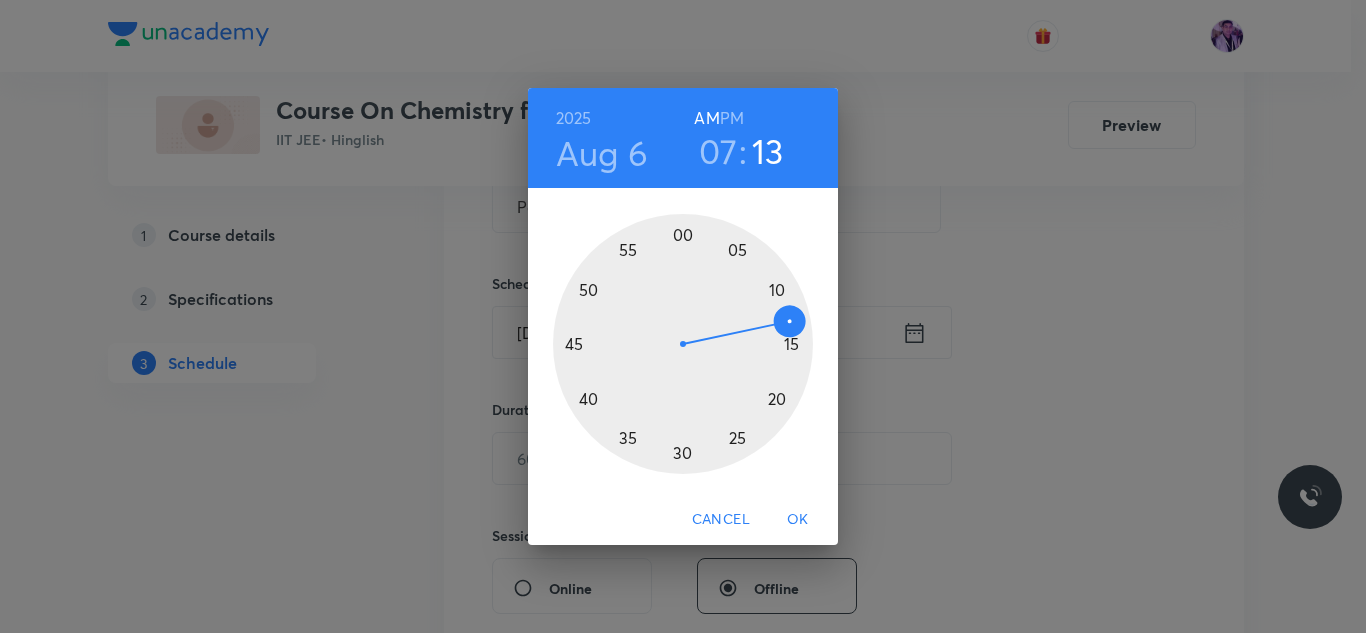 click at bounding box center [683, 344] 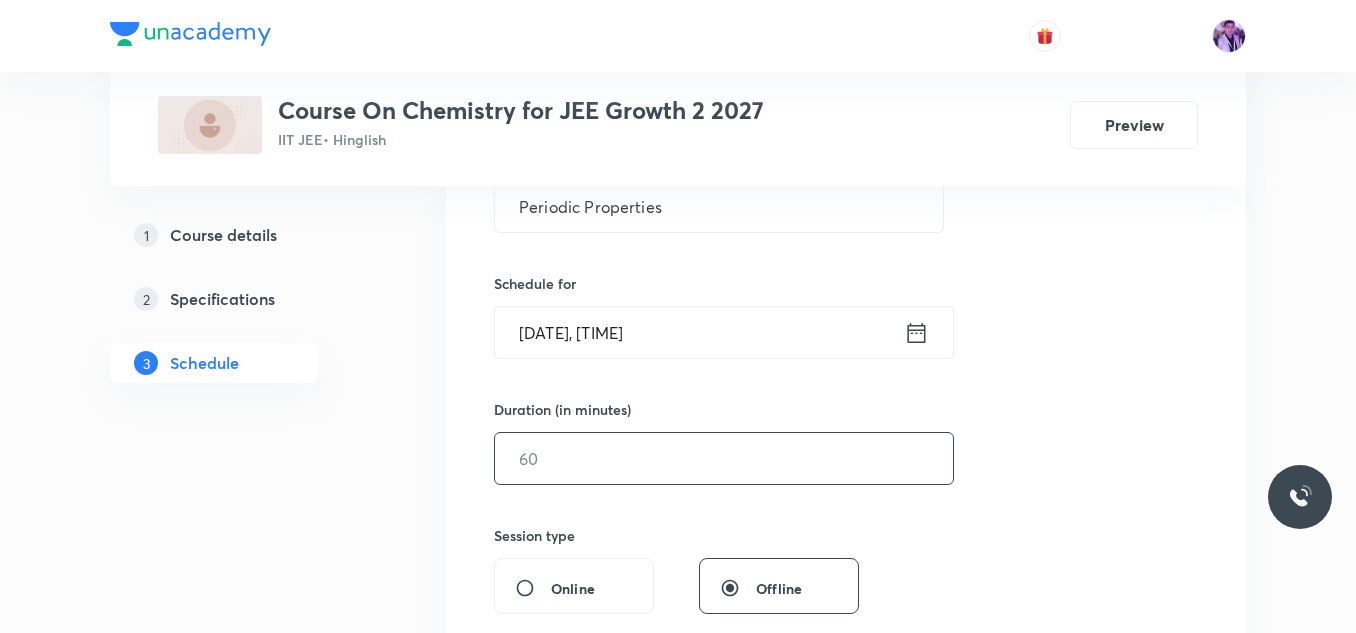 click at bounding box center [724, 458] 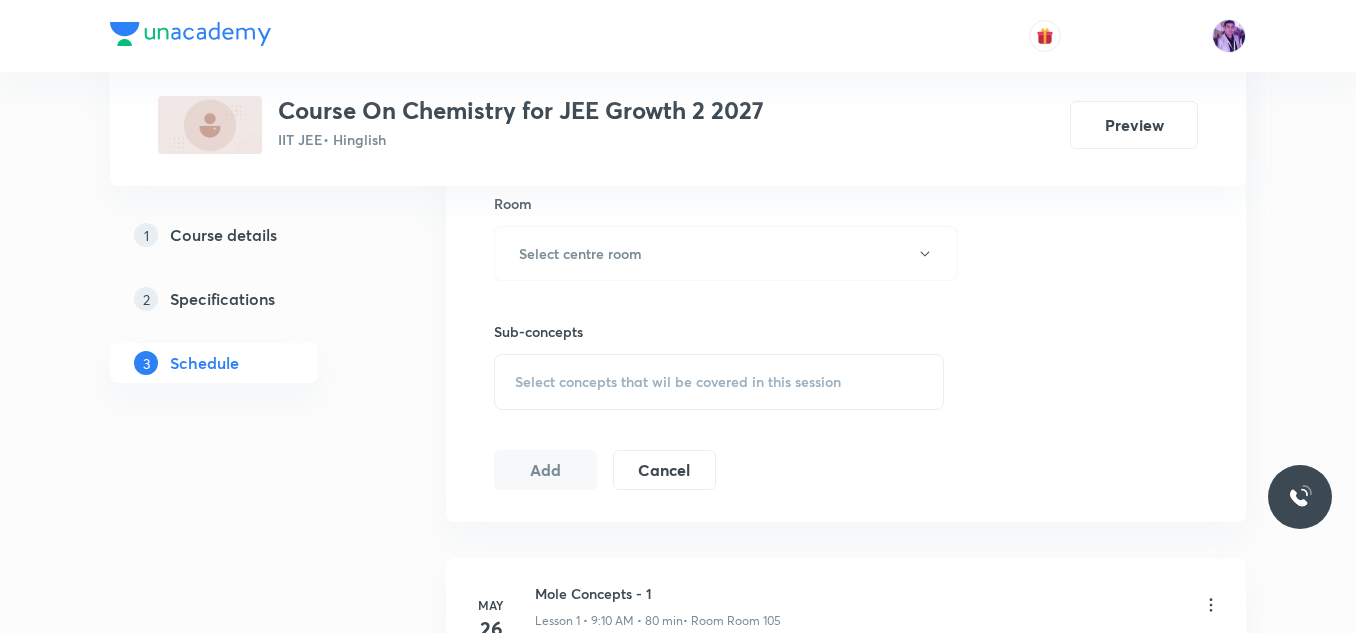 scroll, scrollTop: 908, scrollLeft: 0, axis: vertical 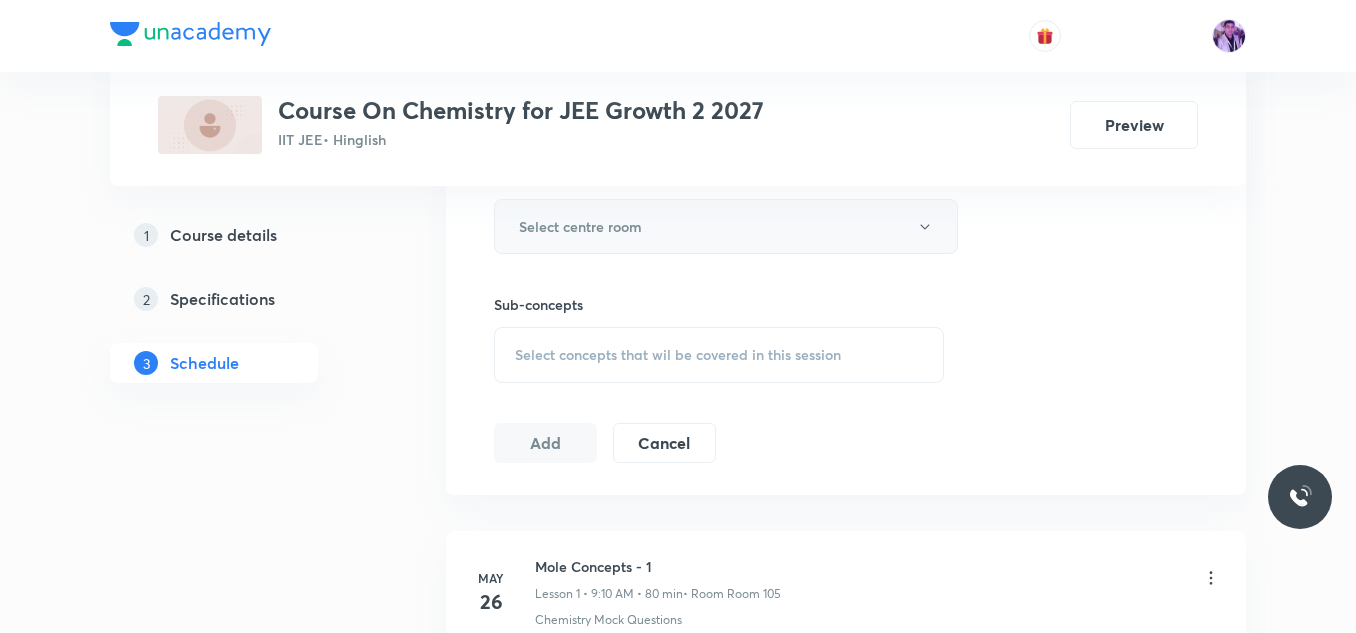 type on "80" 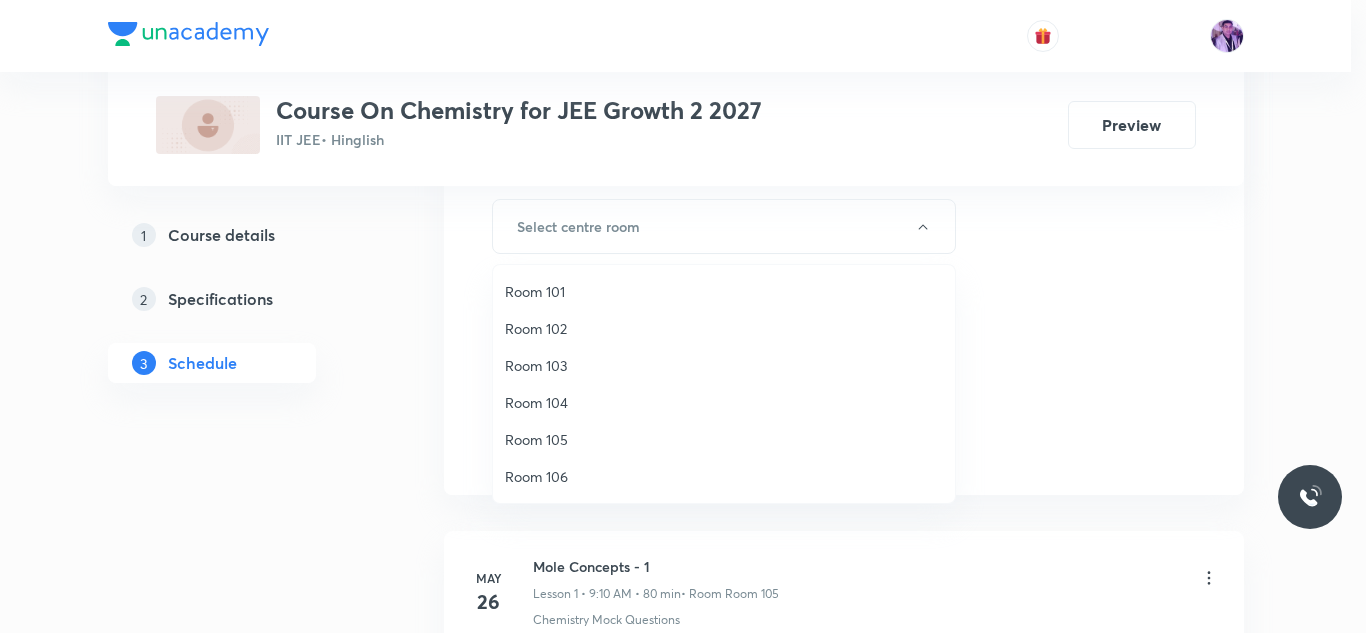click on "Room 103" at bounding box center [724, 365] 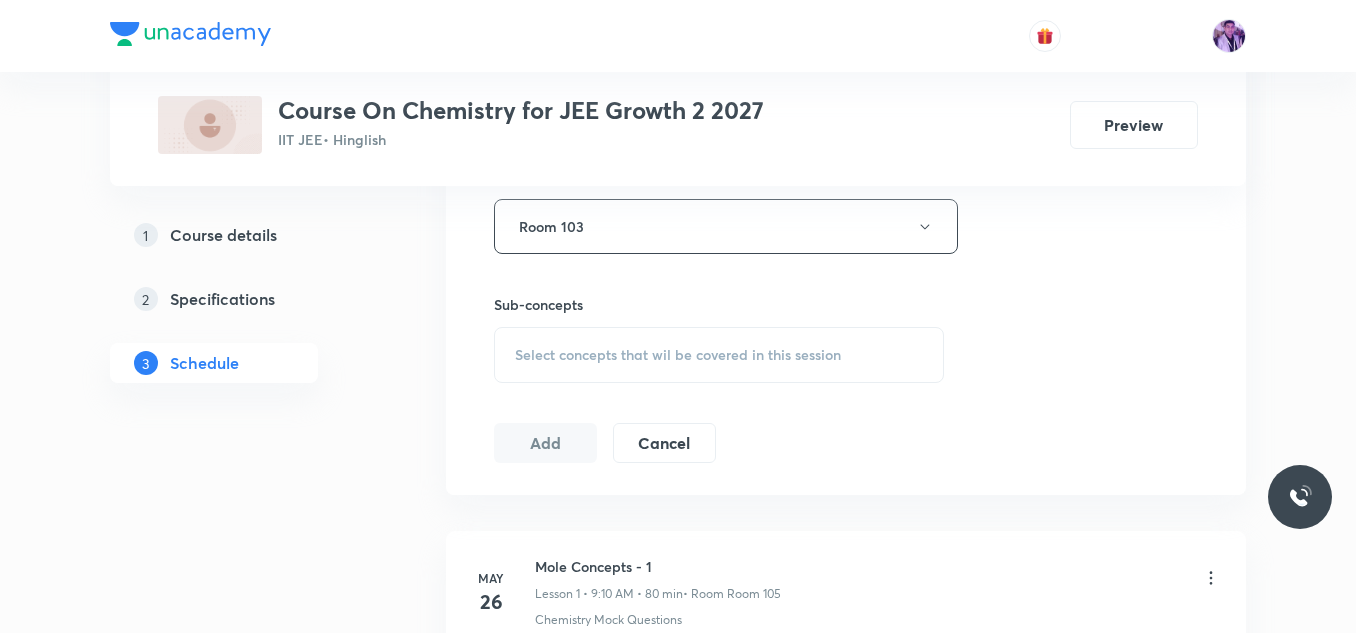 click on "Select concepts that wil be covered in this session" at bounding box center (719, 355) 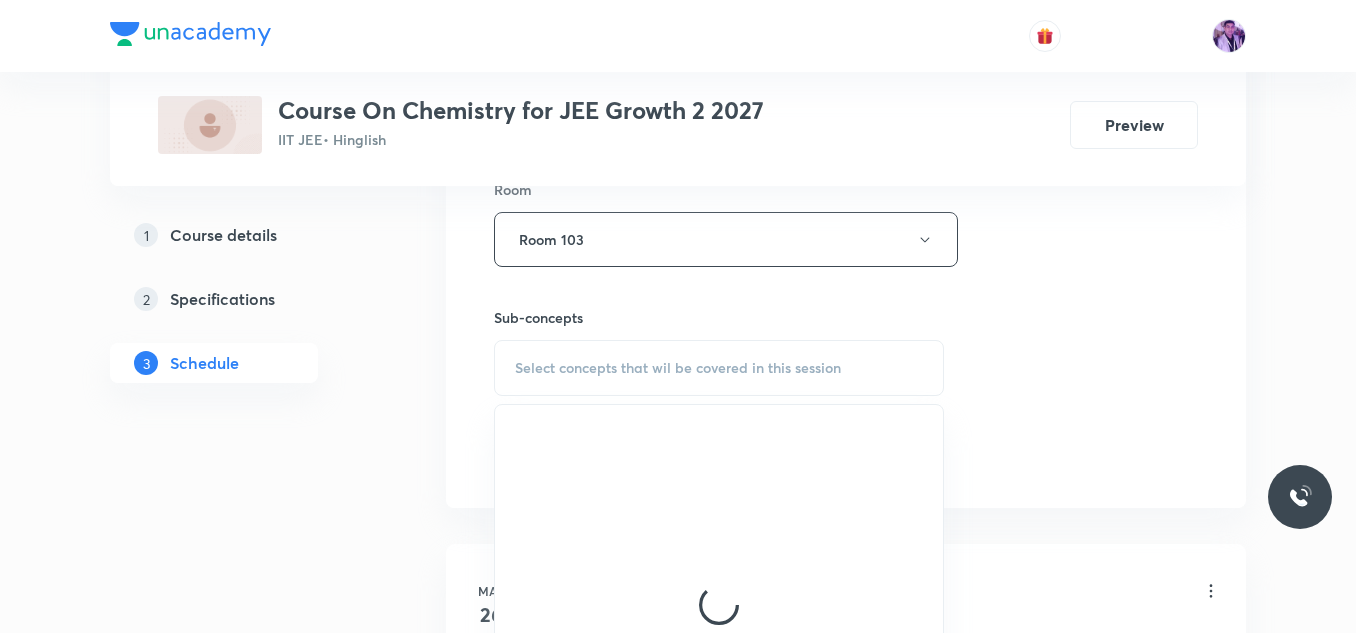 scroll, scrollTop: 881, scrollLeft: 0, axis: vertical 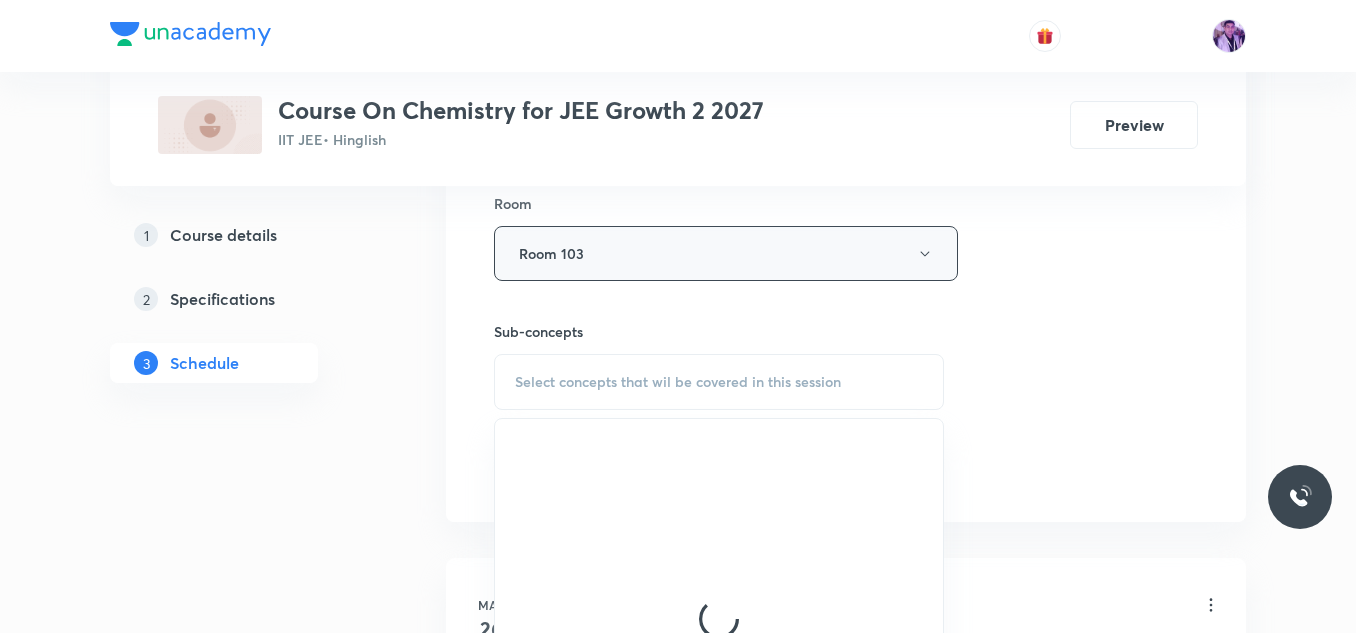 click on "Room 103" at bounding box center [726, 253] 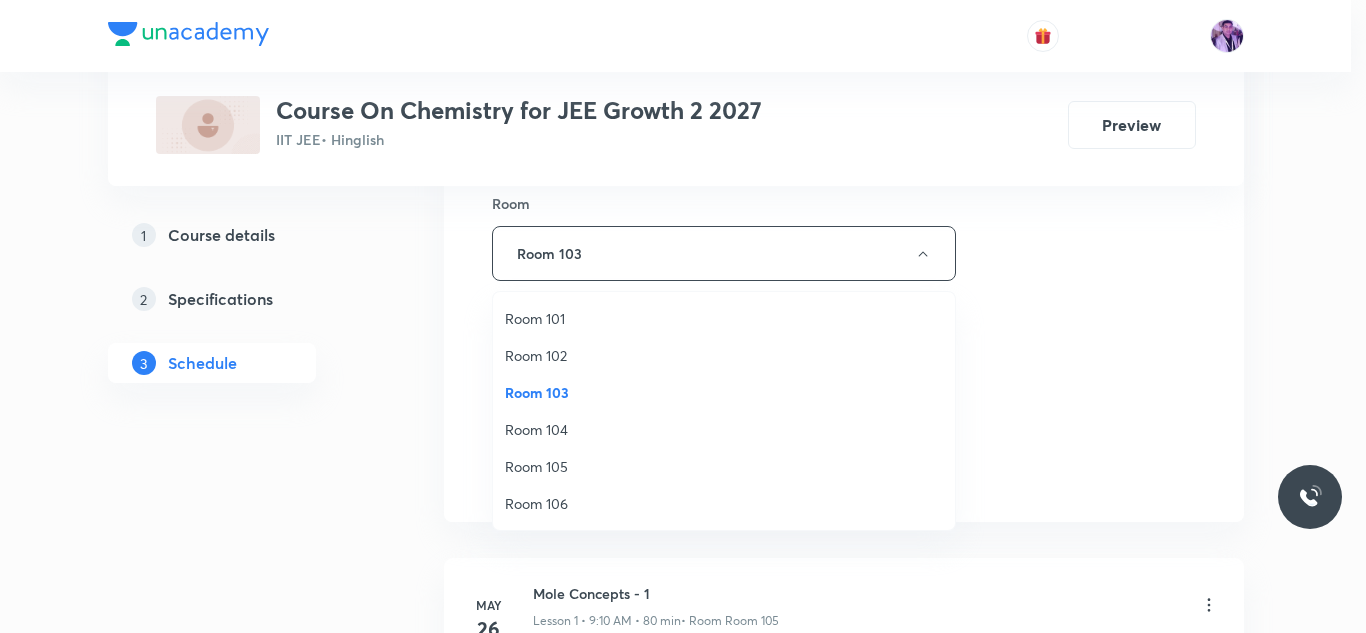 click on "Room 104" at bounding box center (724, 429) 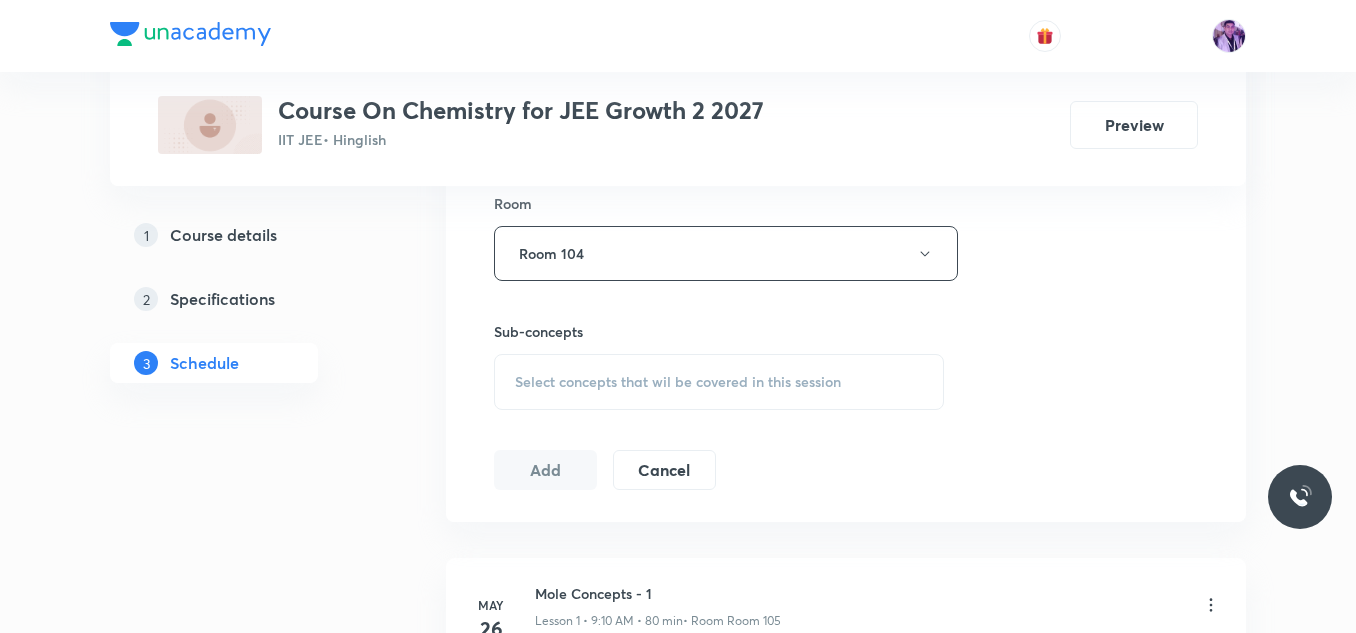click on "Select concepts that wil be covered in this session" at bounding box center [719, 382] 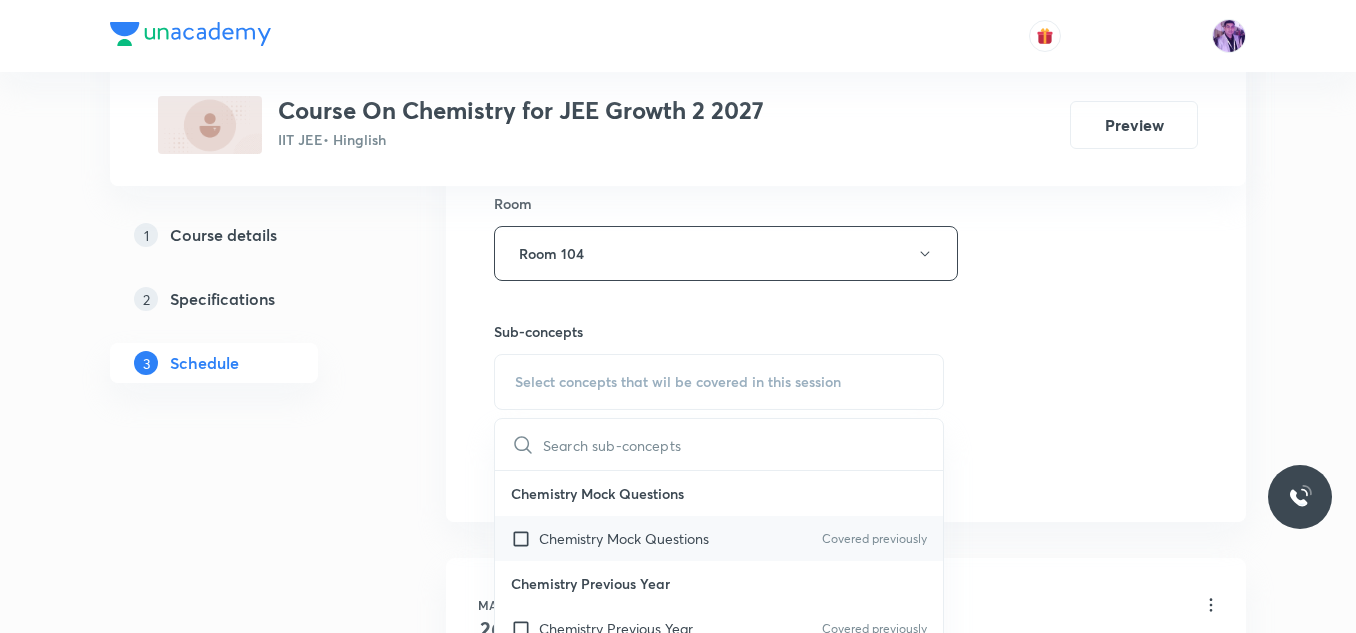 click on "Chemistry Mock Questions" at bounding box center (624, 538) 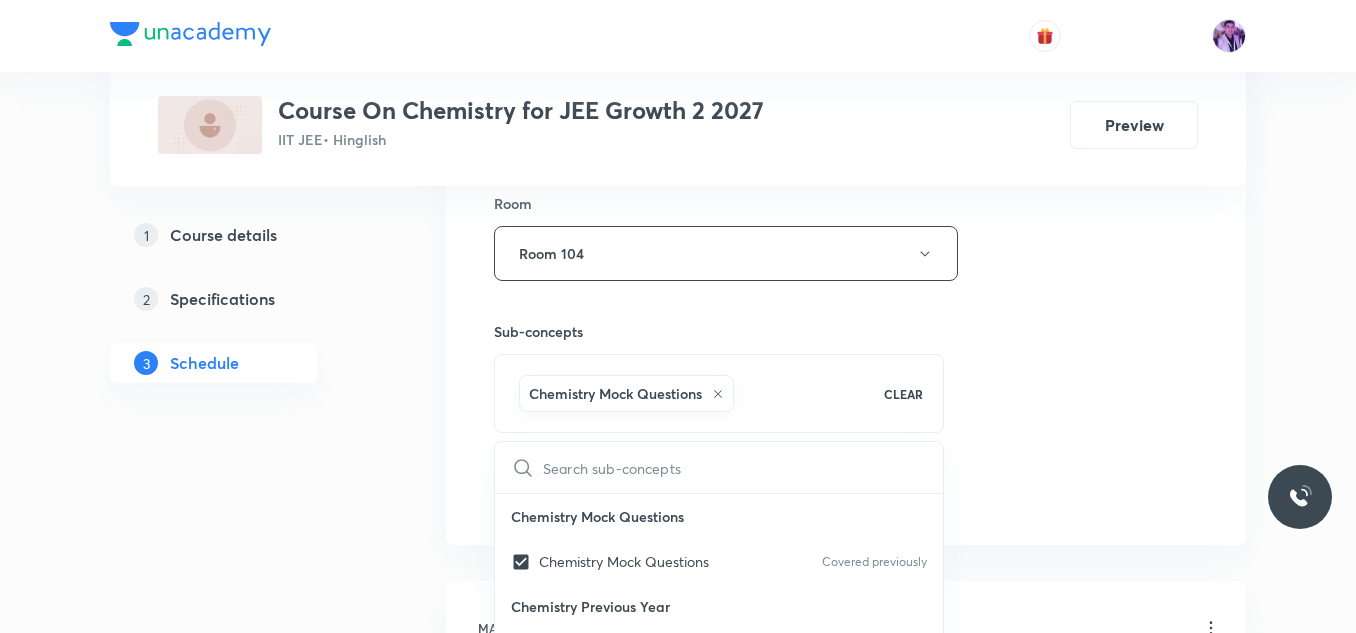 checkbox on "true" 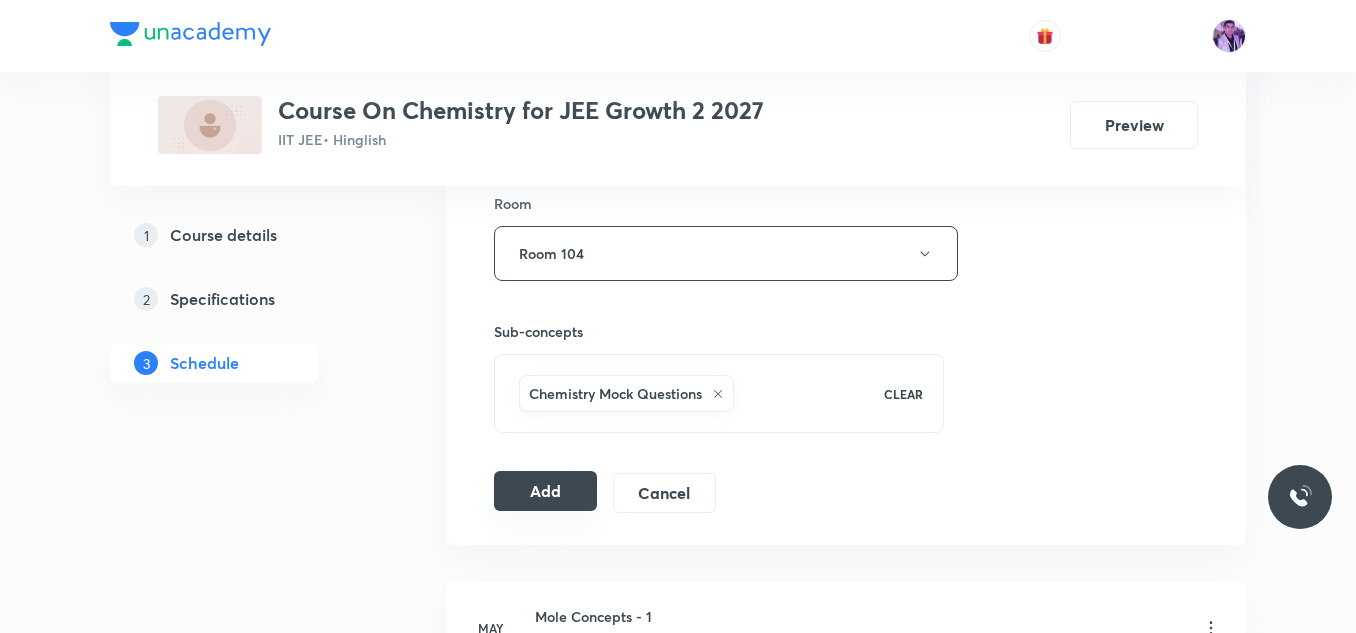 click on "Add" at bounding box center (545, 491) 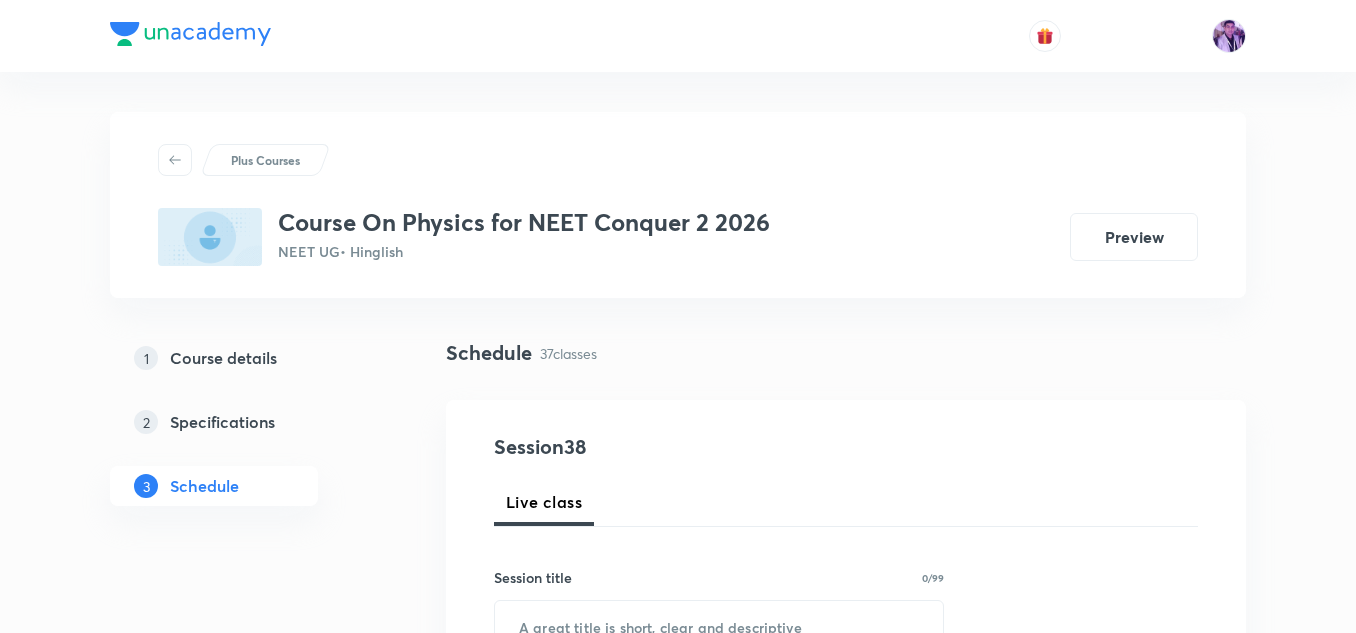 scroll, scrollTop: 6705, scrollLeft: 0, axis: vertical 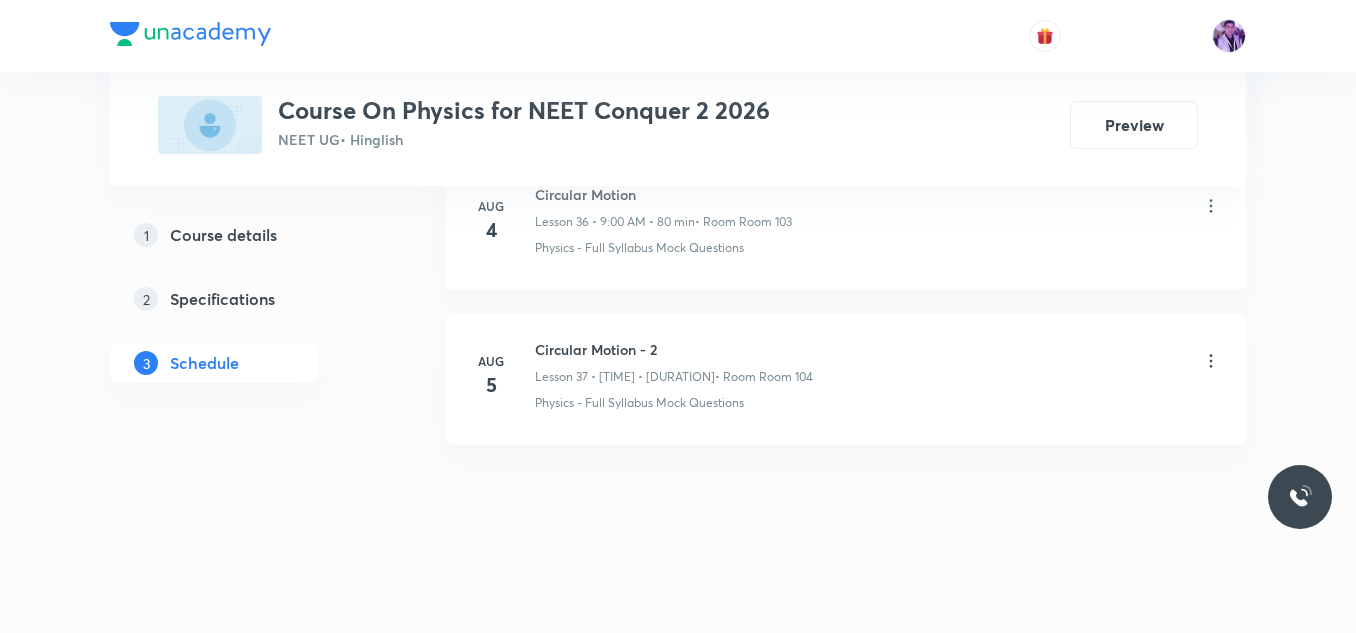 click on "Circular Motion - 2" at bounding box center [674, 349] 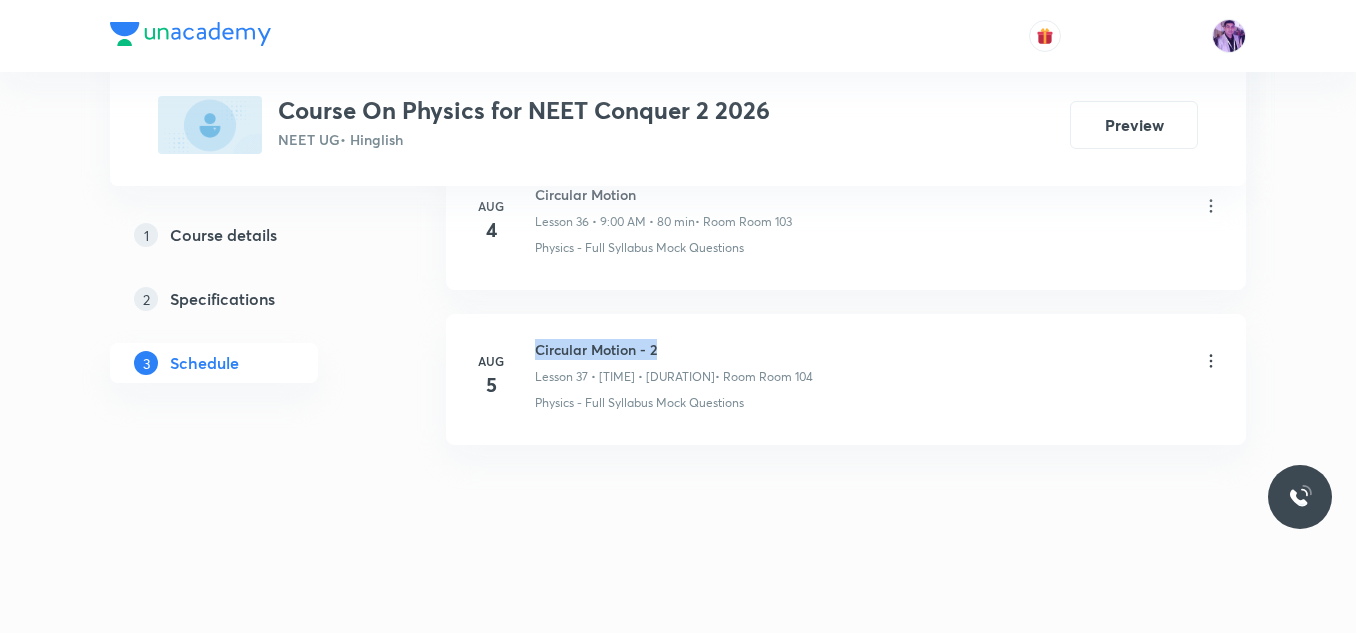 drag, startPoint x: 538, startPoint y: 347, endPoint x: 680, endPoint y: 331, distance: 142.89856 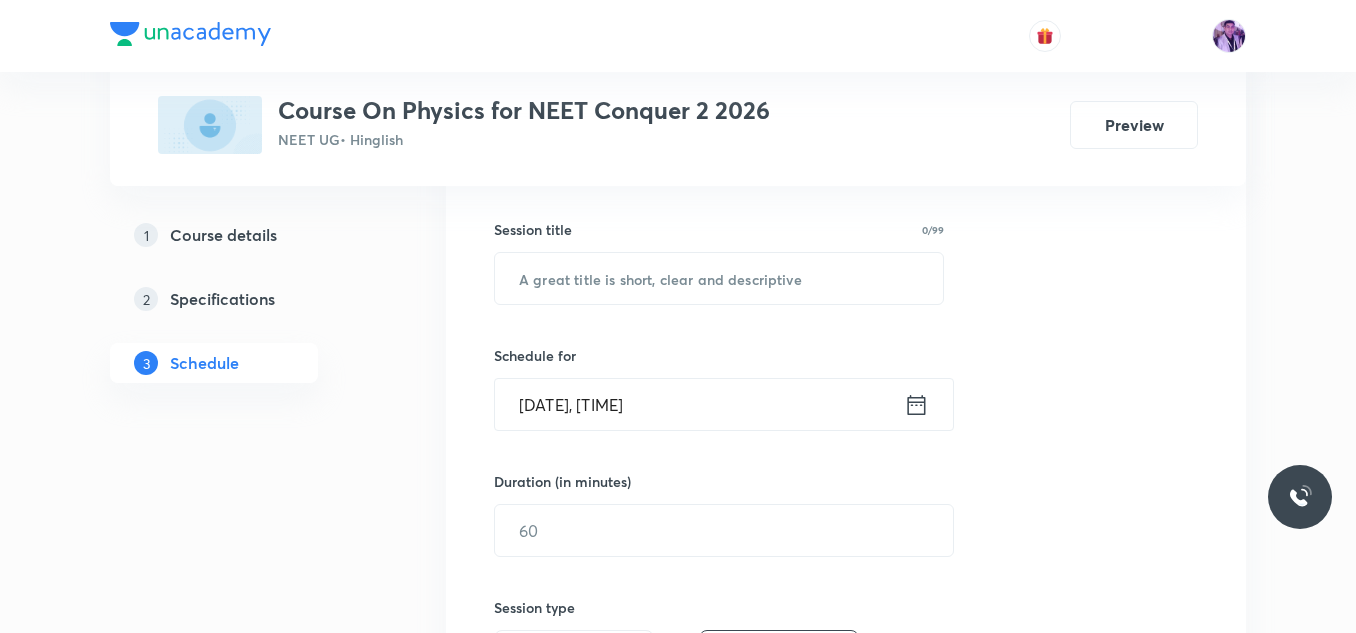 scroll, scrollTop: 360, scrollLeft: 0, axis: vertical 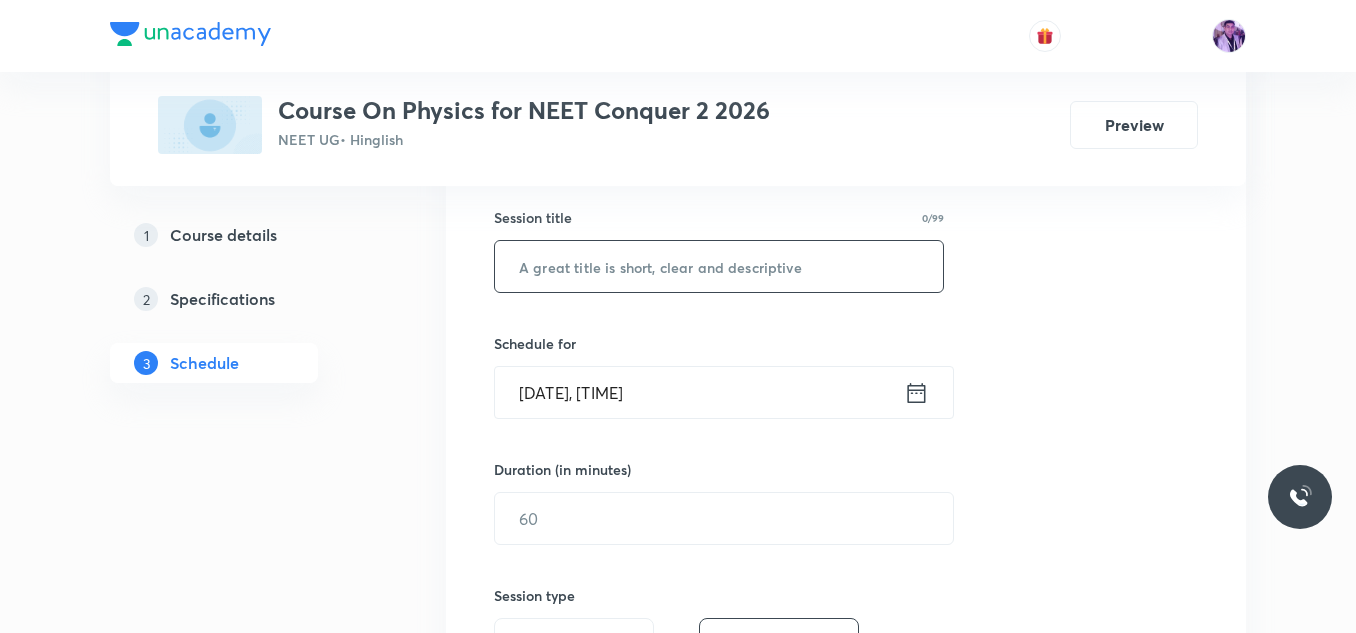 click at bounding box center [719, 266] 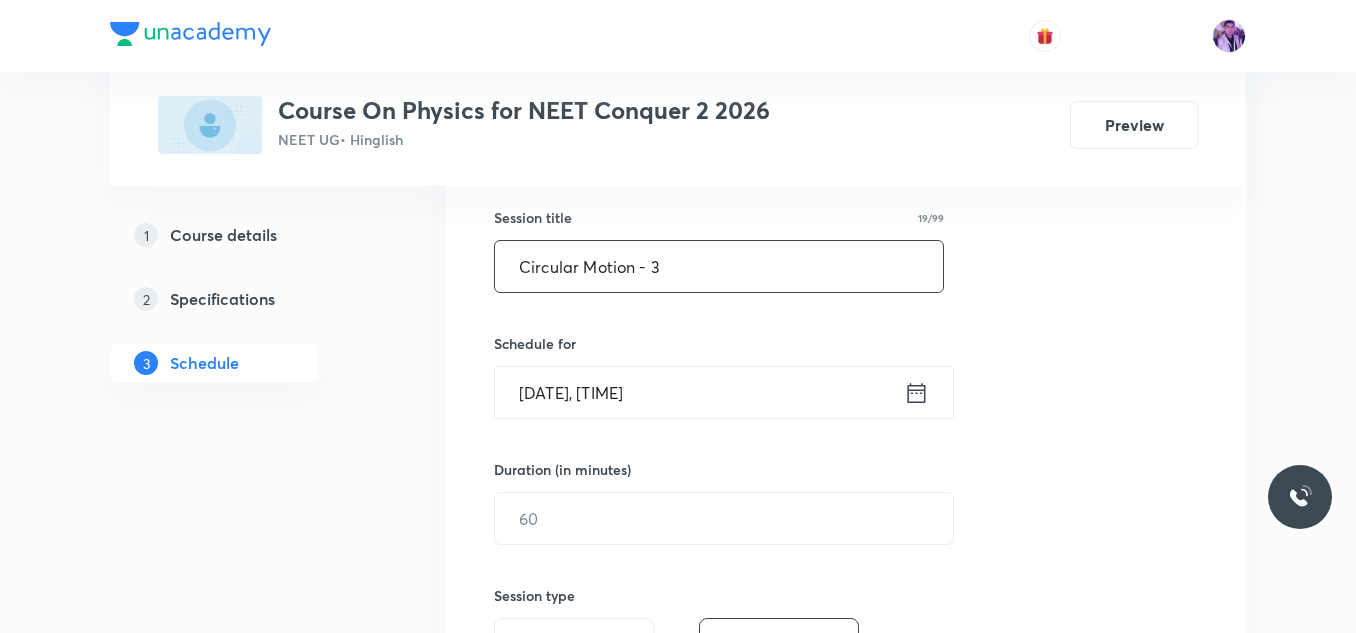 type on "Circular Motion - 3" 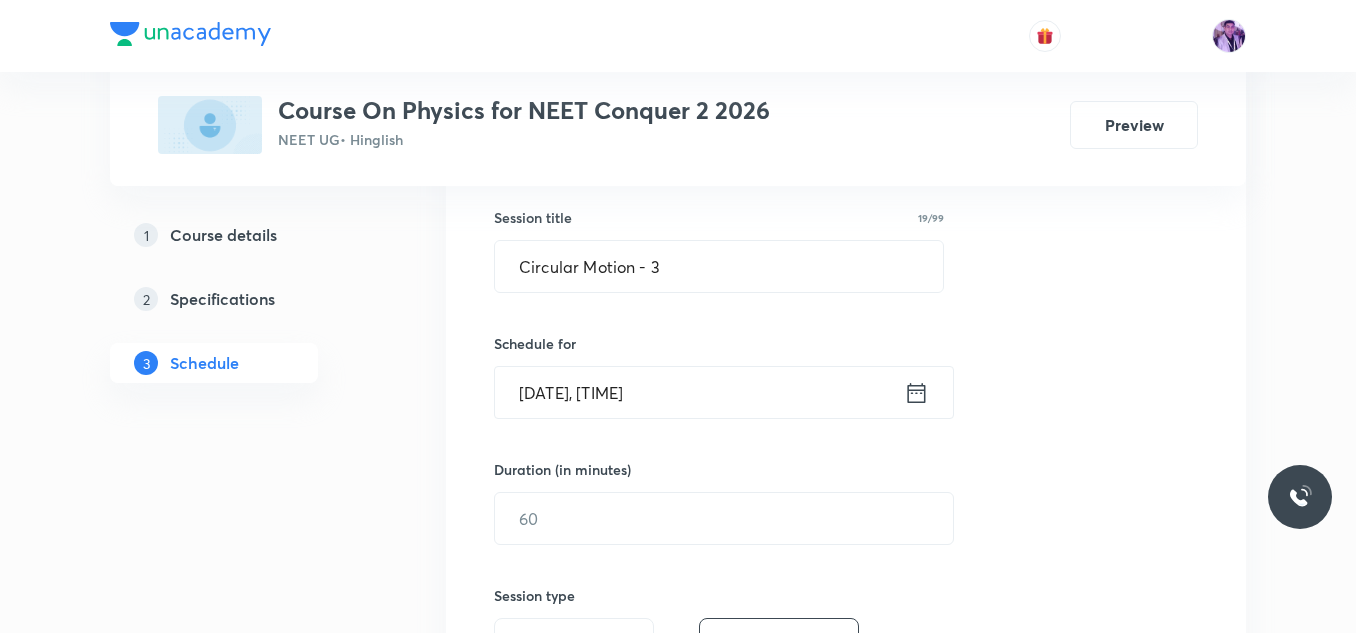 click on "[DATE], [TIME]" at bounding box center [699, 392] 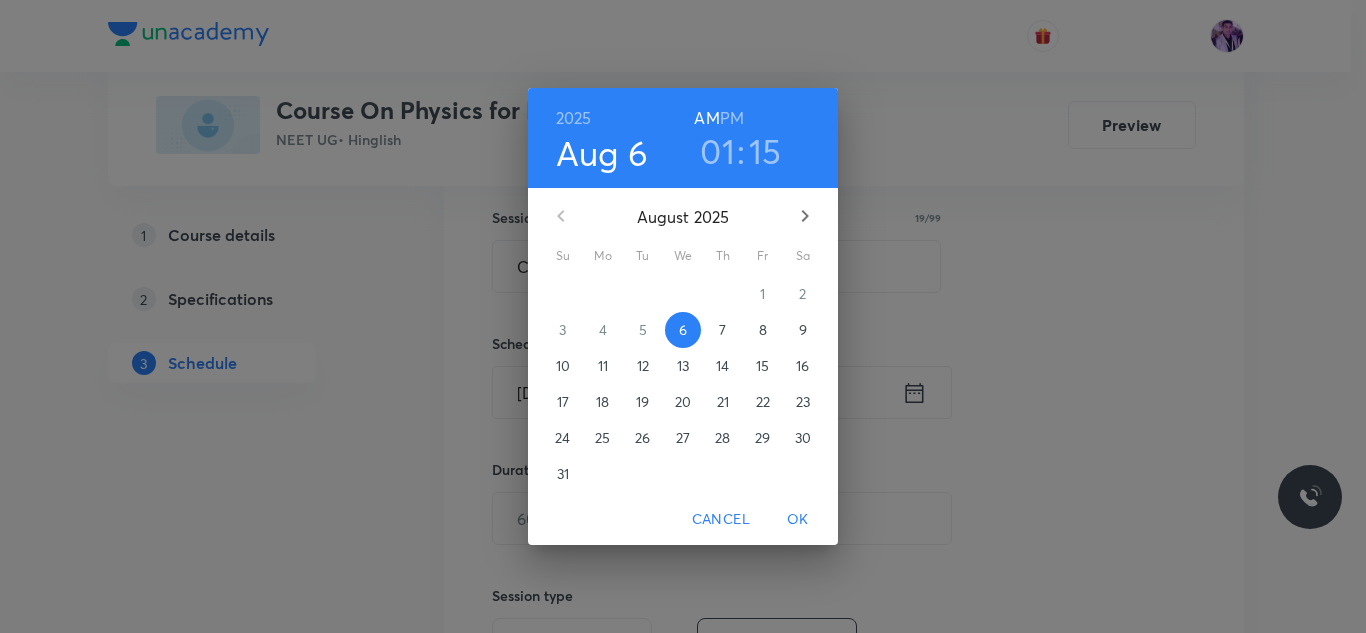 click on "01" at bounding box center [717, 151] 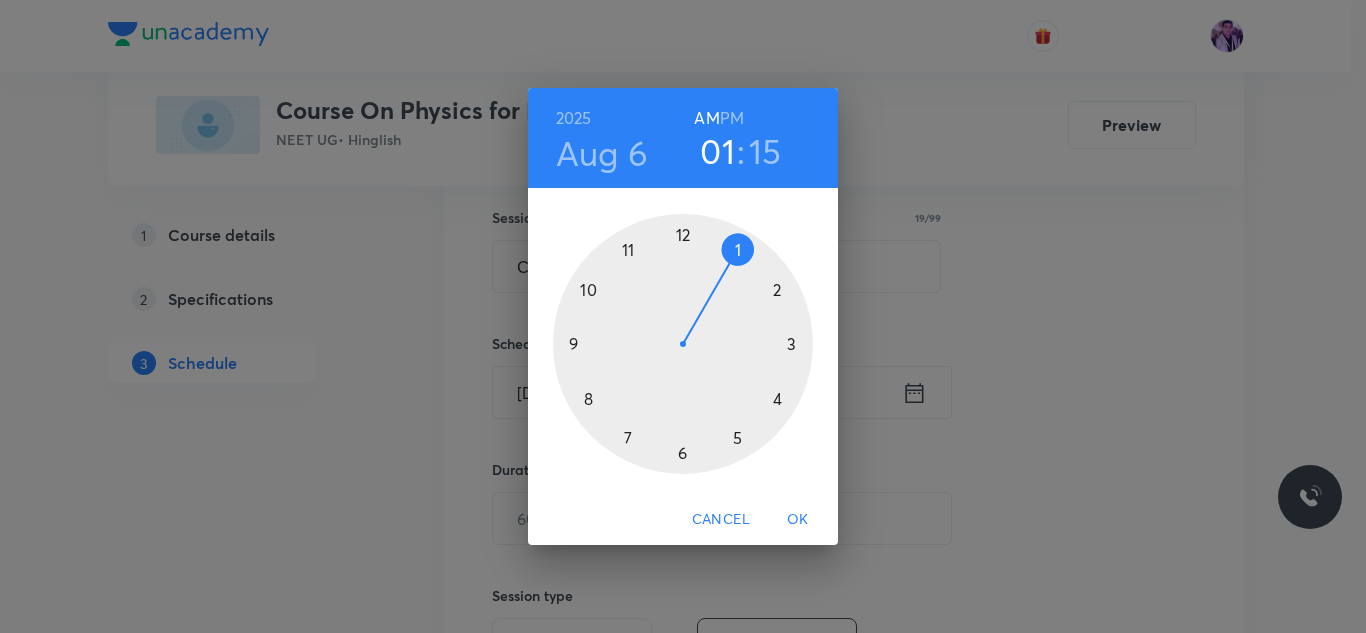 click at bounding box center (683, 344) 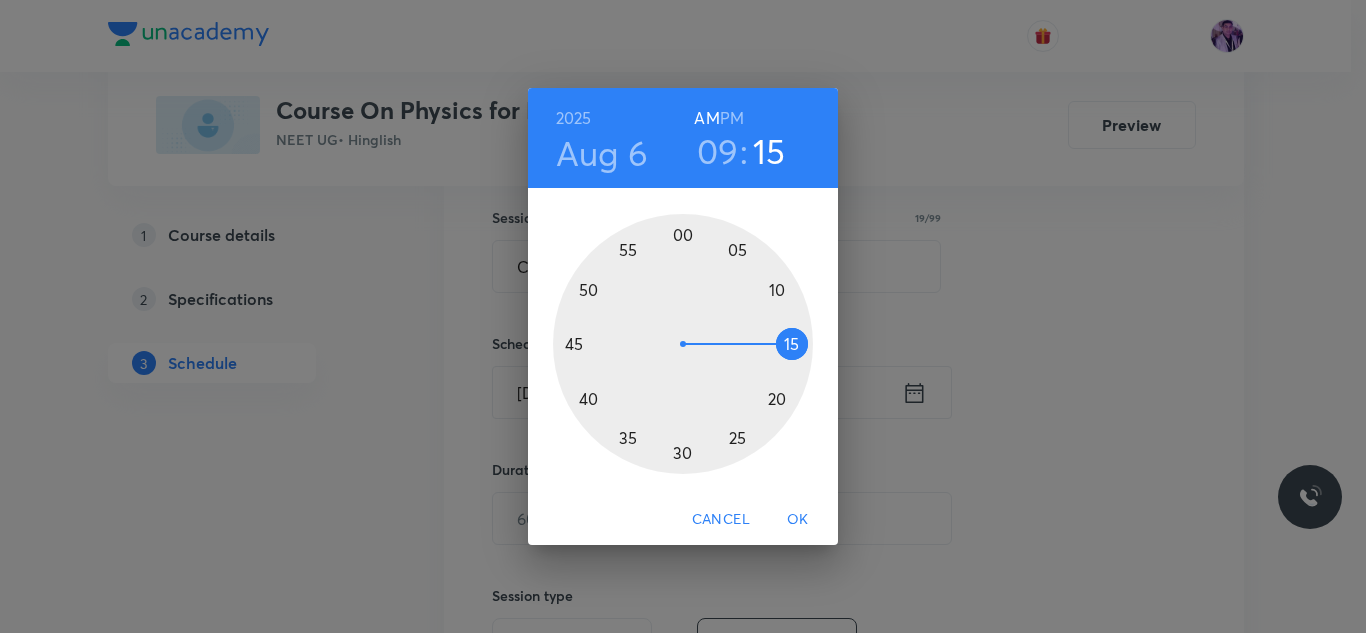 click at bounding box center (683, 344) 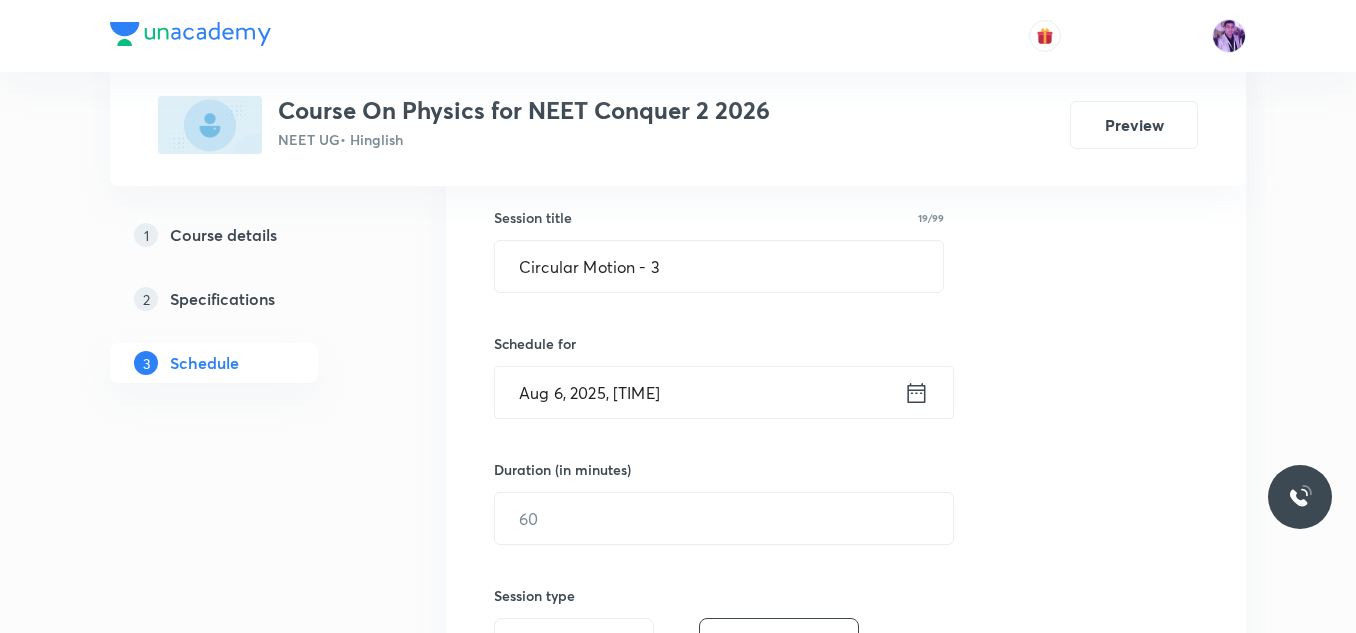 click on "Aug 6, 2025, 9:45 AM" at bounding box center [699, 392] 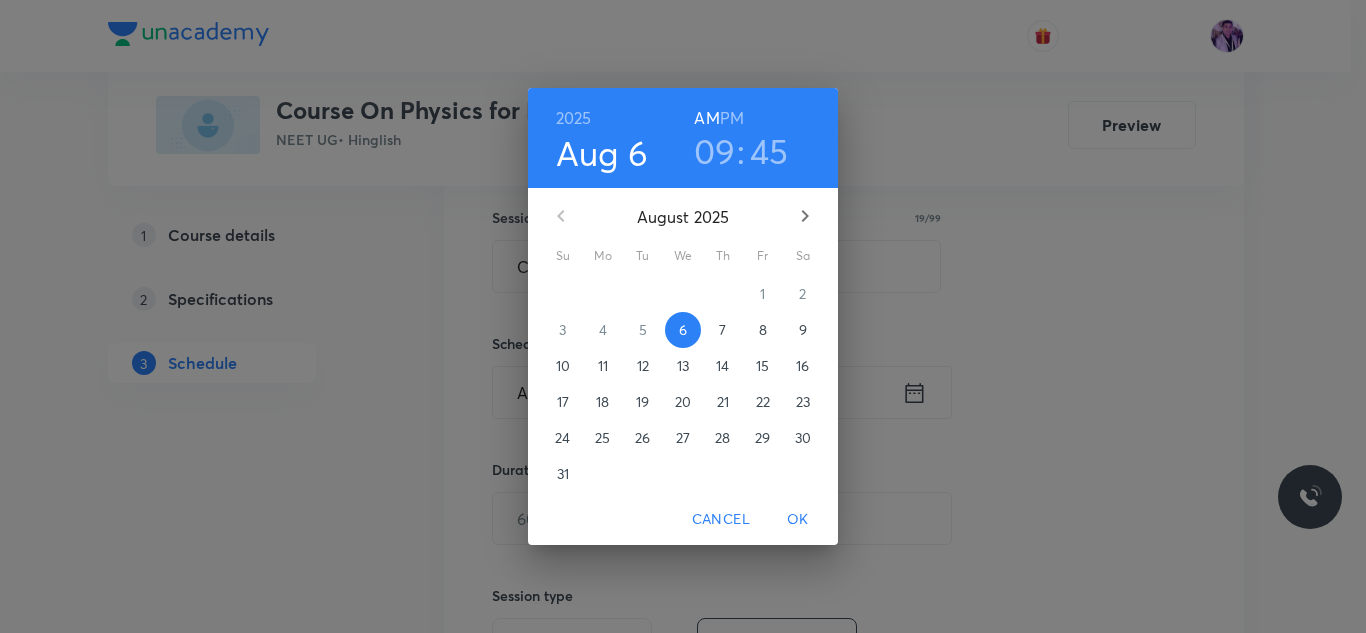 click on "09" at bounding box center (715, 151) 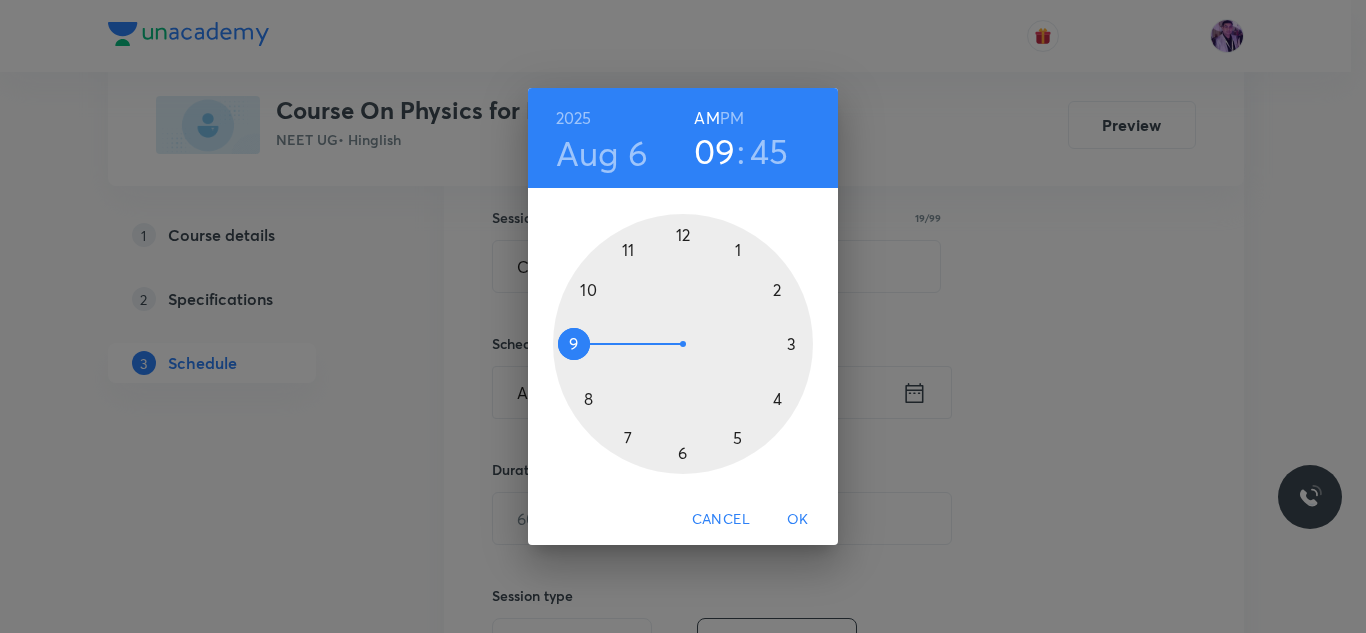 click at bounding box center (683, 344) 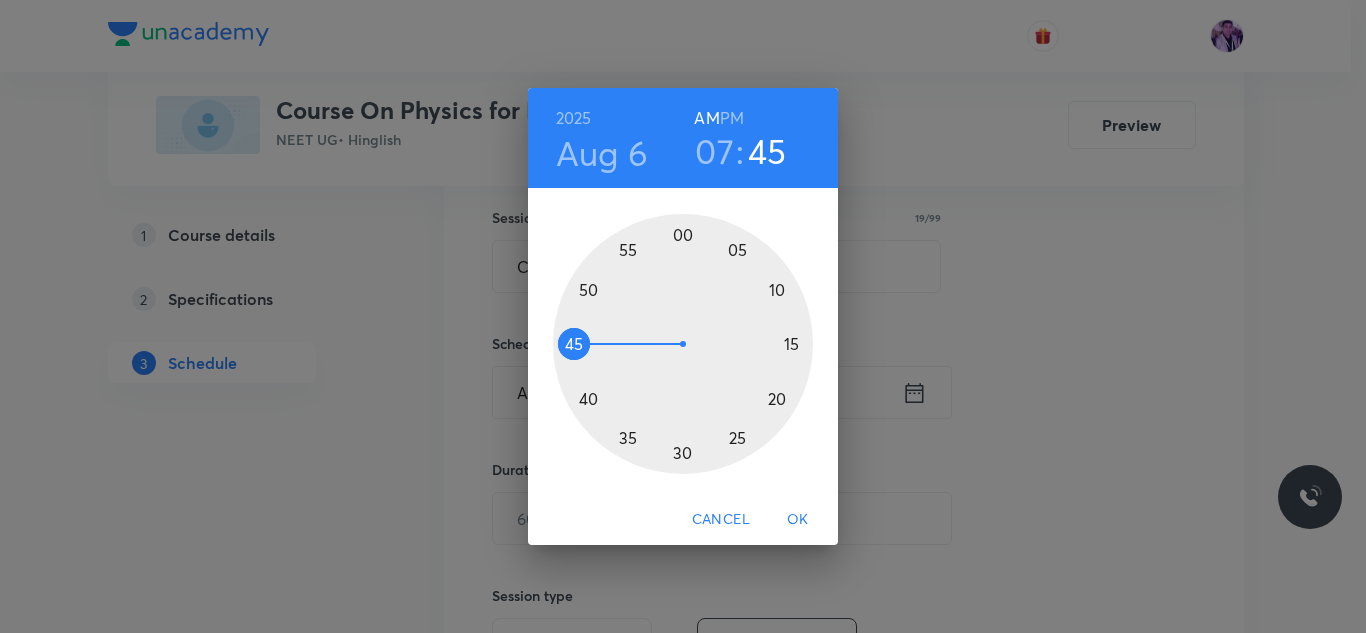 click at bounding box center (683, 344) 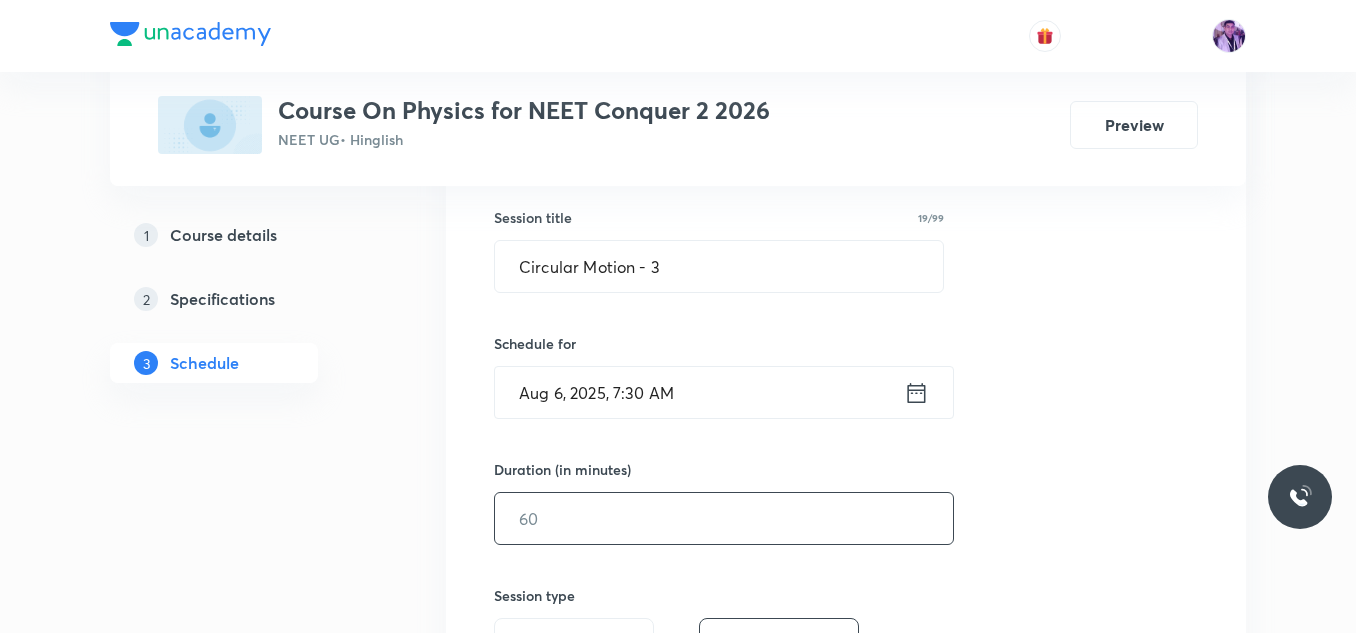 click at bounding box center [724, 518] 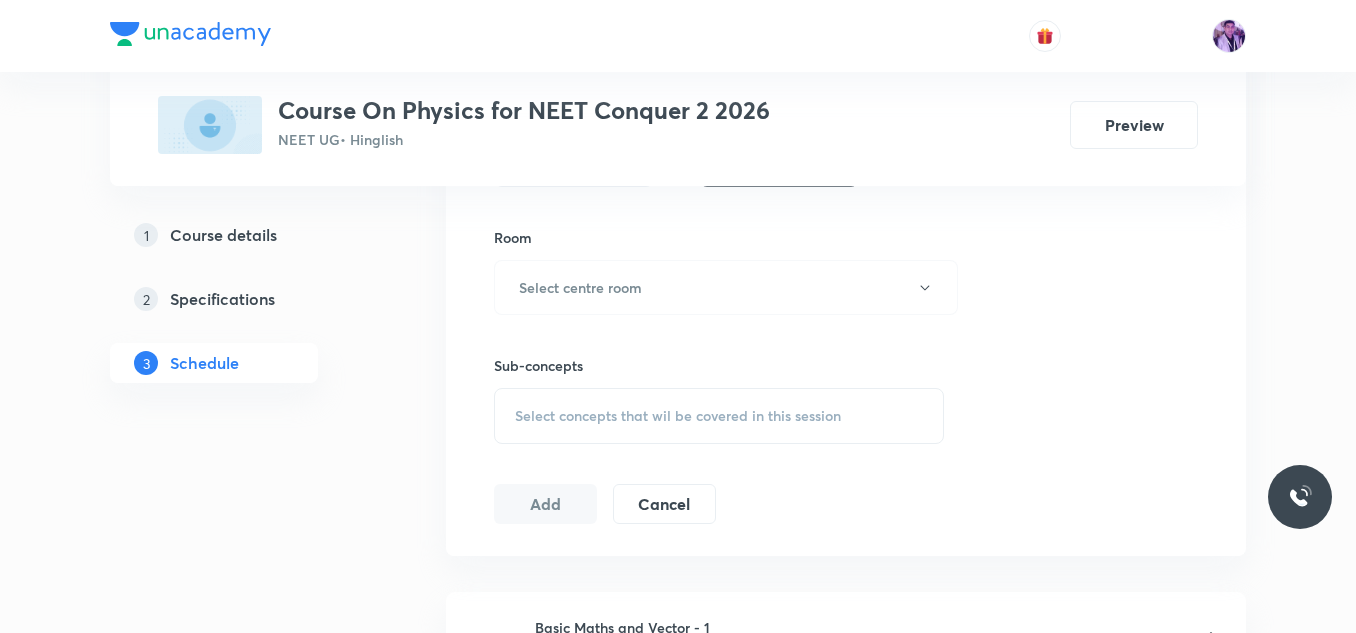 scroll, scrollTop: 893, scrollLeft: 0, axis: vertical 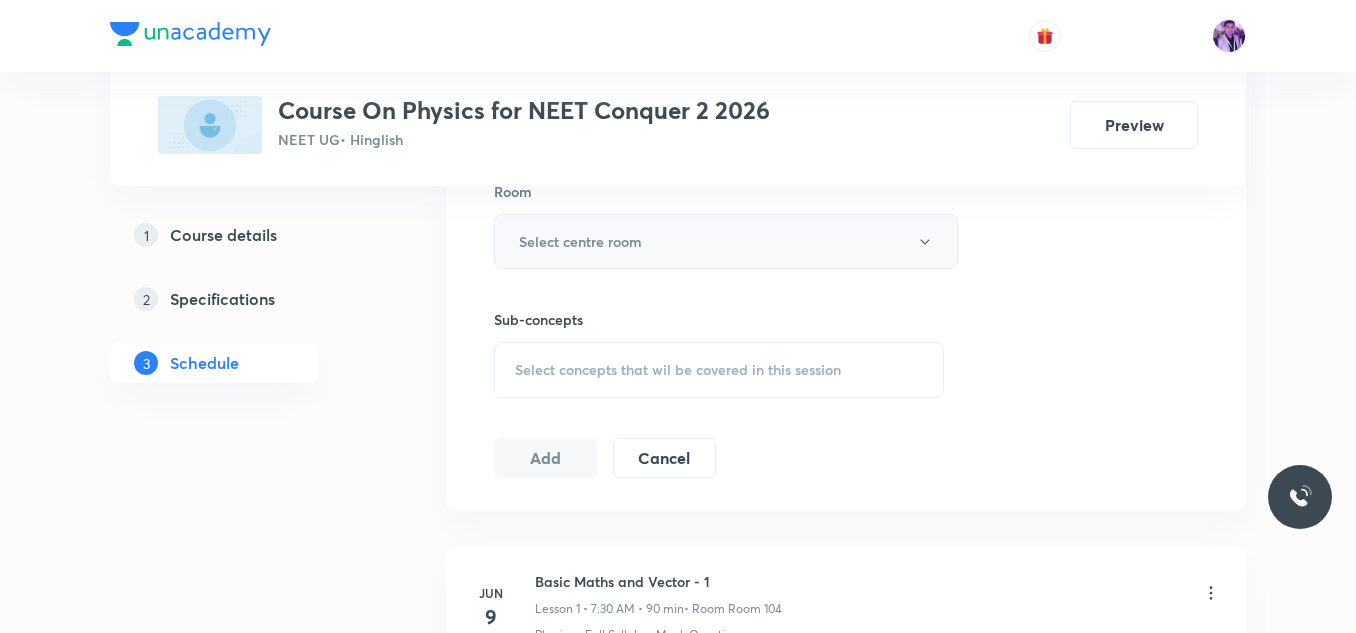 type on "80" 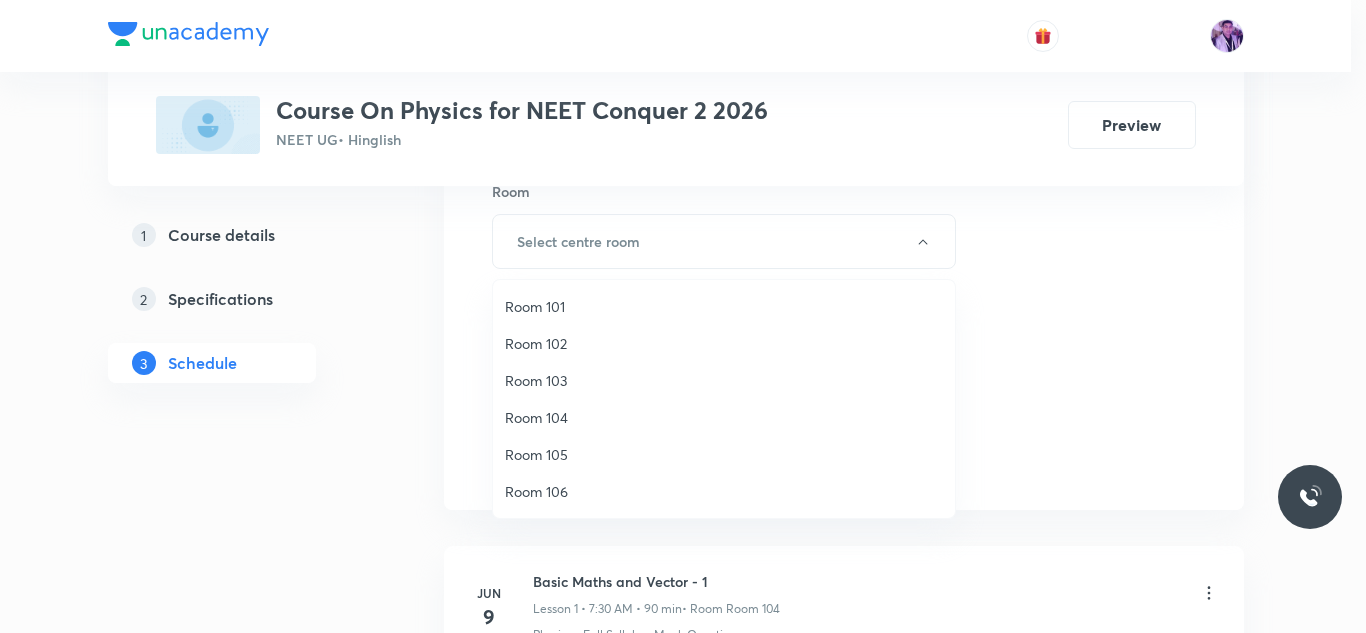 click on "Room 102" at bounding box center (724, 343) 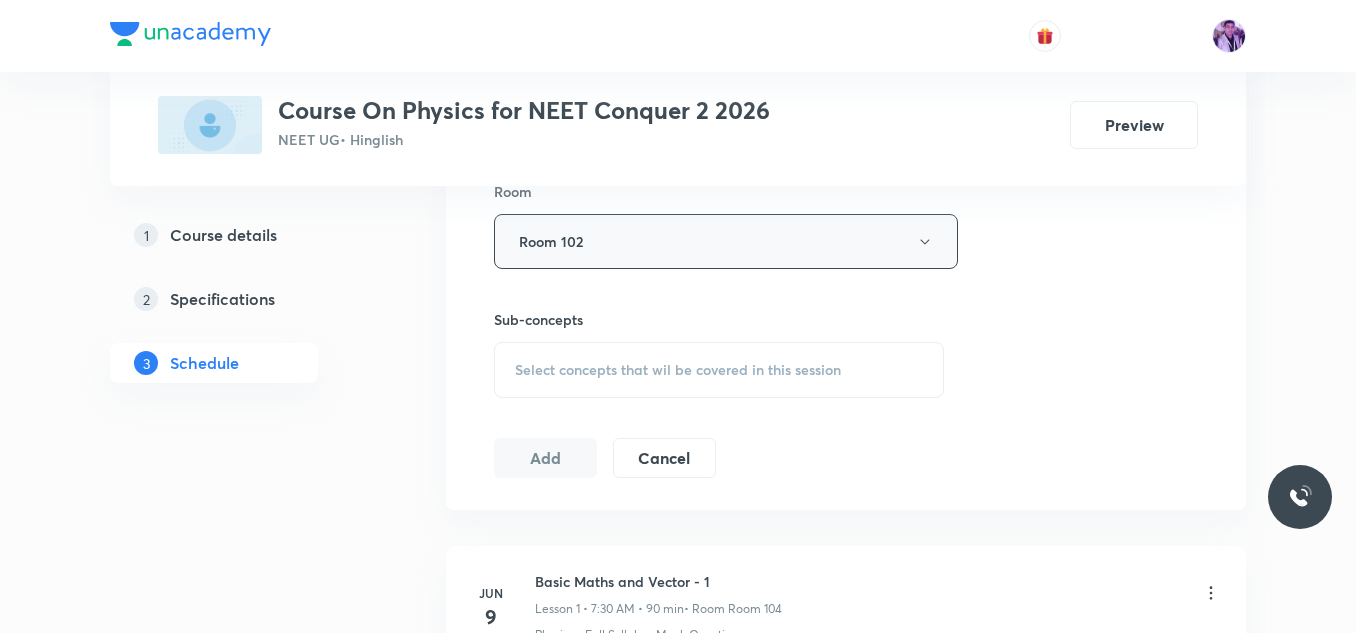 click on "Room 102" at bounding box center (726, 241) 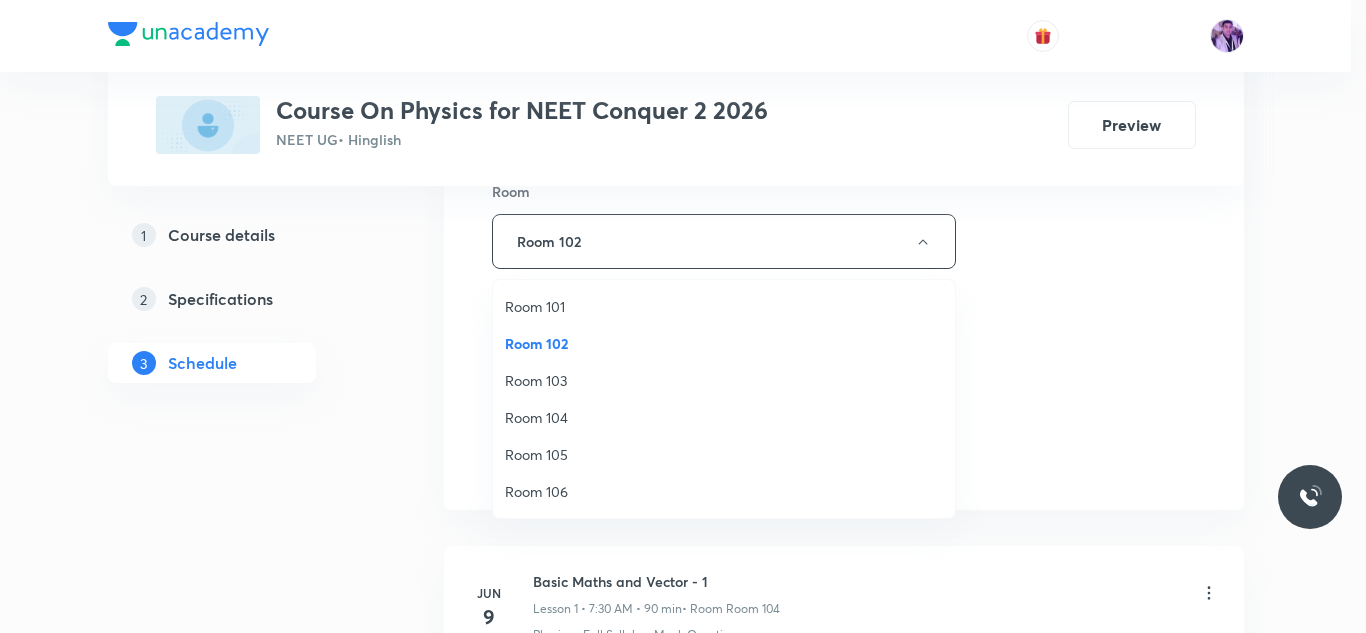 click on "Room 103" at bounding box center [724, 380] 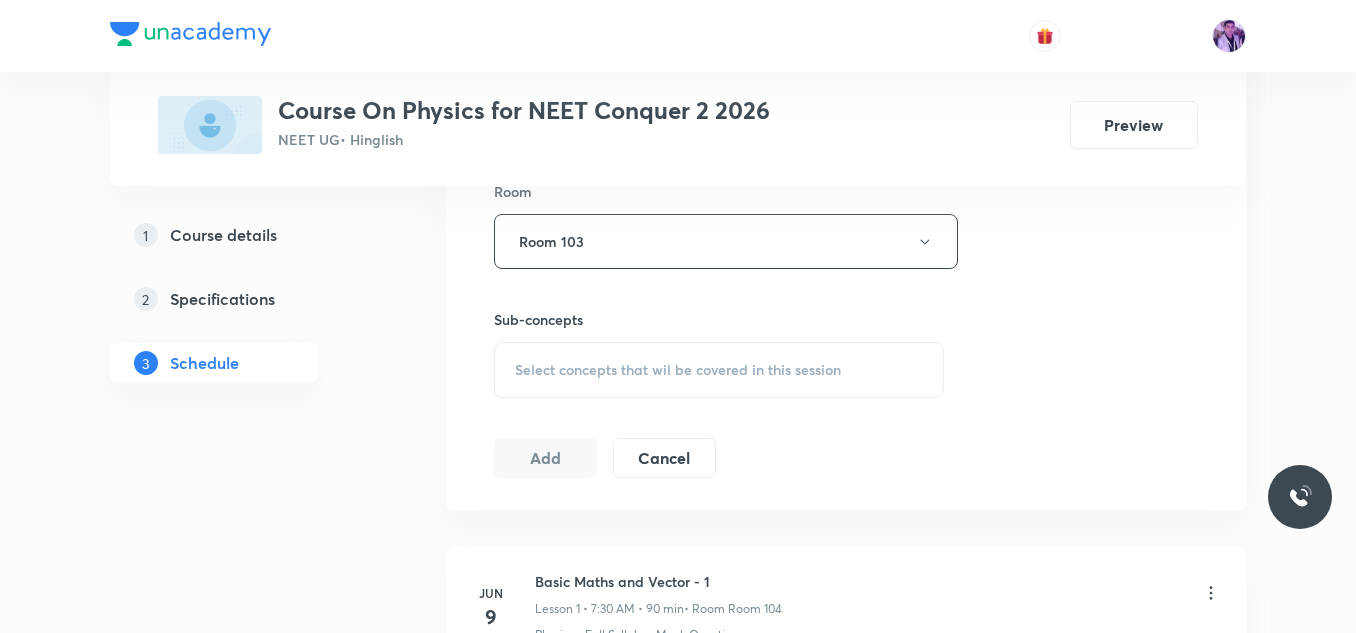 click on "Select concepts that wil be covered in this session" at bounding box center [719, 370] 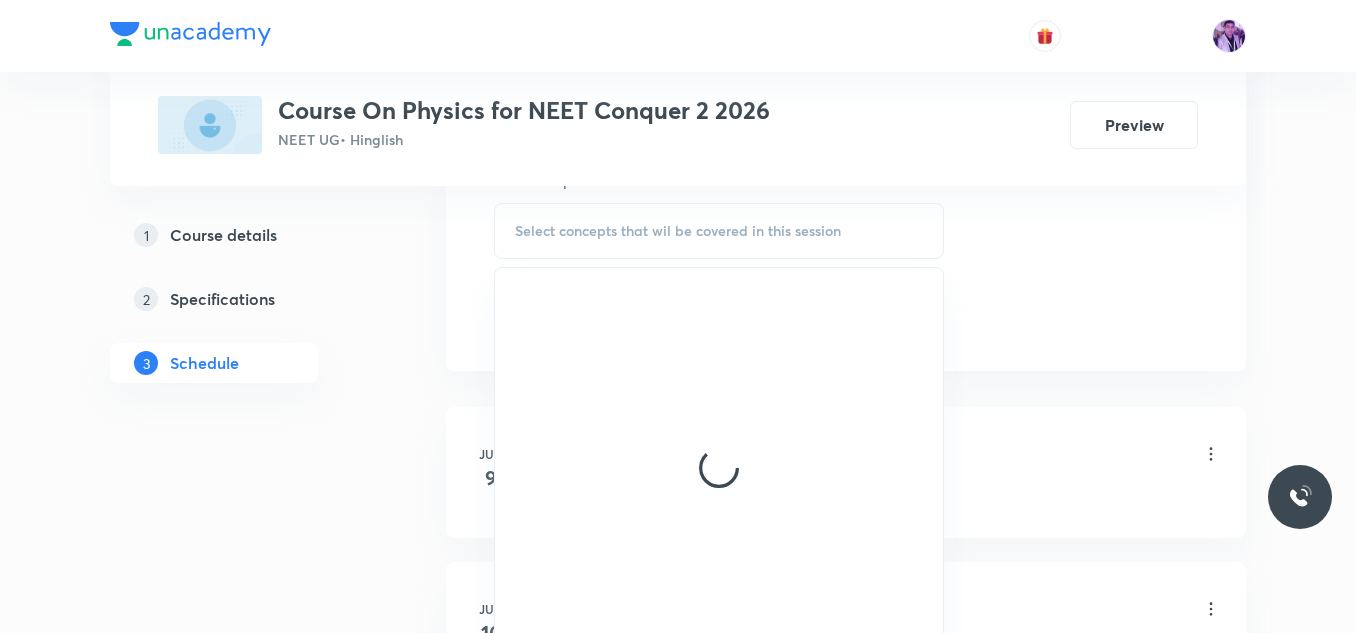 scroll, scrollTop: 1033, scrollLeft: 0, axis: vertical 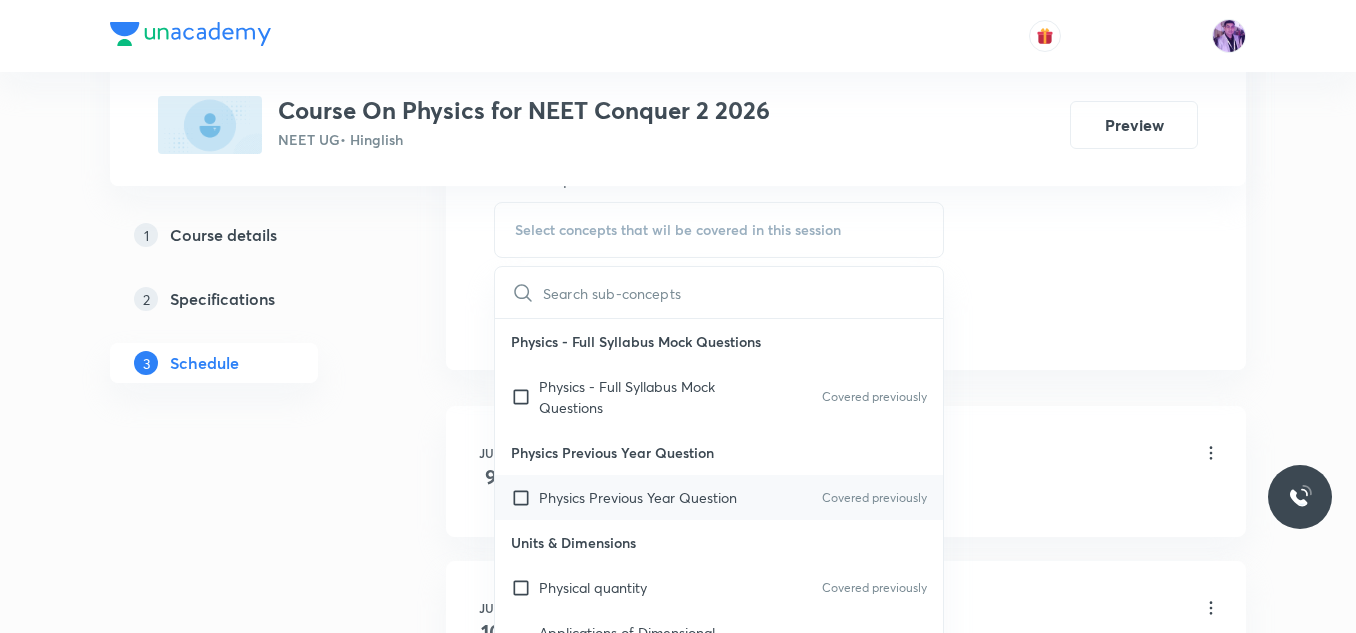 click at bounding box center (525, 497) 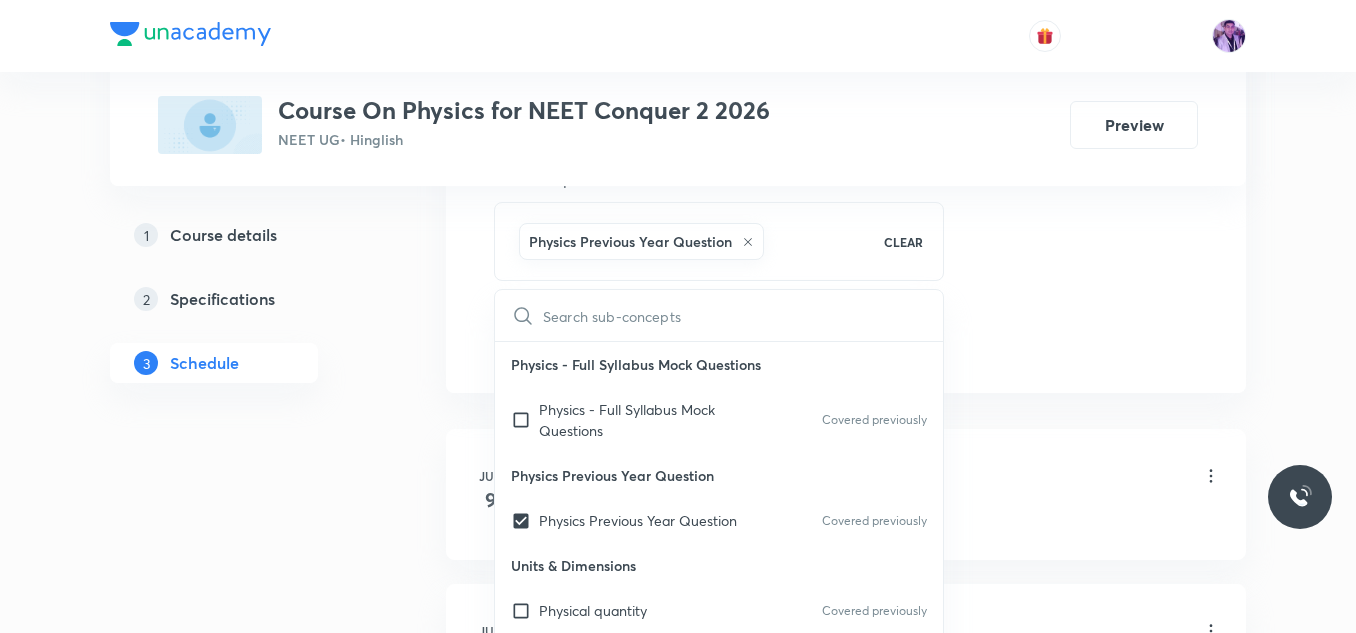 click on "Plus Courses Course On Physics for NEET Conquer 2 2026 NEET UG  • Hinglish Preview 1 Course details 2 Specifications 3 Schedule Schedule 37  classes Session  38 Live class Session title 19/99 Circular Motion - 3 ​ Schedule for Aug 6, 2025, 7:30 AM ​ Duration (in minutes) 80 ​   Session type Online Offline Room Room 103 Sub-concepts Physics Previous Year Question CLEAR ​ Physics - Full Syllabus Mock Questions Physics - Full Syllabus Mock Questions Covered previously Physics Previous Year Question Physics Previous Year Question Covered previously Units & Dimensions Physical quantity Covered previously Applications of Dimensional Analysis Covered previously Significant Figures Units of Physical Quantities System of Units Dimensions of Some Mathematical Functions Unit and Dimension Product of Two Vectors Subtraction of Vectors Cross Product Least Count Analysis Errors of Measurement Vernier Callipers Screw Gauge Zero Error Basic Mathematics Elementary Algebra Elementary Trigonometry Functions Error Heat" at bounding box center [678, 2685] 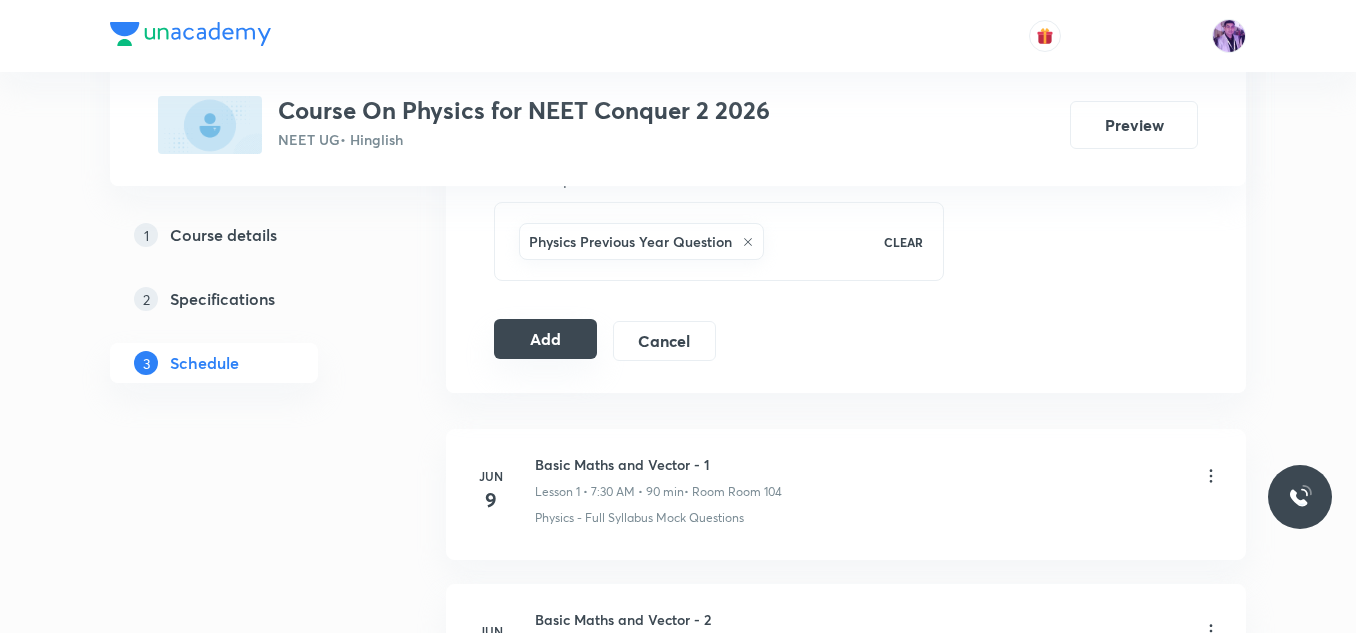click on "Add" at bounding box center [545, 339] 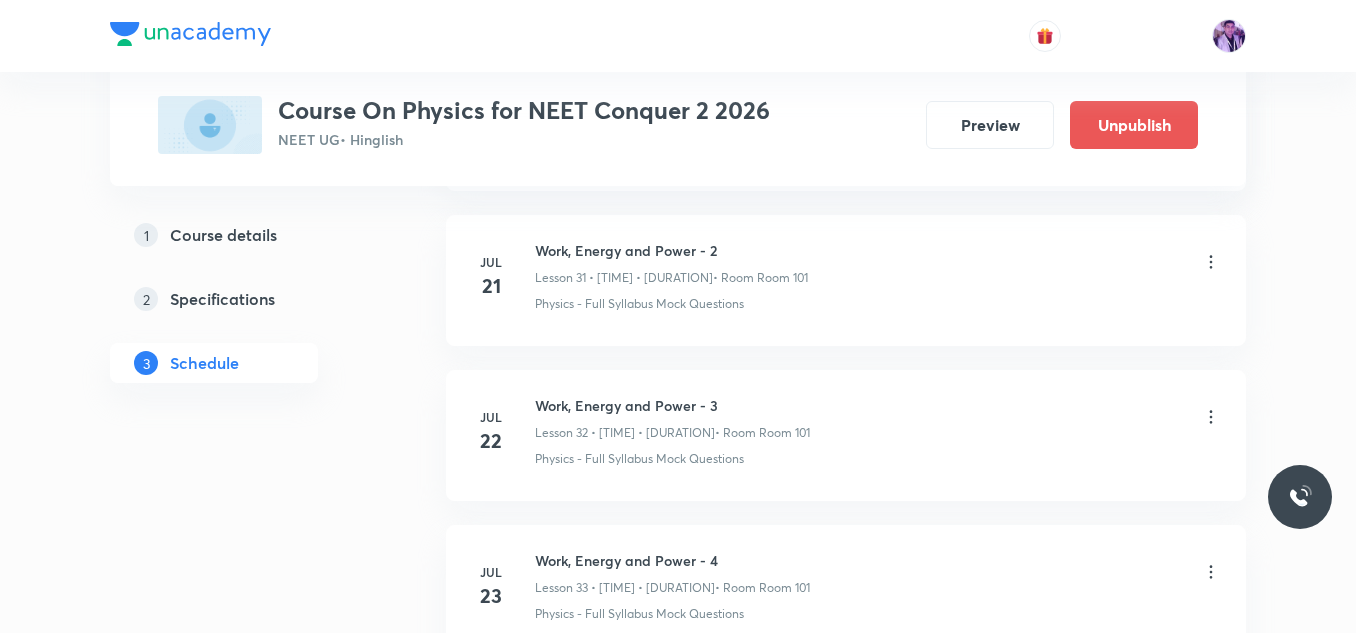 scroll, scrollTop: 5941, scrollLeft: 0, axis: vertical 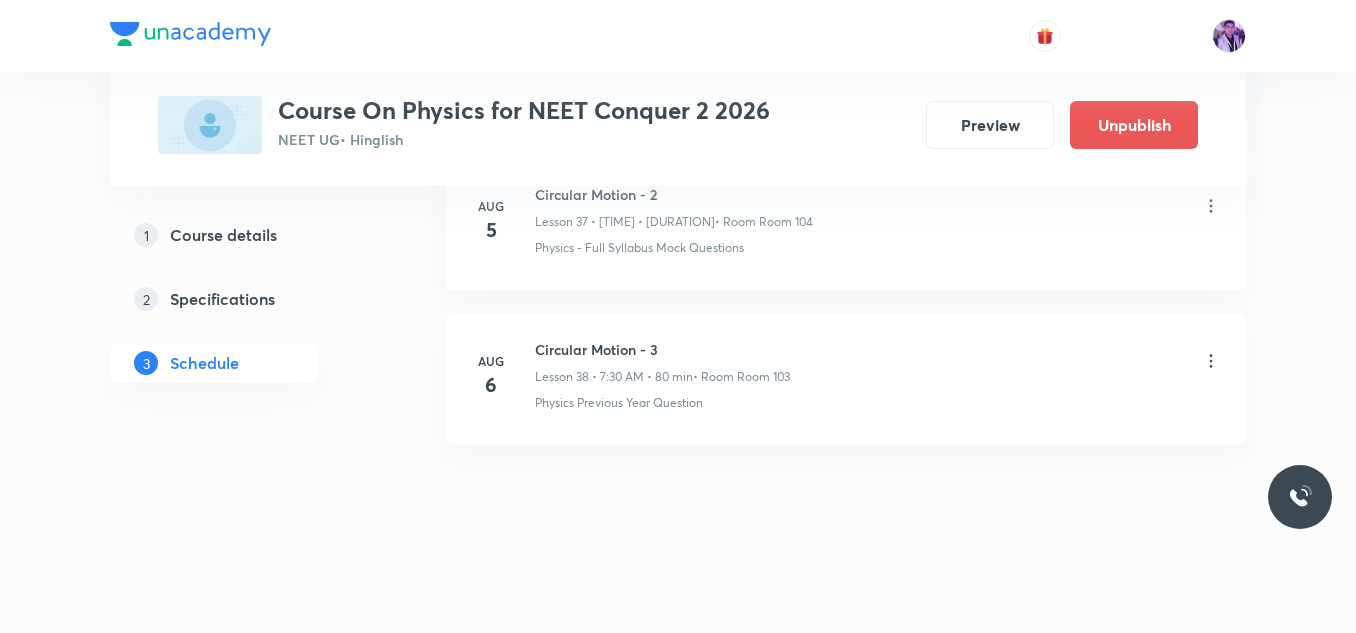 click on "Schedule 38  classes Add new session Jun 9 Basic Maths and Vector - 1 Lesson 1 • 7:30 AM • 90 min  • Room Room 104 Physics - Full Syllabus Mock Questions Jun 10 Basic Maths and Vector - 2 Lesson 2 • 11:00 AM • 80 min  • Room Room 104 Physics - Full Syllabus Mock Questions Jun 11 Basic Maths and Vector - 3 Lesson 3 • 7:35 AM • 90 min  • Room Room 104 Physics - Full Syllabus Mock Questions Jun 12 Basic Maths and Vector - 4 Lesson 4 • 9:10 AM • 80 min  • Room Room 104 Physics Previous Year Question Jun 13 Basic Maths and Vector - 5 Lesson 5 • 9:10 AM • 90 min  • Room Room 104 Physics - Full Syllabus Mock Questions Jun 16 Basic Maths and Vector - 6 Lesson 6 • 7:30 AM • 80 min  • Room Room 104 Physics - Full Syllabus Mock Questions Jun 17 Basic Maths and Vector - 7 Lesson 7 • 7:30 AM • 80 min  • Room Room 104 Physics - Full Syllabus Mock Questions Jun 18 Basic Maths and Vector - 8 Lesson 8 • 7:30 AM • 80 min  • Room Room 104 Jun 19 Basic Maths and Vector - 9" at bounding box center (846, -2503) 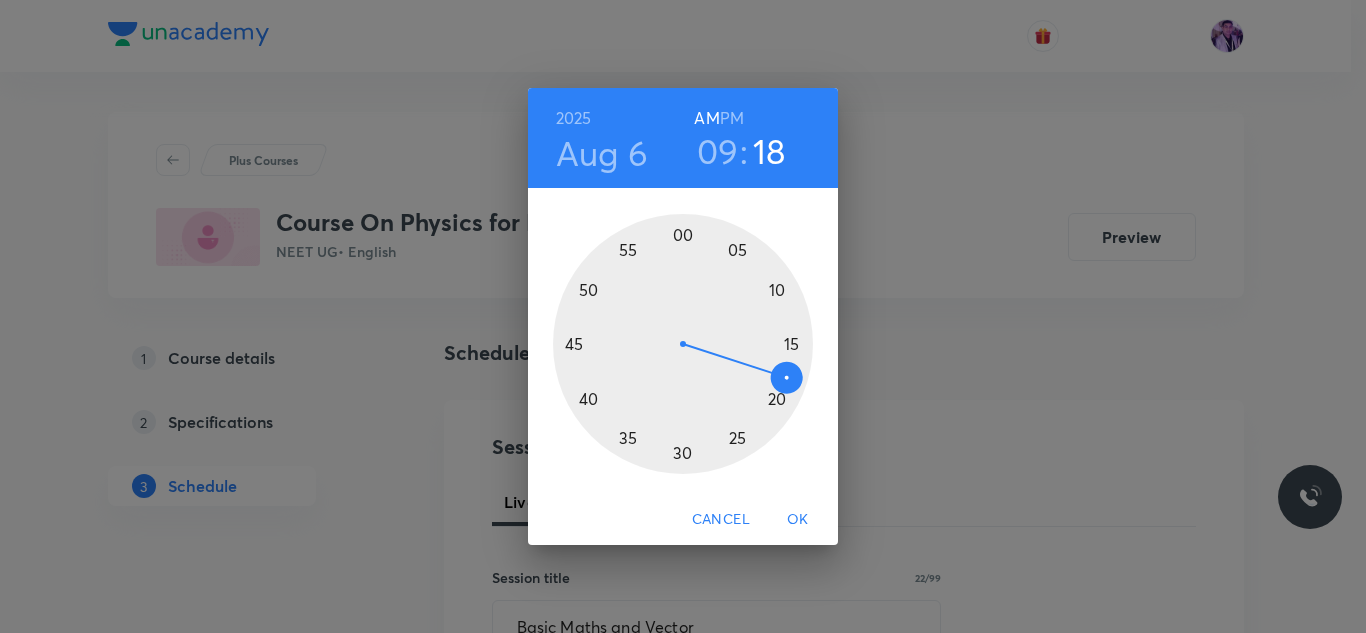 scroll, scrollTop: 362, scrollLeft: 0, axis: vertical 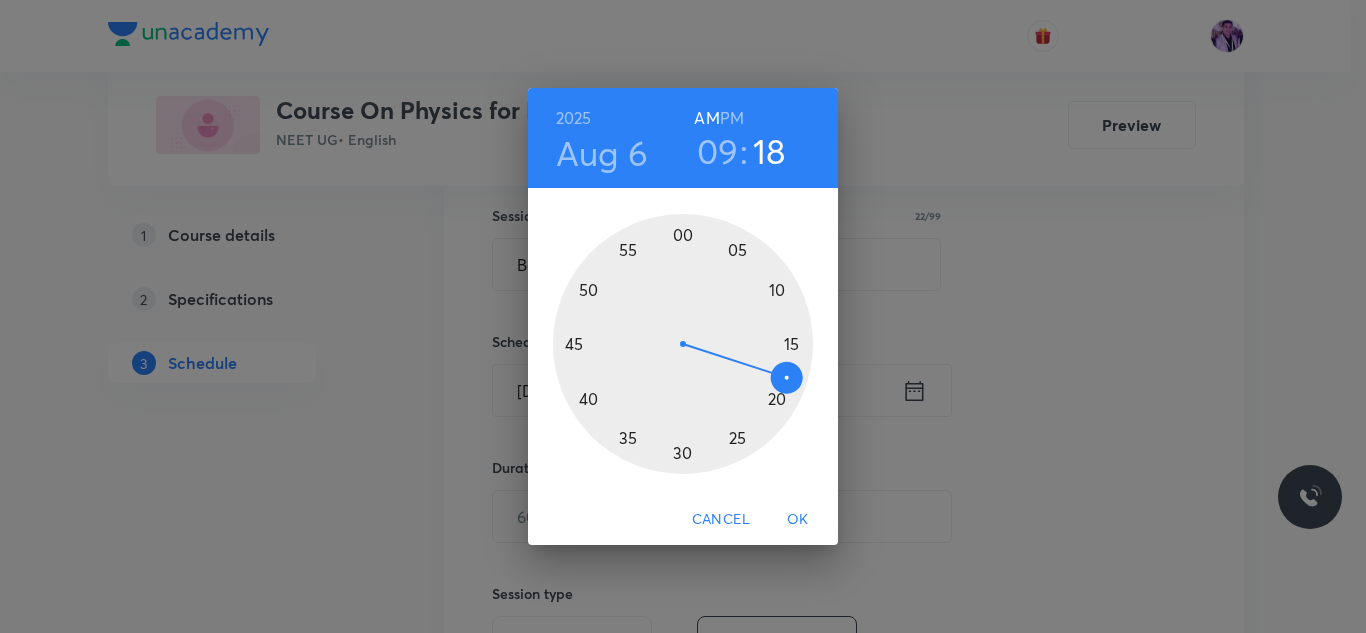 click at bounding box center [683, 344] 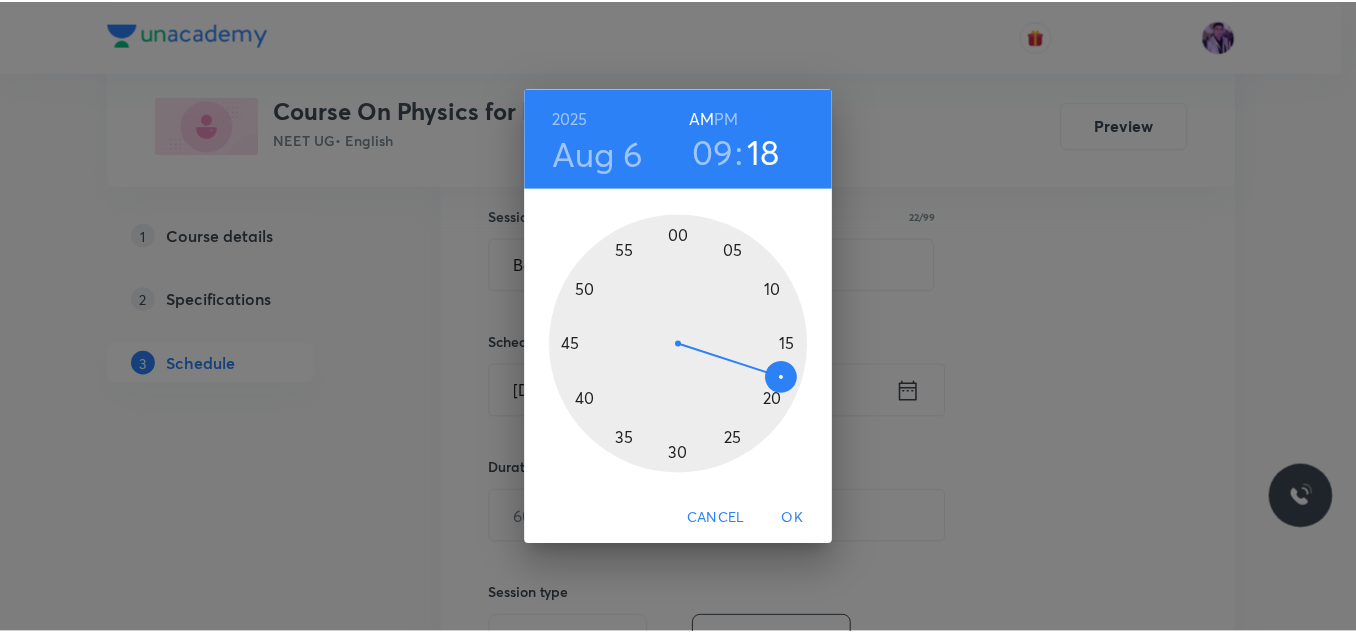 scroll, scrollTop: 0, scrollLeft: 0, axis: both 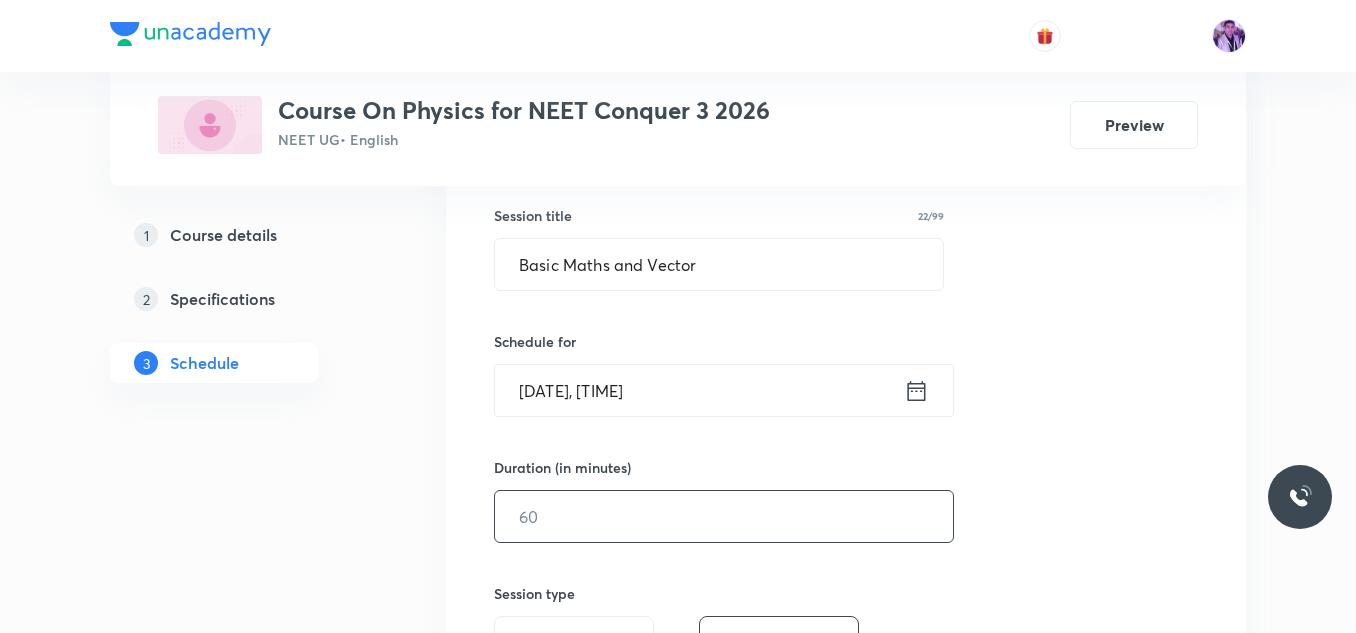 click at bounding box center [724, 516] 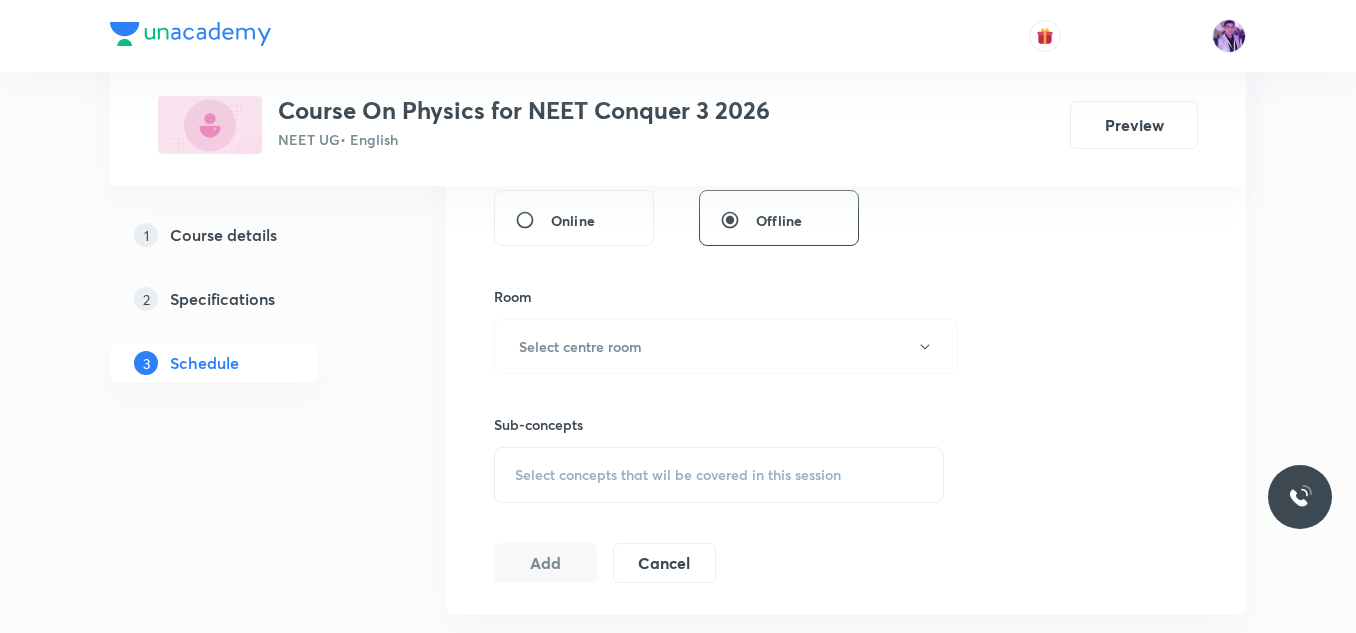 scroll, scrollTop: 779, scrollLeft: 0, axis: vertical 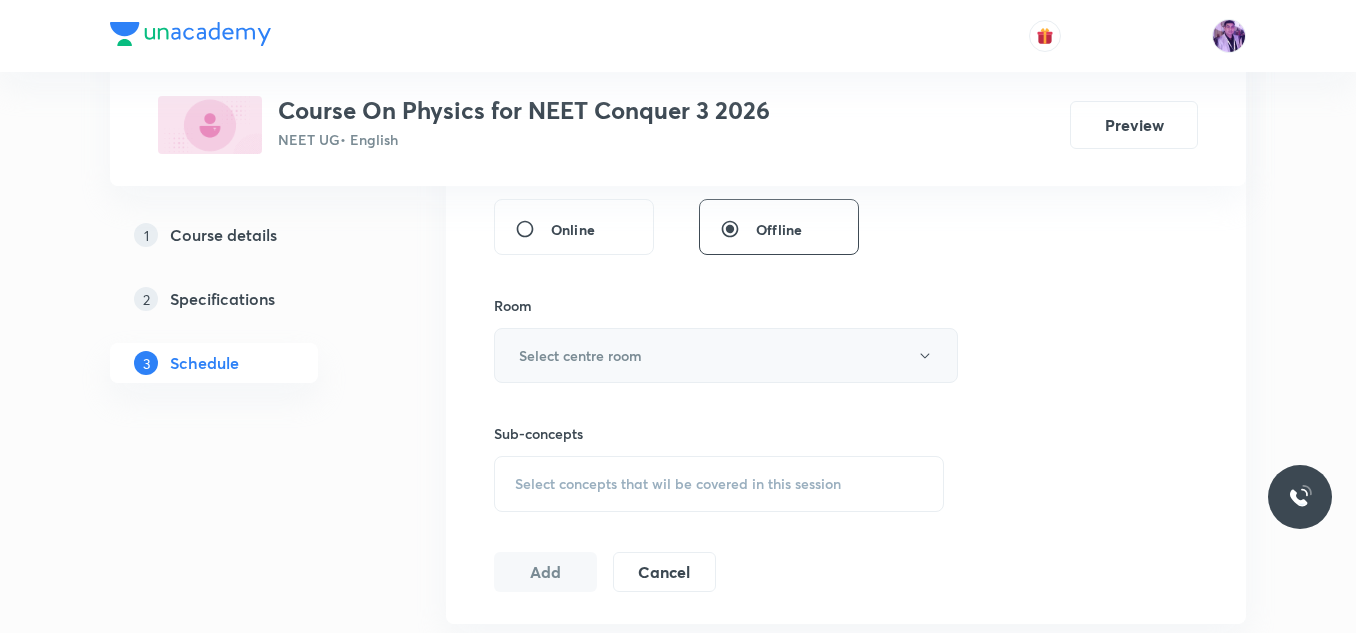 type on "80" 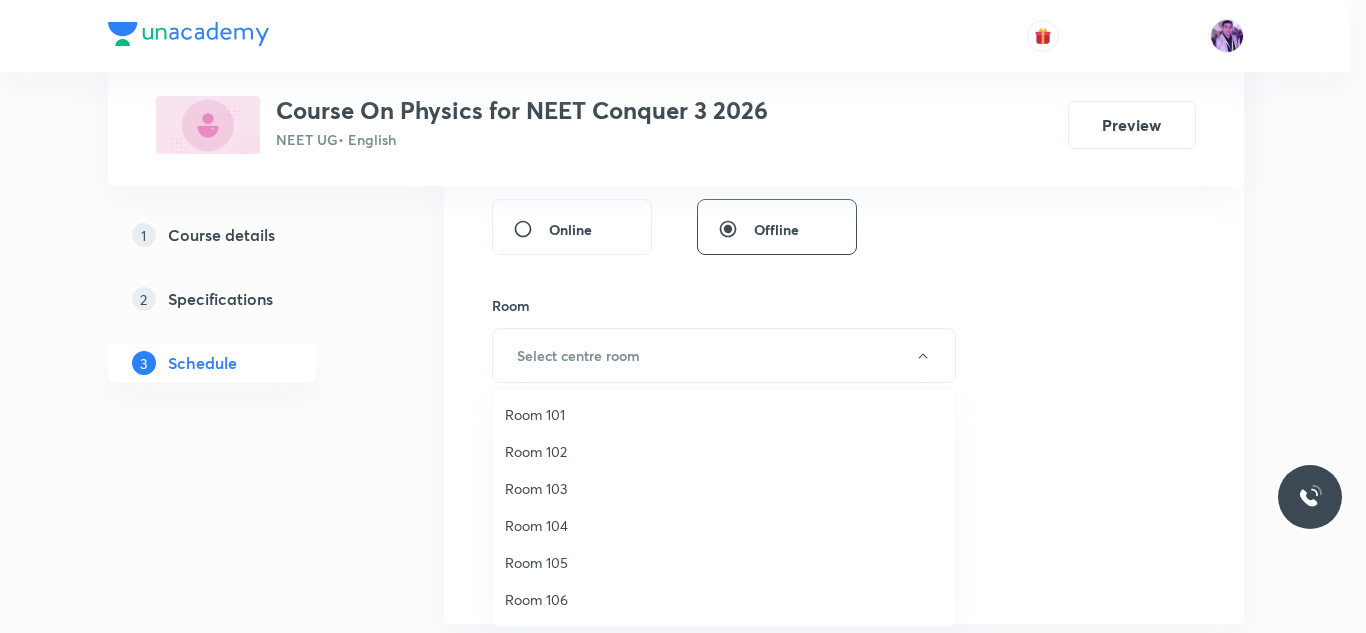 click on "Room 105" at bounding box center (724, 562) 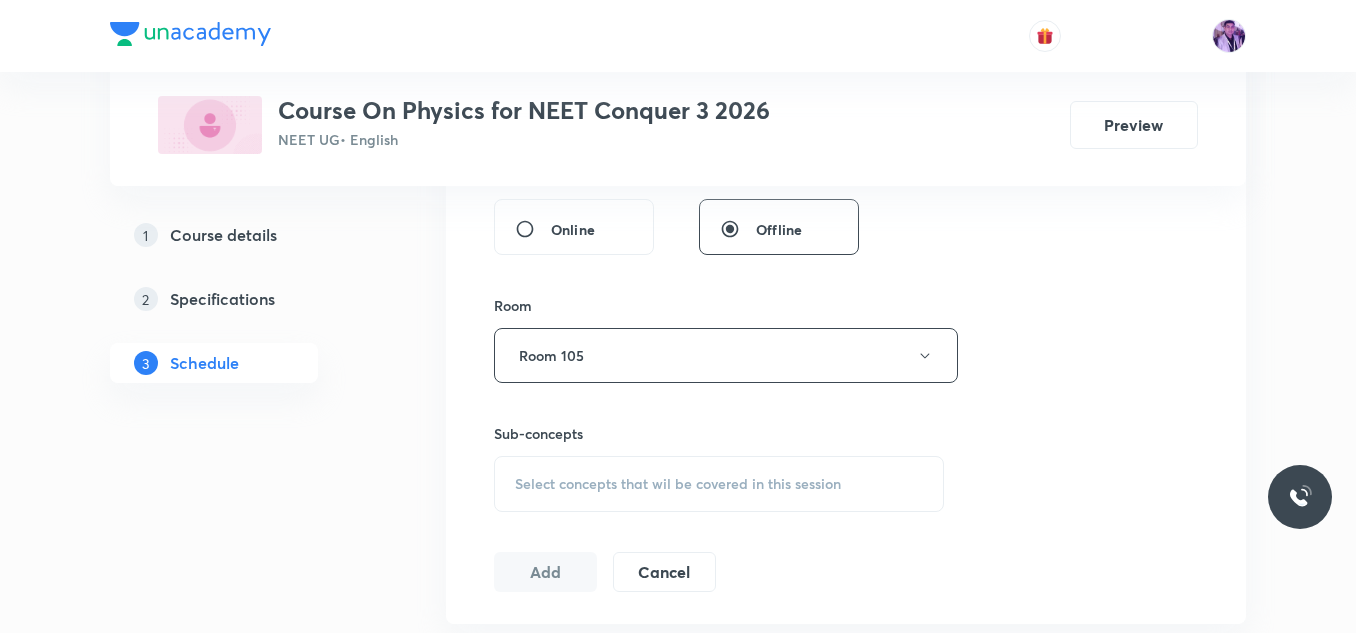click on "Select concepts that wil be covered in this session" at bounding box center [719, 484] 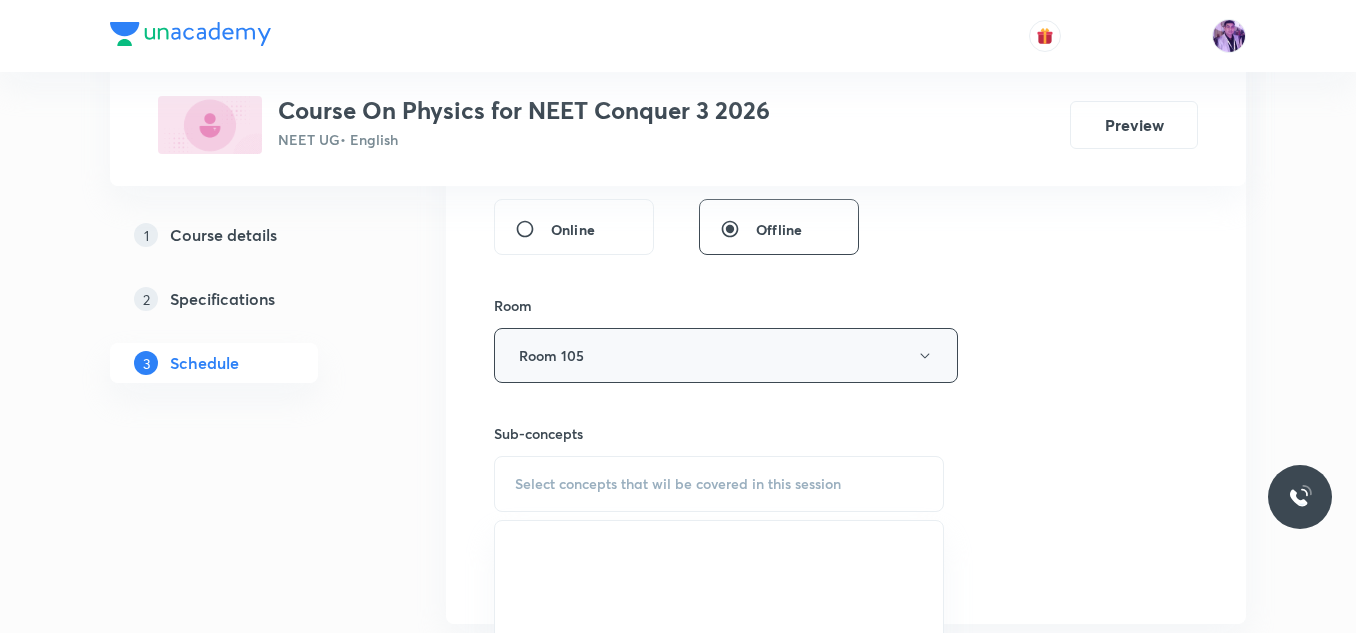 click on "Room 105" at bounding box center (726, 355) 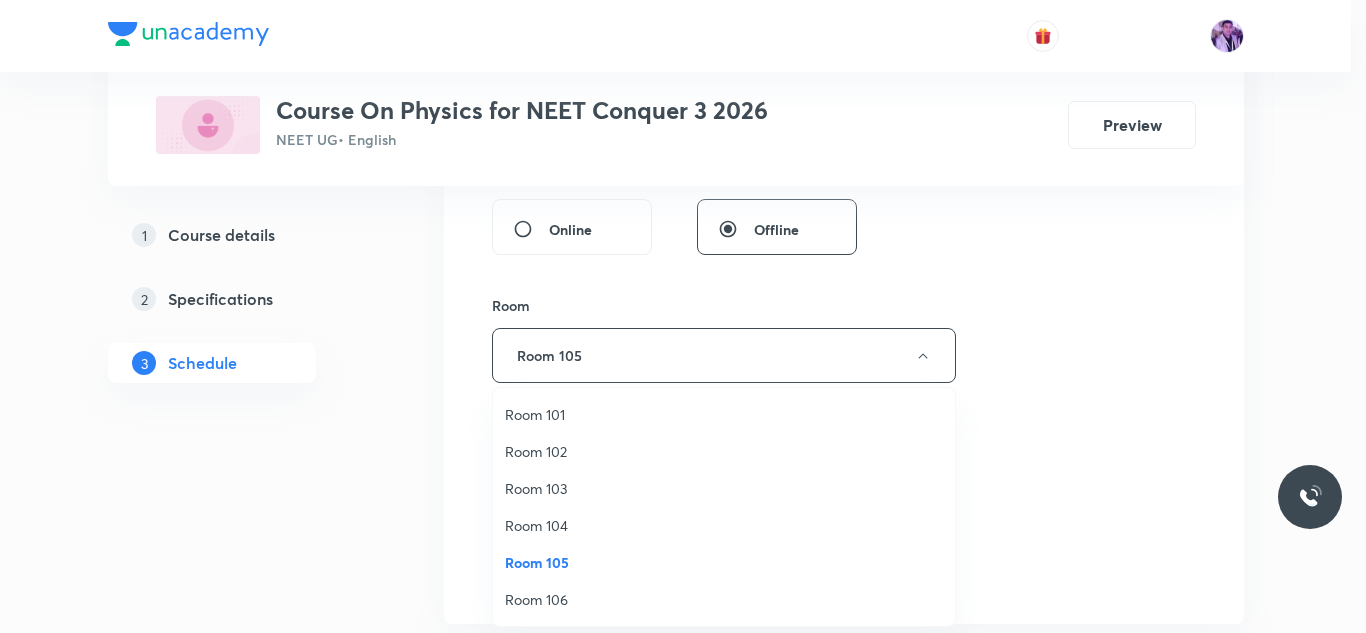 click on "Room 103" at bounding box center (724, 488) 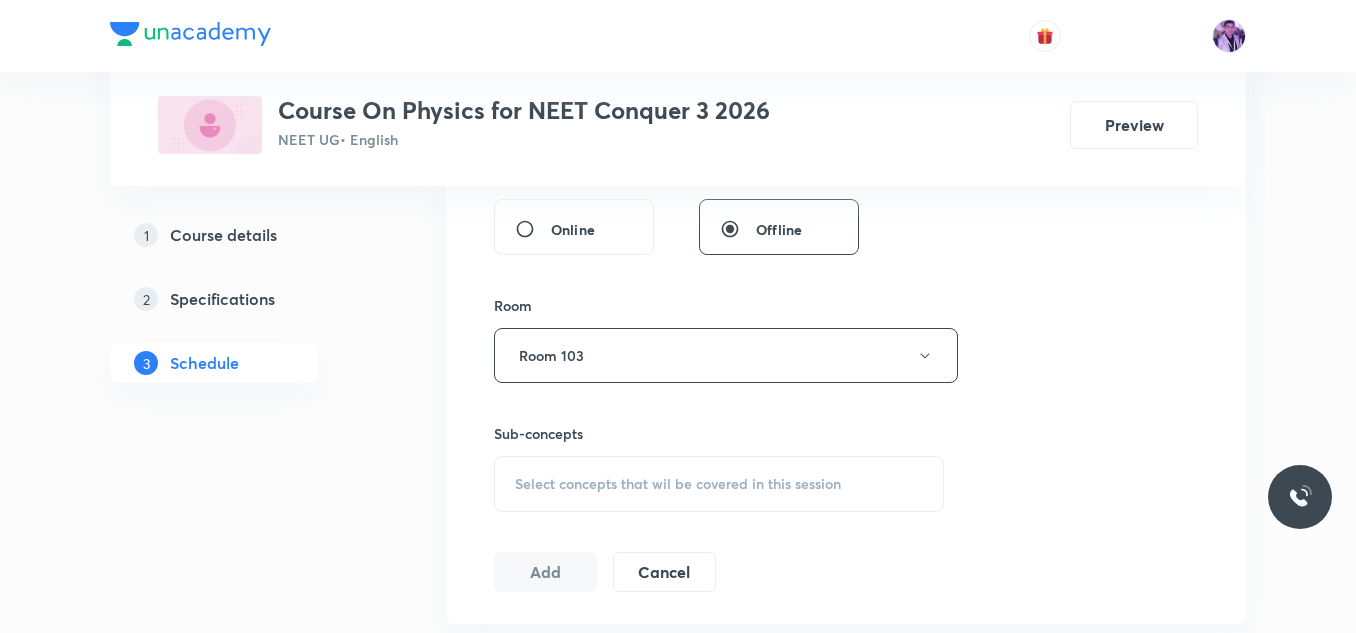 click on "Select concepts that wil be covered in this session" at bounding box center (678, 484) 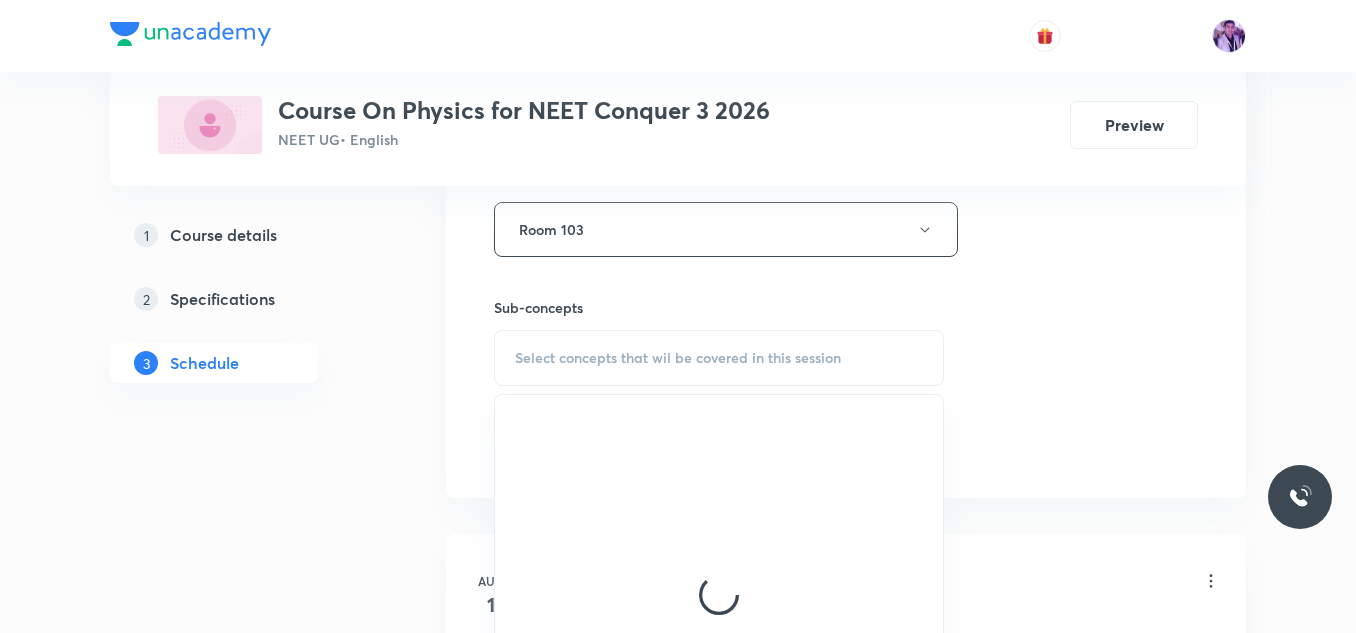 scroll, scrollTop: 1012, scrollLeft: 0, axis: vertical 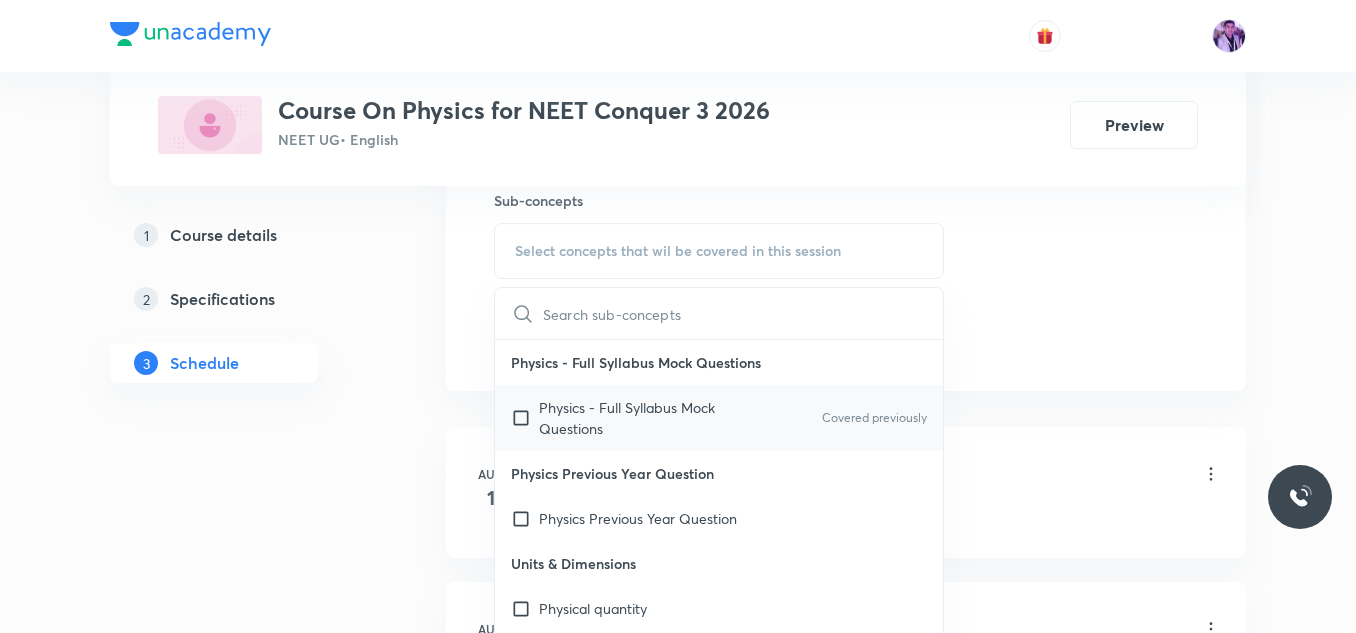 click on "Physics - Full Syllabus Mock Questions" at bounding box center [640, 418] 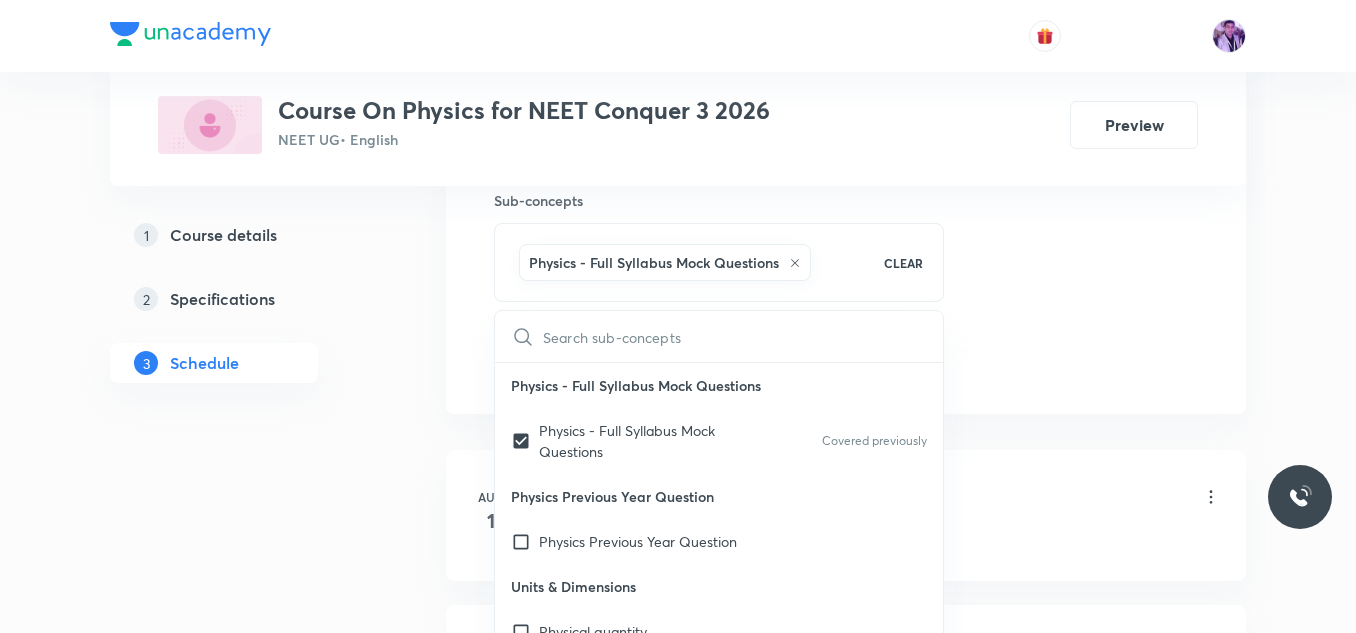 click on "Plus Courses Course On Physics for NEET Conquer 3 2026 NEET UG  • English Preview 1 Course details 2 Specifications 3 Schedule Schedule 2  classes Session  3 Live class Session title 22/99 Basic Maths and Vector ​ Schedule for Aug 6, 2025, 9:10 AM ​ Duration (in minutes) 80 ​   Session type Online Offline Room Room 103 Sub-concepts Physics - Full Syllabus Mock Questions CLEAR ​ Physics - Full Syllabus Mock Questions Physics - Full Syllabus Mock Questions Covered previously Physics Previous Year Question Physics Previous Year Question Units & Dimensions Physical quantity Applications of Dimensional Analysis Significant Figures Units of Physical Quantities System of Units Dimensions of Some Mathematical Functions Unit and Dimension Product of Two Vectors Subtraction of Vectors Cross Product Least Count Analysis Errors of Measurement Vernier Callipers Screw Gauge Zero Error Basic Mathematics Elementary Algebra Elementary Trigonometry Basic Coordinate Geometry Functions Differentiation Basic Mathematics" at bounding box center (678, -6) 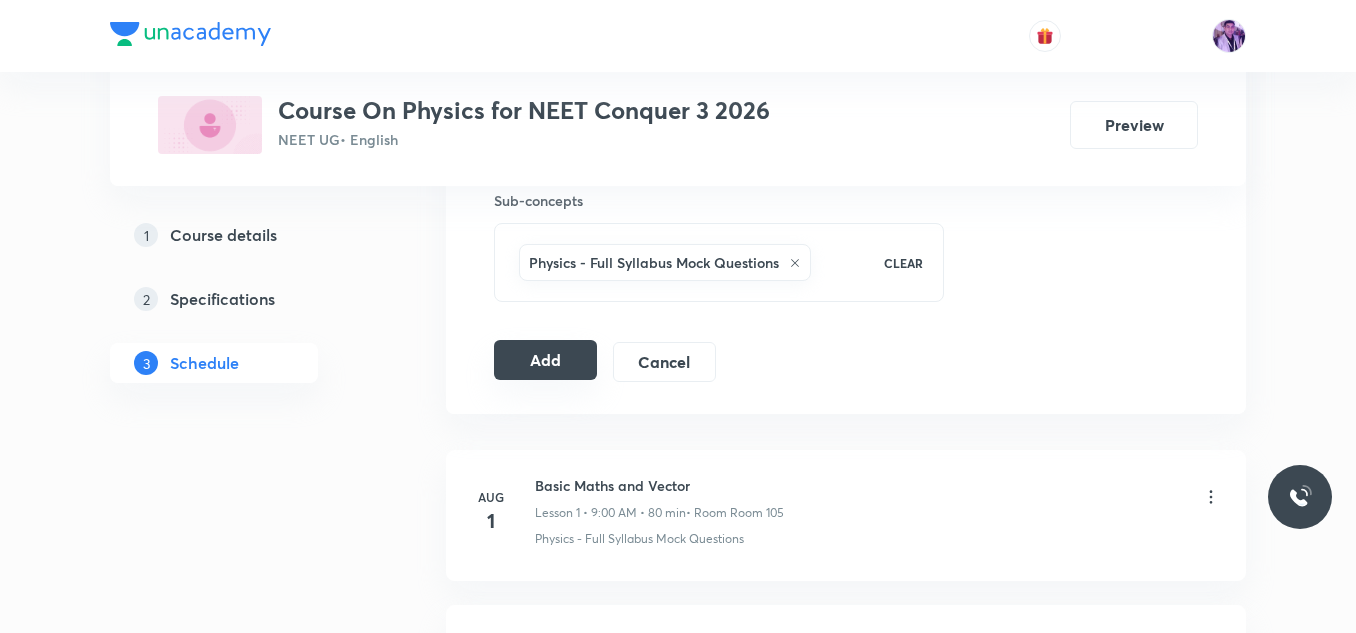 click on "Add" at bounding box center [545, 360] 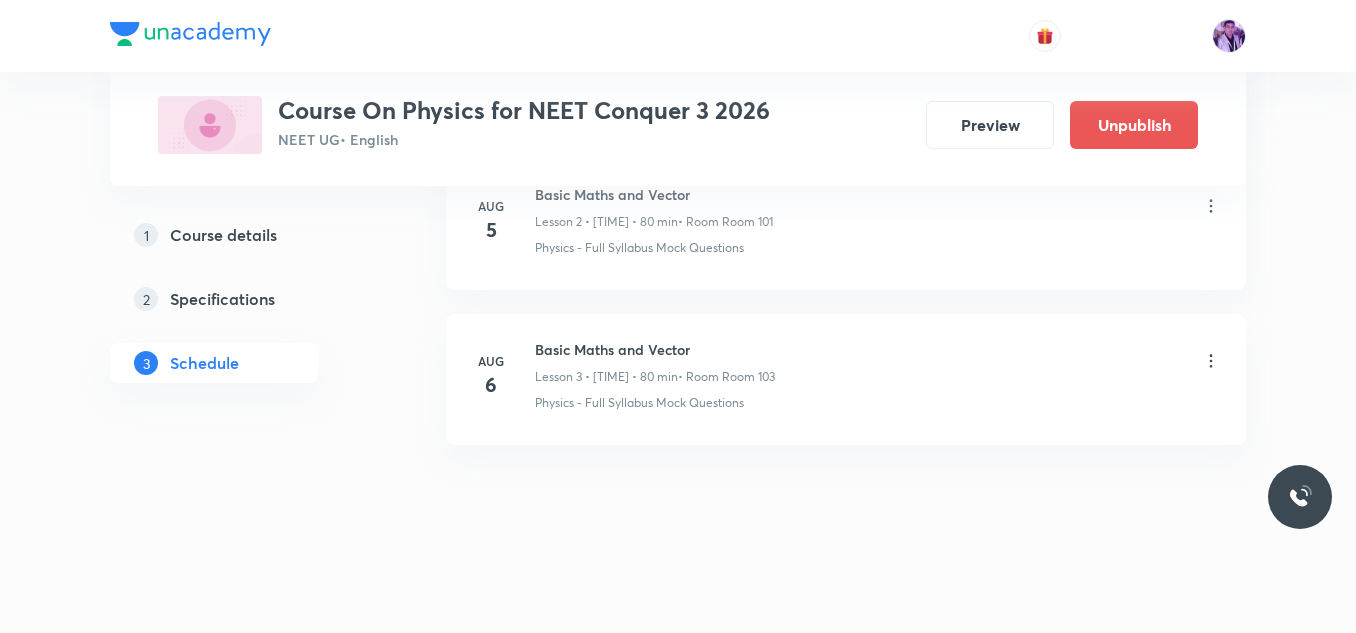 scroll, scrollTop: 466, scrollLeft: 0, axis: vertical 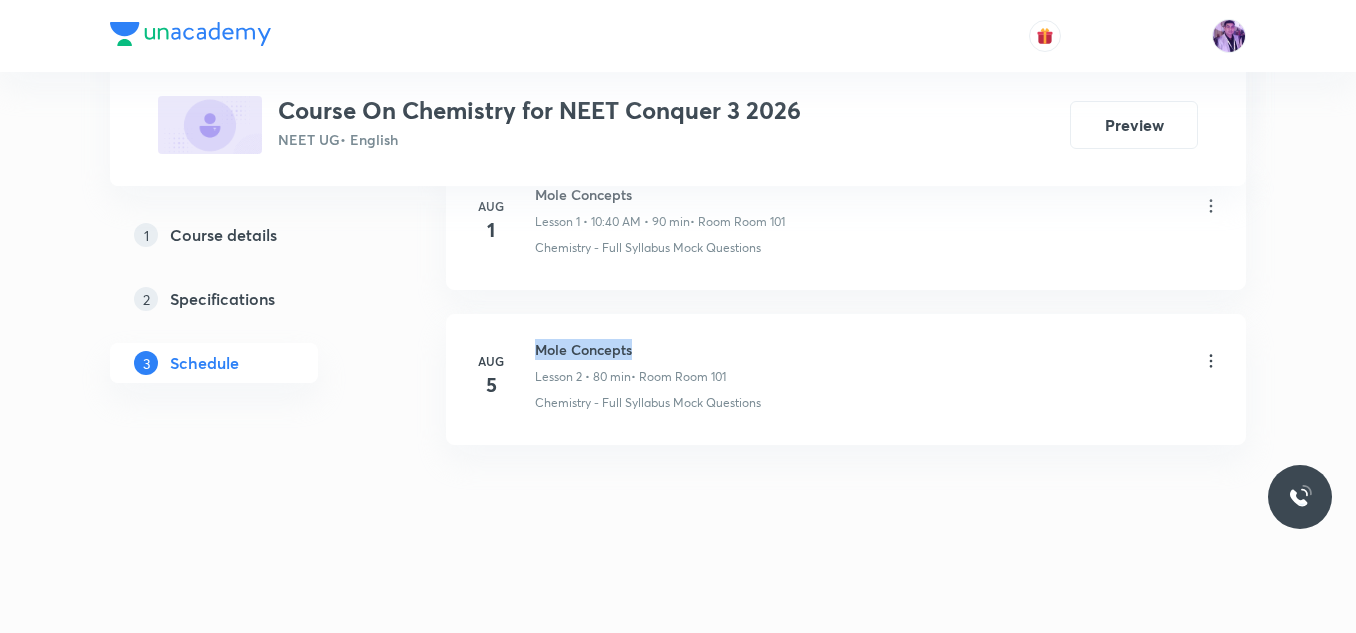 drag, startPoint x: 538, startPoint y: 347, endPoint x: 650, endPoint y: 344, distance: 112.04017 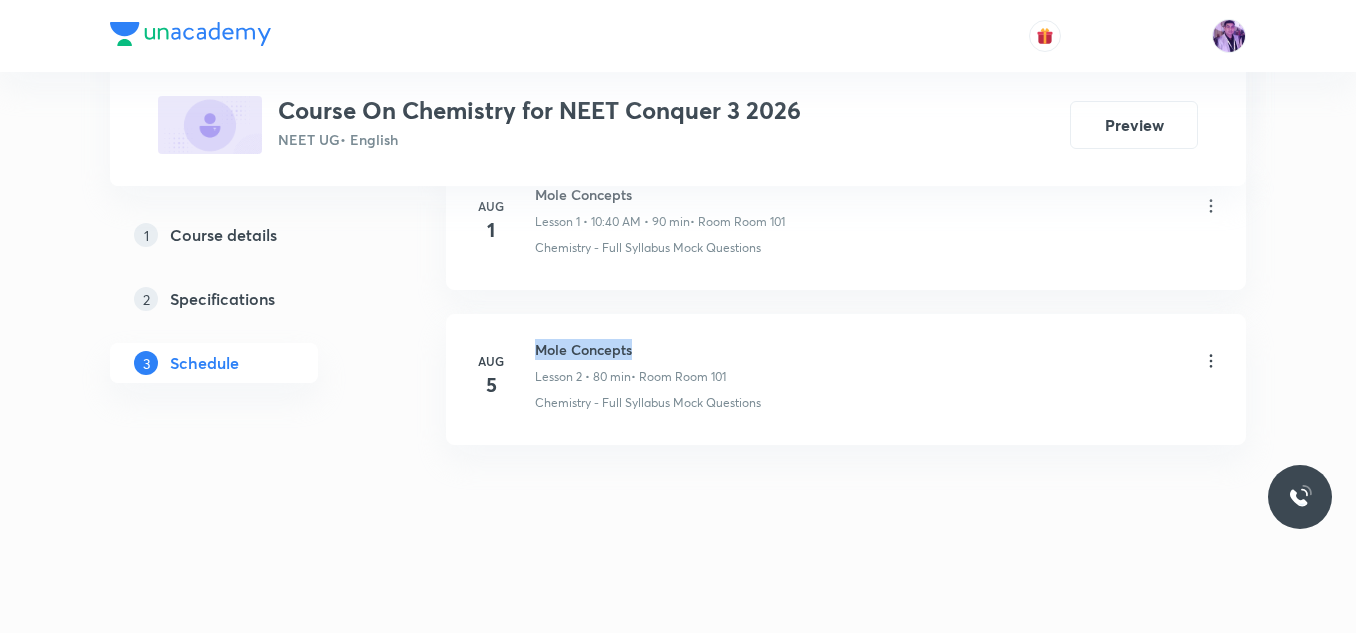 drag, startPoint x: 647, startPoint y: 340, endPoint x: 531, endPoint y: 346, distance: 116.15507 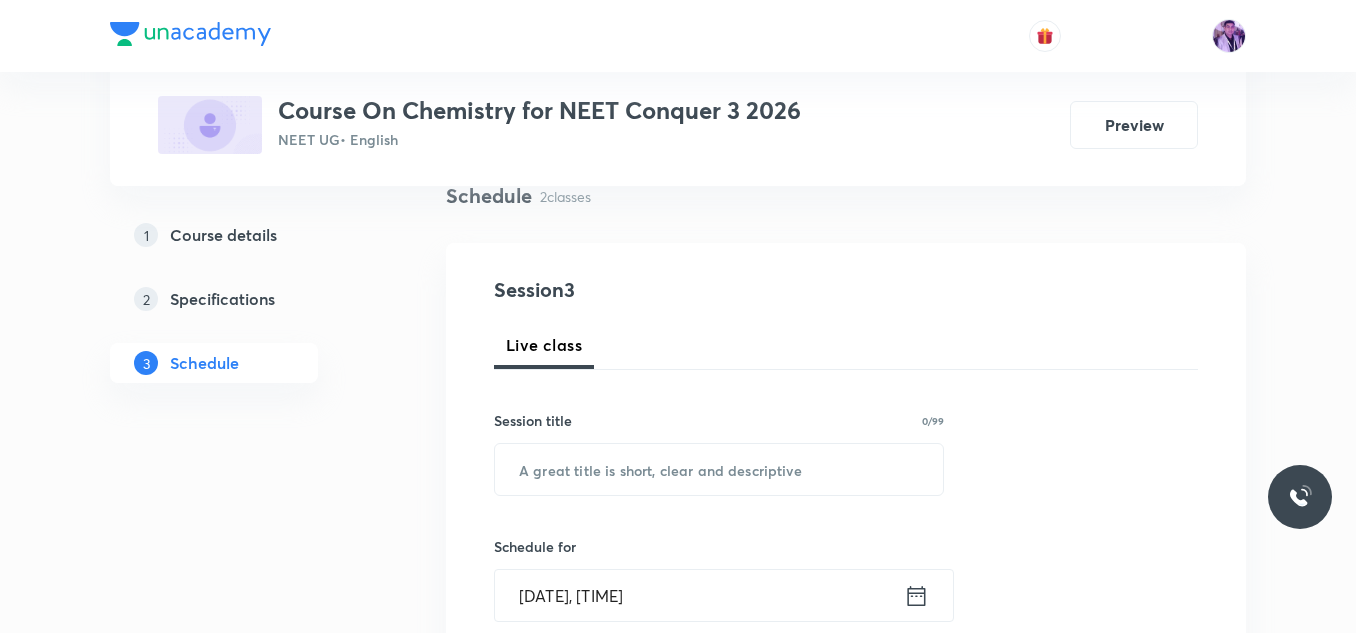 scroll, scrollTop: 0, scrollLeft: 0, axis: both 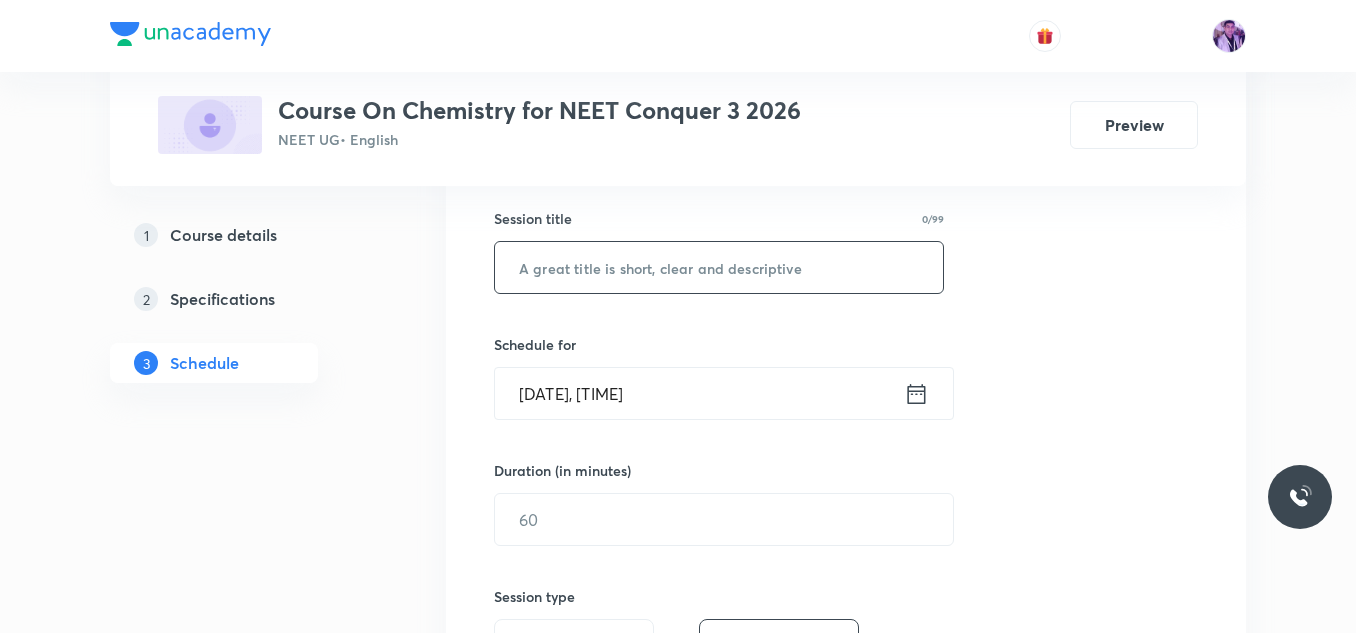 click at bounding box center (719, 267) 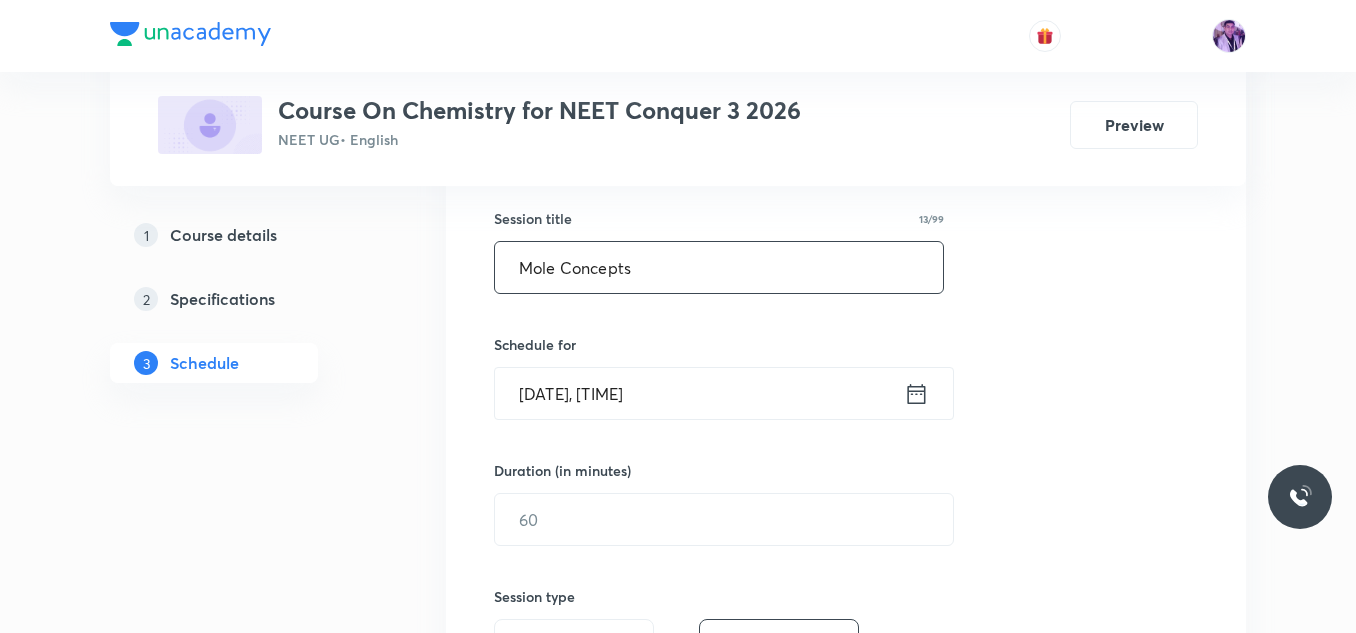 type on "Mole Concepts" 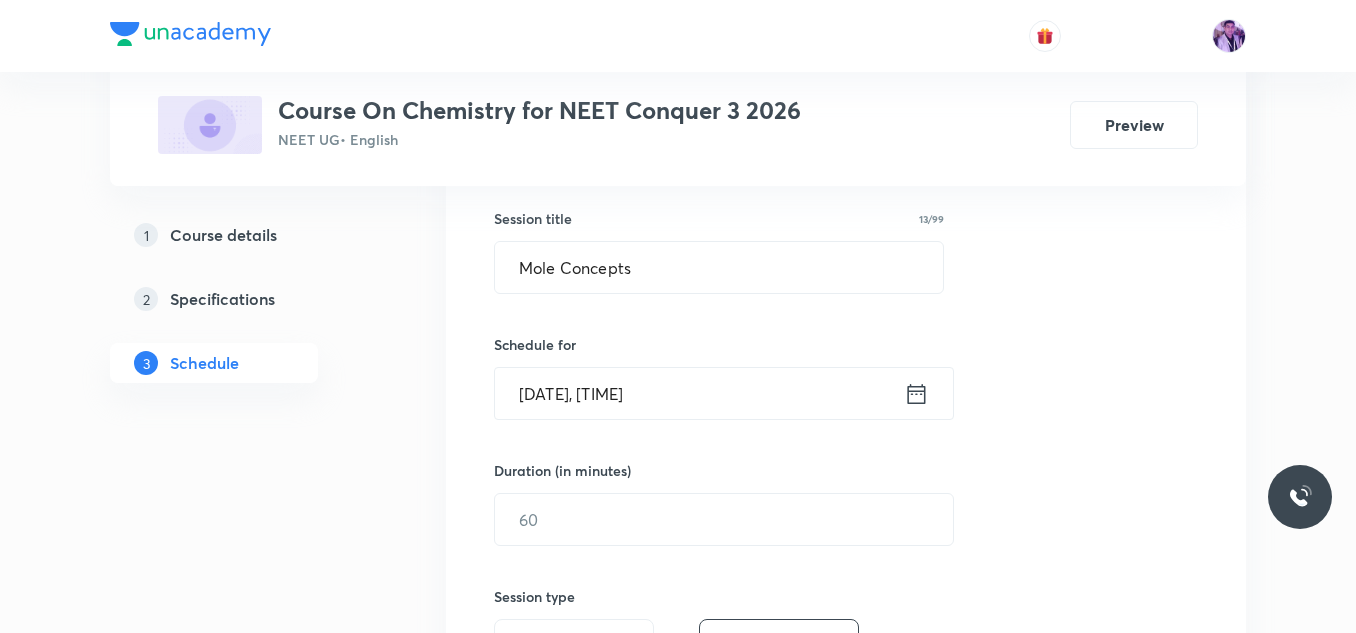 click on "[DATE], [TIME]" at bounding box center (699, 393) 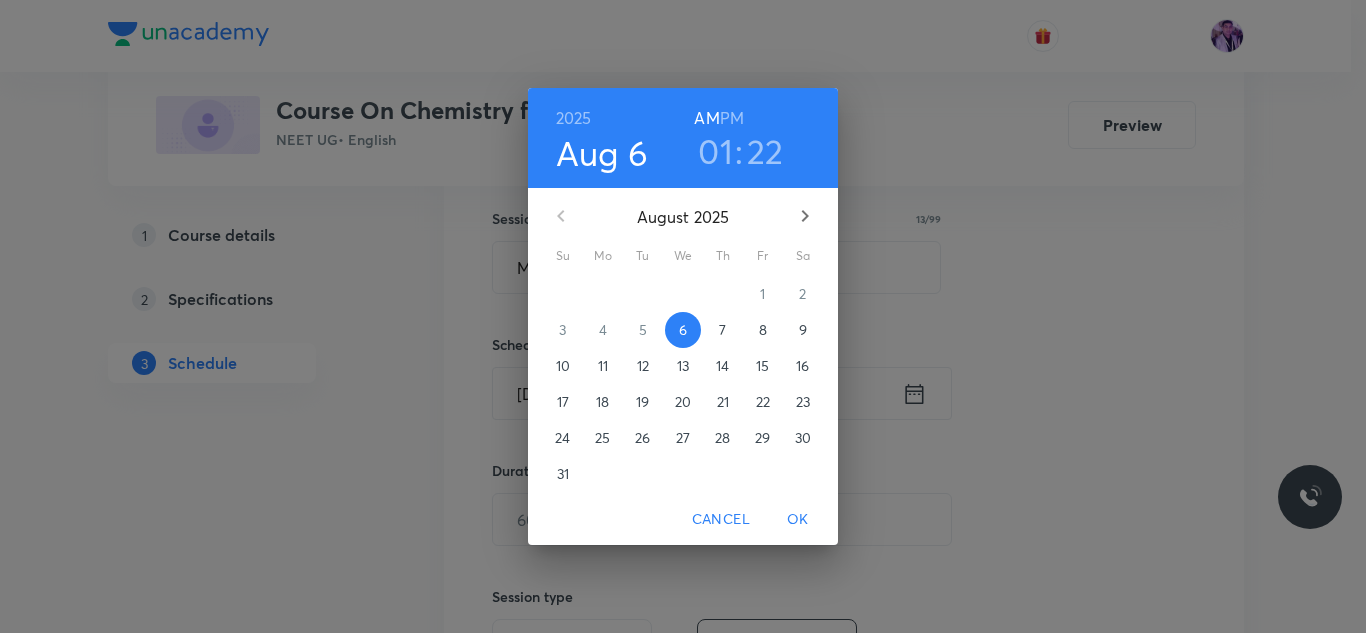 click on "01" at bounding box center (715, 151) 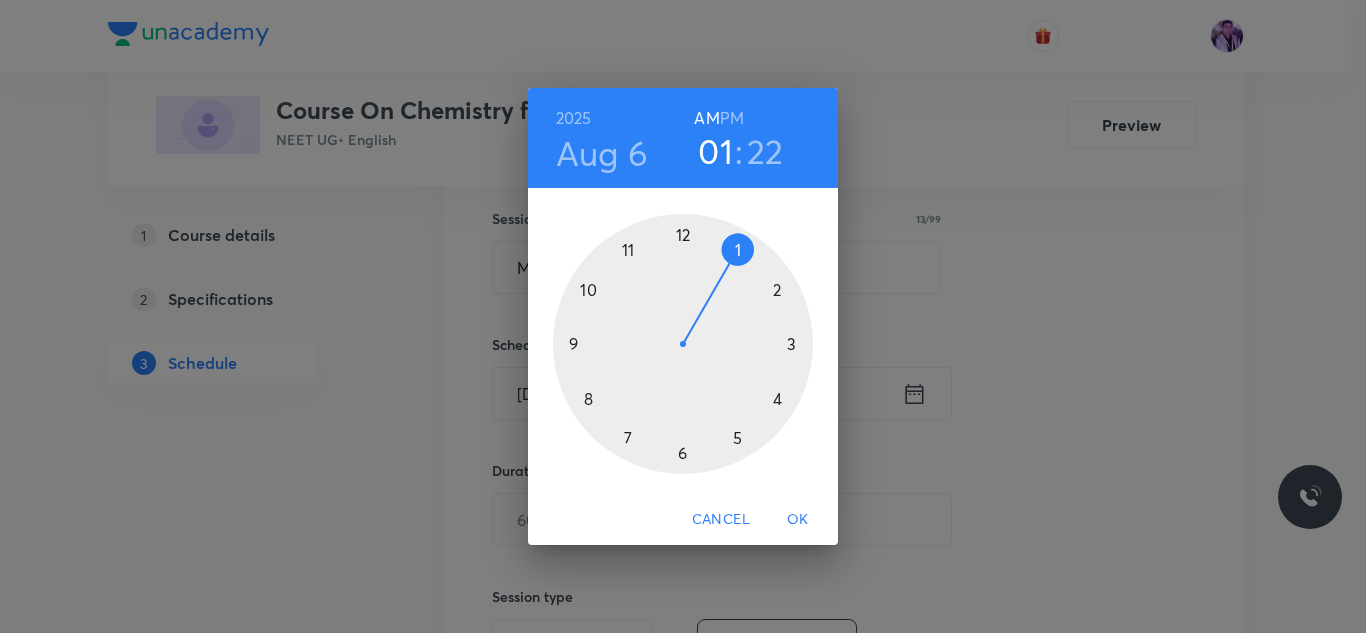 click at bounding box center (683, 344) 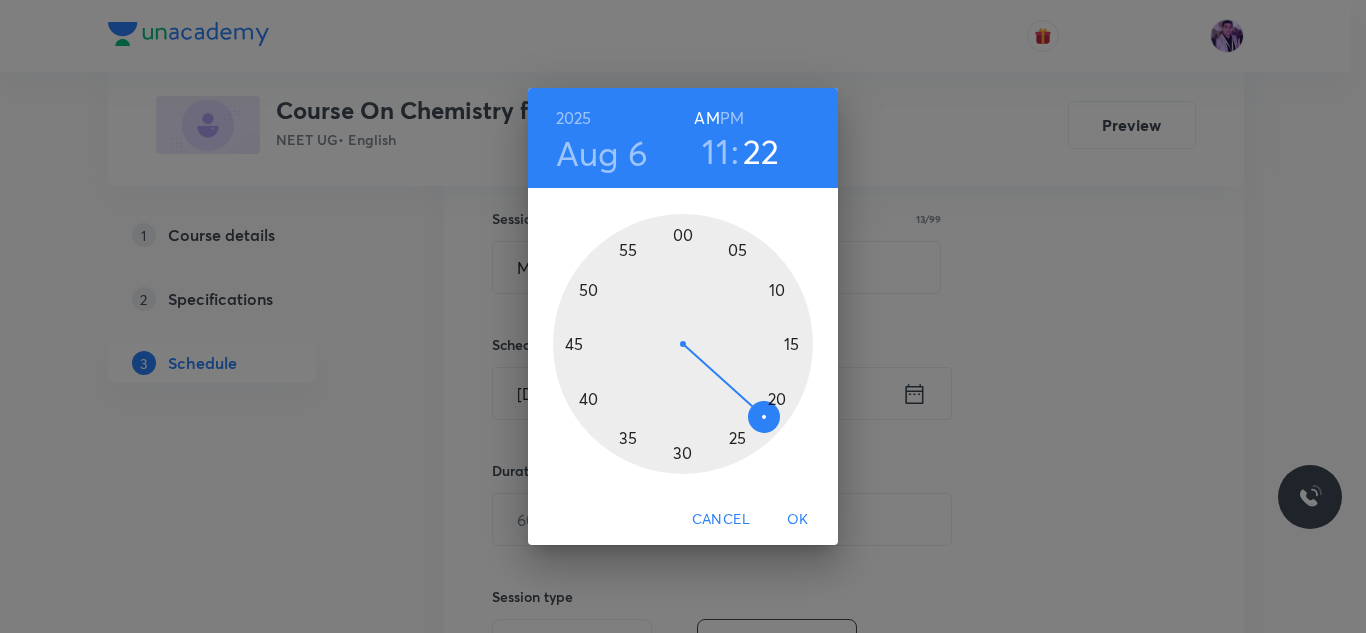 click on "11" at bounding box center (715, 151) 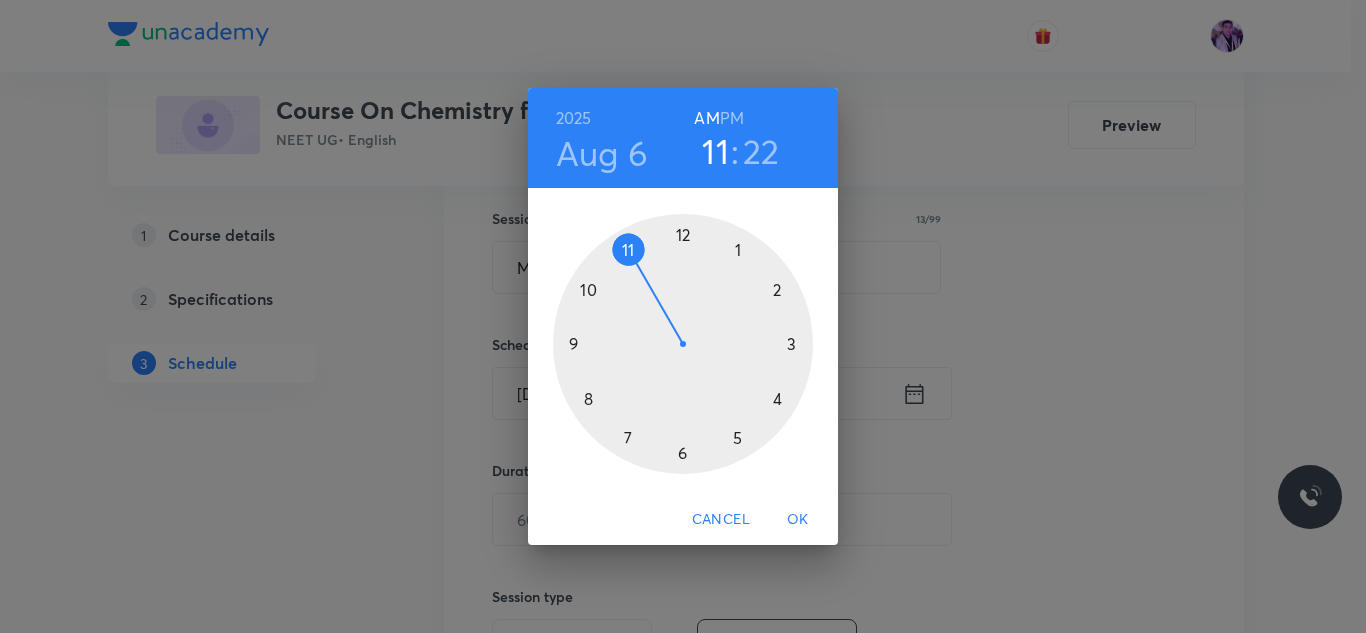 click at bounding box center [683, 344] 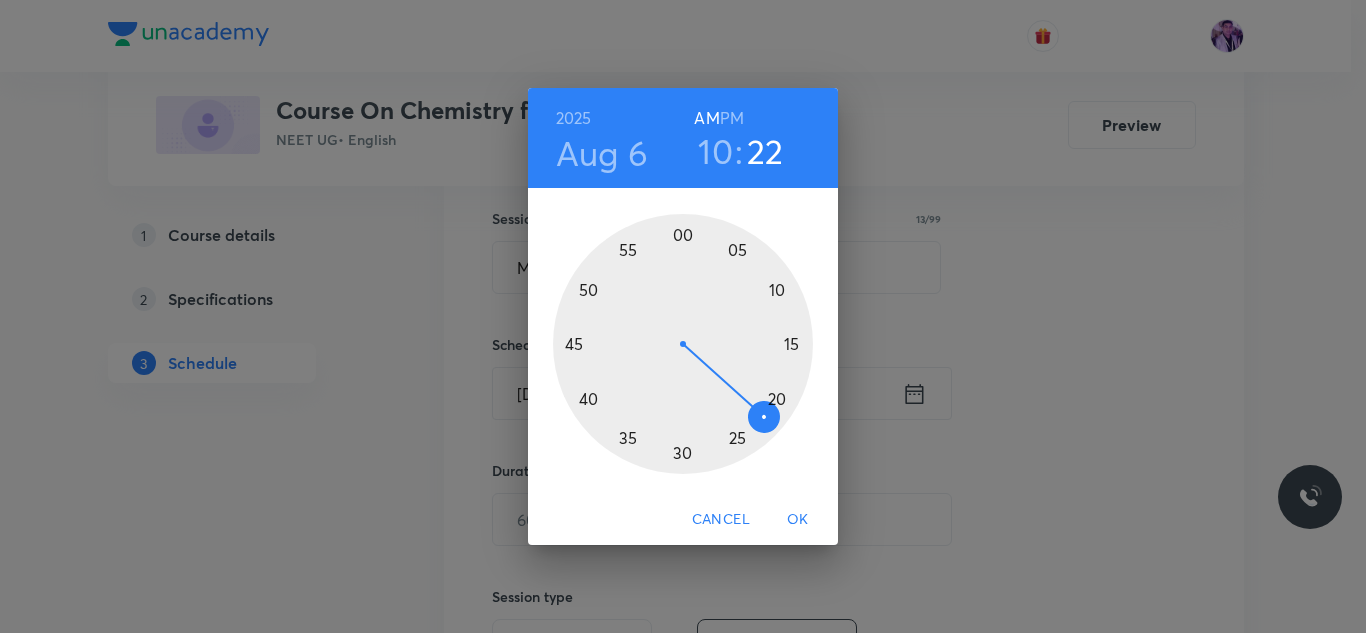 click at bounding box center (683, 344) 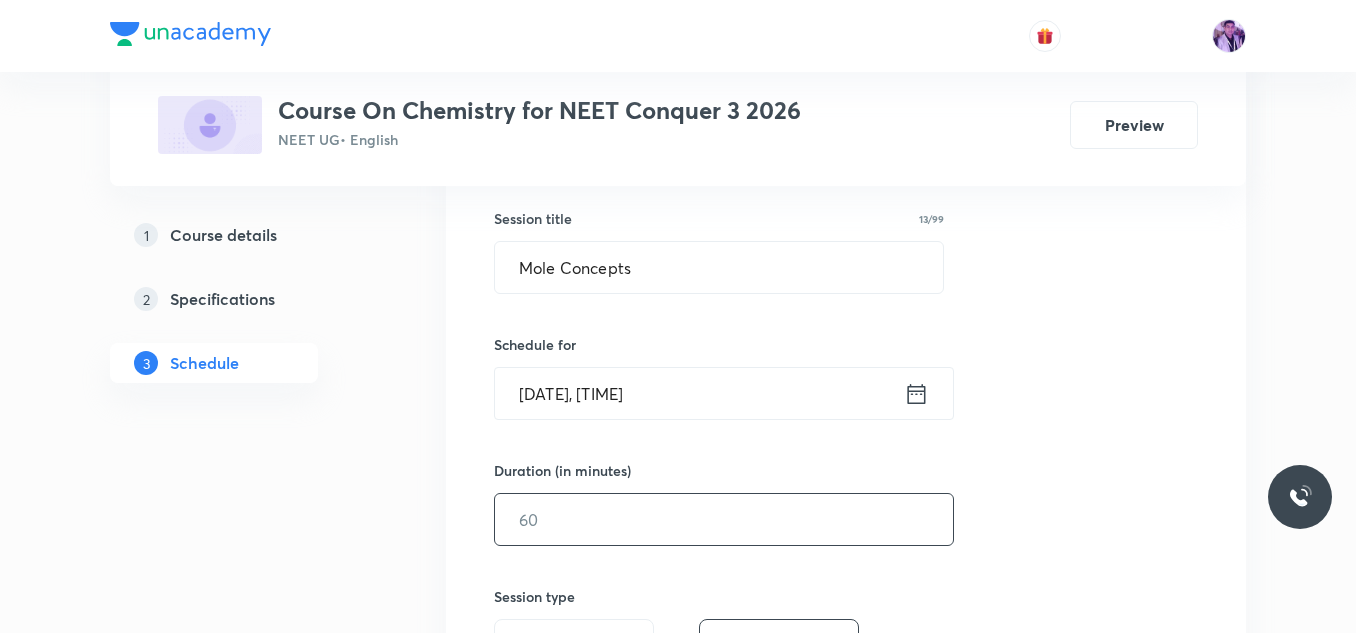 click at bounding box center (724, 519) 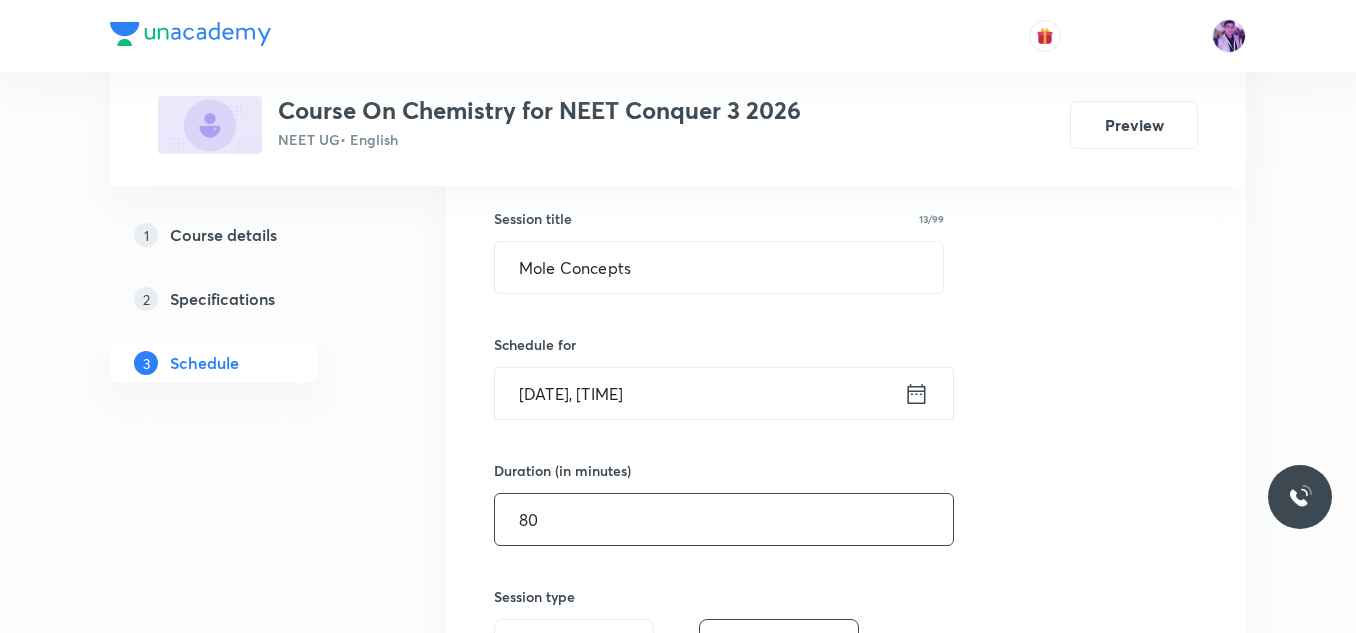 type on "80" 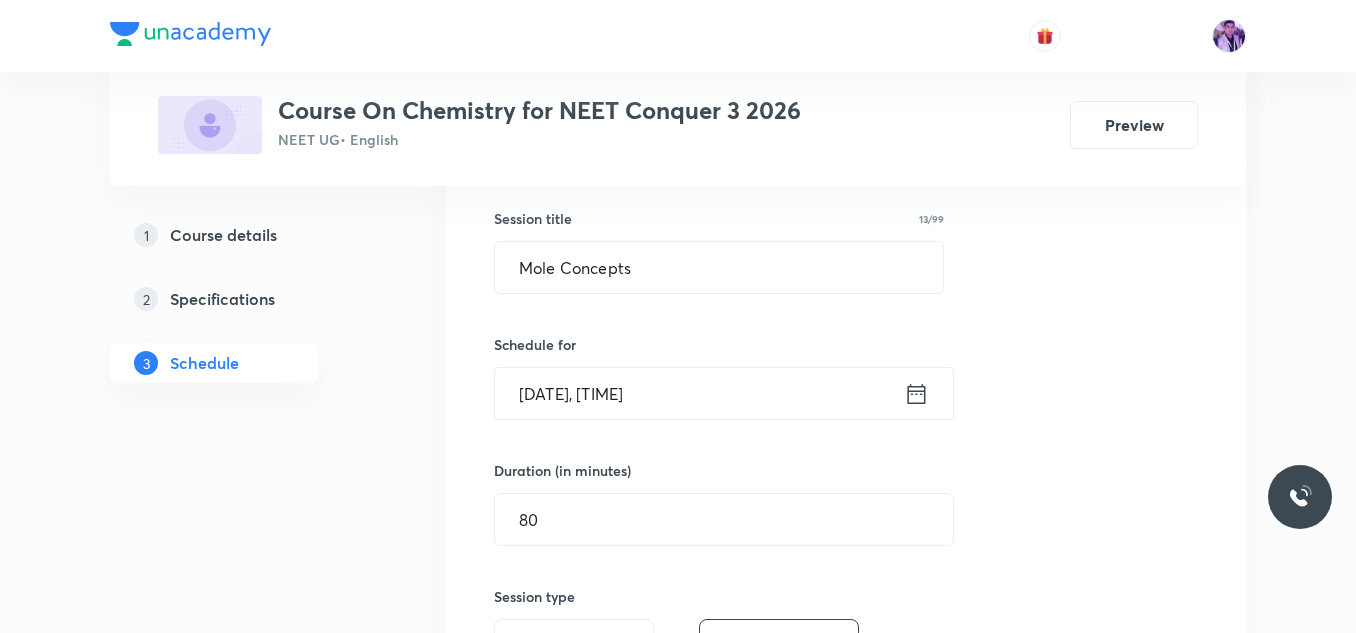 click on "[DATE], [TIME]" at bounding box center [699, 393] 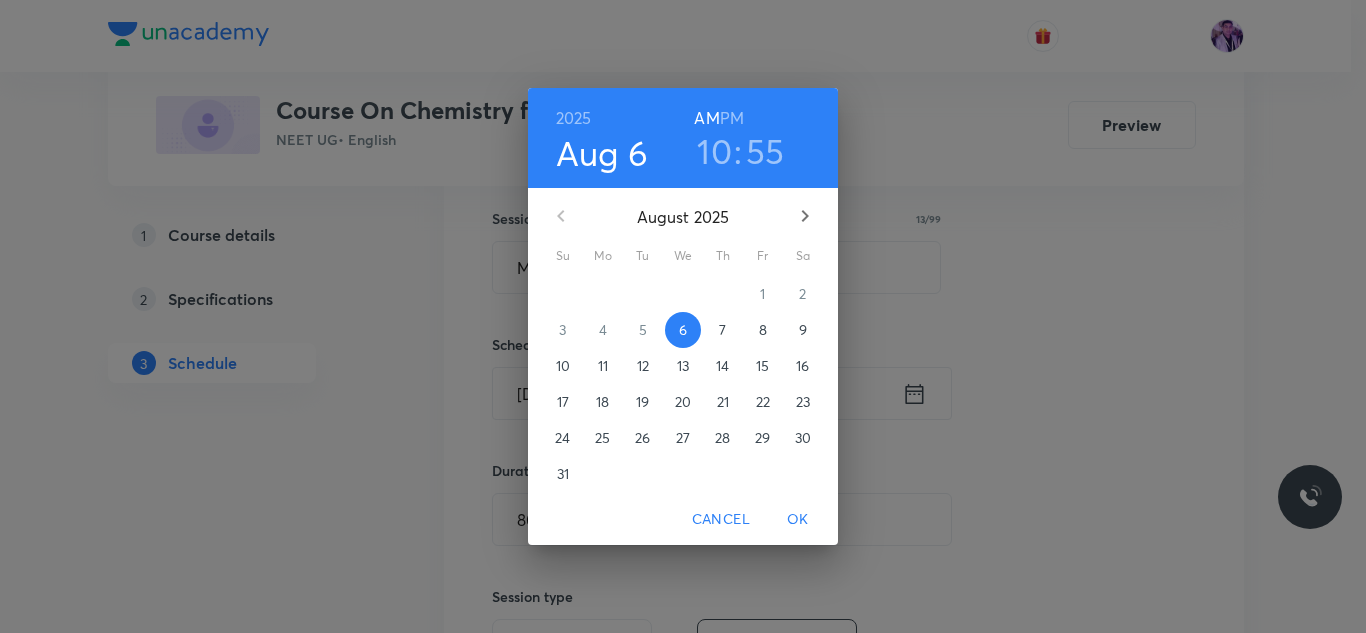 click on "55" at bounding box center [765, 151] 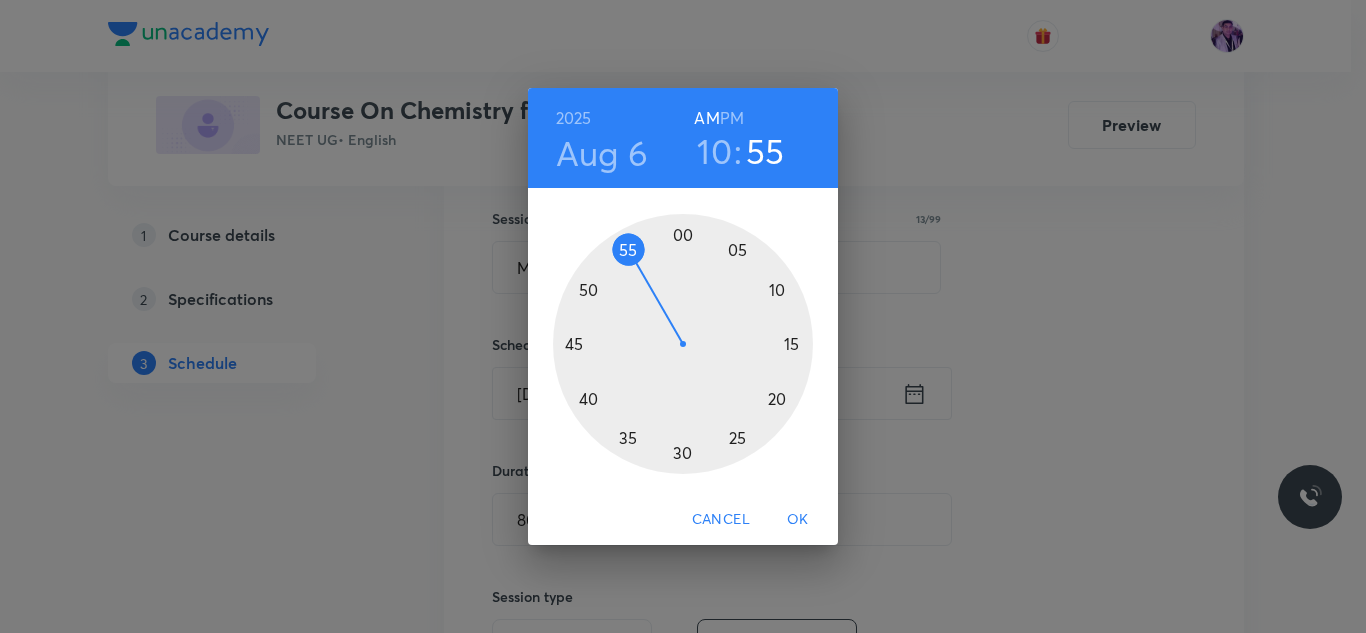 click at bounding box center [683, 344] 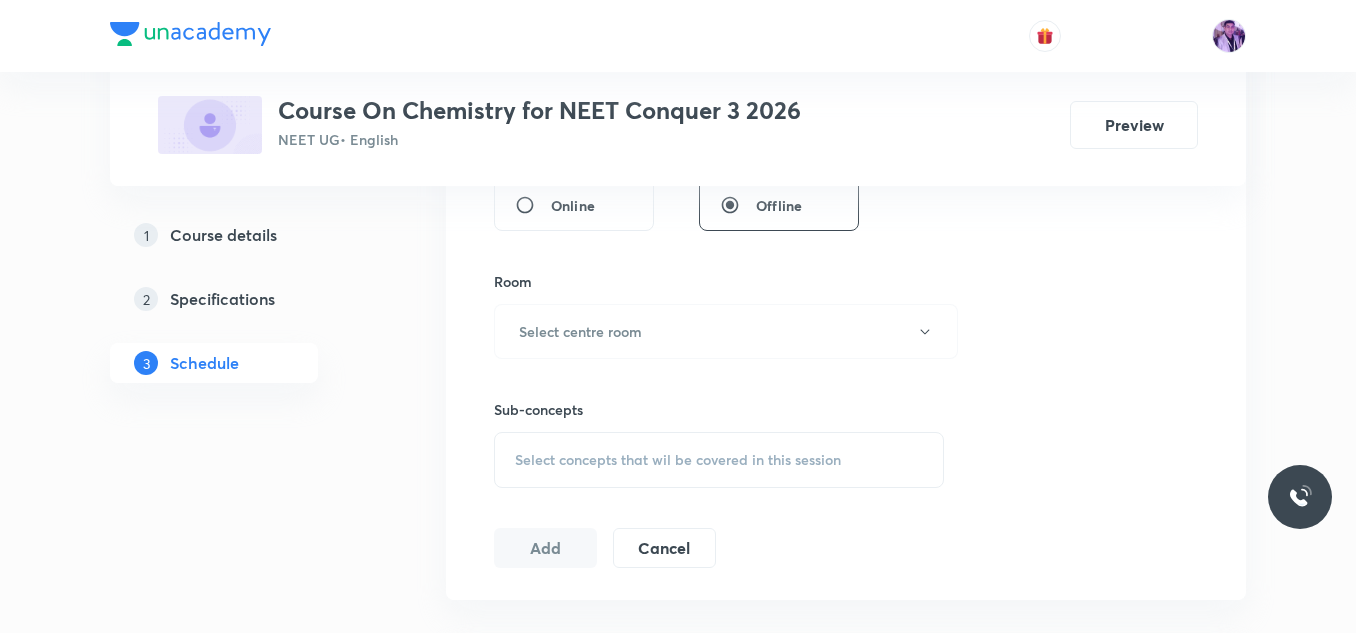 scroll, scrollTop: 831, scrollLeft: 0, axis: vertical 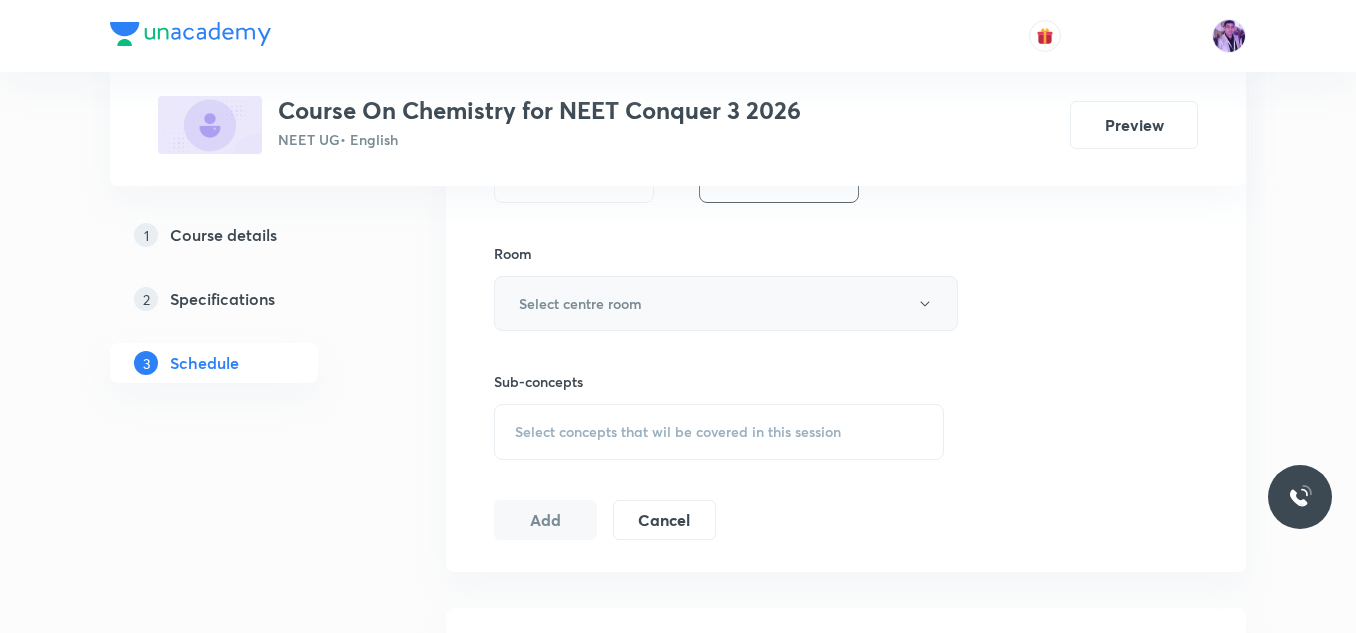 click on "Select centre room" at bounding box center (726, 303) 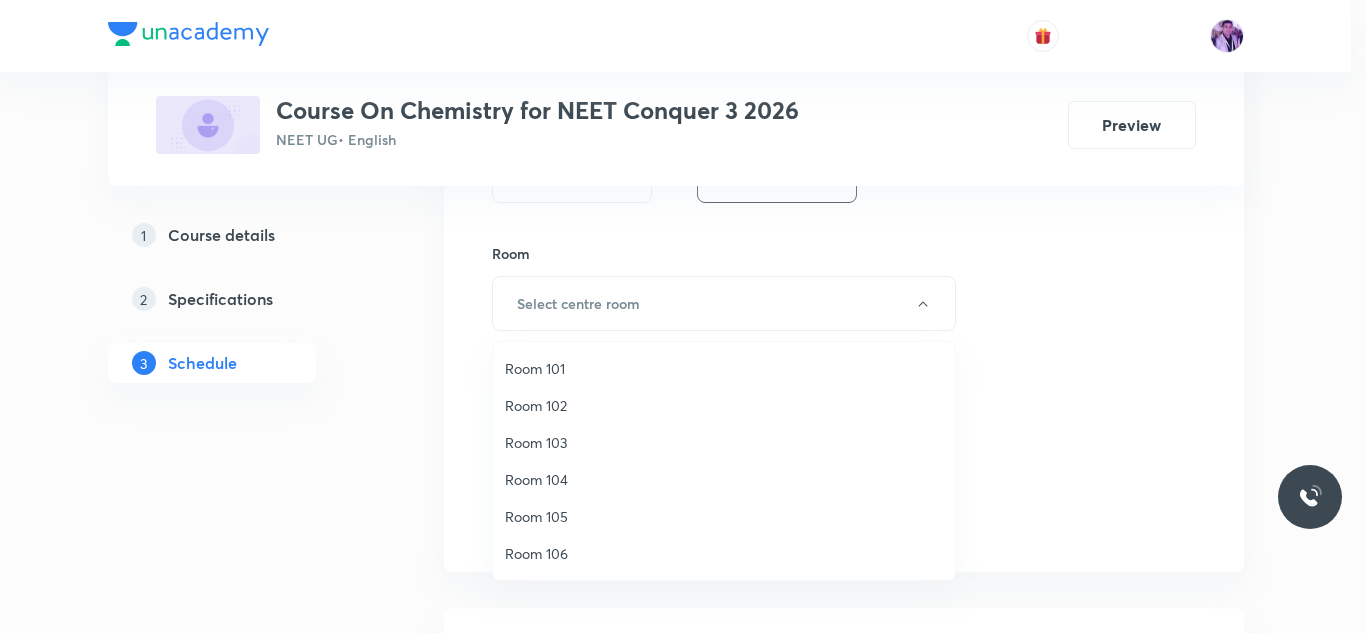 click on "Room 104" at bounding box center [724, 479] 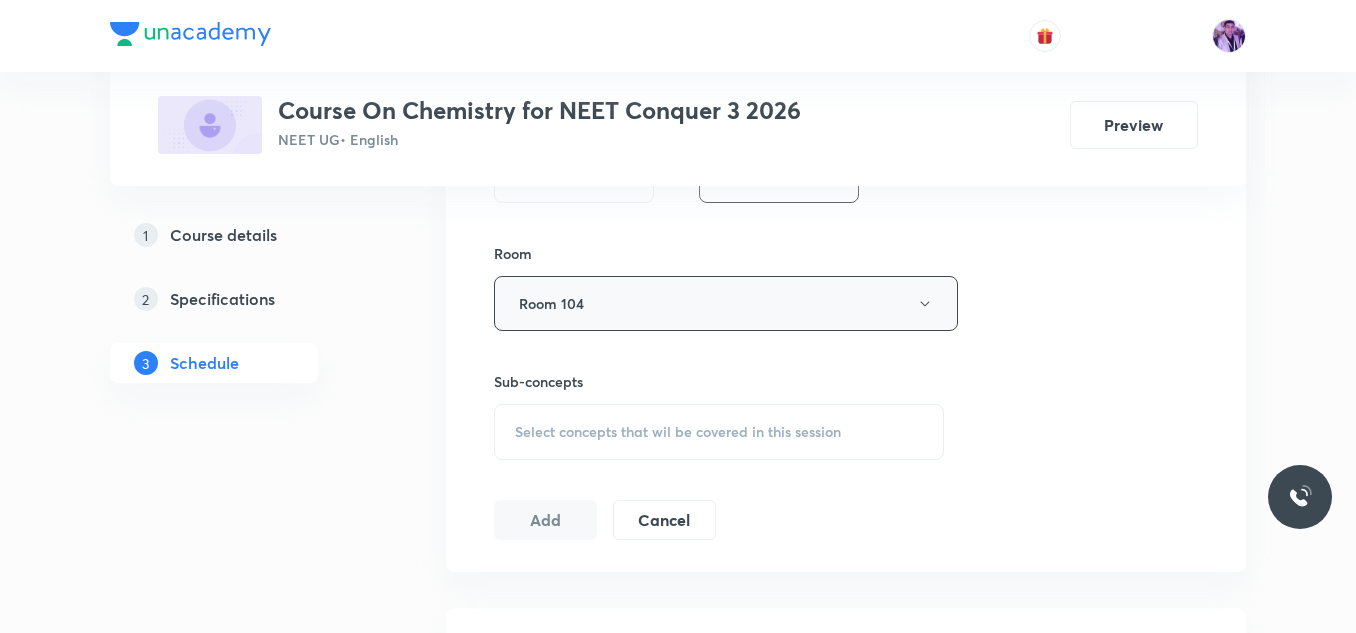 click on "Room 104" at bounding box center (726, 303) 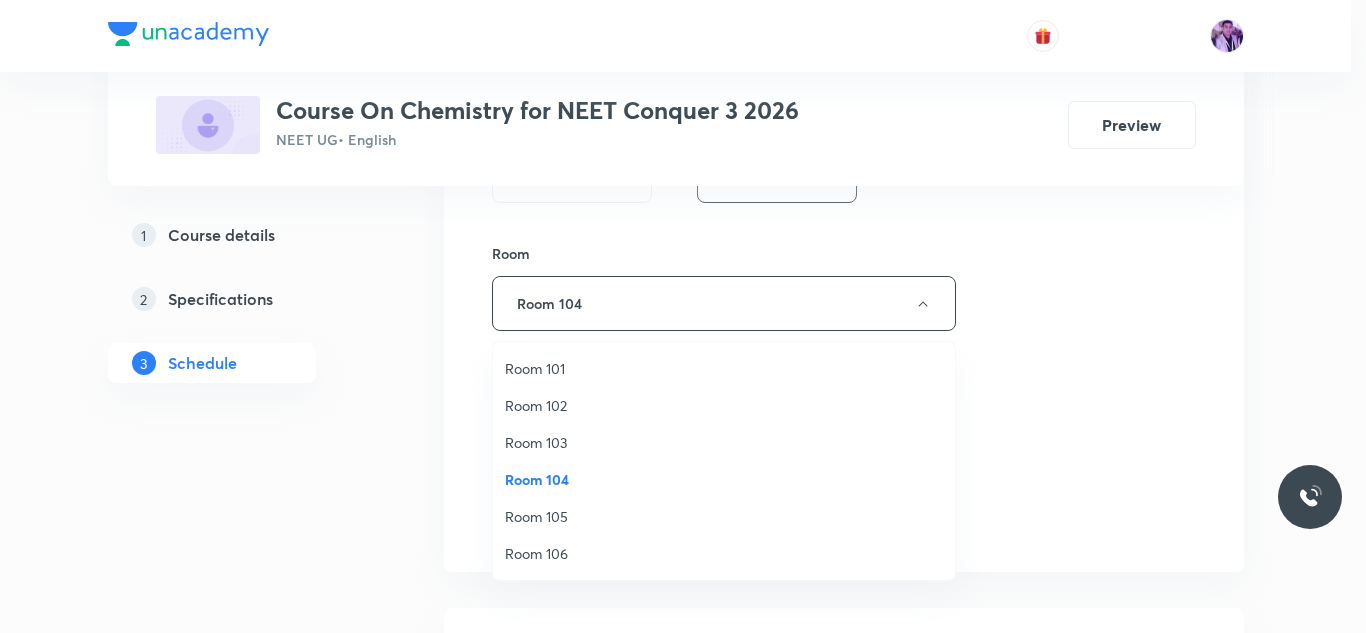 click on "Room 105" at bounding box center (724, 516) 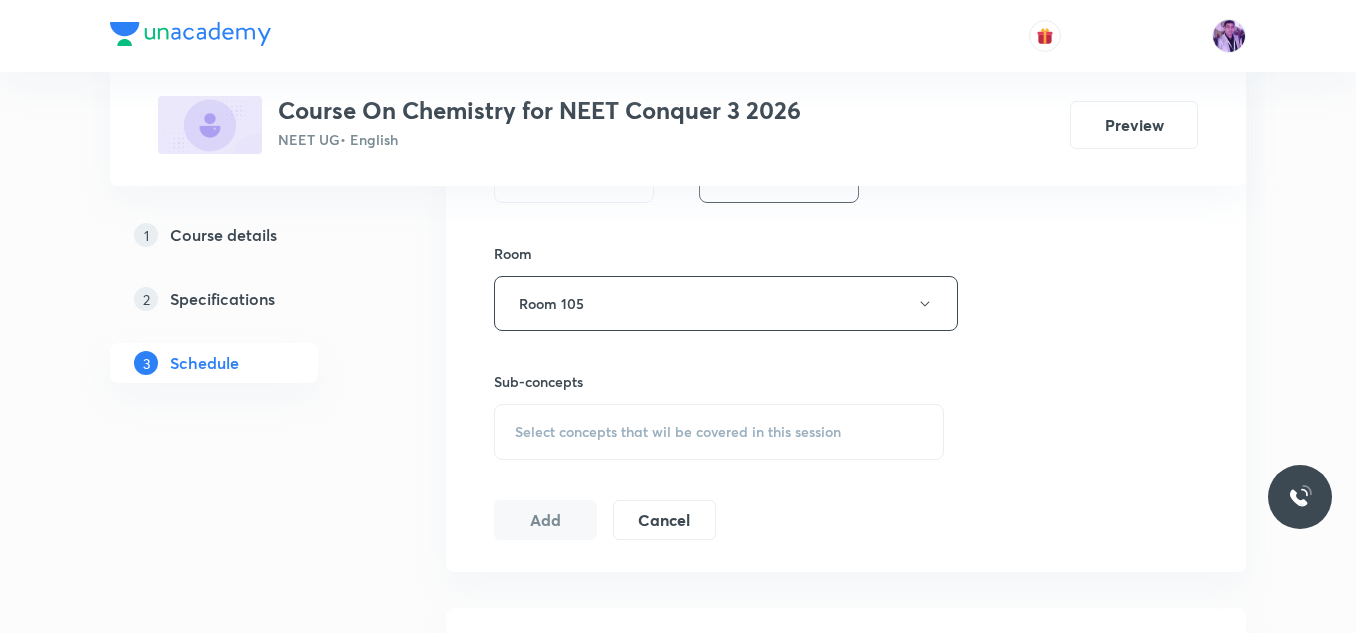 click on "Select concepts that wil be covered in this session" at bounding box center (678, 432) 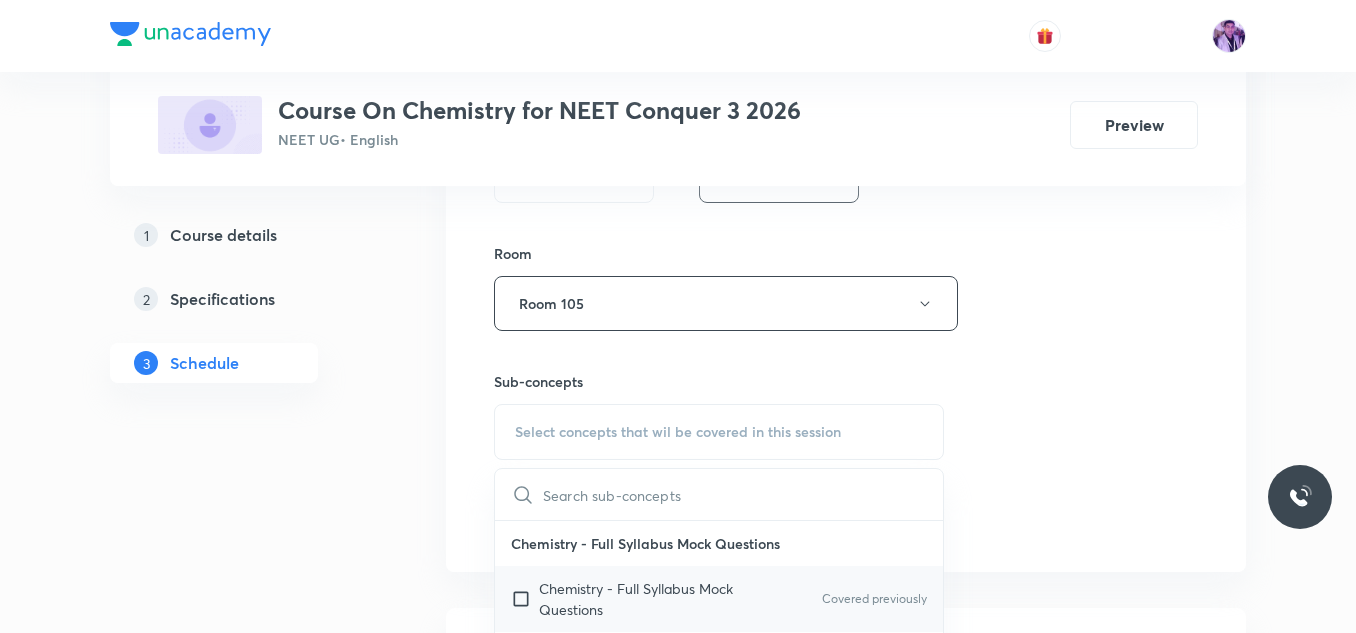 click on "Chemistry - Full Syllabus Mock Questions" at bounding box center [640, 599] 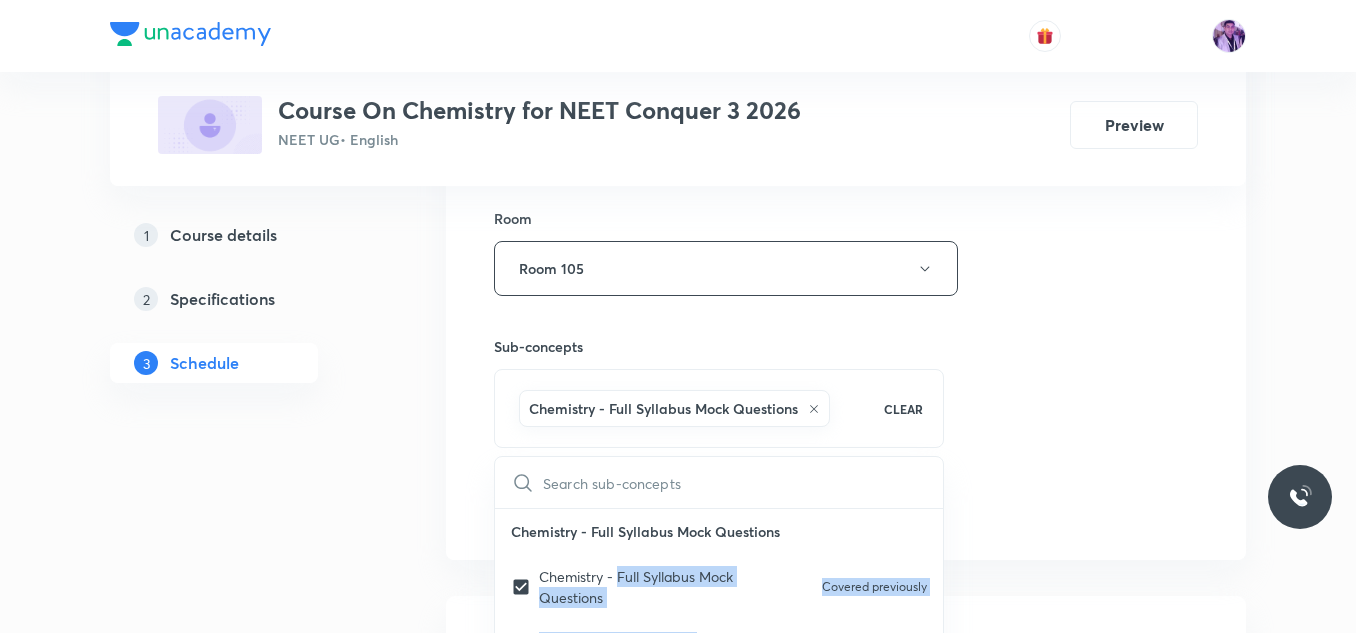 scroll, scrollTop: 870, scrollLeft: 0, axis: vertical 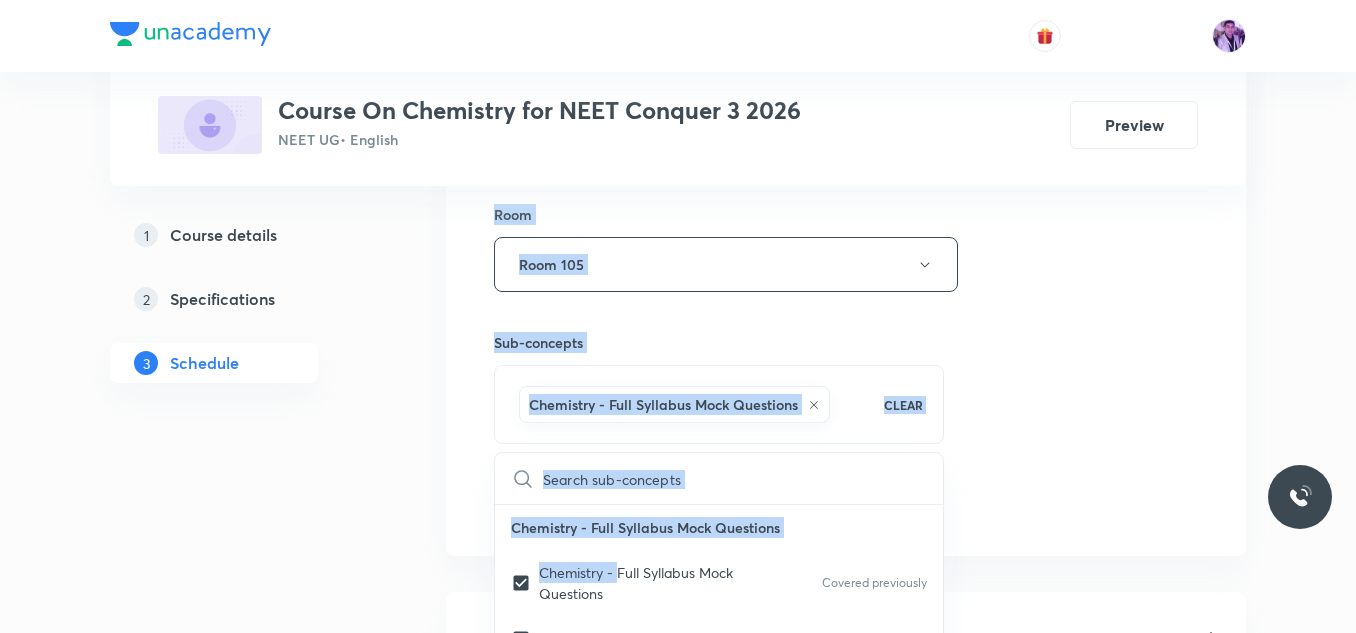drag, startPoint x: 620, startPoint y: 611, endPoint x: 371, endPoint y: 439, distance: 302.63013 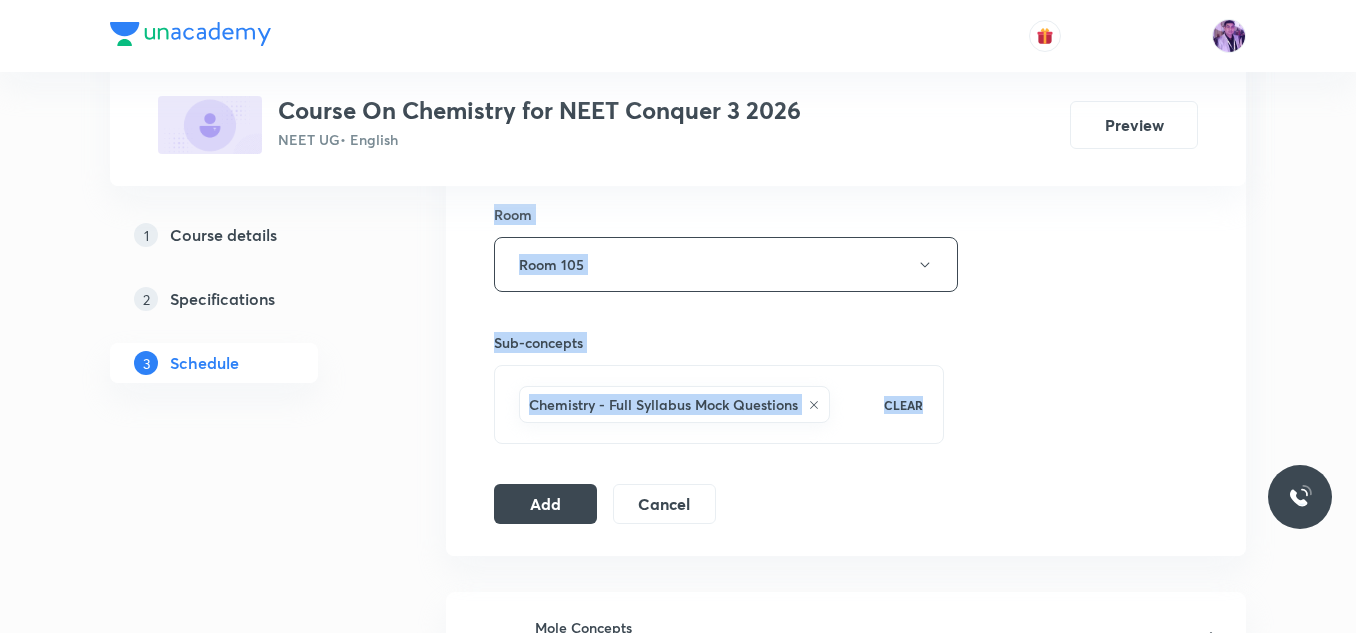 click on "1 Course details 2 Specifications 3 Schedule" at bounding box center (246, 249) 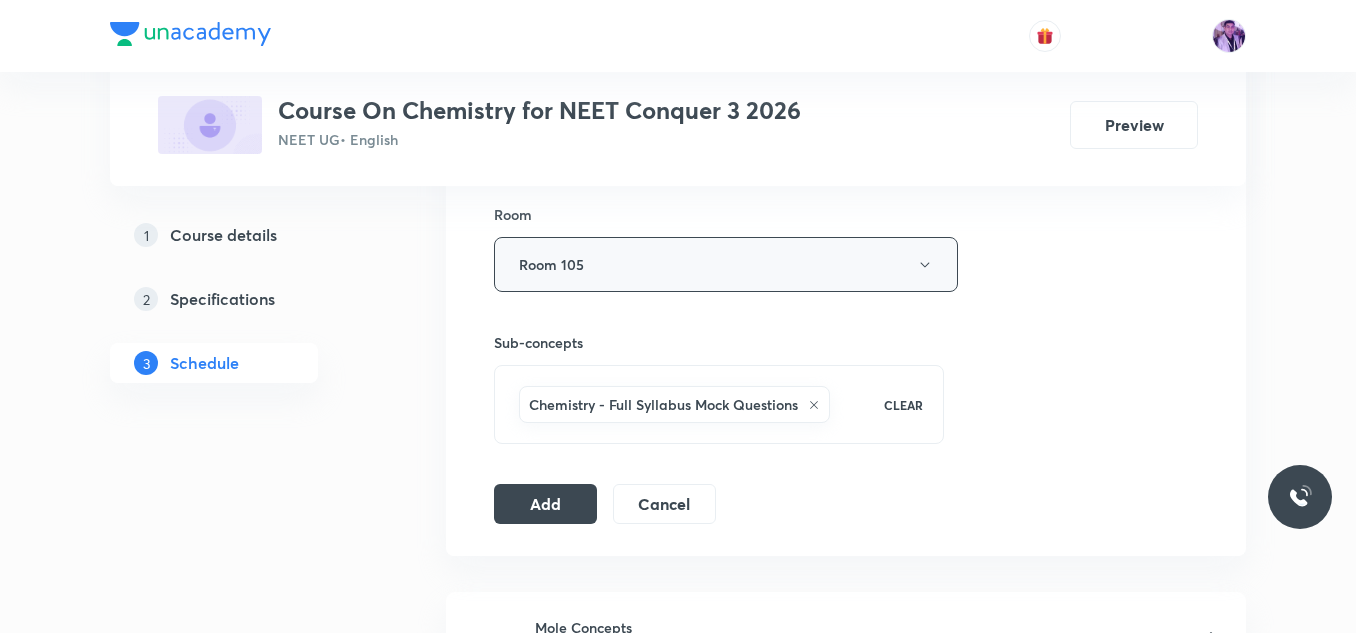 click on "Room 105" at bounding box center (726, 264) 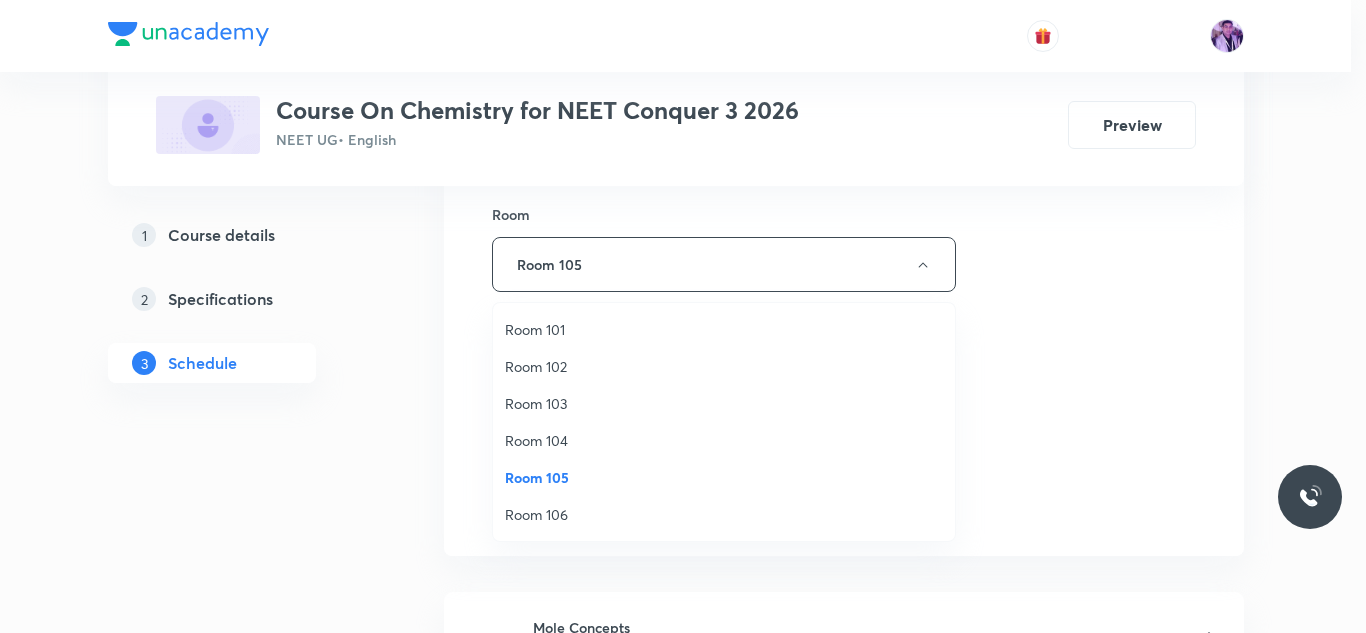 click on "Room 101" at bounding box center (724, 329) 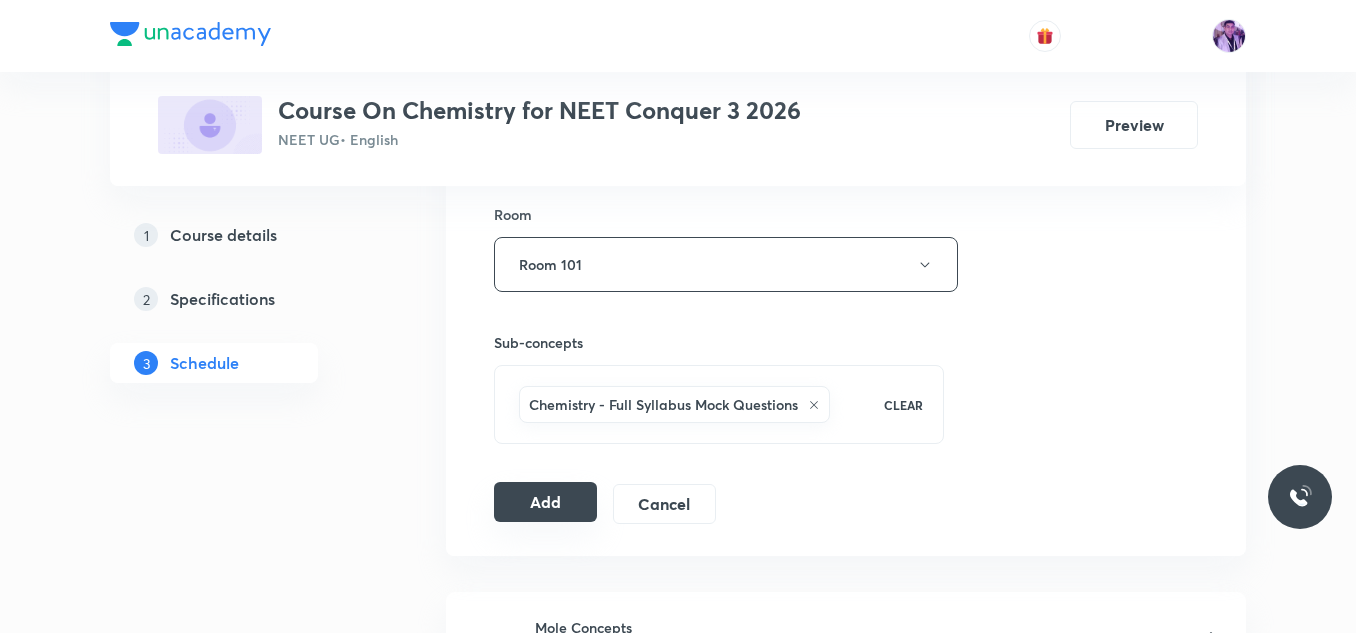 click on "Add" at bounding box center (545, 502) 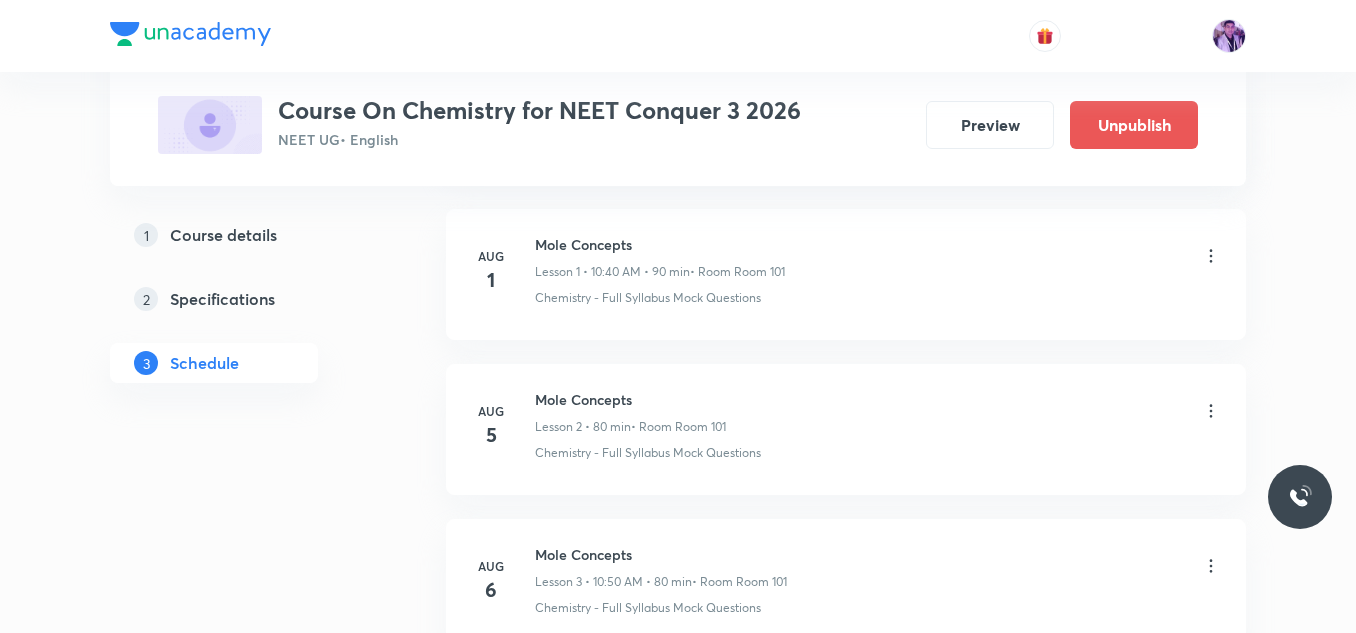 scroll, scrollTop: 516, scrollLeft: 0, axis: vertical 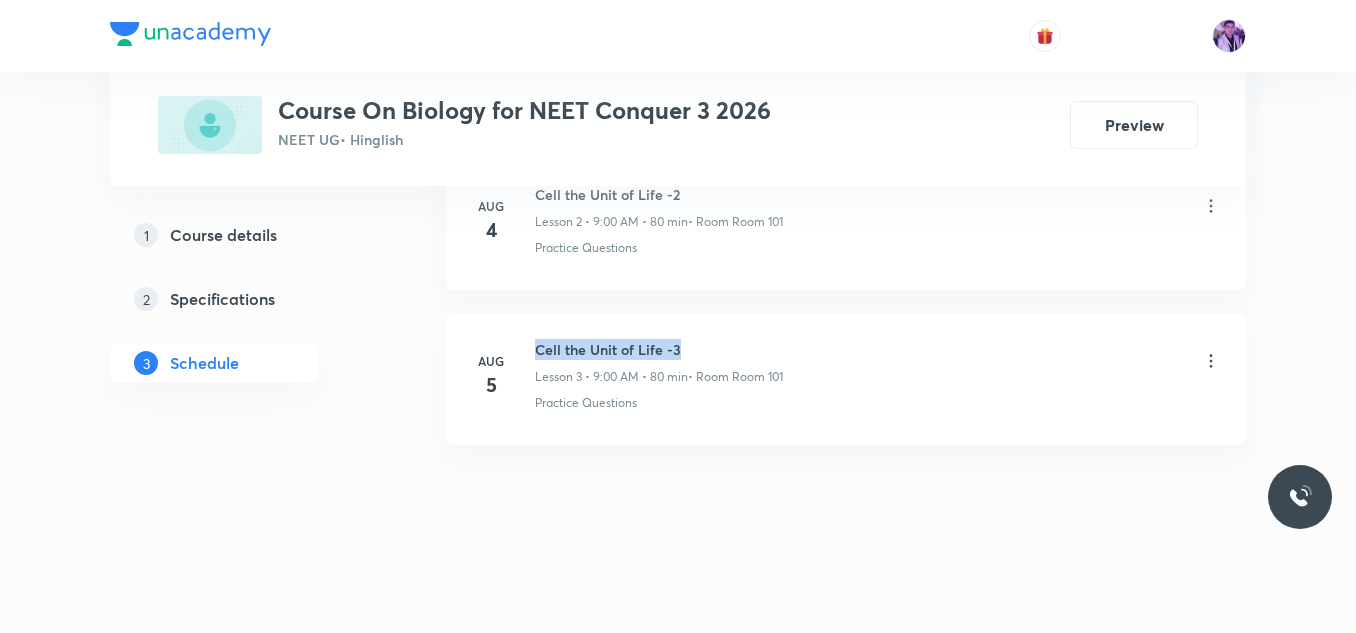 drag, startPoint x: 536, startPoint y: 346, endPoint x: 720, endPoint y: 332, distance: 184.53185 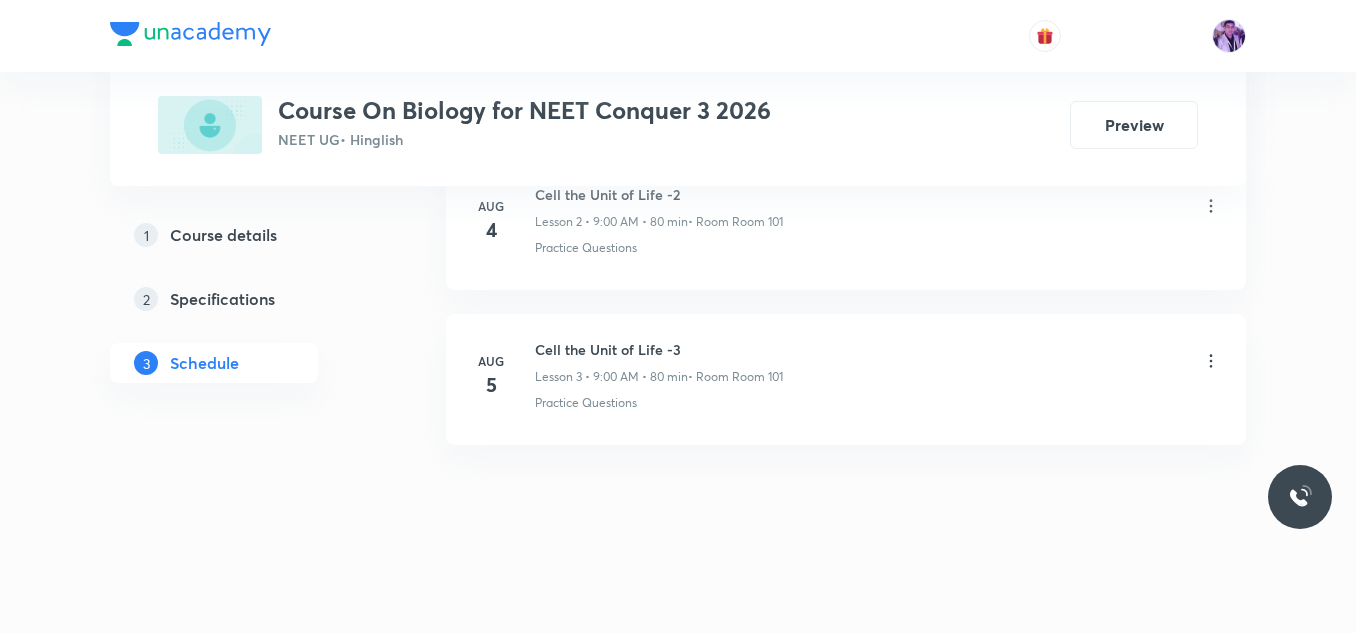 click on "[MONTH] [DAY] Cell the Unit of Life -3 Lesson 3 • [TIME] • [DURATION] min  • Room Room 101 Practice Questions" at bounding box center [846, 379] 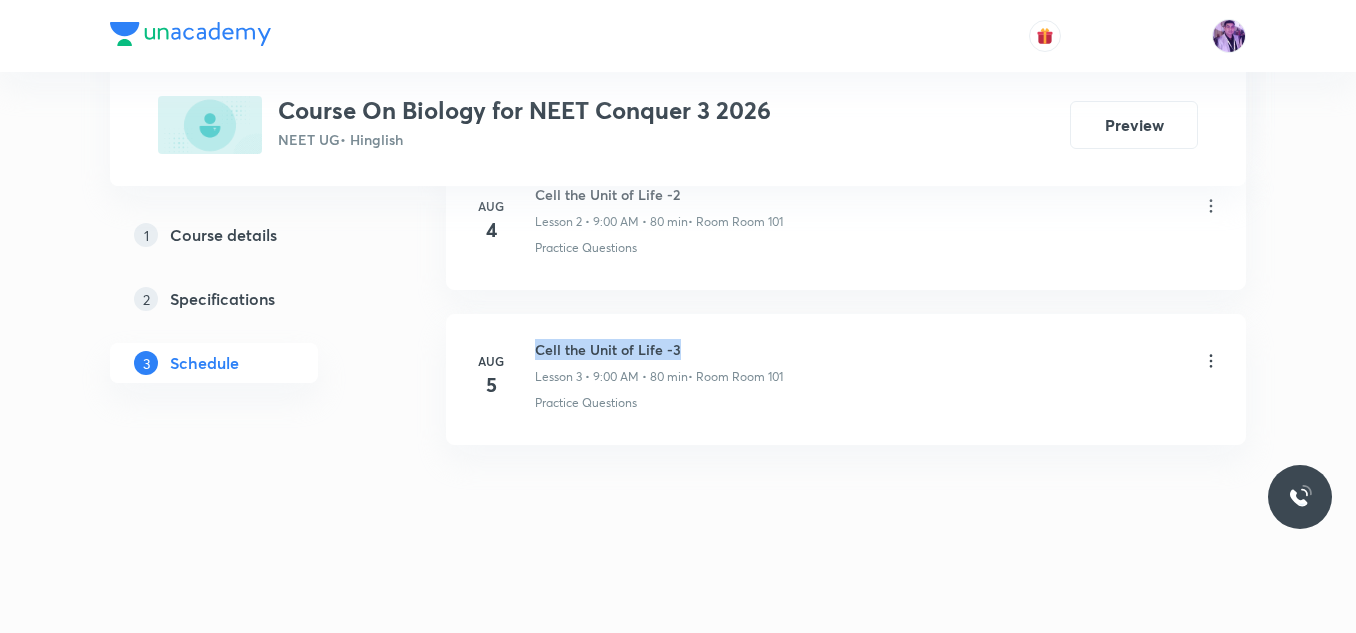 drag, startPoint x: 539, startPoint y: 348, endPoint x: 750, endPoint y: 329, distance: 211.85373 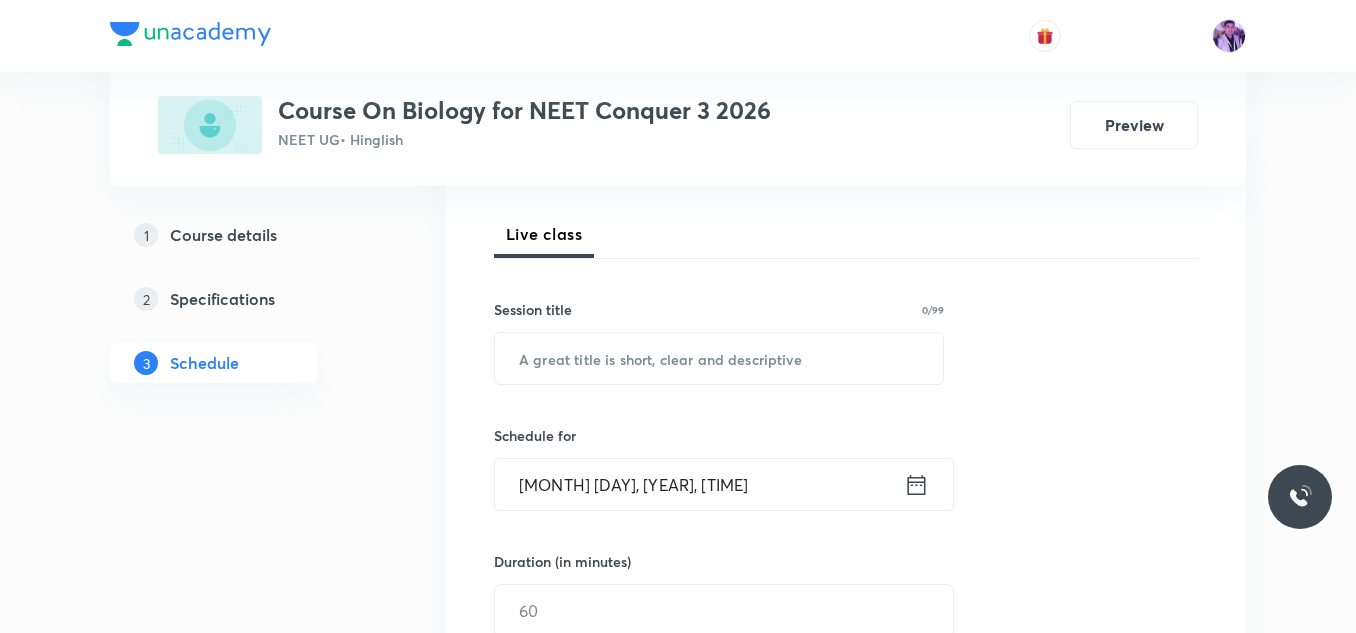 scroll, scrollTop: 281, scrollLeft: 0, axis: vertical 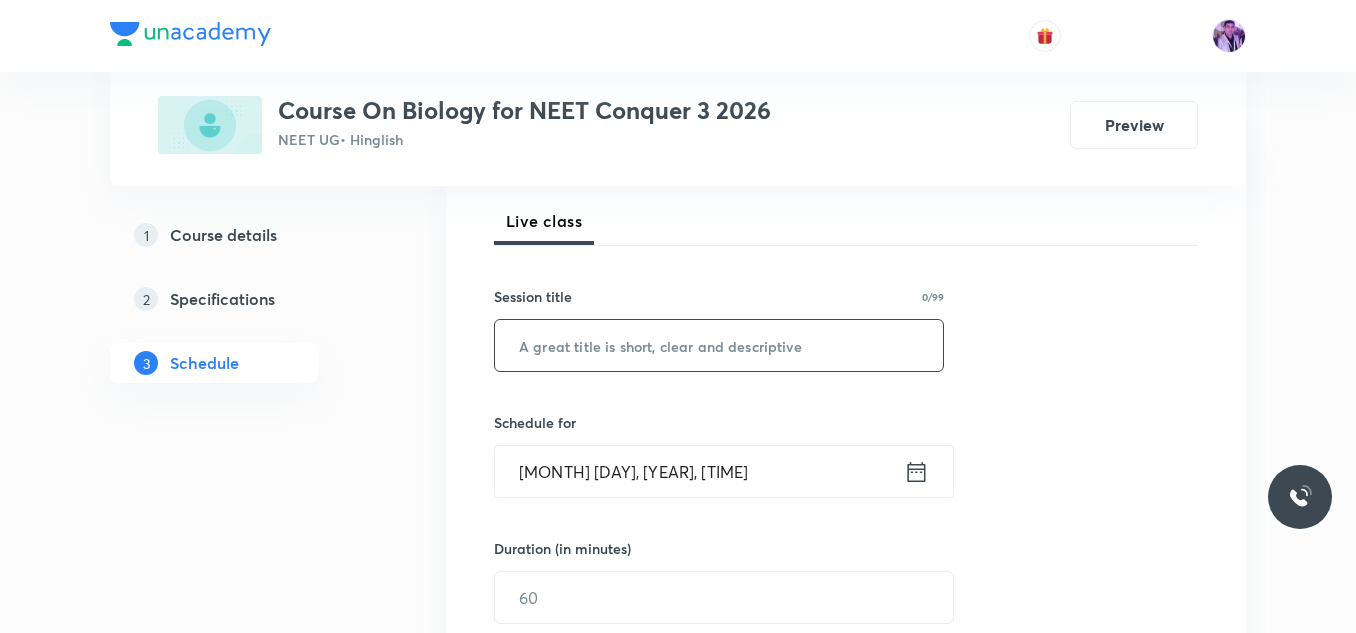 click at bounding box center (719, 345) 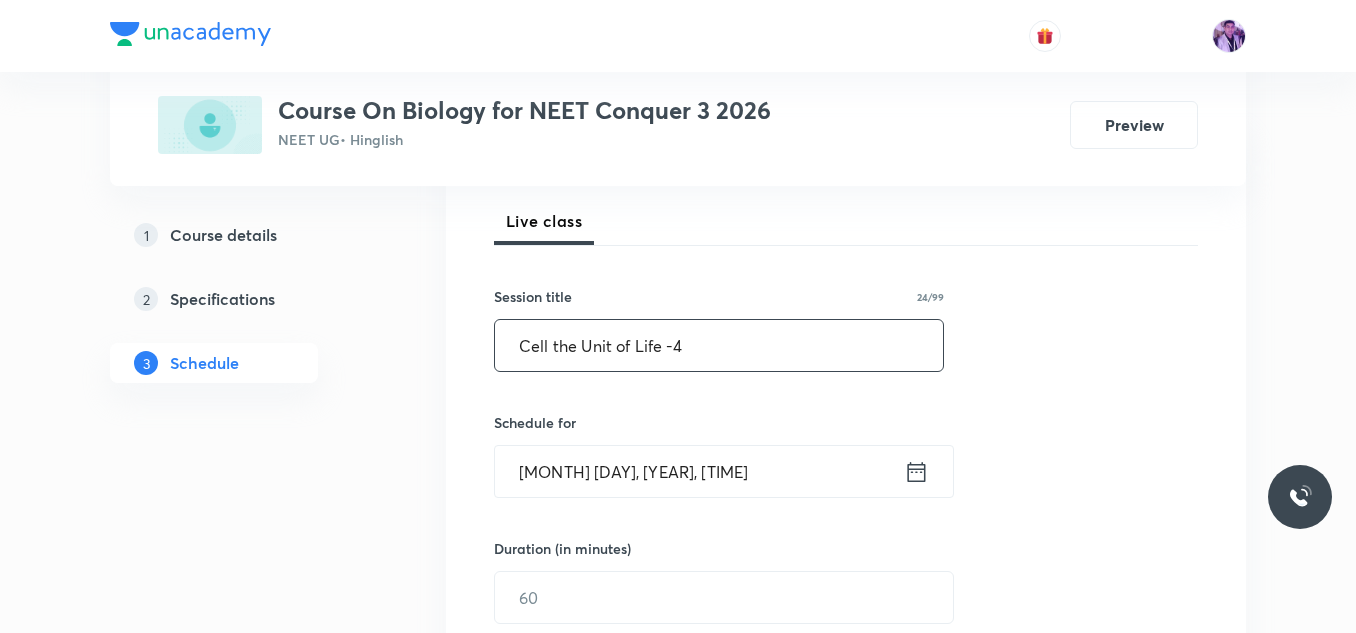 type on "Cell the Unit of Life -4" 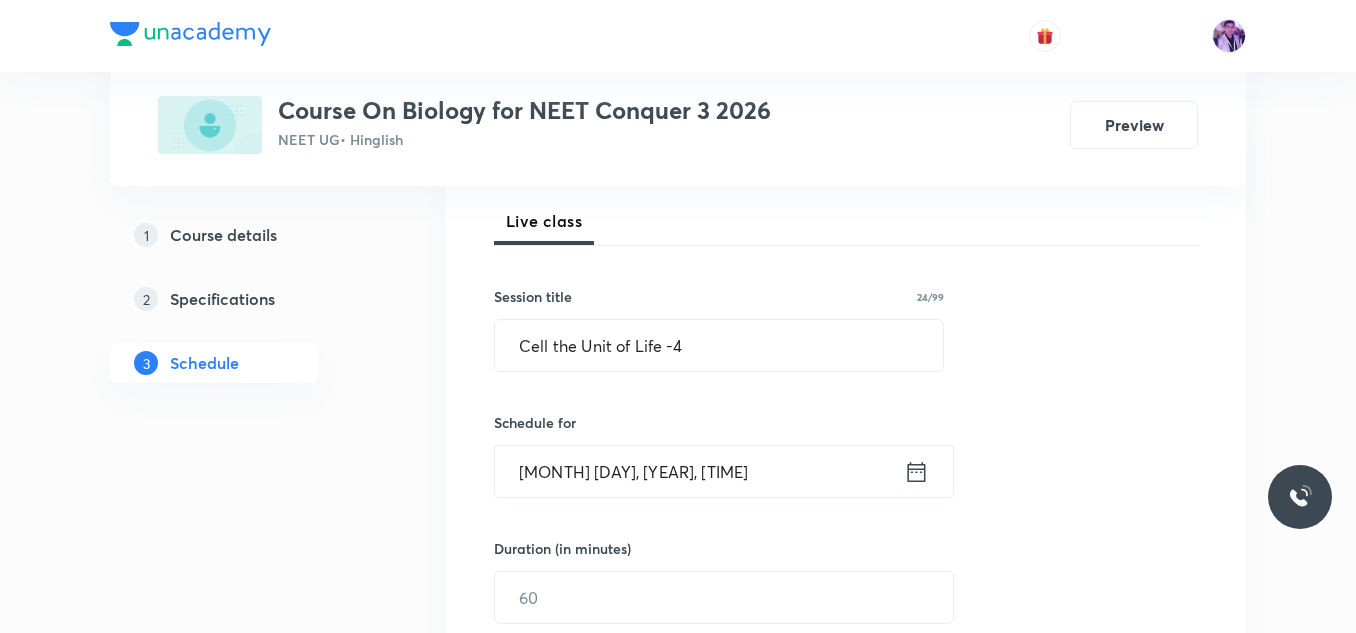 click on "[MONTH] [DAY], [YEAR], [TIME]" at bounding box center (699, 471) 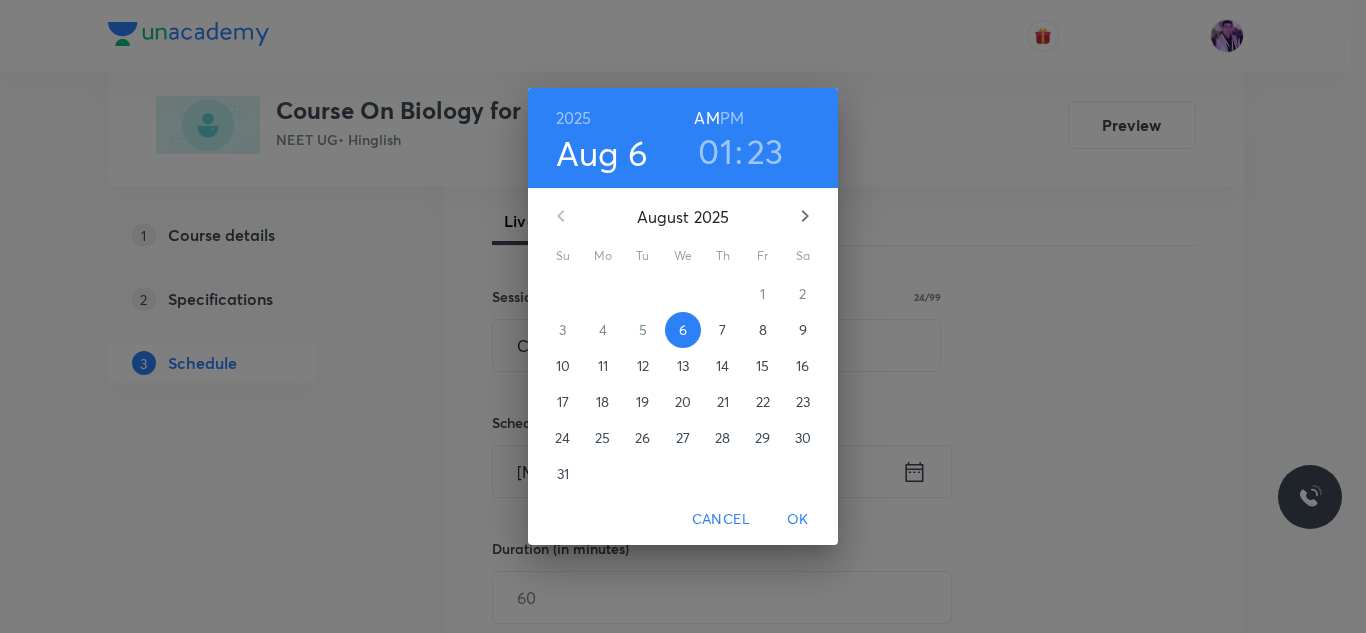 click on "PM" at bounding box center (732, 118) 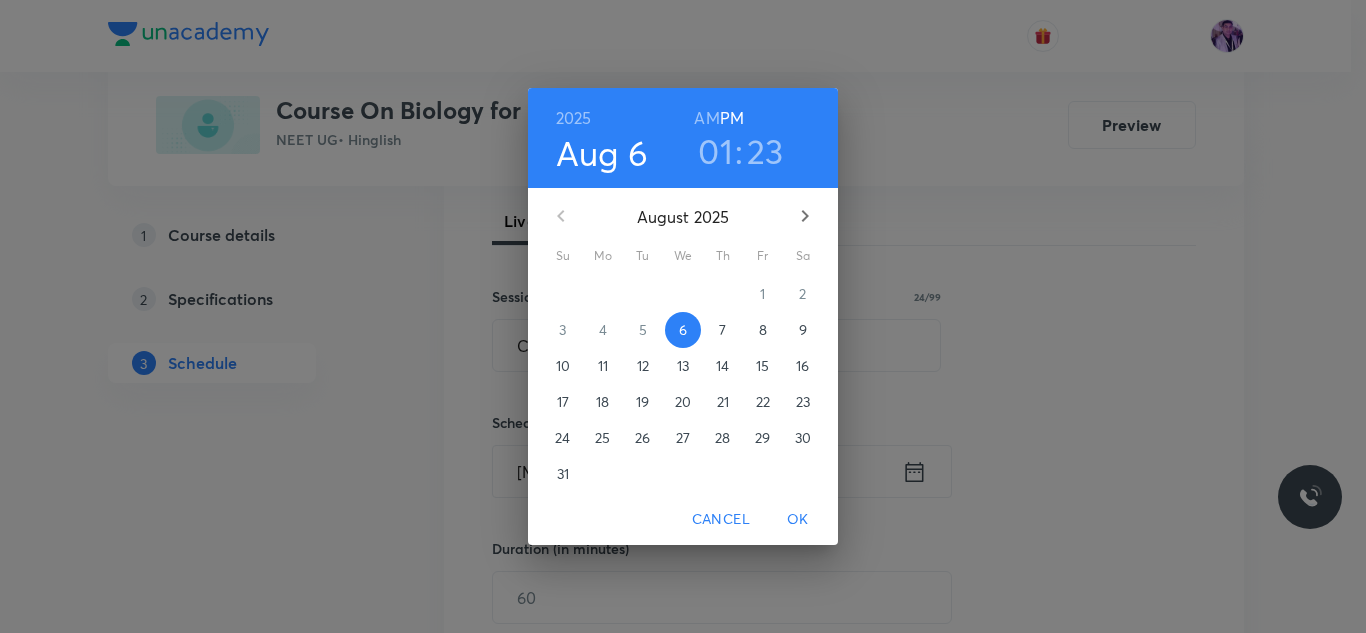 click on "01" at bounding box center [715, 151] 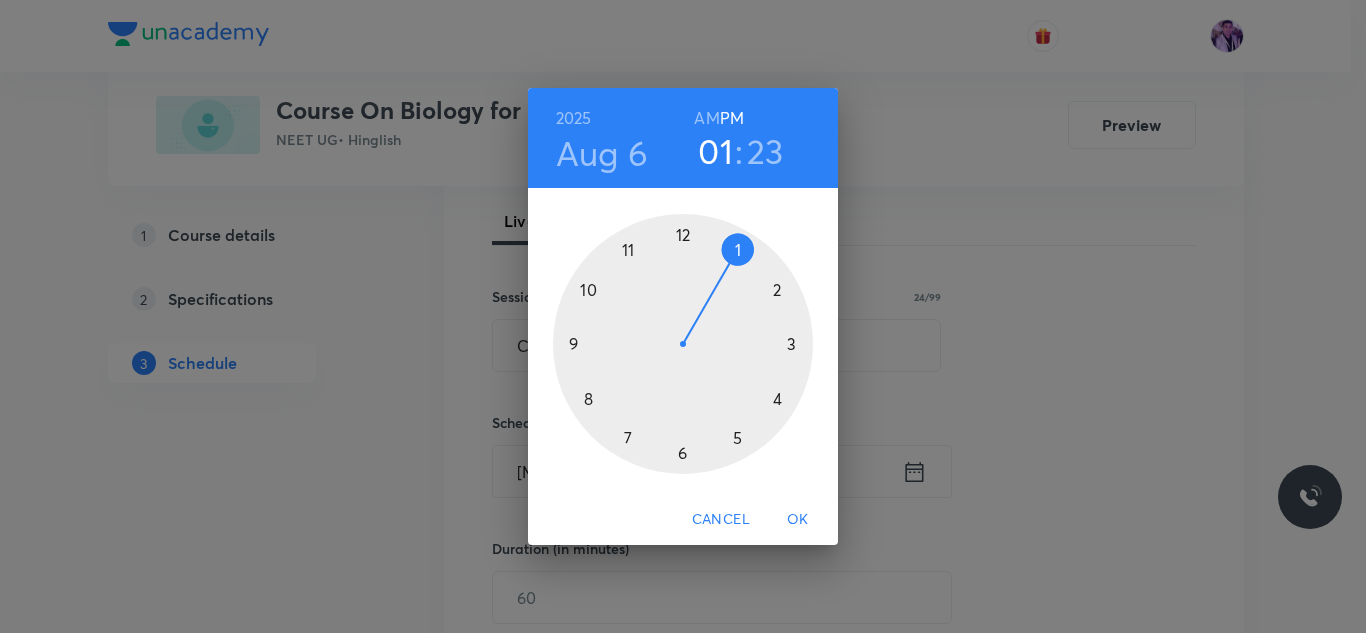 click at bounding box center [683, 344] 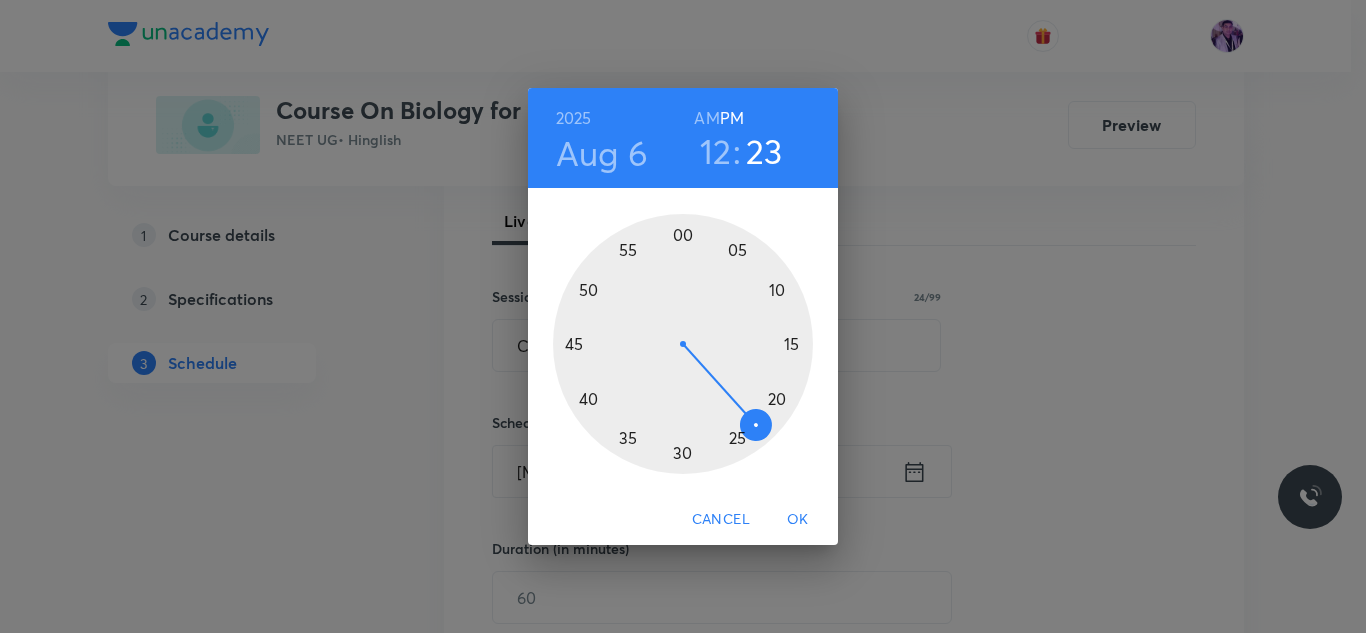 click at bounding box center [683, 344] 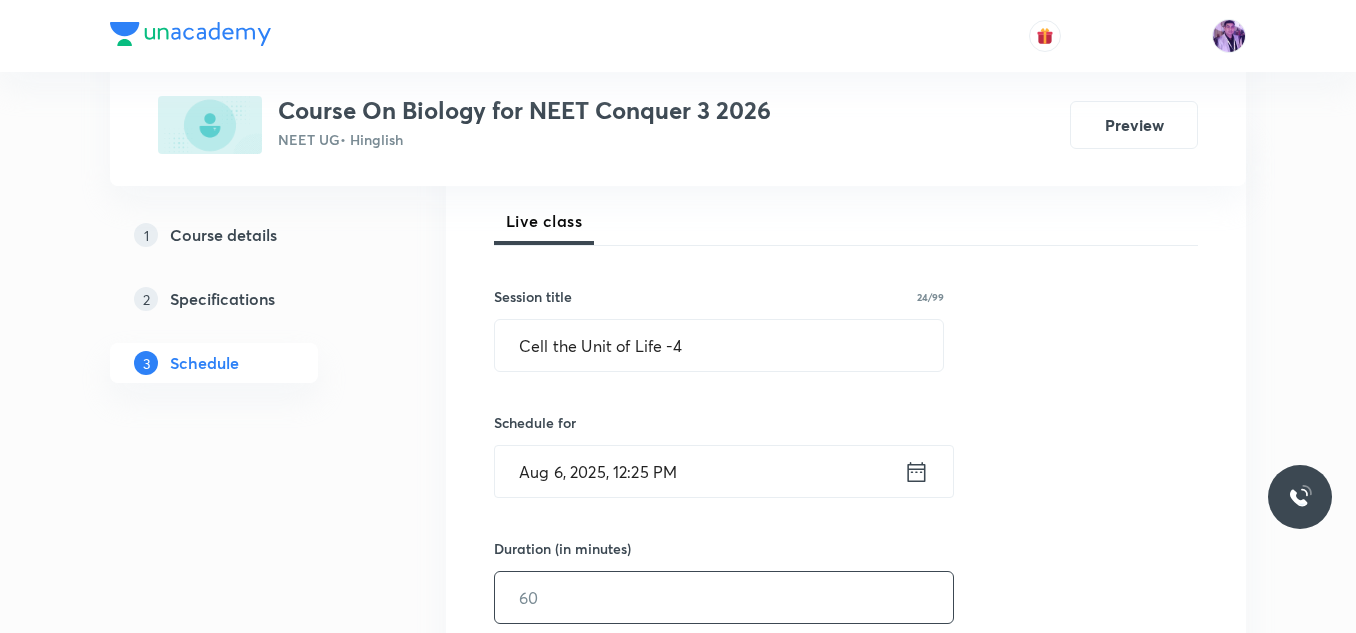 click at bounding box center [724, 597] 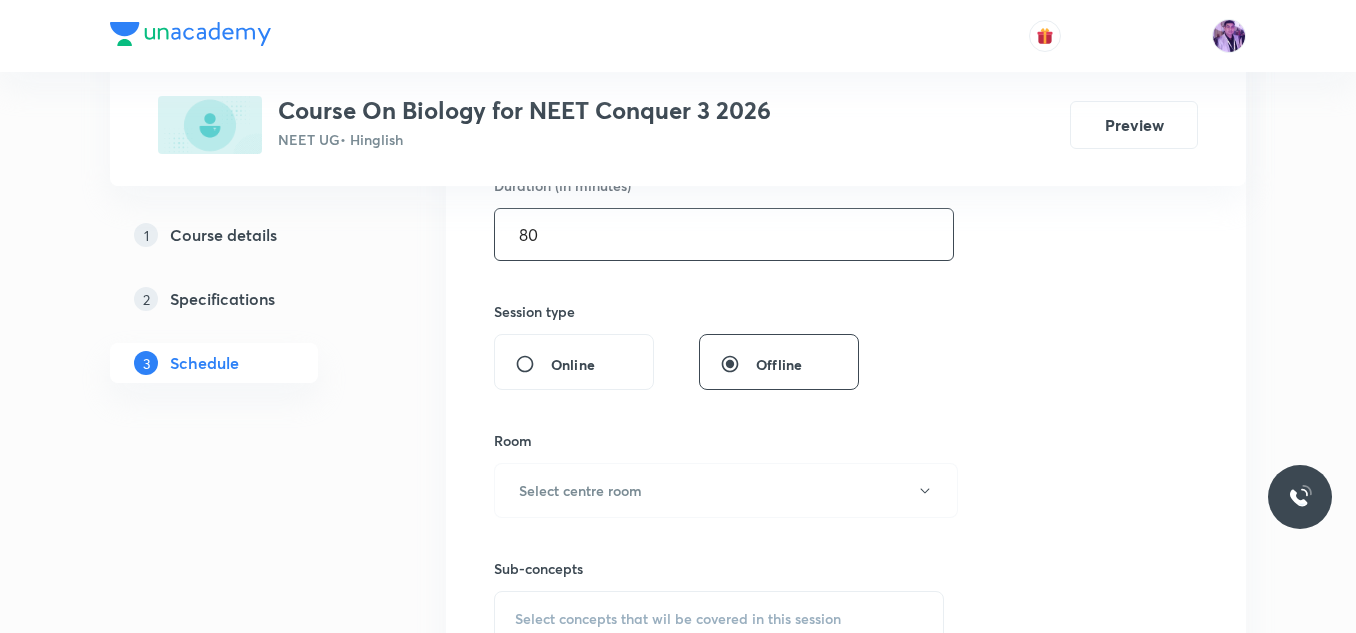 scroll, scrollTop: 699, scrollLeft: 0, axis: vertical 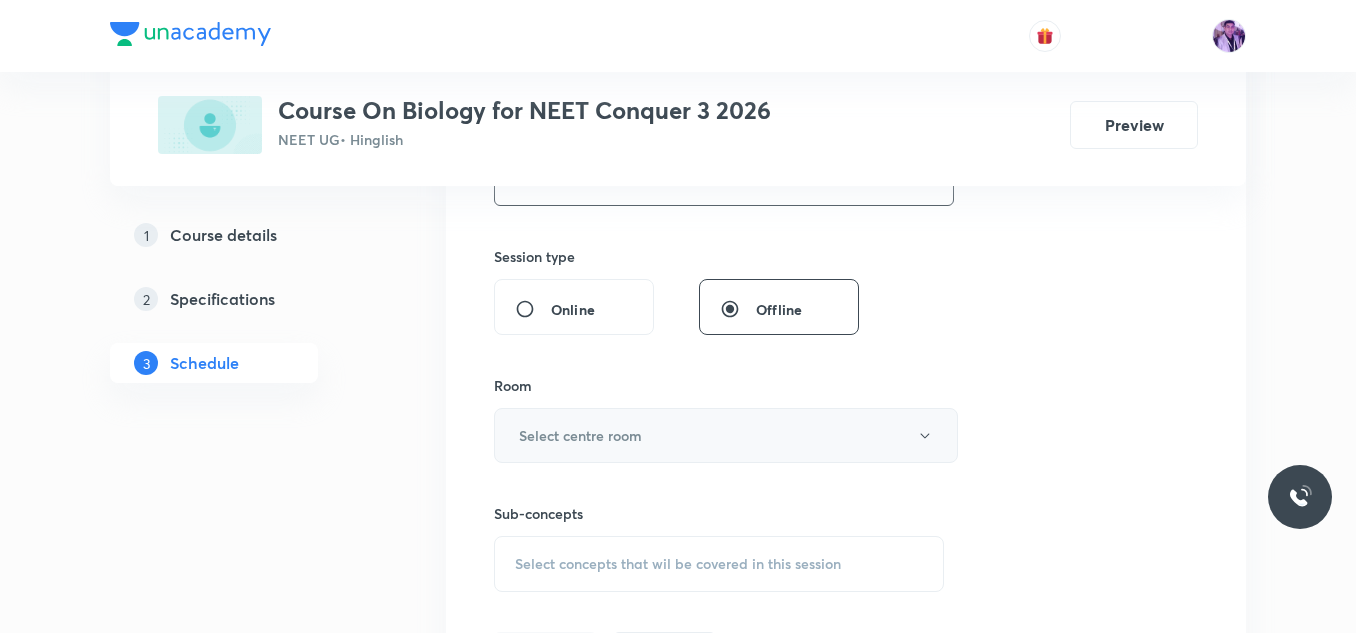 type on "80" 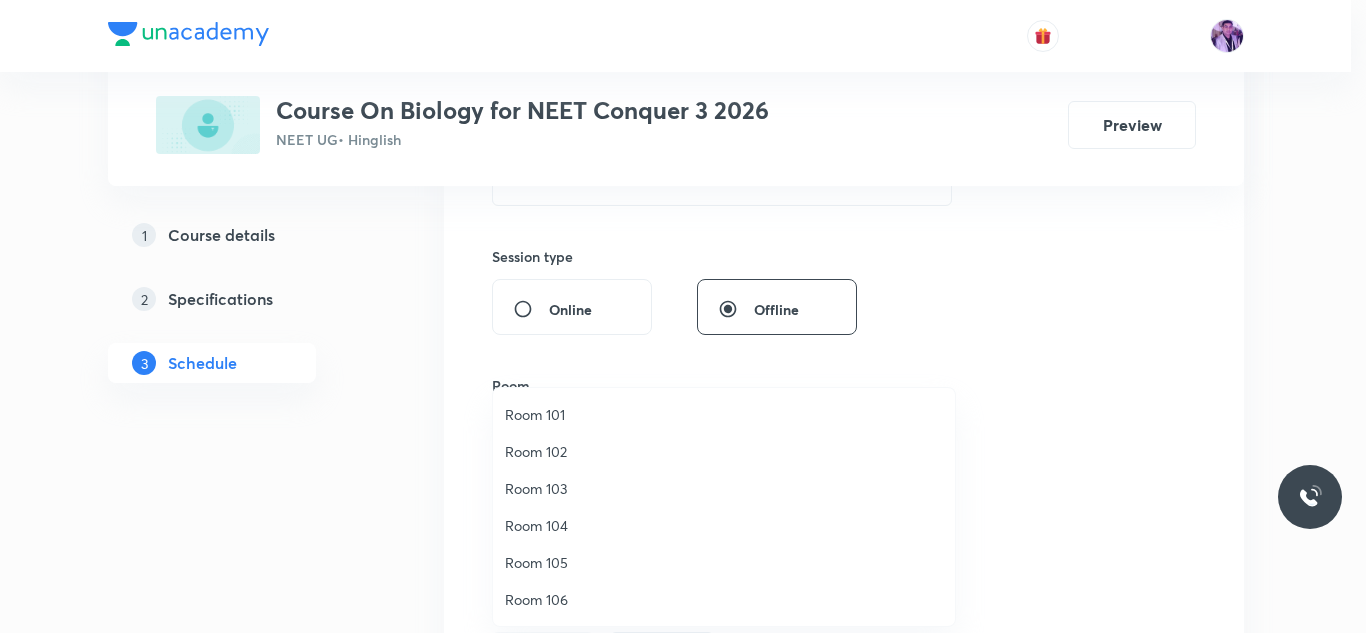 click on "Room 101" at bounding box center [724, 414] 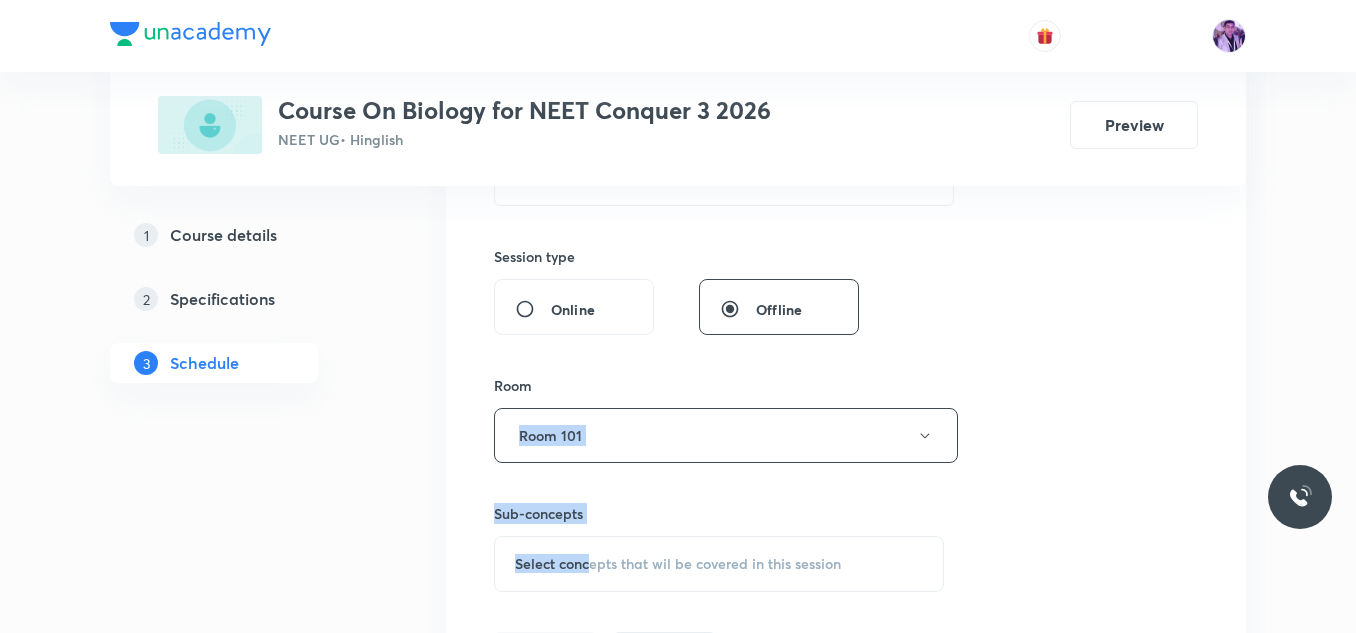drag, startPoint x: 592, startPoint y: 551, endPoint x: 1358, endPoint y: 374, distance: 786.18384 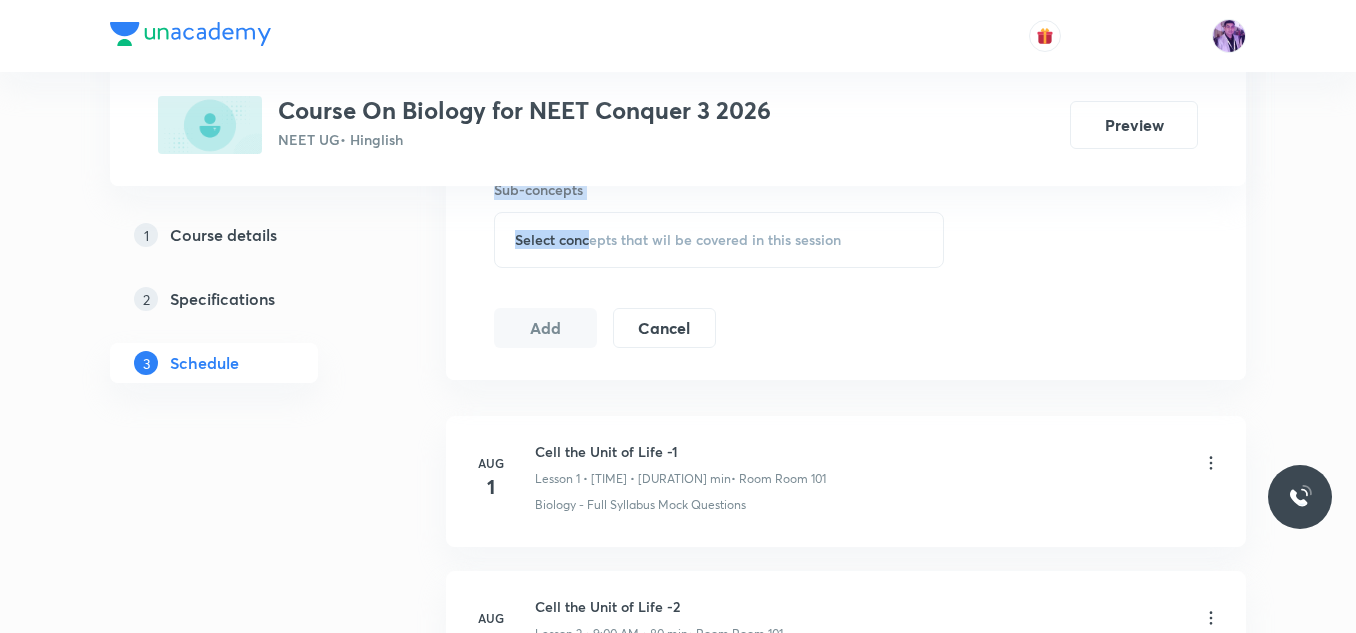 scroll, scrollTop: 1072, scrollLeft: 0, axis: vertical 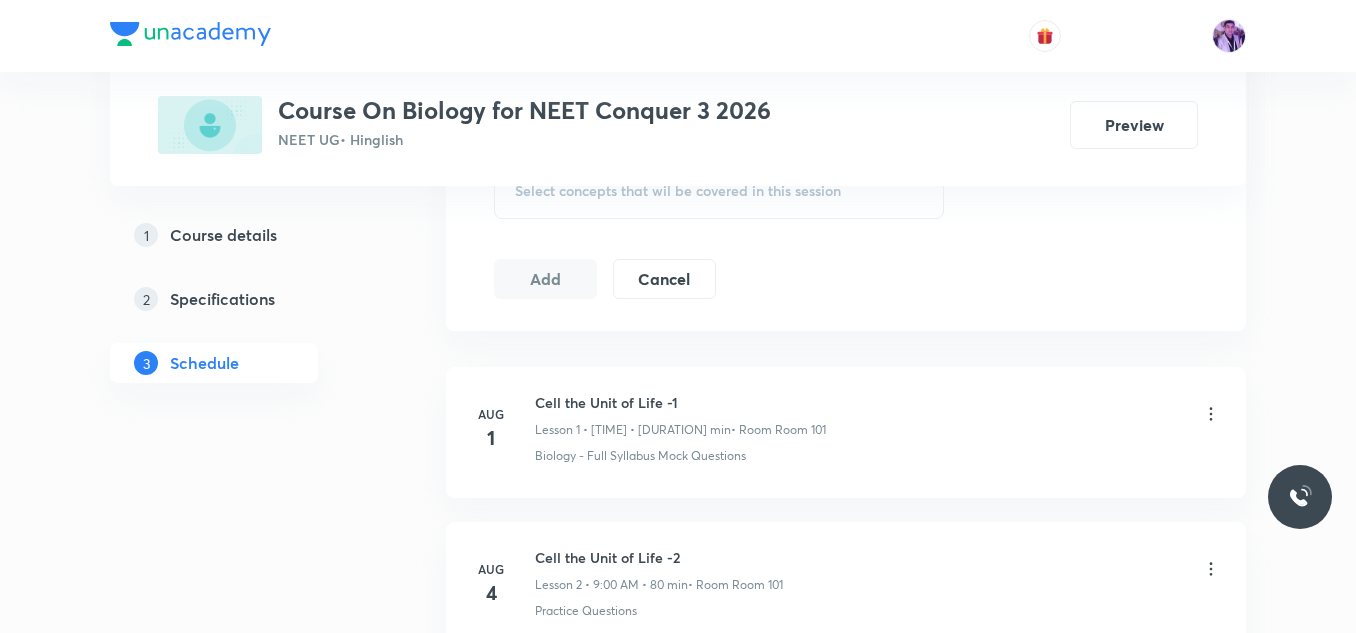 click on "Select concepts that wil be covered in this session" at bounding box center (678, 191) 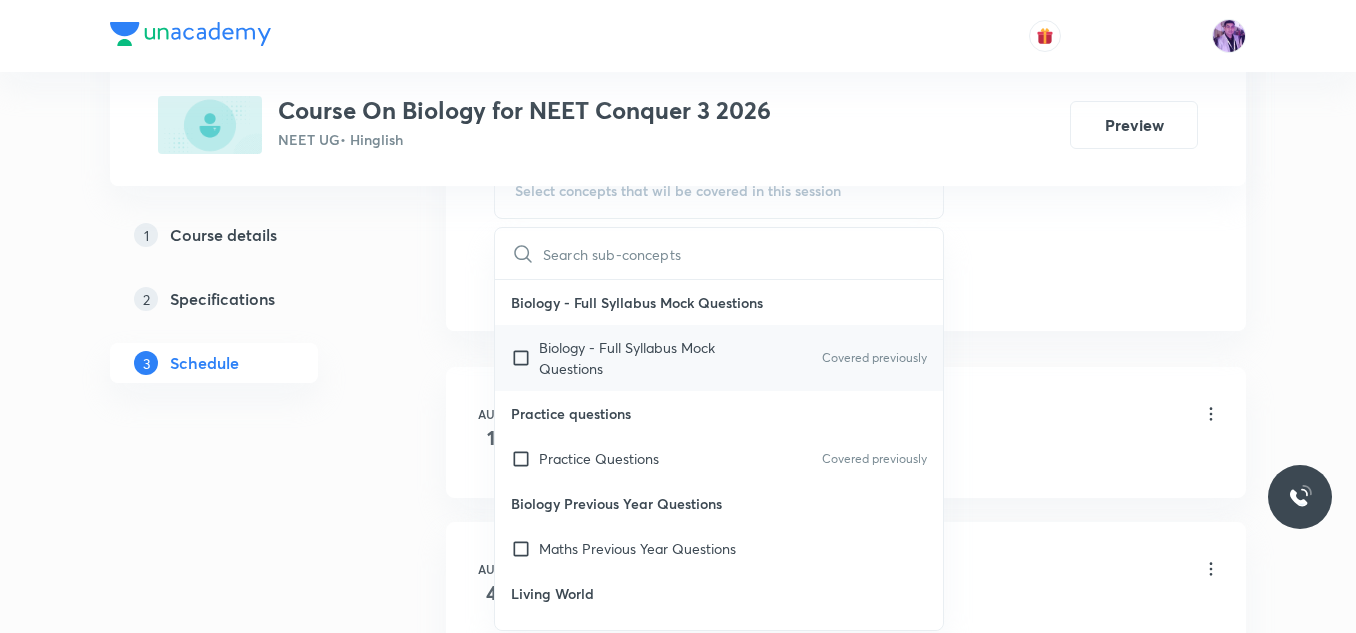 click on "Biology - Full Syllabus Mock Questions" at bounding box center (640, 358) 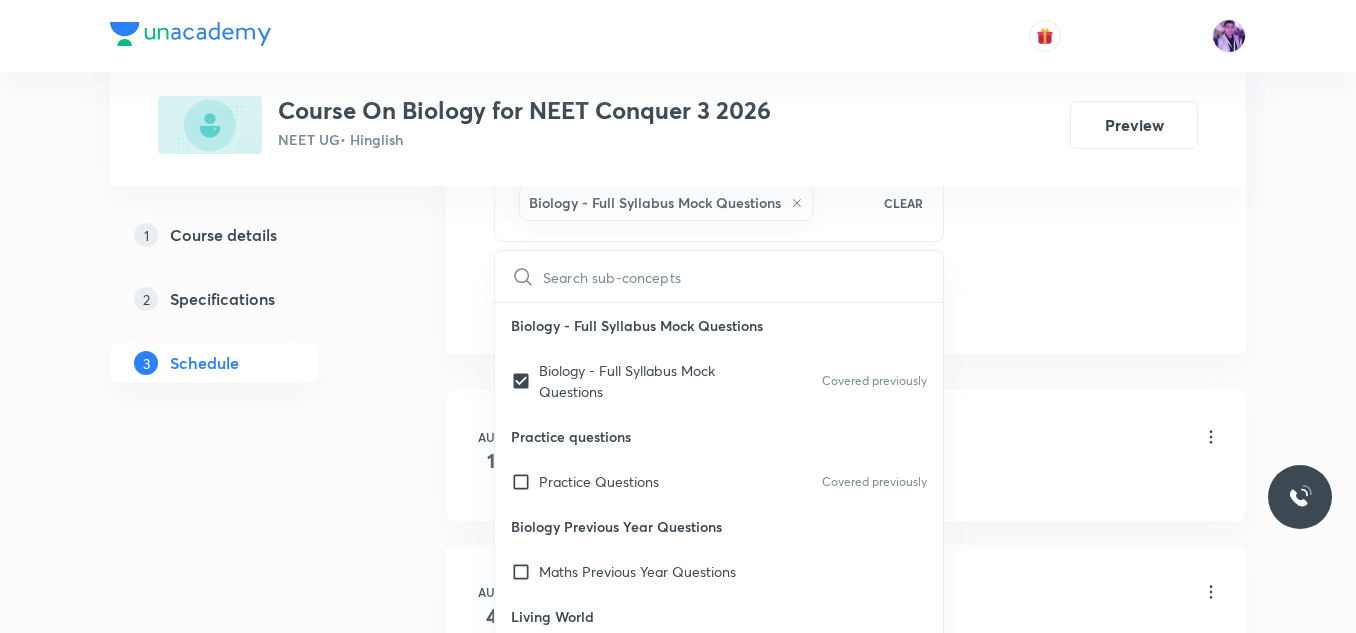 click on "1 Course details 2 Specifications 3 Schedule" at bounding box center (246, 311) 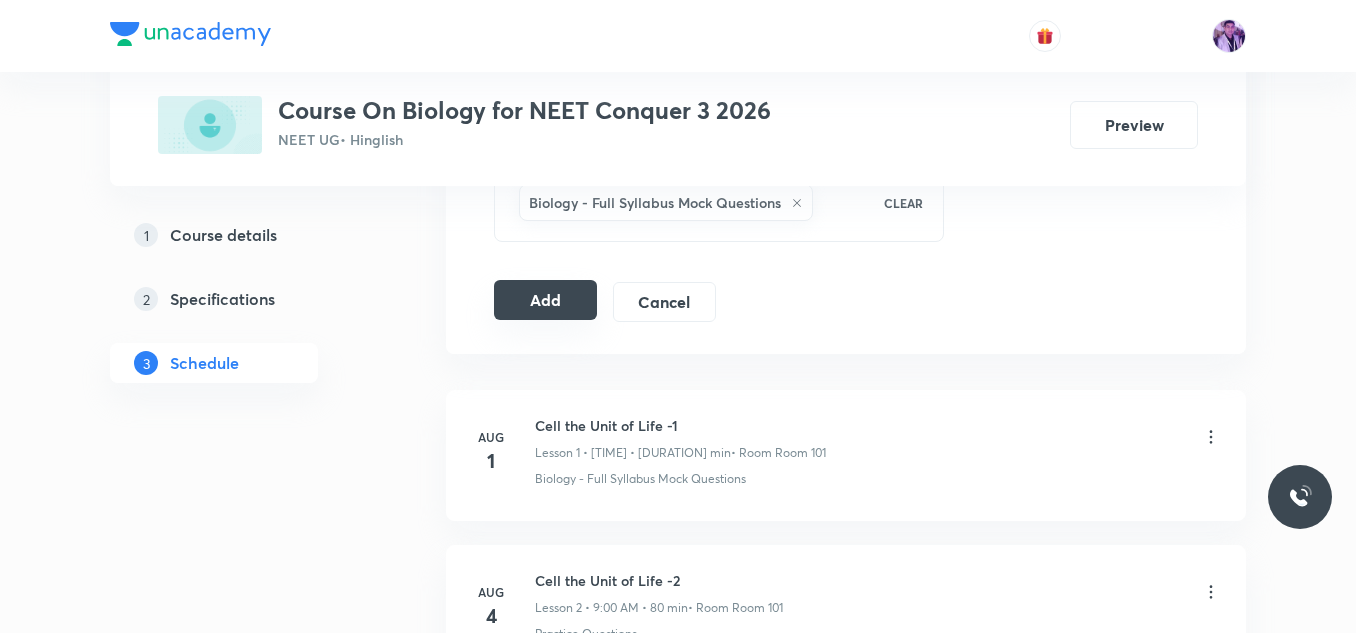 click on "Add" at bounding box center [545, 300] 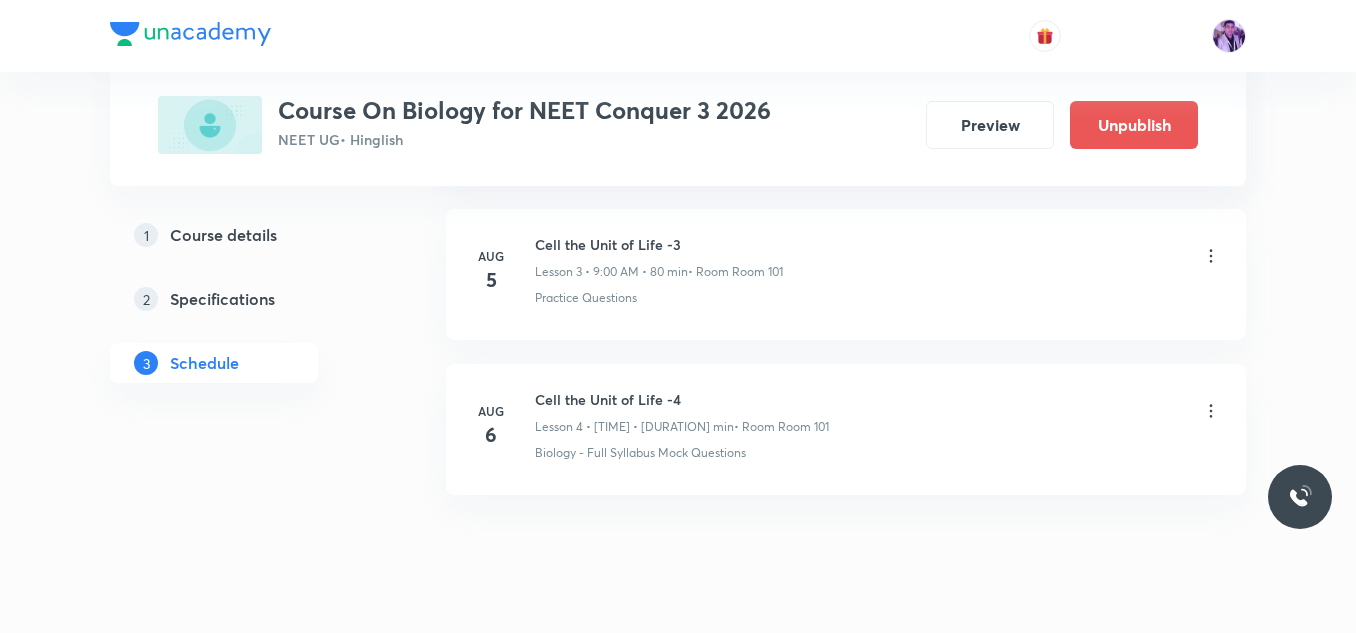 scroll, scrollTop: 624, scrollLeft: 0, axis: vertical 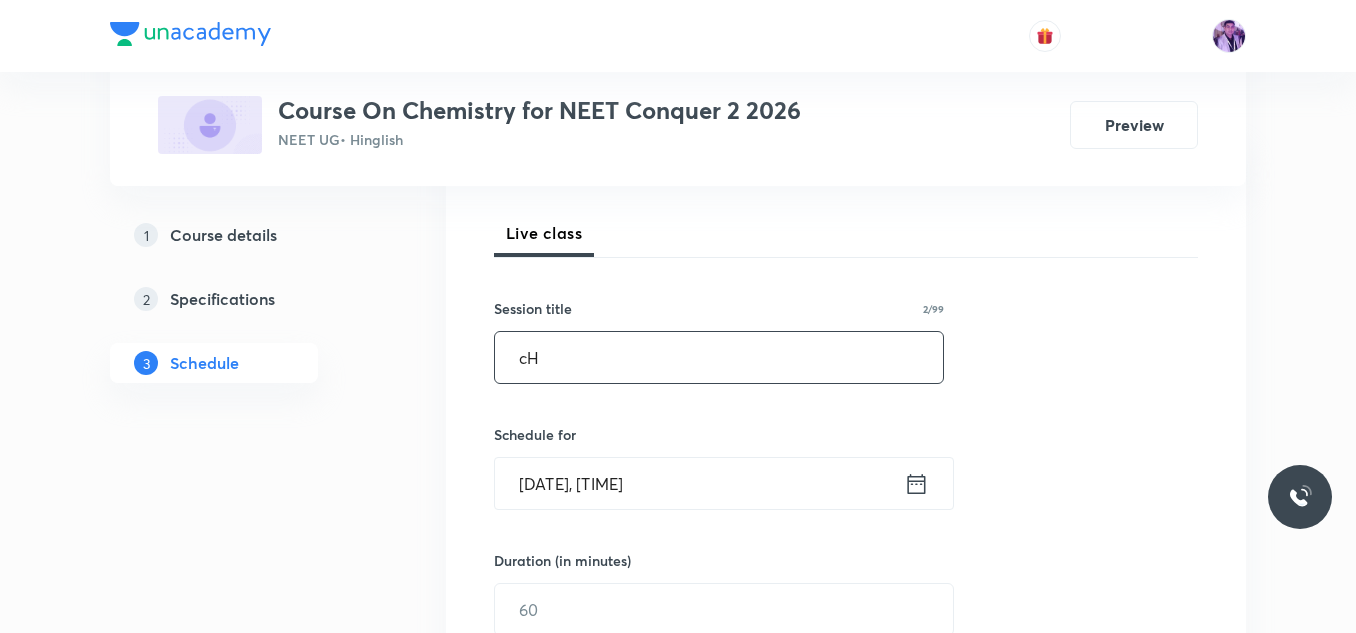type on "c" 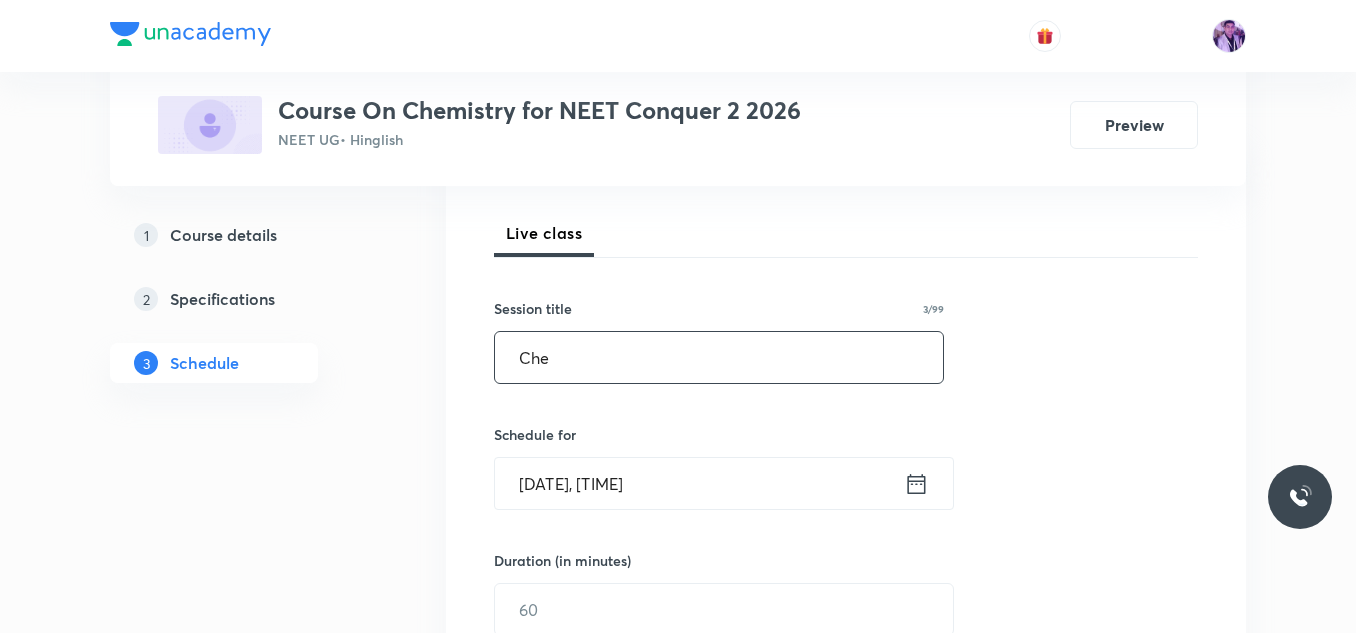 scroll, scrollTop: 0, scrollLeft: 0, axis: both 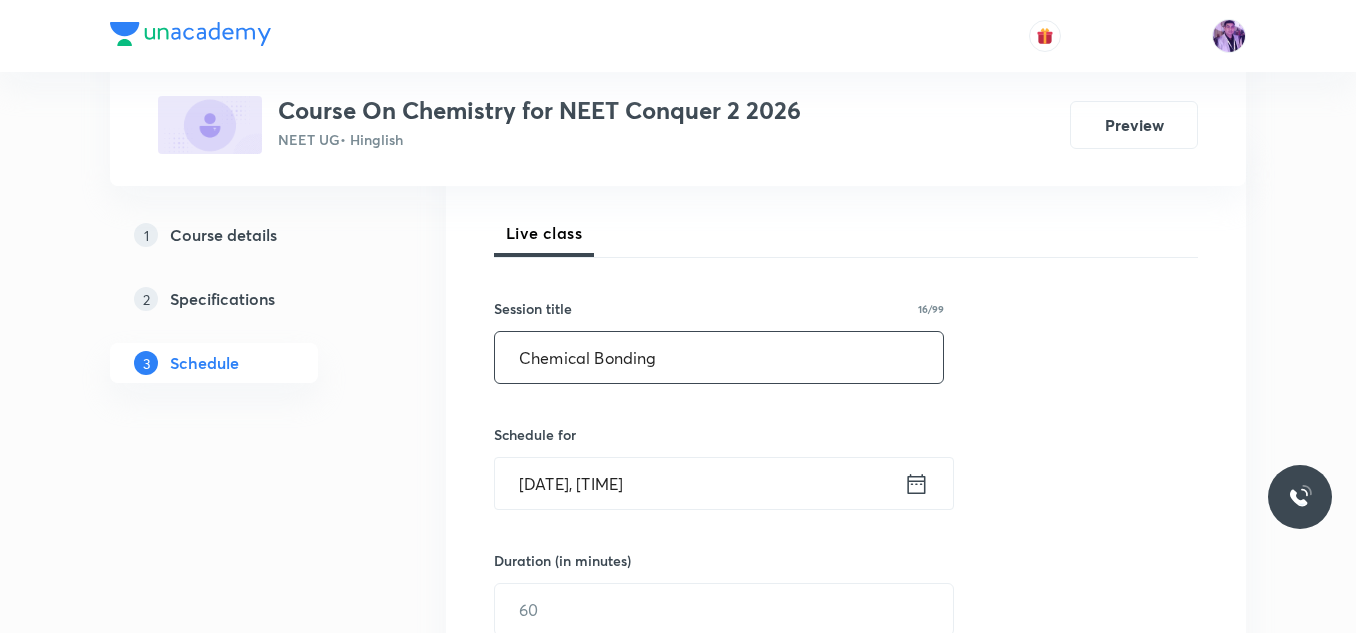 type on "Chemical Bonding" 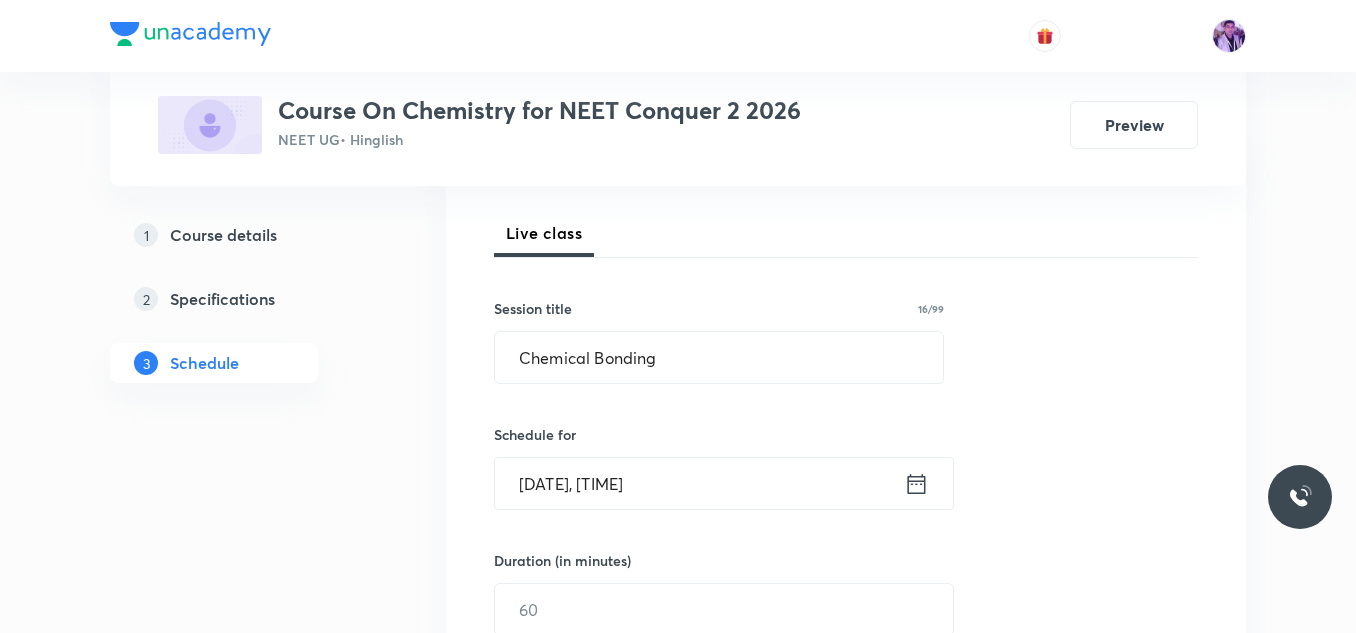click on "[DATE], [TIME]" at bounding box center [699, 483] 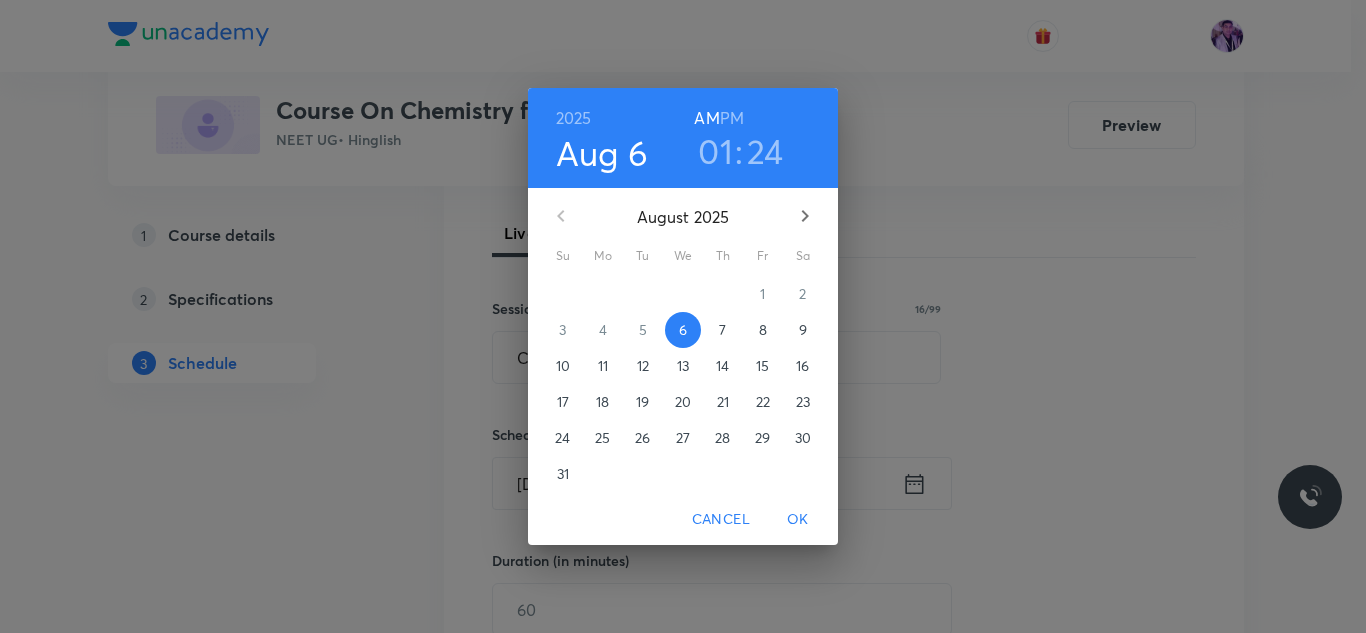 click on "[DATE] [TIME]" at bounding box center [683, 138] 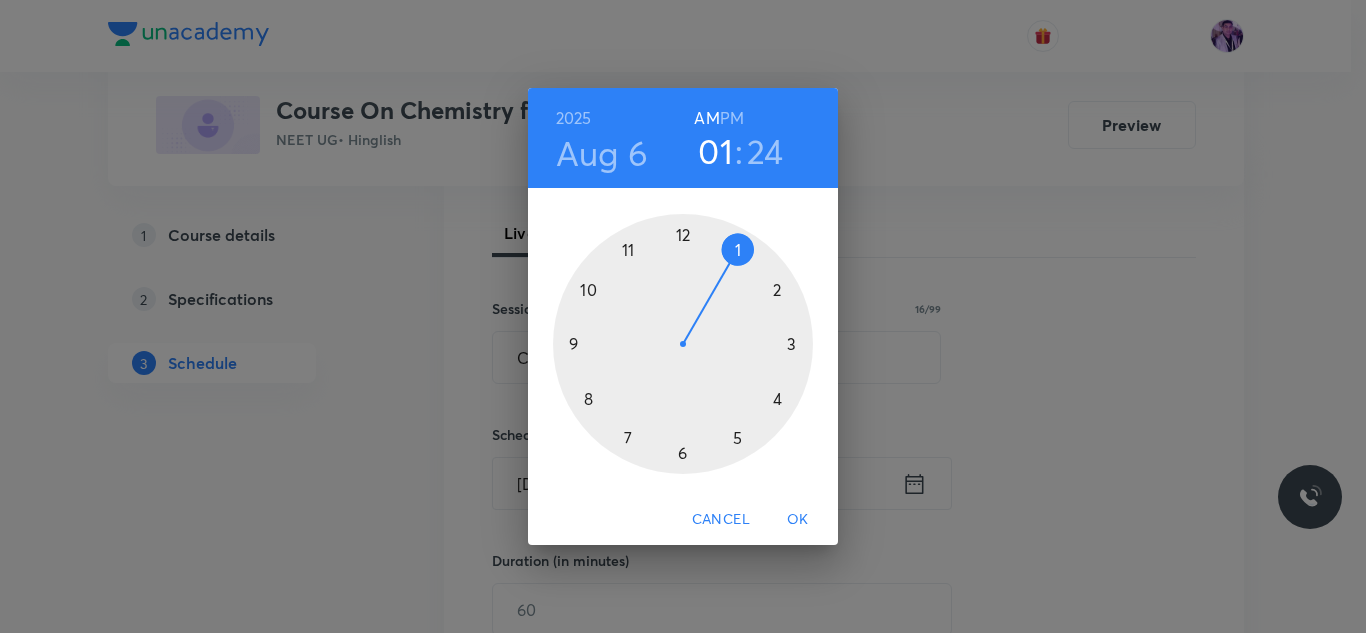 click at bounding box center (683, 344) 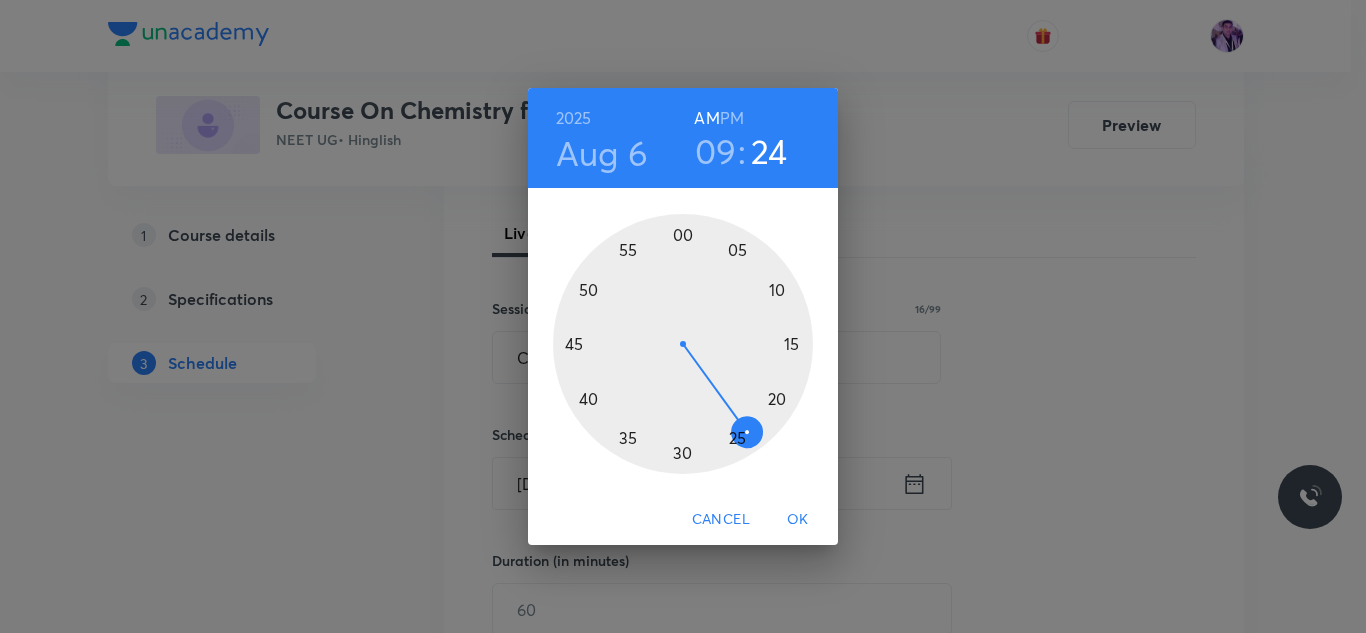 click at bounding box center [683, 344] 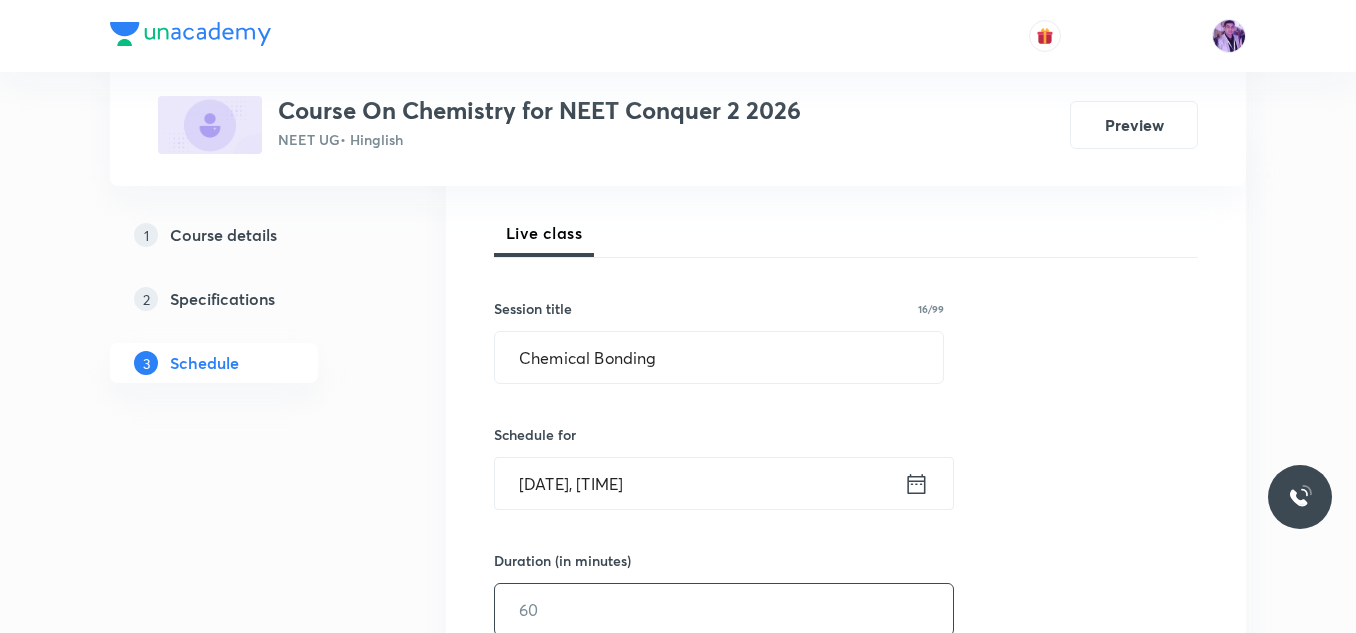 click at bounding box center [724, 609] 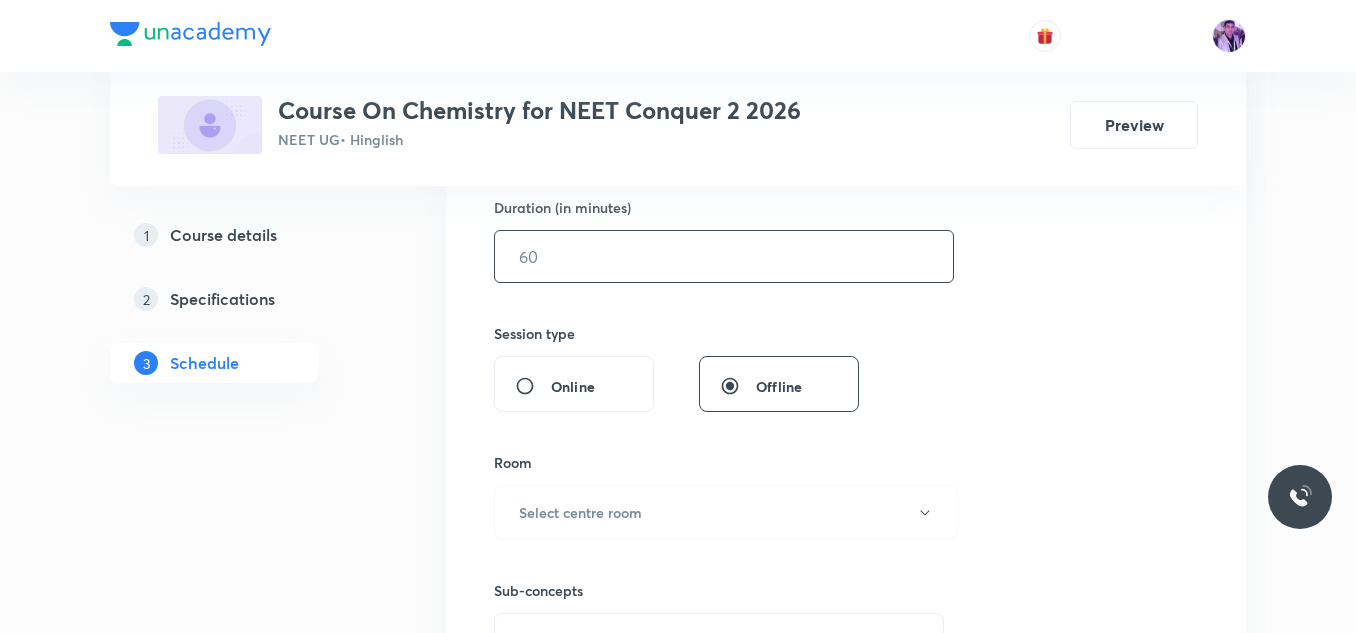 scroll, scrollTop: 639, scrollLeft: 0, axis: vertical 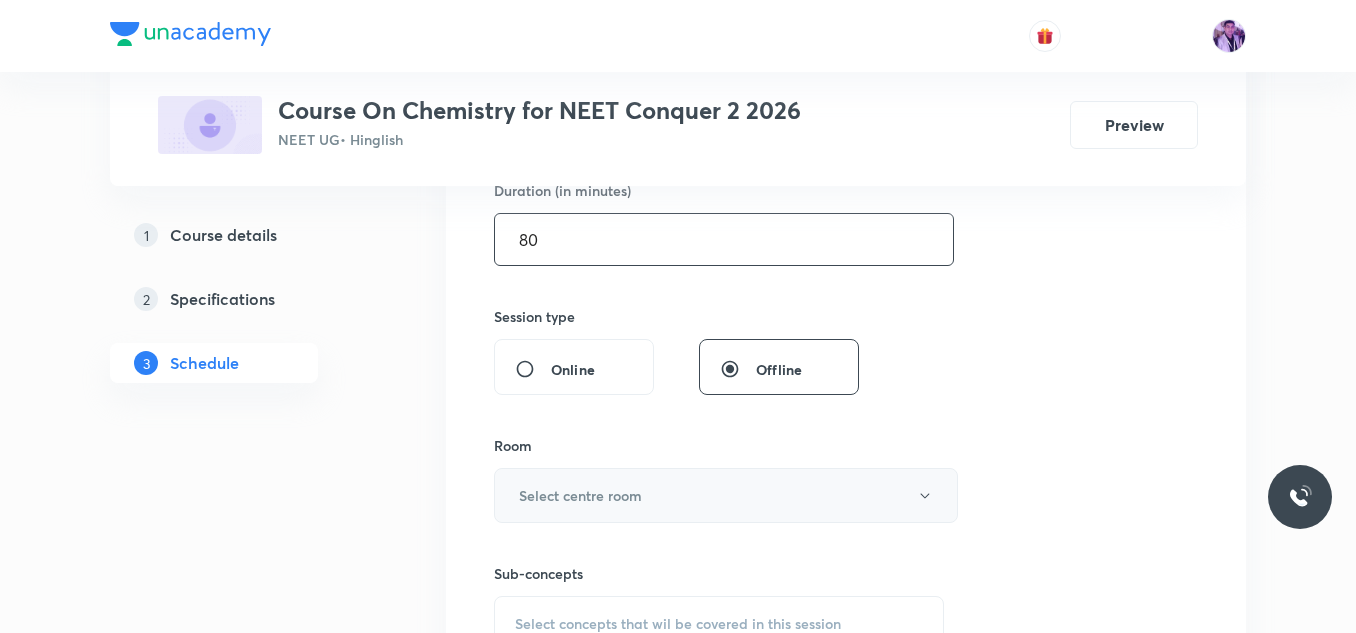 type on "80" 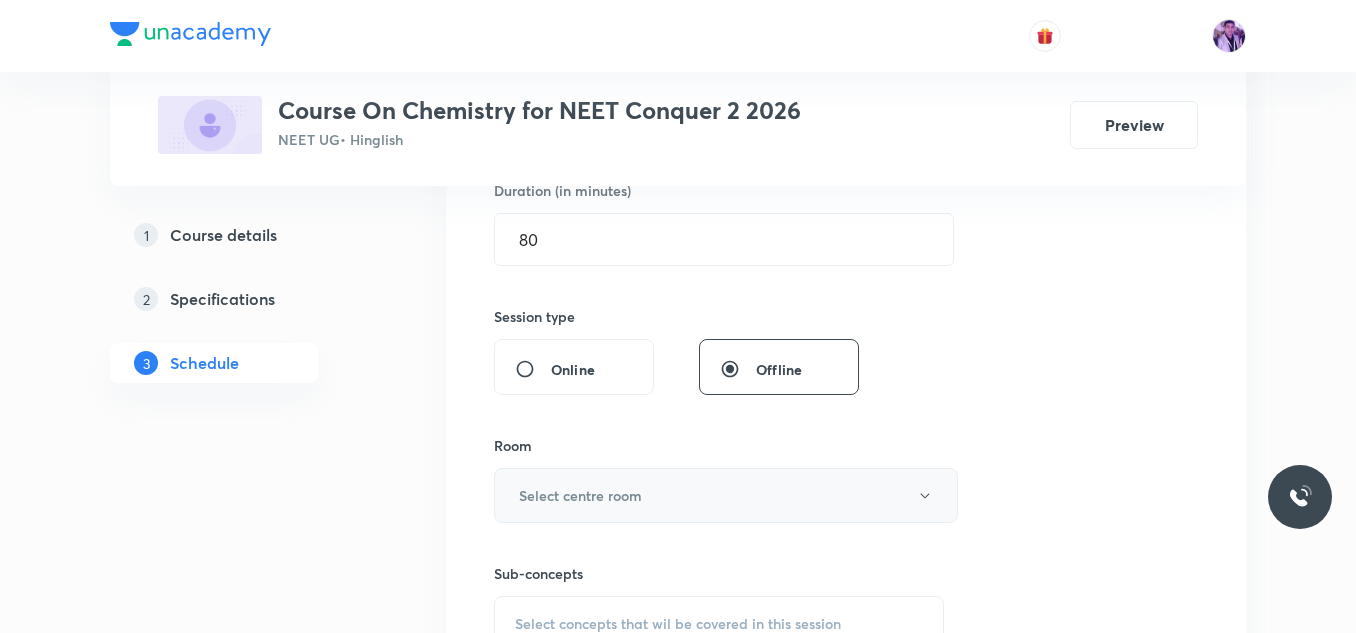 click on "Select centre room" at bounding box center [726, 495] 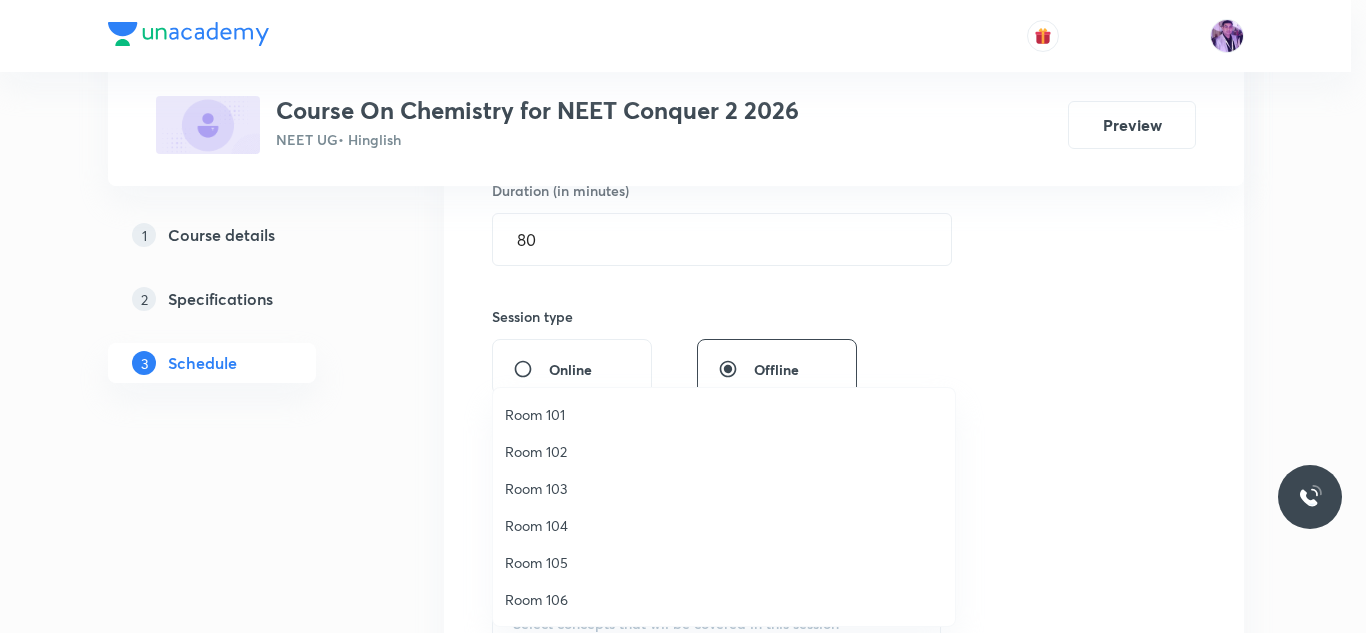 click on "Room 102" at bounding box center (724, 451) 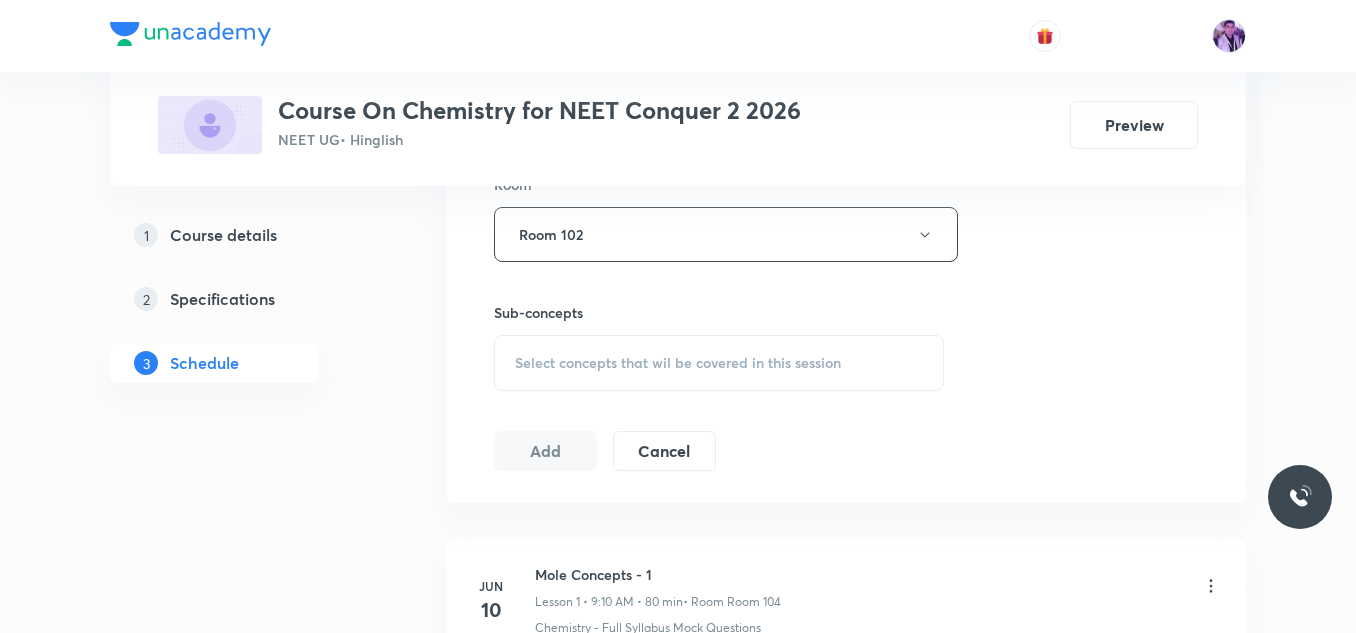 scroll, scrollTop: 907, scrollLeft: 0, axis: vertical 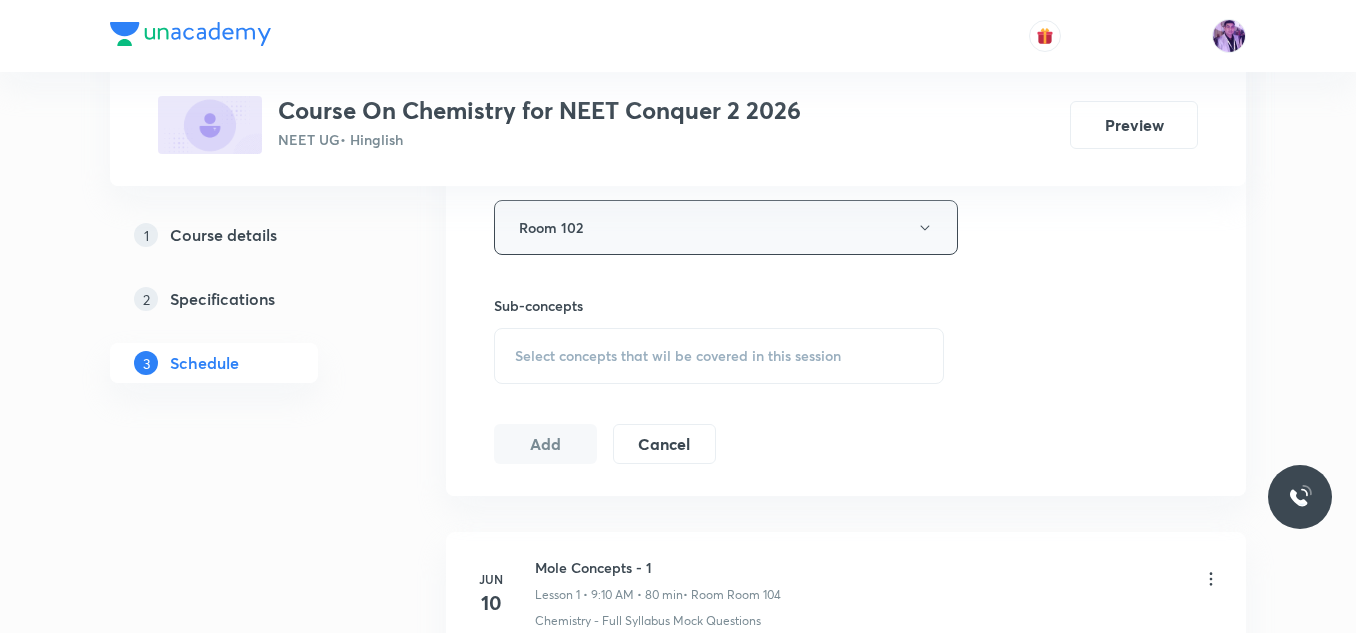 click on "Room 102" at bounding box center [726, 227] 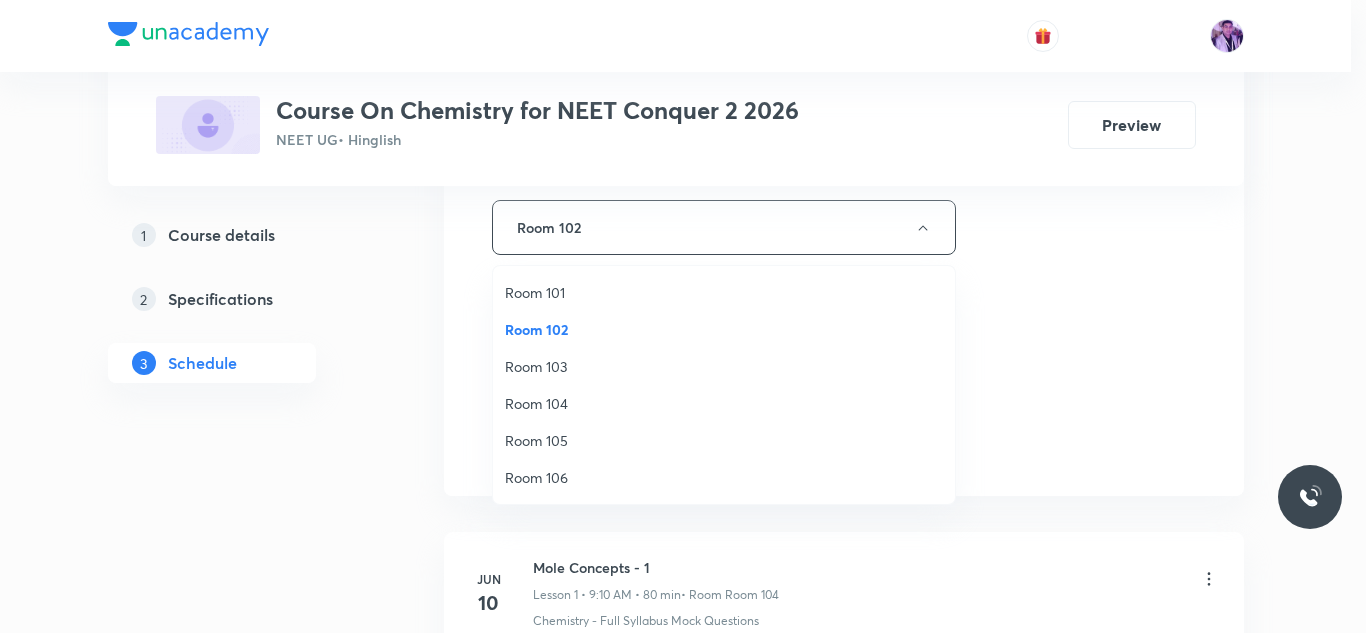 click on "Room 103" at bounding box center (724, 366) 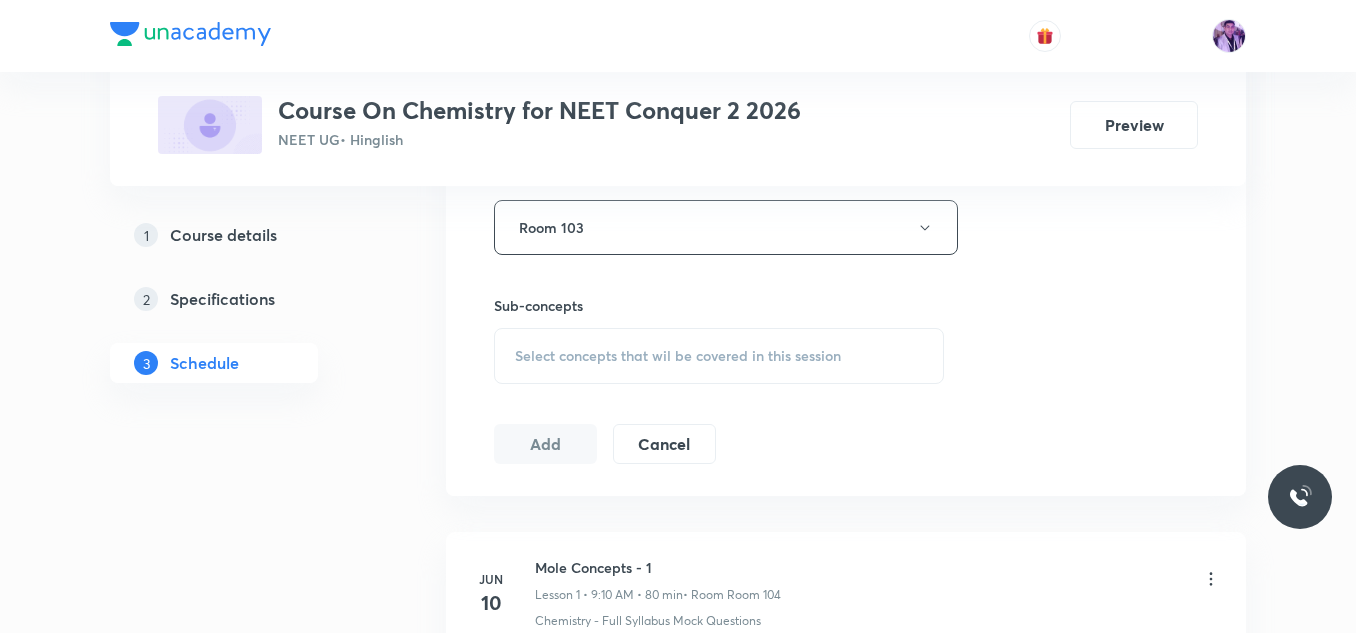 click on "Select concepts that wil be covered in this session" at bounding box center (678, 356) 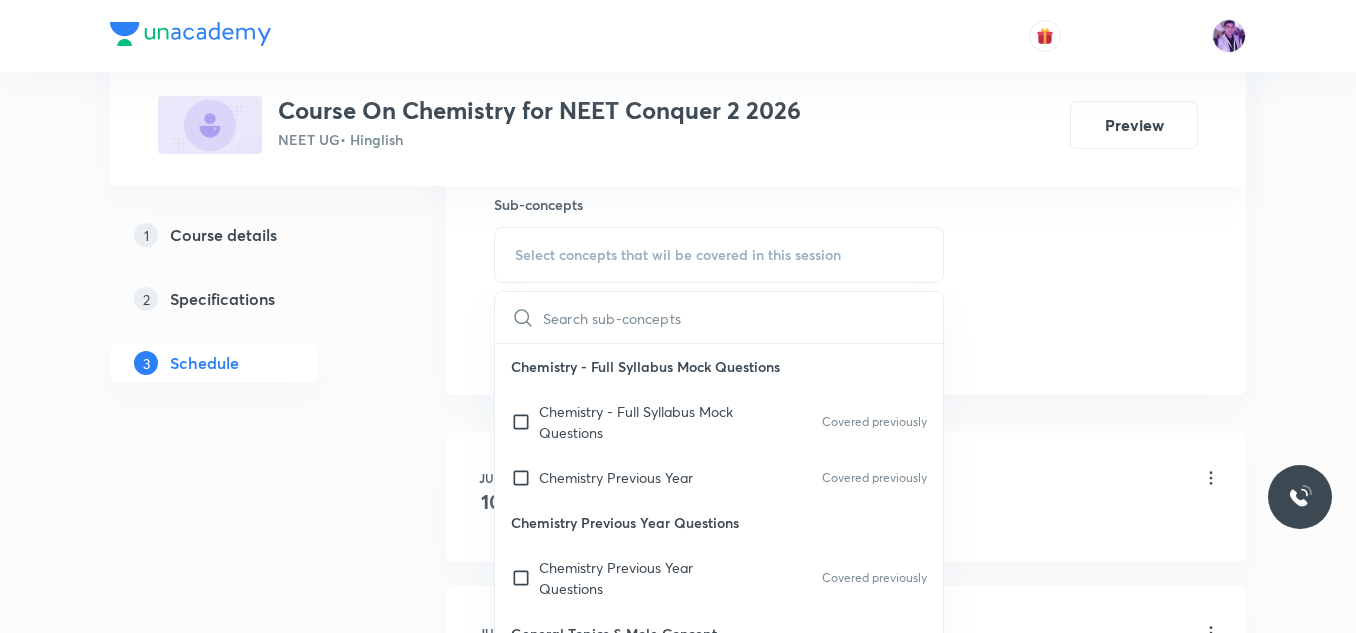 scroll, scrollTop: 1009, scrollLeft: 0, axis: vertical 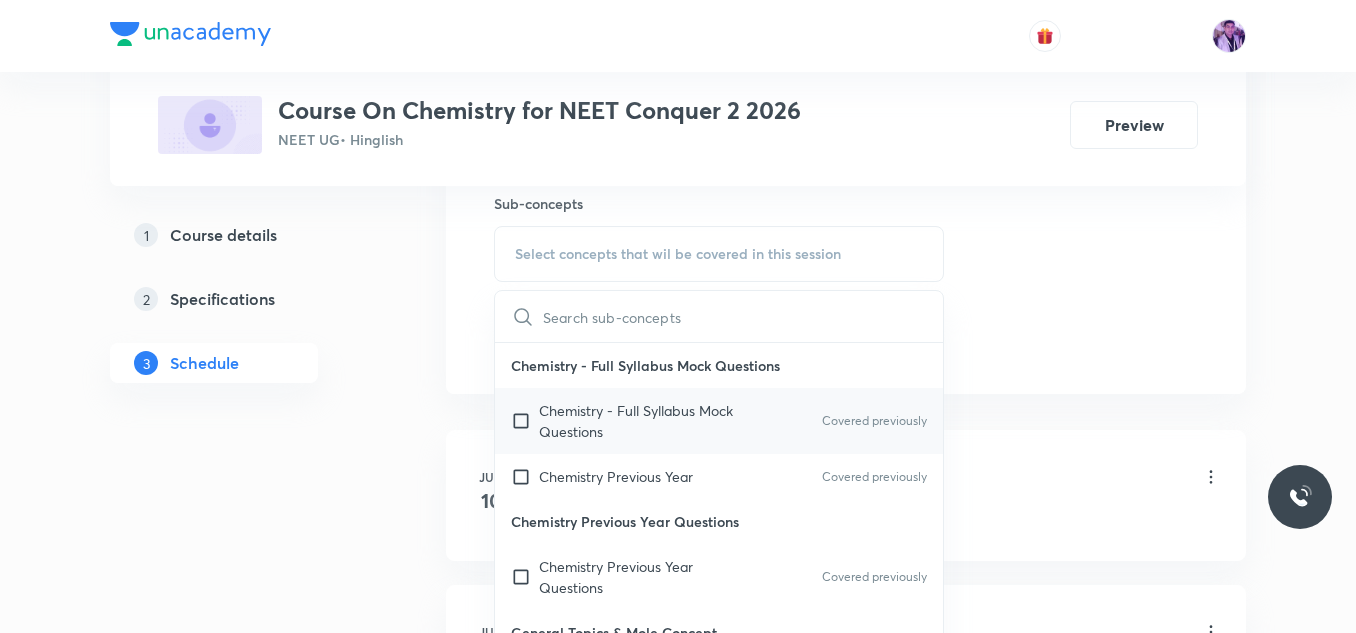 click on "Chemistry - Full Syllabus Mock Questions" at bounding box center [640, 421] 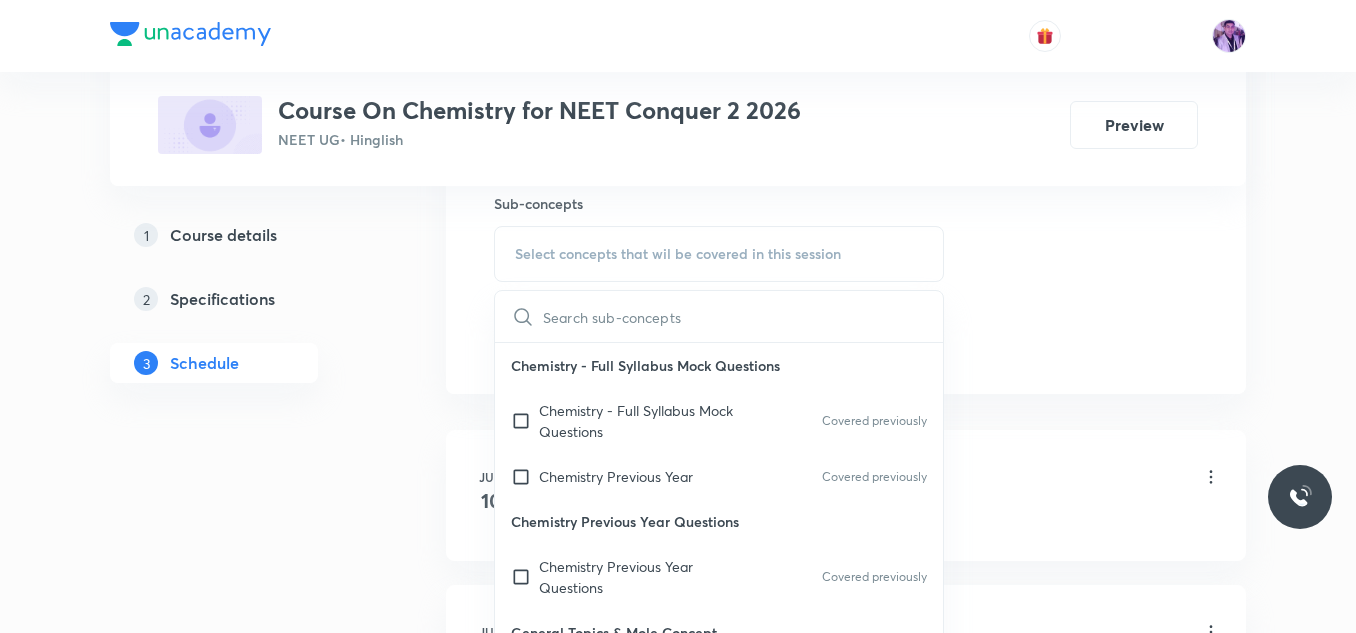 checkbox on "true" 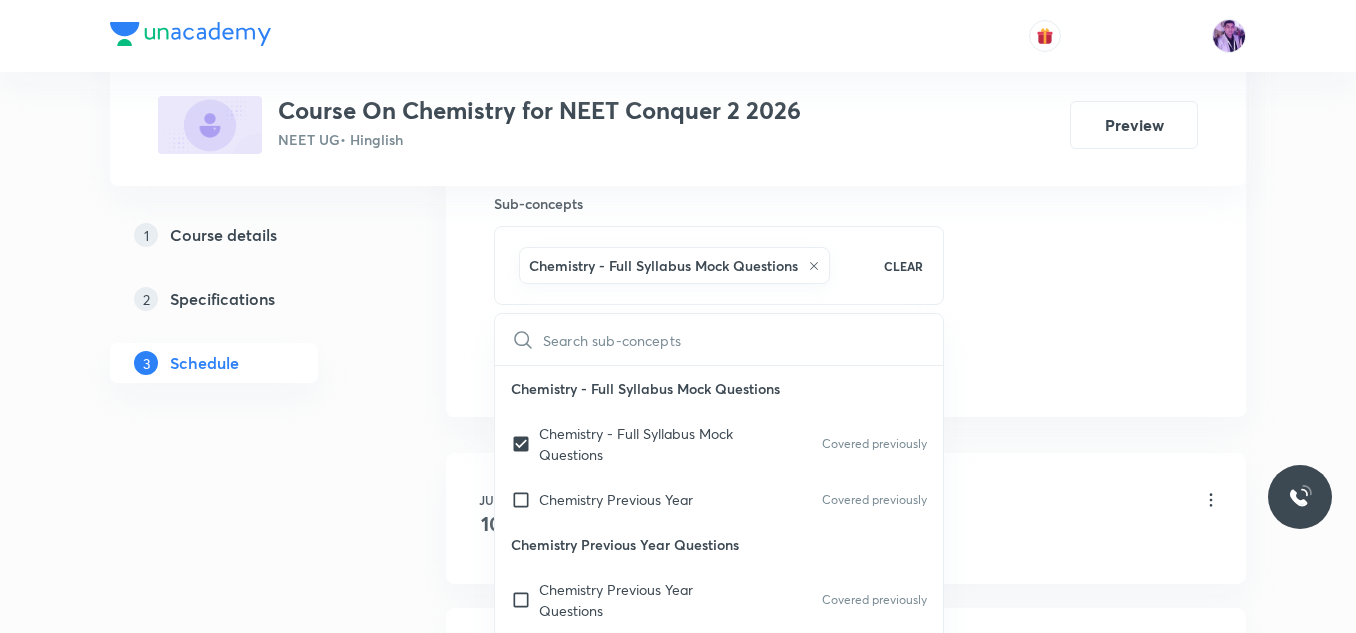 click on "1 Course details 2 Specifications 3 Schedule" at bounding box center [246, 311] 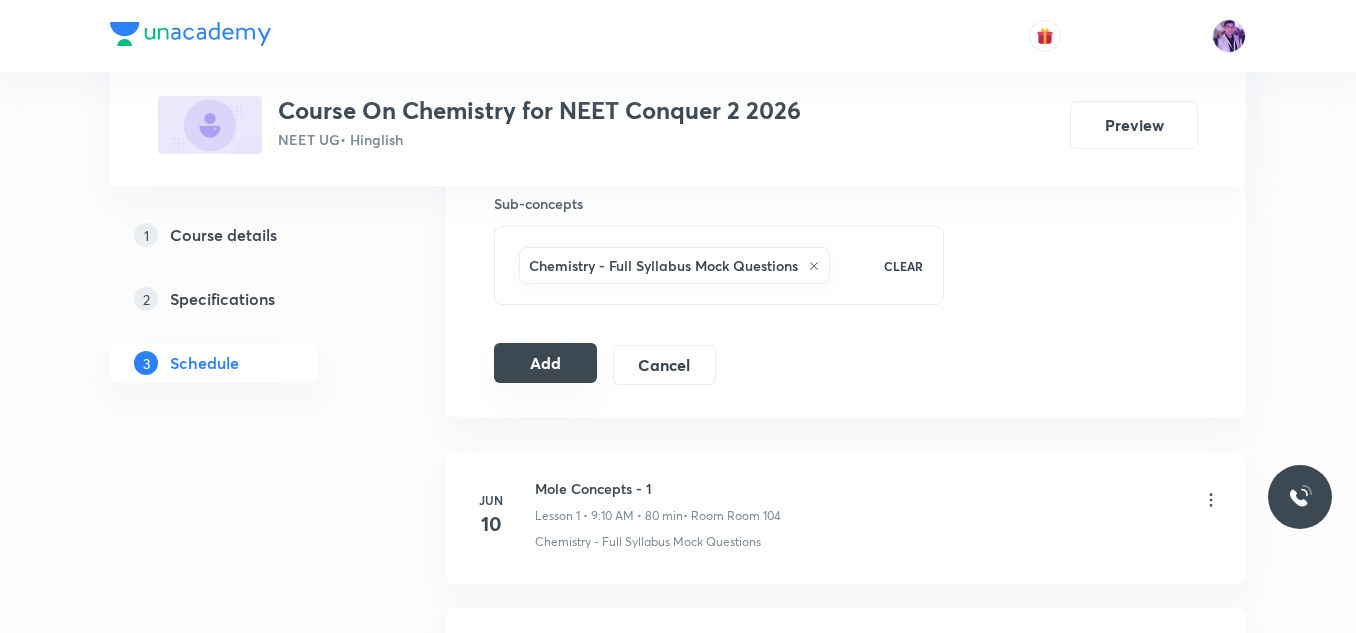 click on "Add" at bounding box center (545, 363) 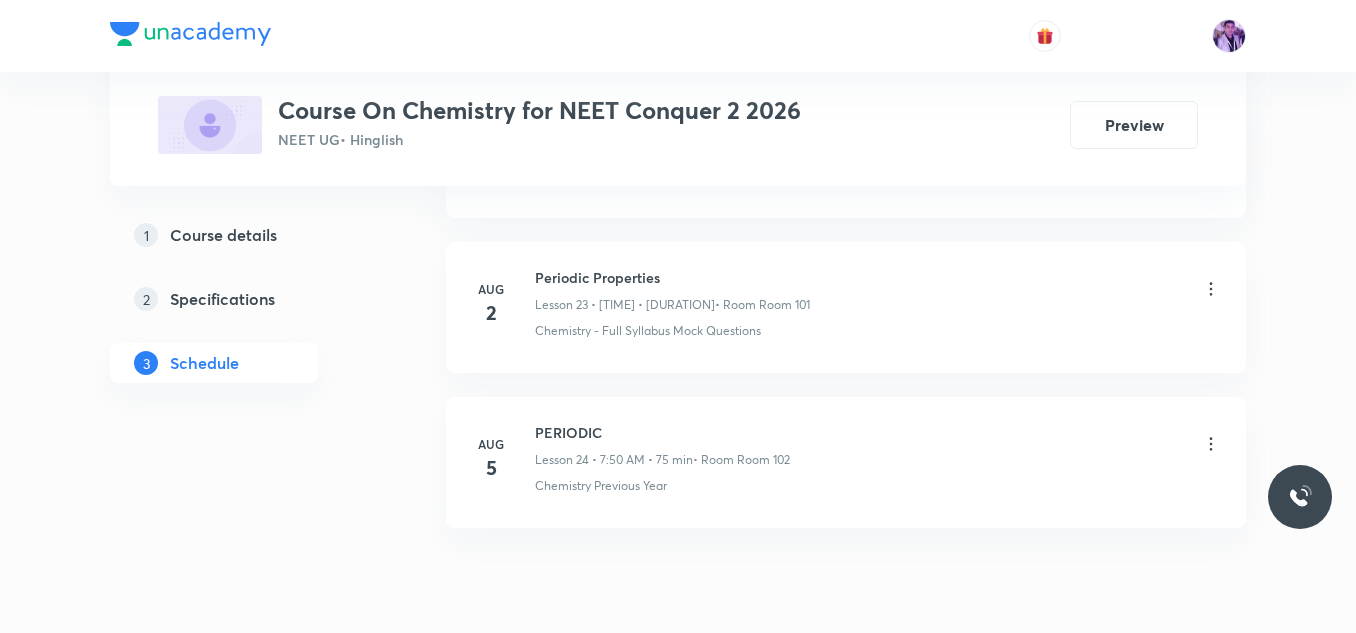 scroll, scrollTop: 3771, scrollLeft: 0, axis: vertical 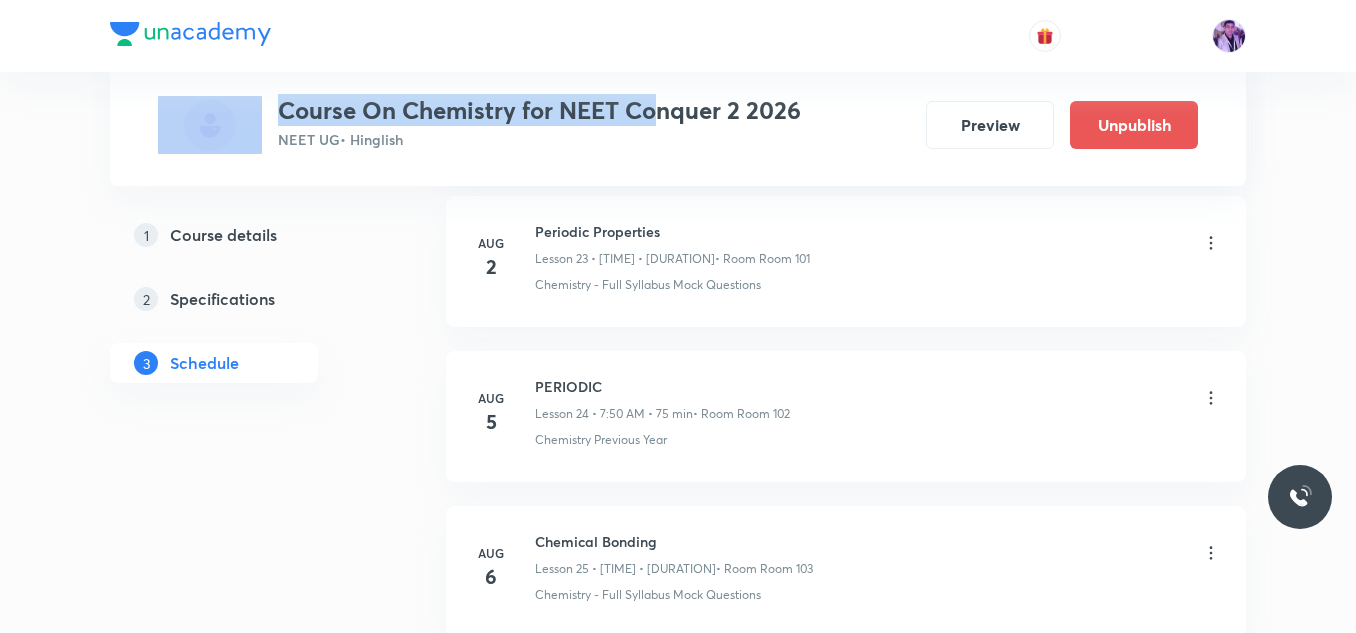 drag, startPoint x: 562, startPoint y: 78, endPoint x: 498, endPoint y: -45, distance: 138.65425 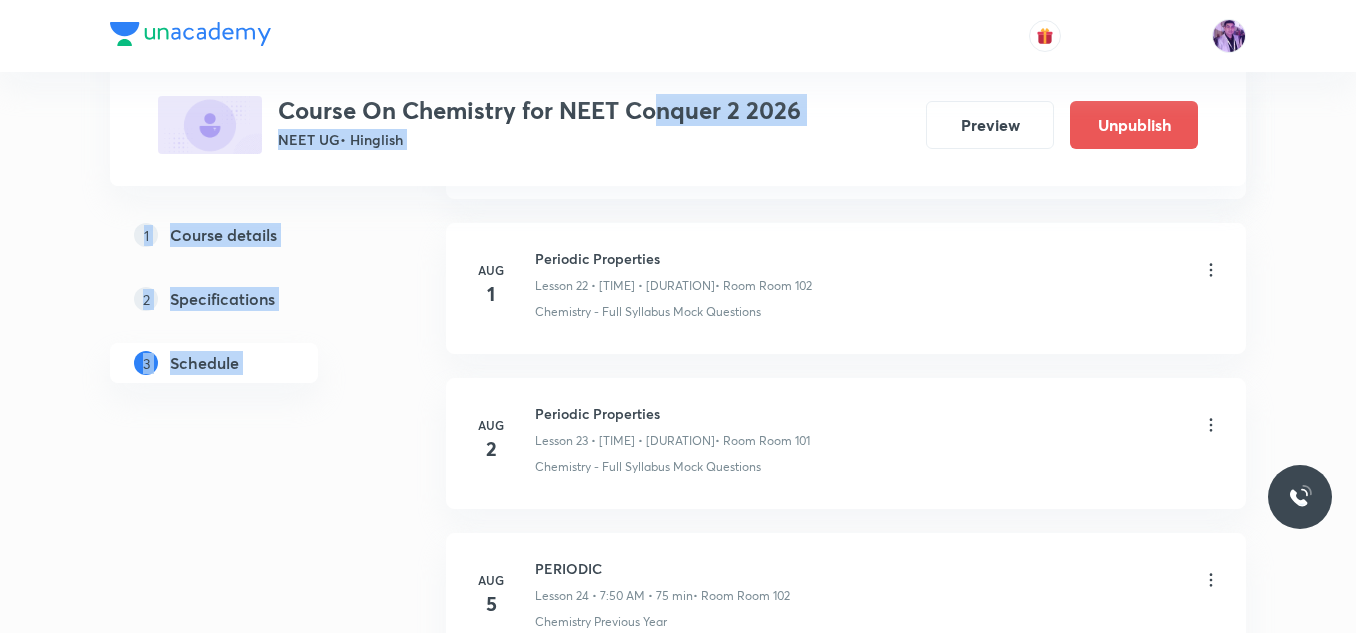 click on "Plus Courses Course On Chemistry for NEET Conquer 2 2026 NEET UG  • Hinglish Preview Unpublish" at bounding box center [678, 93] 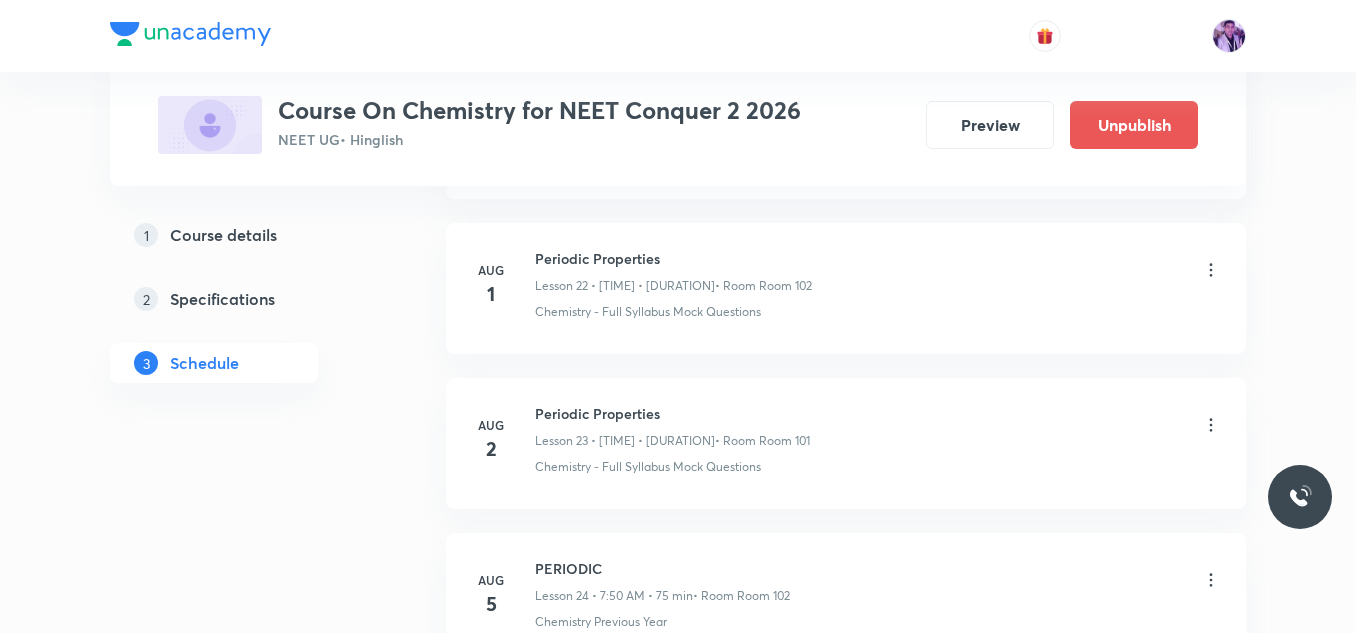 scroll, scrollTop: 3926, scrollLeft: 0, axis: vertical 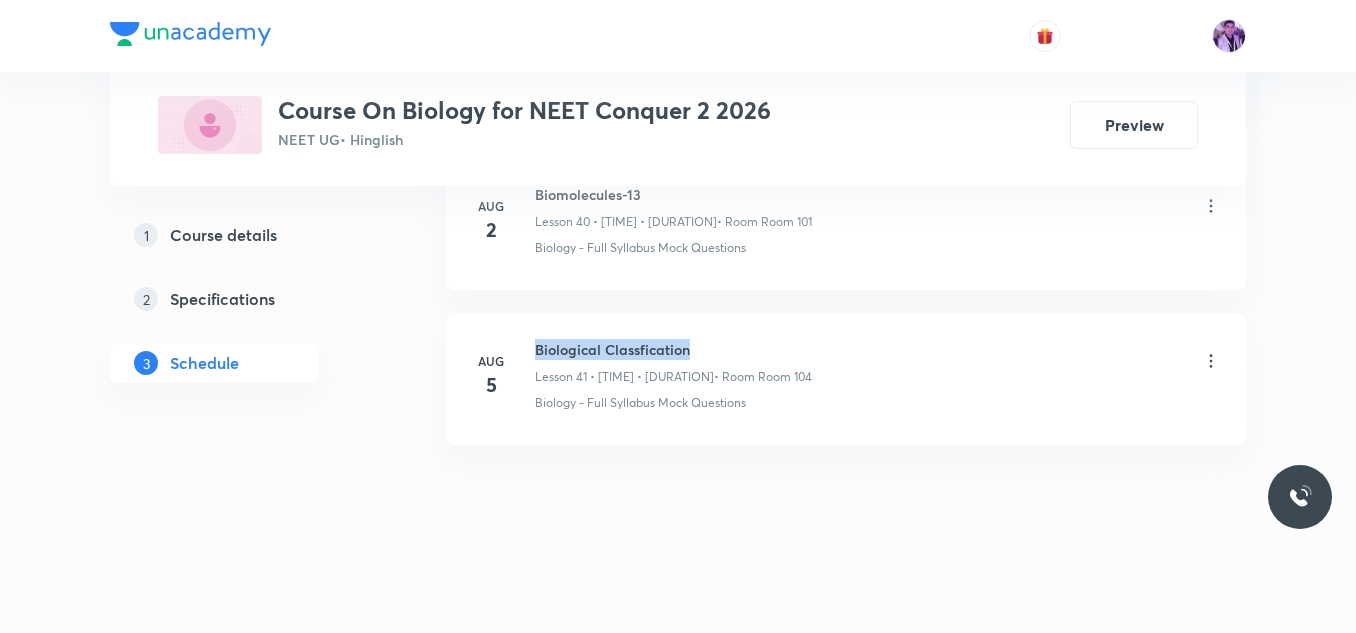 drag, startPoint x: 534, startPoint y: 349, endPoint x: 699, endPoint y: 341, distance: 165.19383 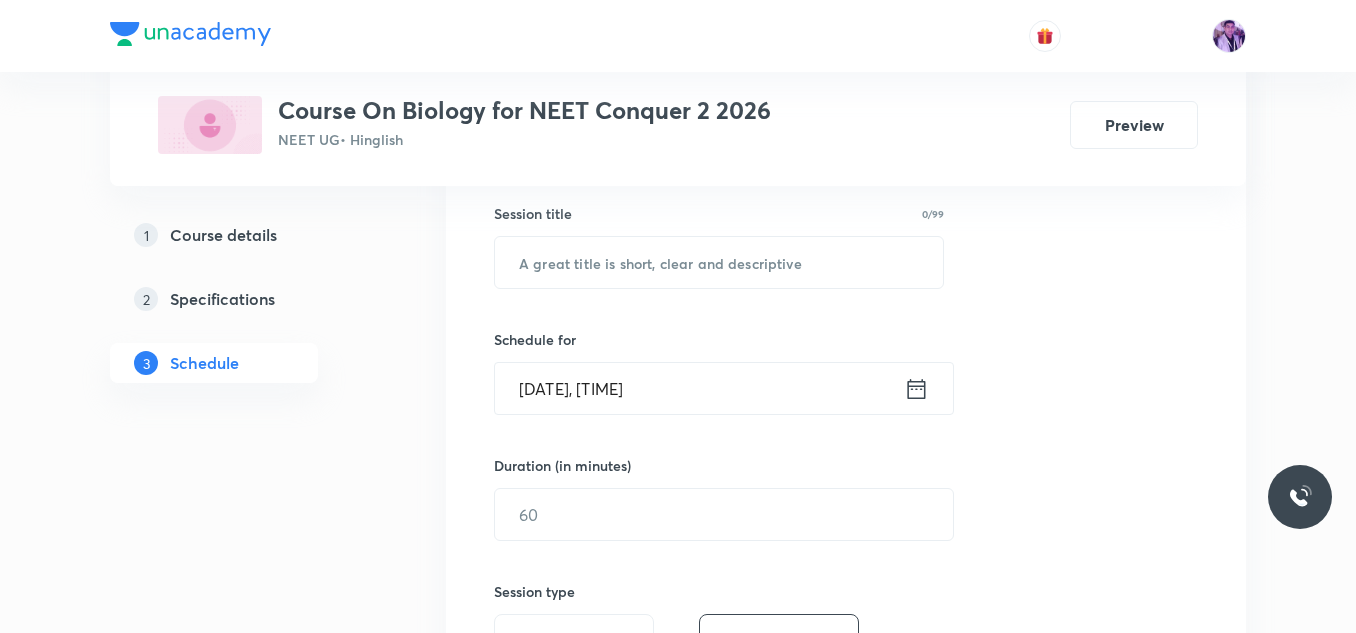 scroll, scrollTop: 389, scrollLeft: 0, axis: vertical 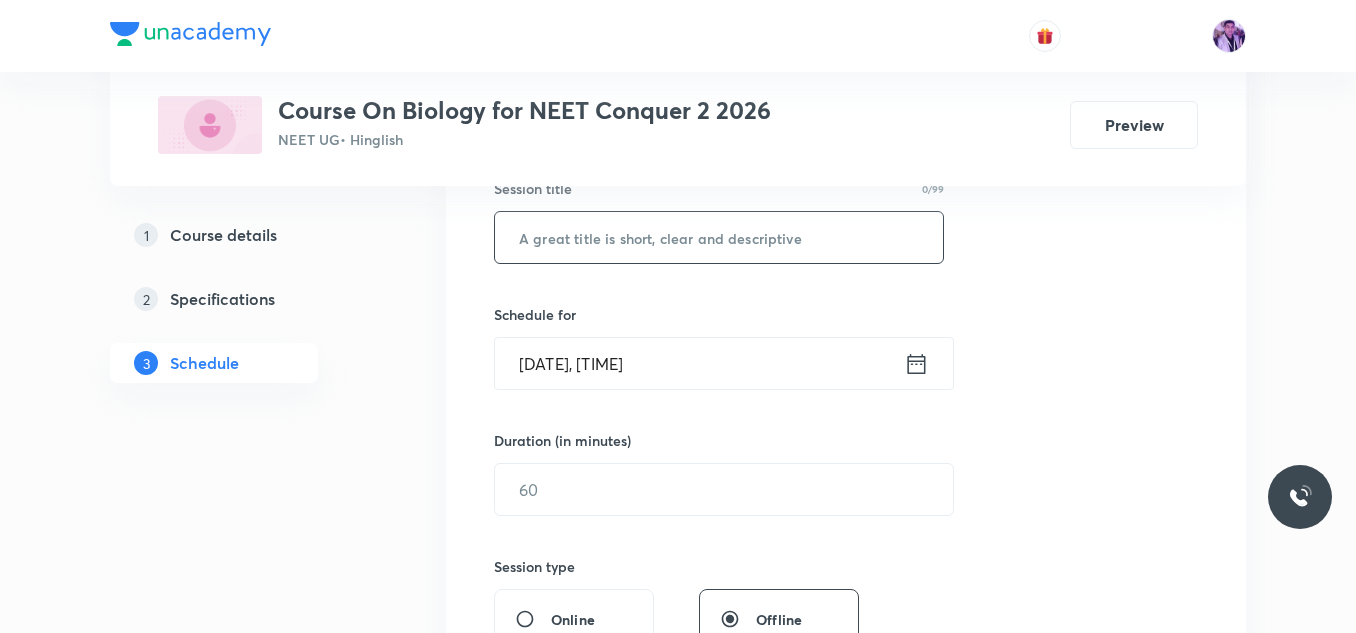 click at bounding box center [719, 237] 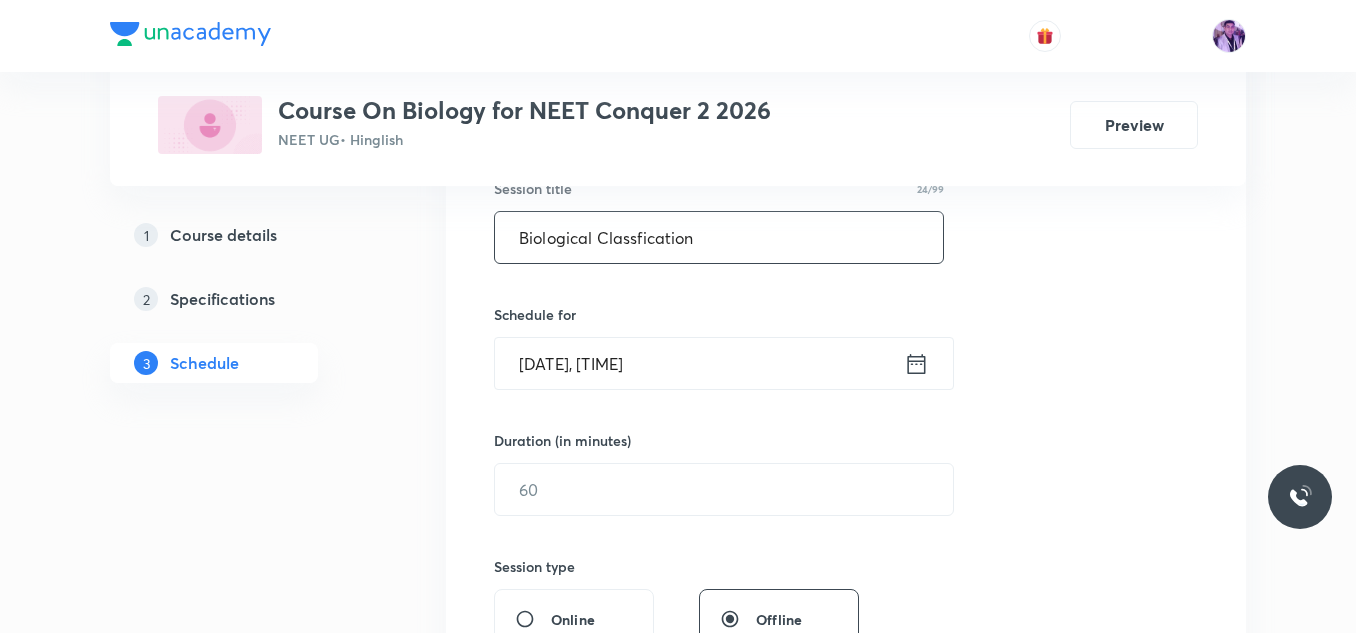 type on "Biological Classfication" 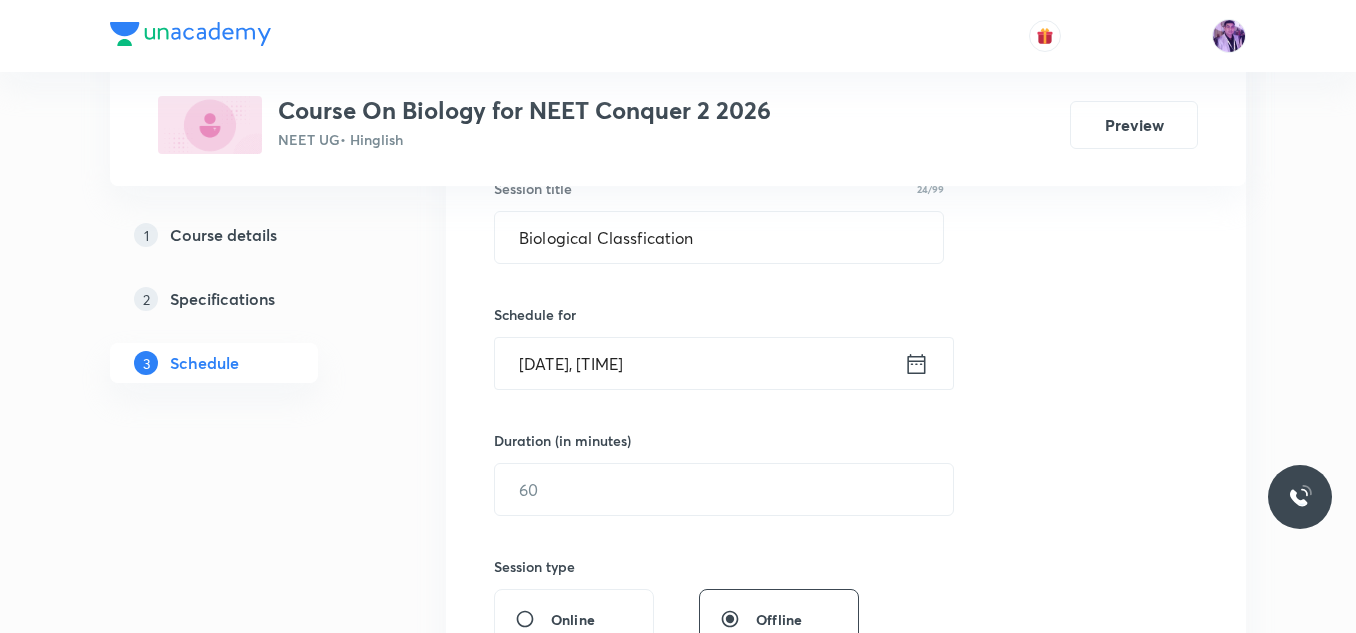 click on "[DATE], [TIME]" at bounding box center [699, 363] 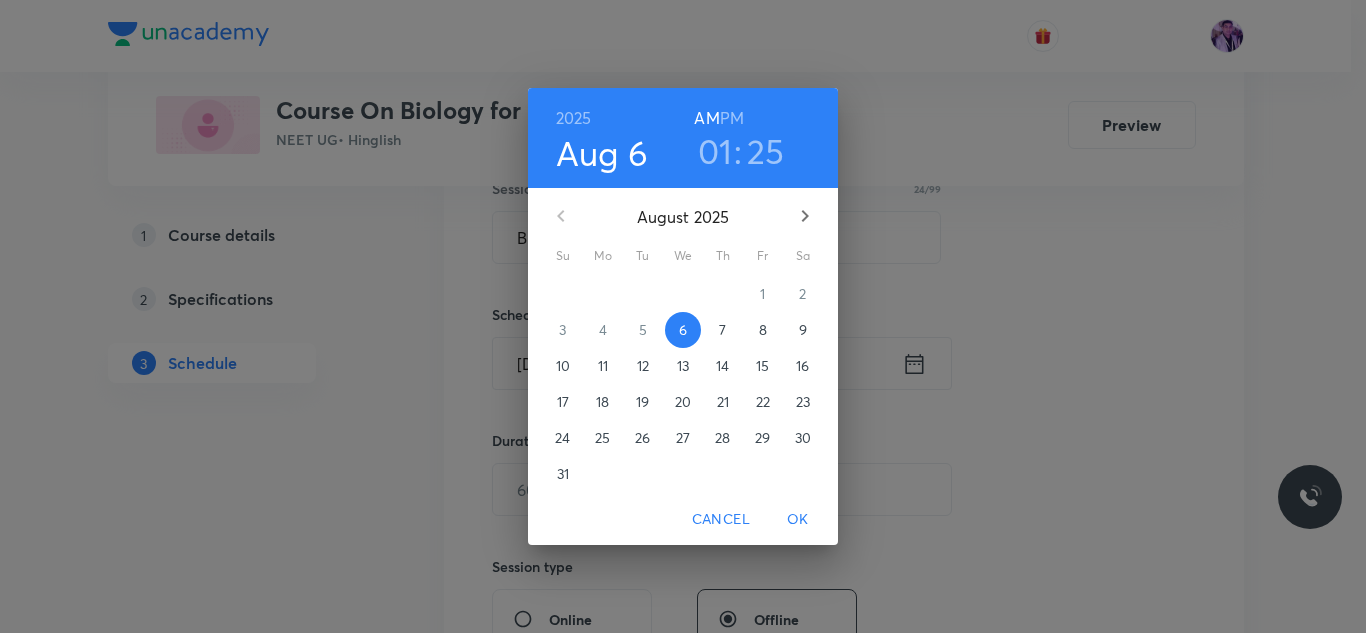 click on "01" at bounding box center [715, 151] 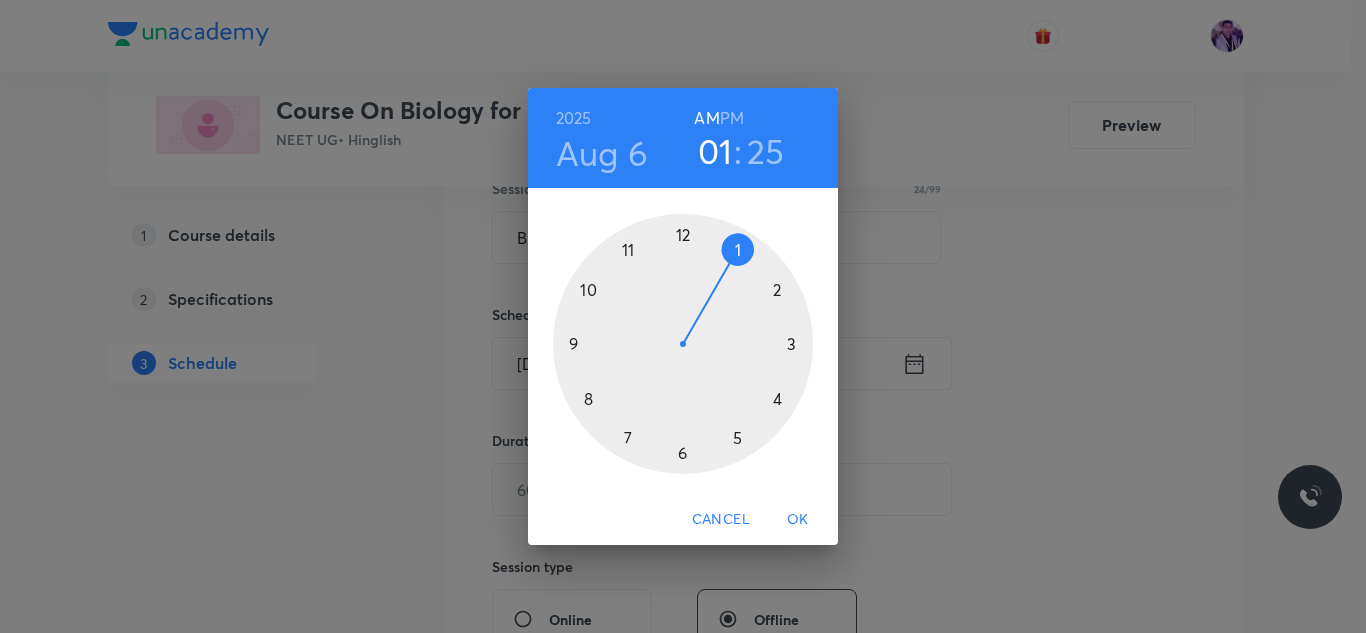 click at bounding box center [683, 344] 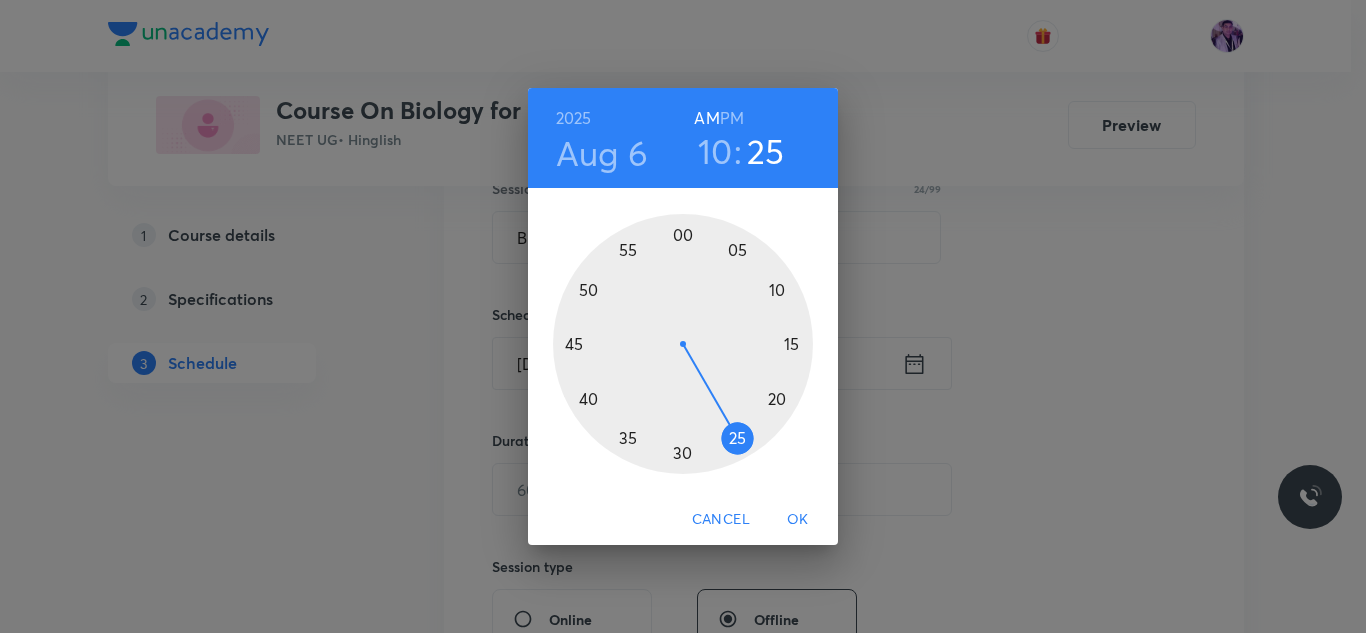 click at bounding box center [683, 344] 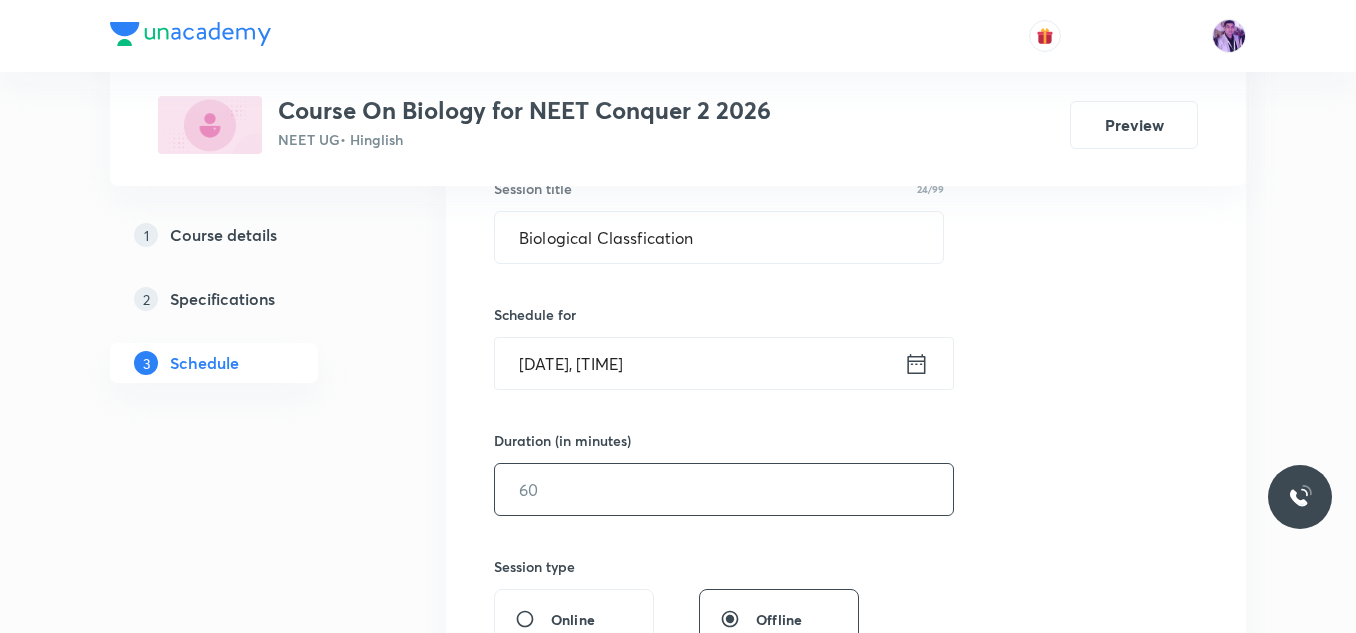 click at bounding box center (724, 489) 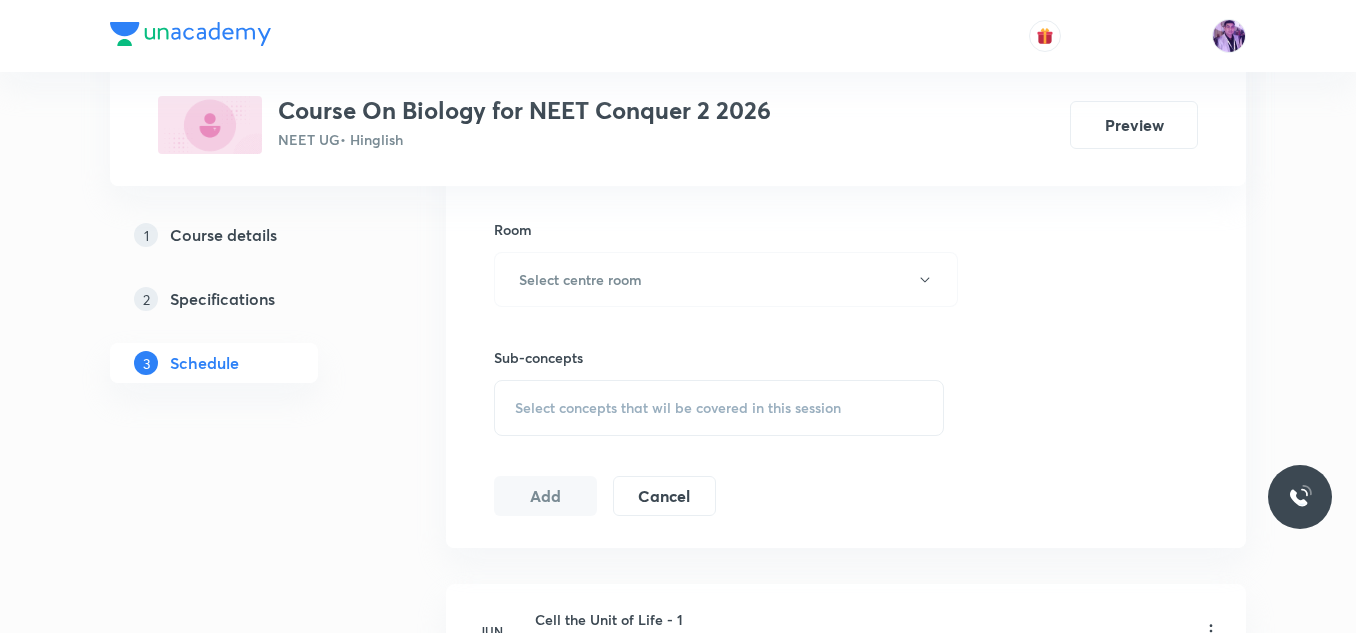 scroll, scrollTop: 892, scrollLeft: 0, axis: vertical 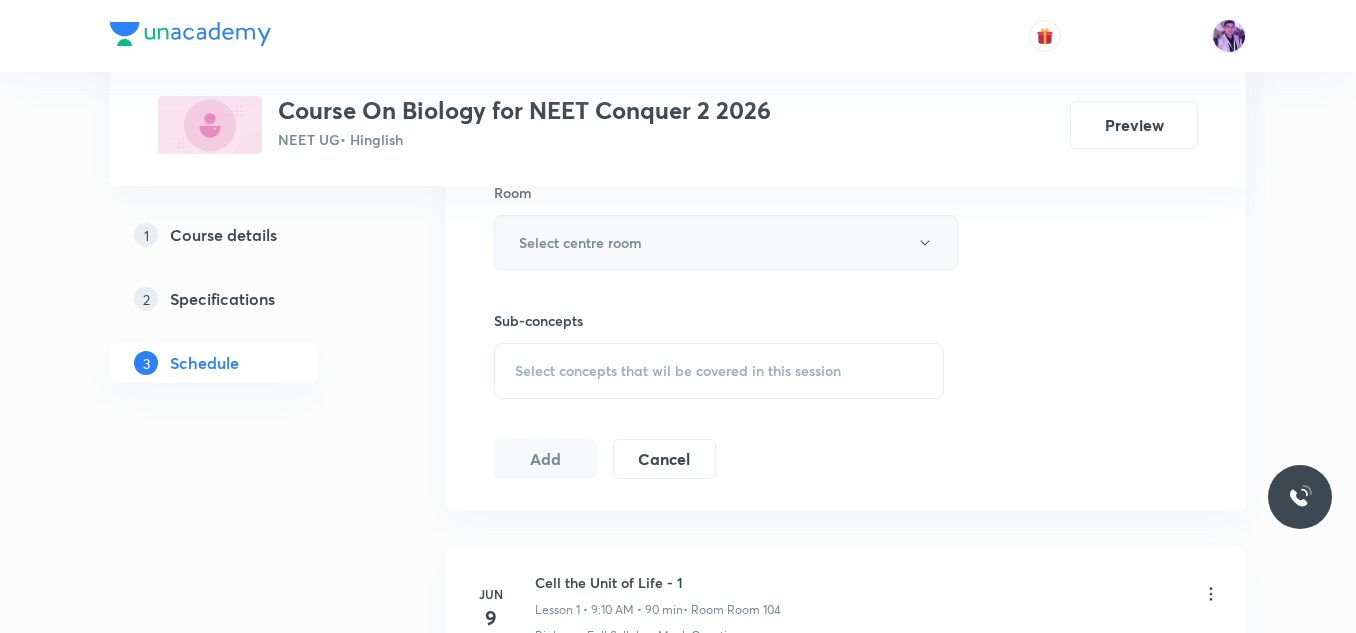 type on "80" 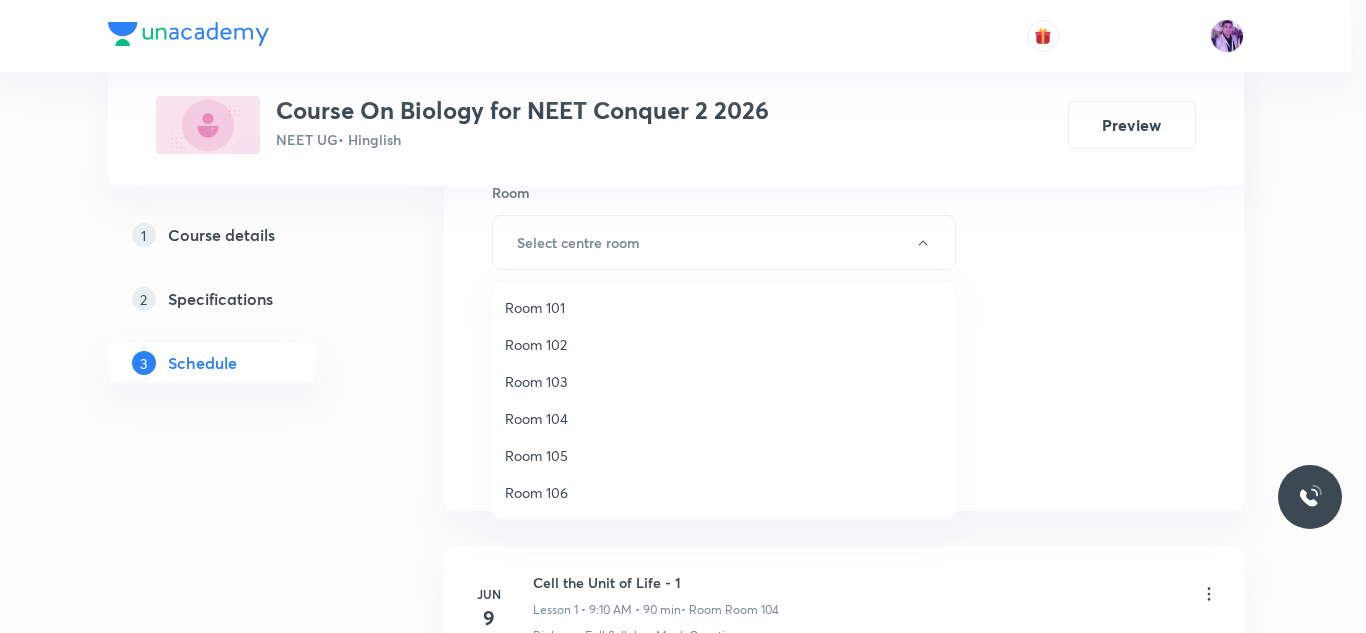 click on "Room 103" at bounding box center [724, 381] 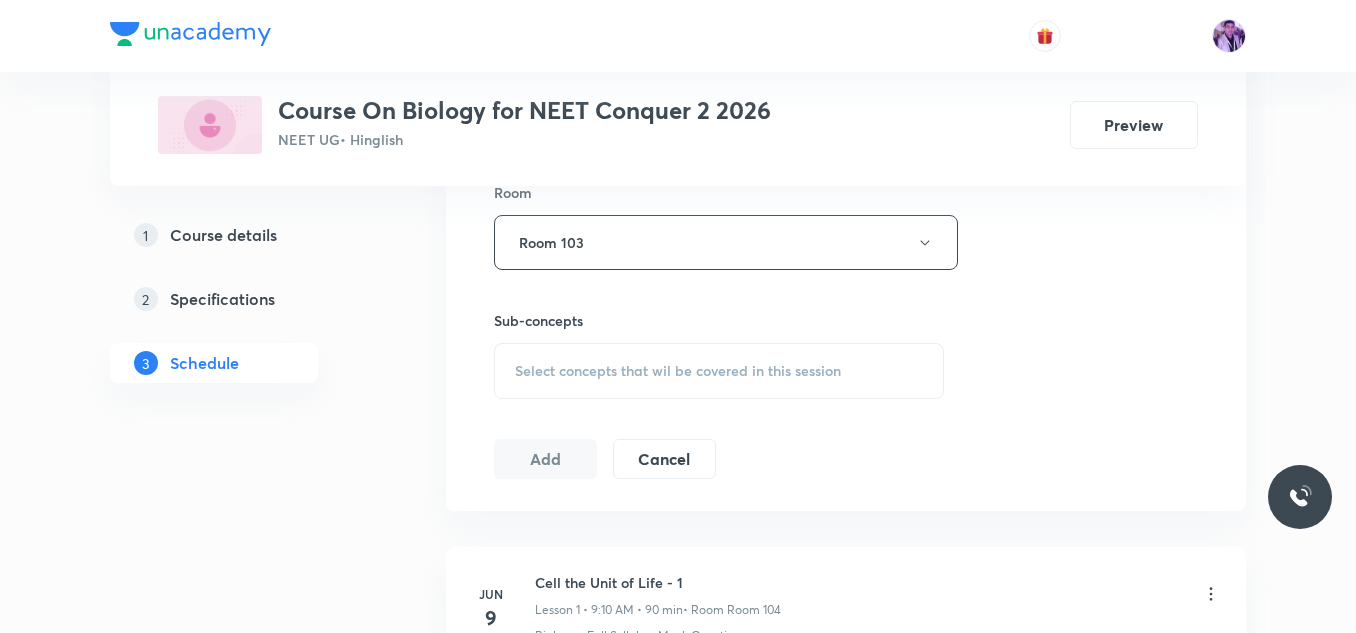 click on "Select concepts that wil be covered in this session" at bounding box center [678, 371] 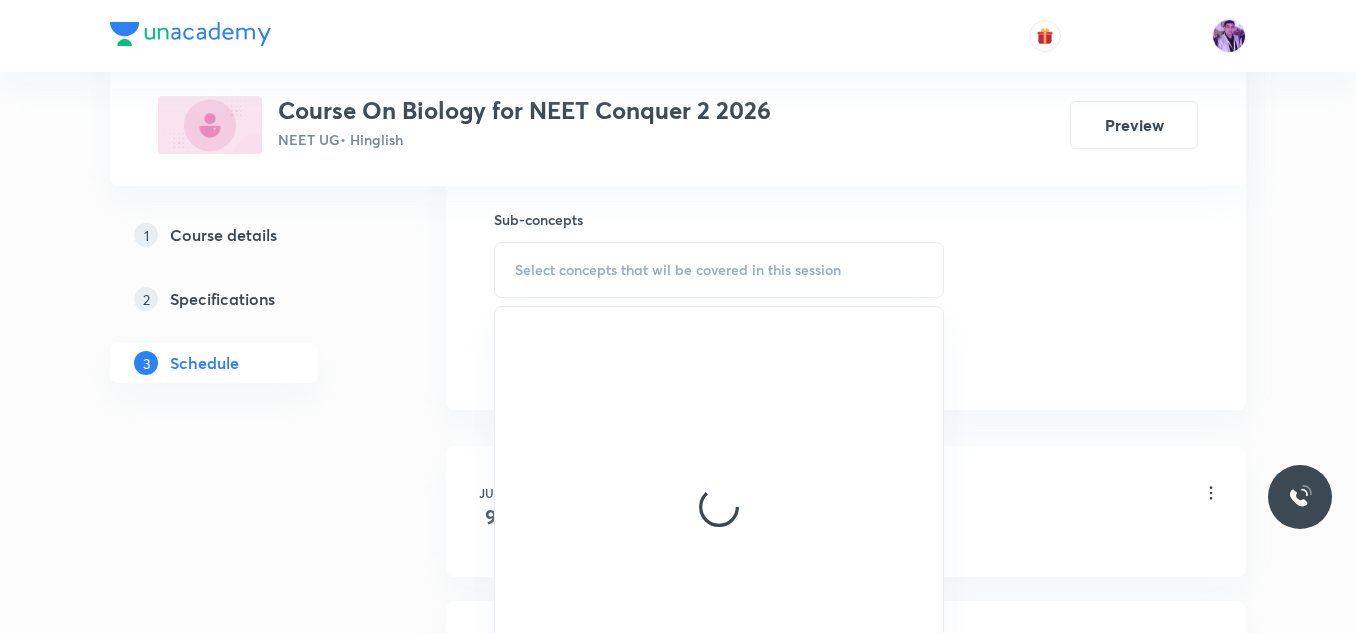 scroll, scrollTop: 1005, scrollLeft: 0, axis: vertical 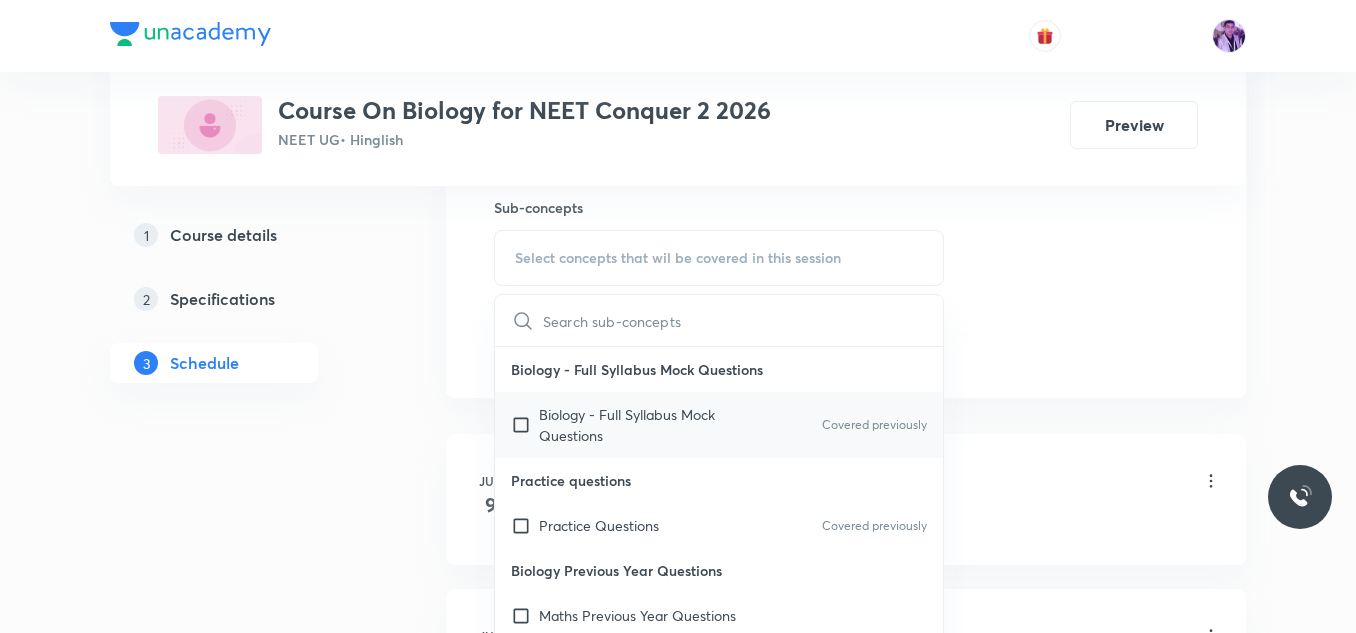 click on "Biology - Full Syllabus Mock Questions" at bounding box center (640, 425) 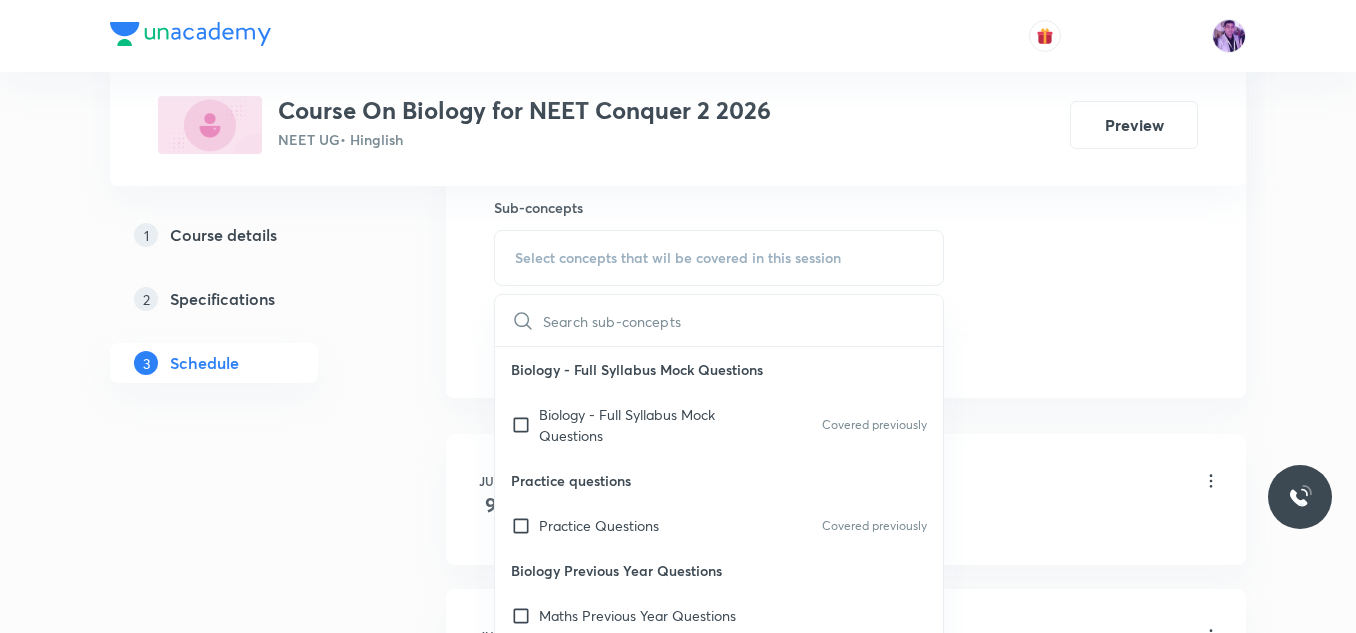 checkbox on "true" 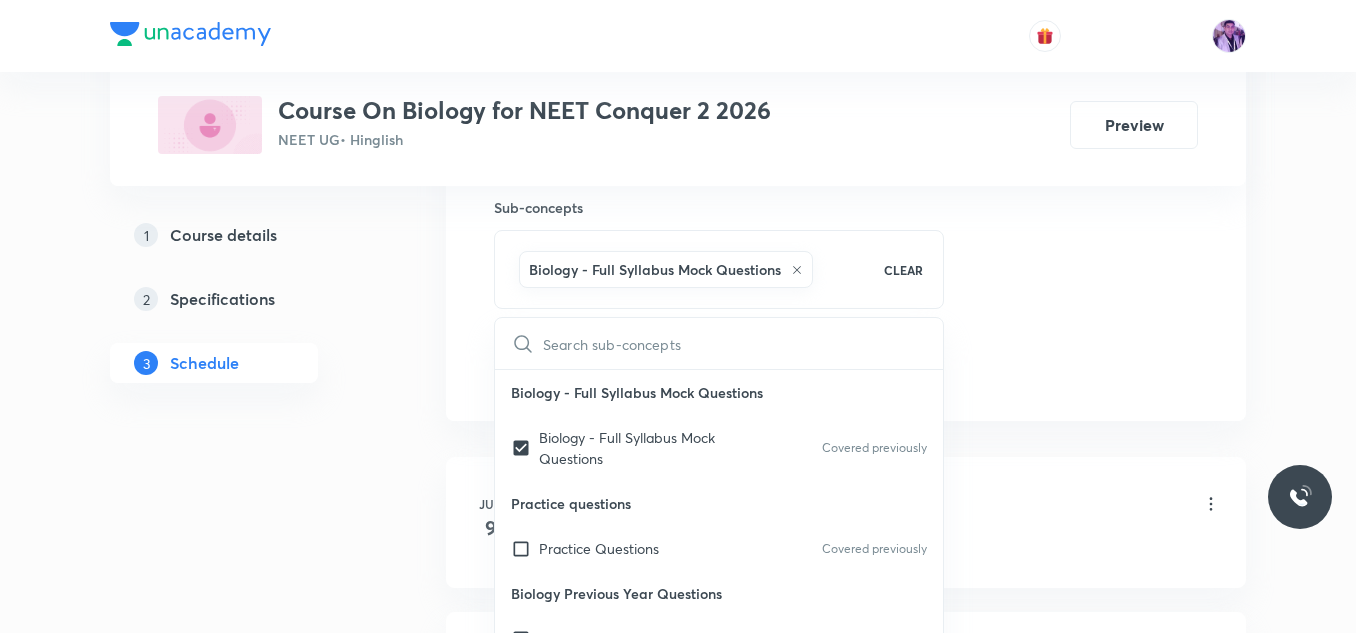 click on "Plus Courses Course On Biology for NEET Conquer 2 2026 NEET UG  • Hinglish Preview 1 Course details 2 Specifications 3 Schedule Schedule 41  classes Session  42 Live class Session title 24/99 Biological Classfication ​ Schedule for Aug 6, 2025, 10:50 AM ​ Duration (in minutes) 80 ​   Session type Online Offline Room Room 103 Sub-concepts Biology - Full Syllabus Mock Questions CLEAR ​ Biology - Full Syllabus Mock Questions Biology - Full Syllabus Mock Questions Covered previously Practice questions Practice Questions Covered previously Biology Previous Year Questions Maths Previous Year Questions Living World What Is Living? Diversity In The Living World Systematics Types Of Taxonomy Fundamental Components Of Taxonomy Taxonomic Categories Taxonomical Aids The Three Domains Of Life Biological Nomenclature  Biological Classification System Of Classification Kingdom Monera Kingdom Protista Kingdom Fungi Kingdom Plantae Kingdom Animalia Linchens Mycorrhiza Virus Prions Viroids Plant Kingdom Algae Root ER" at bounding box center (678, 3023) 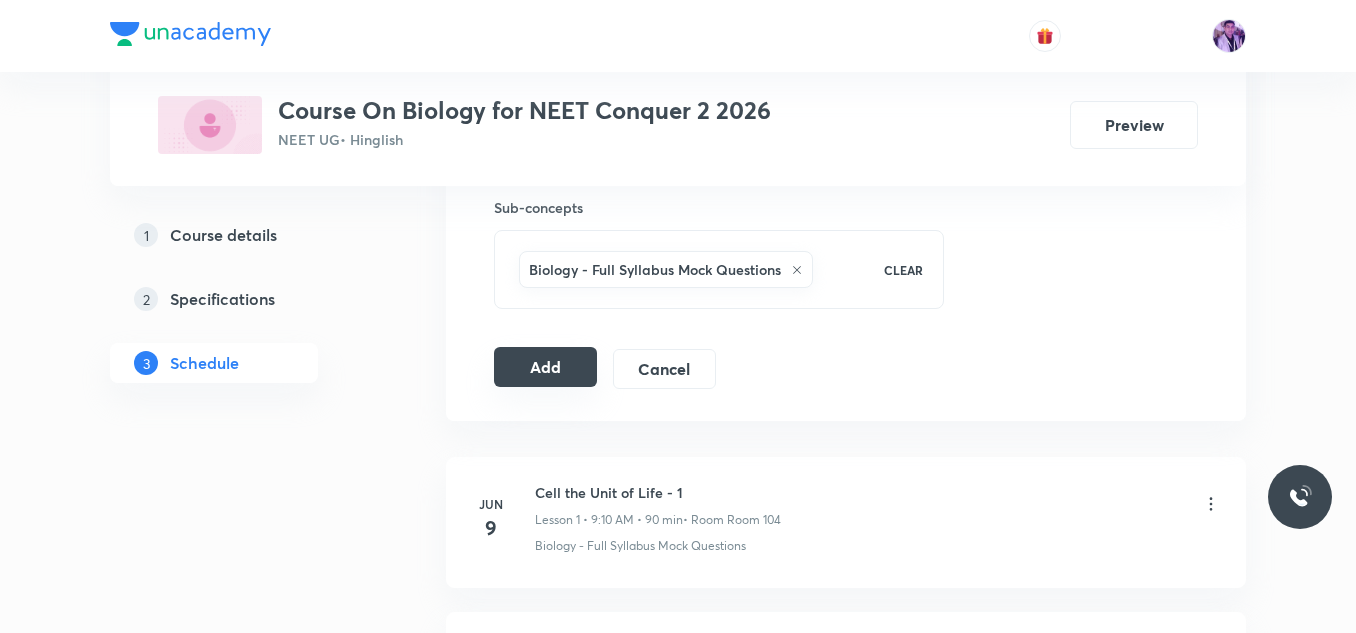 click on "Add" at bounding box center [545, 367] 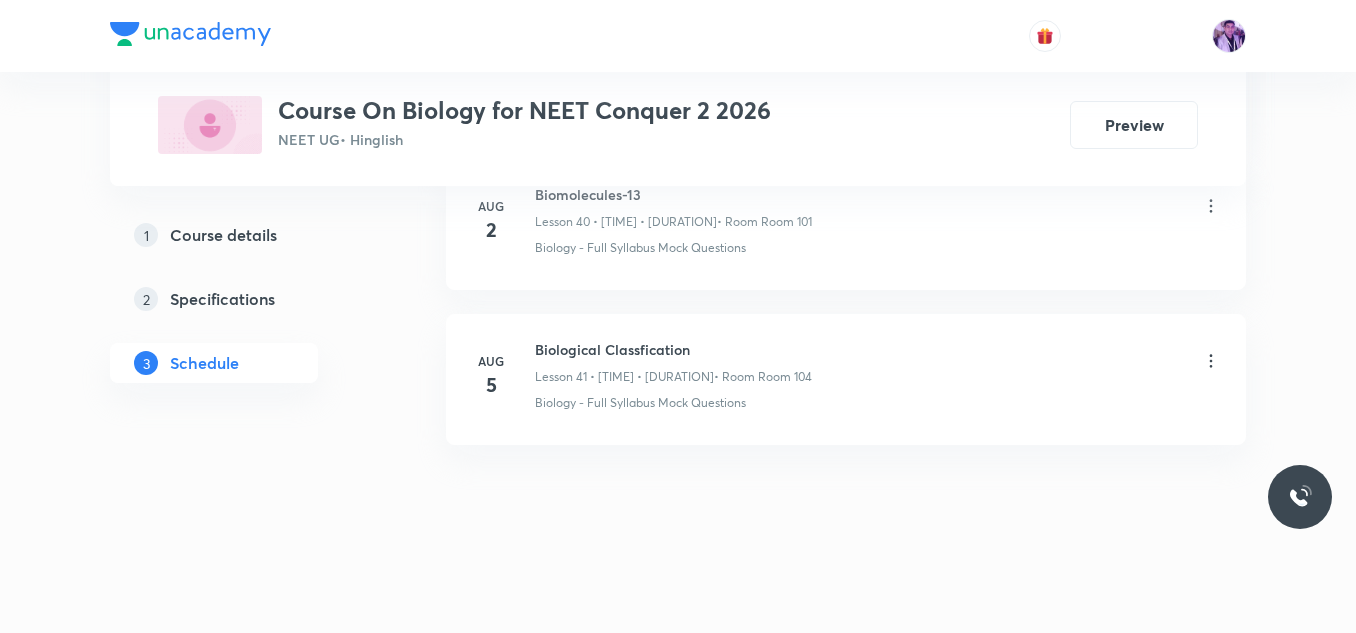 scroll, scrollTop: 6406, scrollLeft: 0, axis: vertical 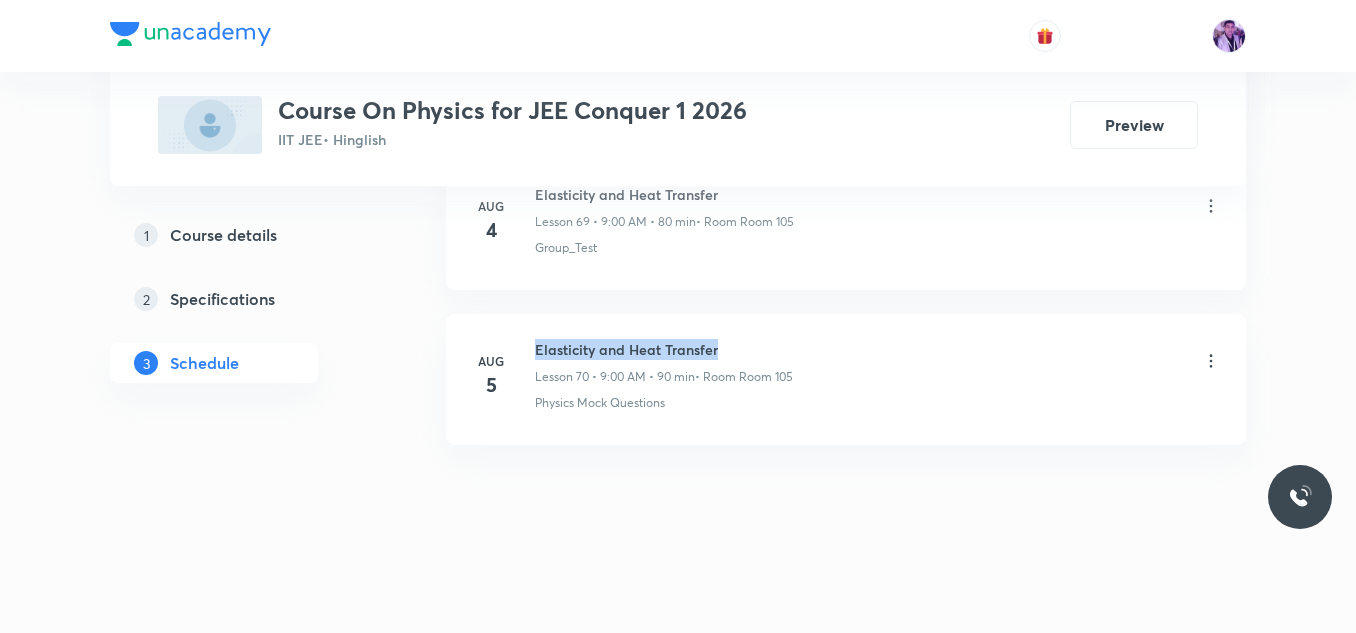 drag, startPoint x: 536, startPoint y: 346, endPoint x: 775, endPoint y: 352, distance: 239.0753 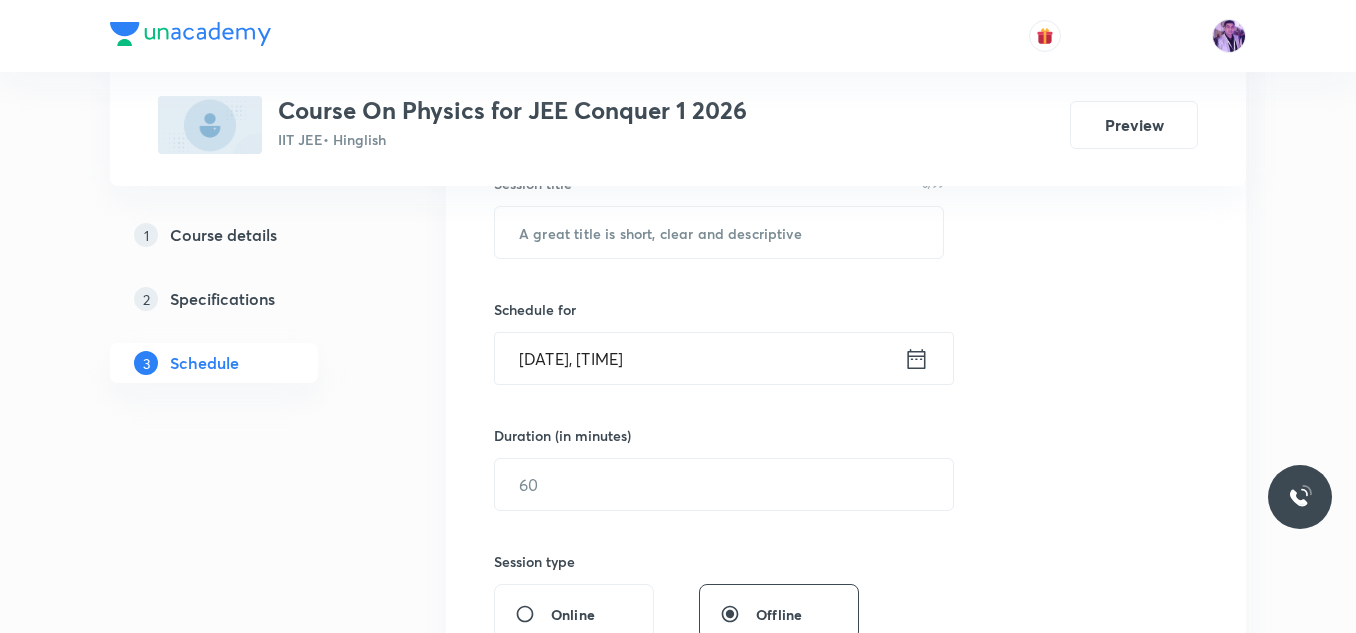 scroll, scrollTop: 373, scrollLeft: 0, axis: vertical 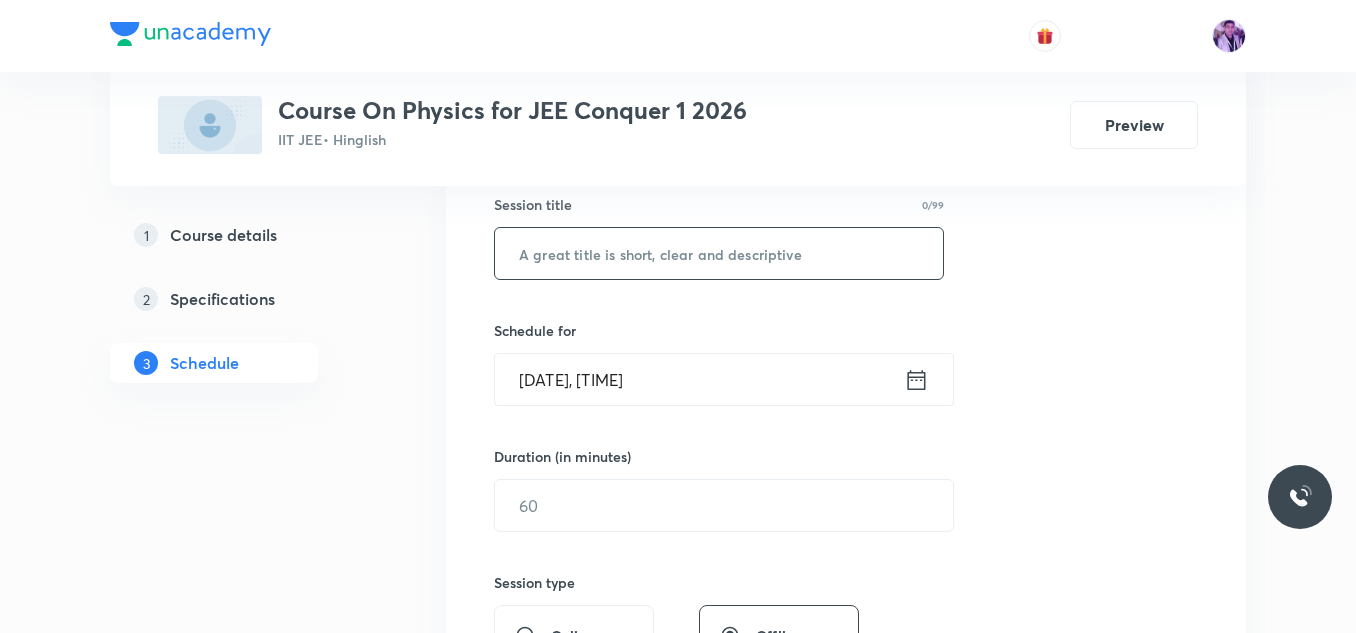 click at bounding box center [719, 253] 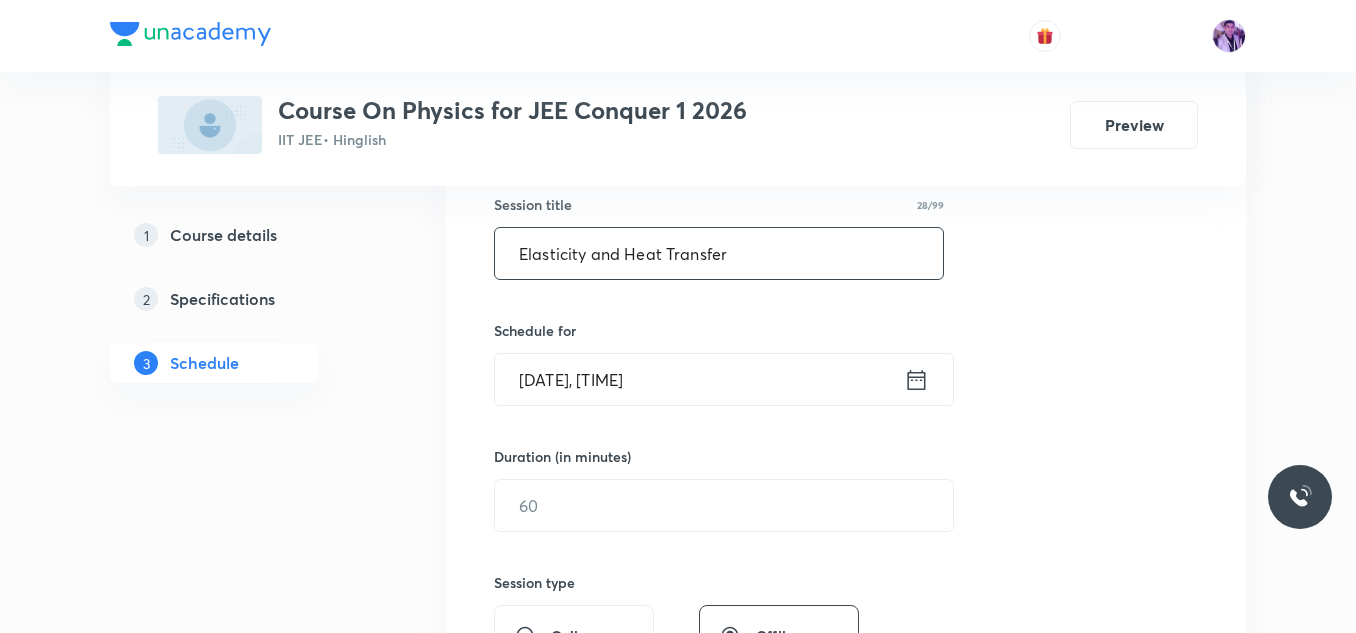 type on "Elasticity and Heat Transfer" 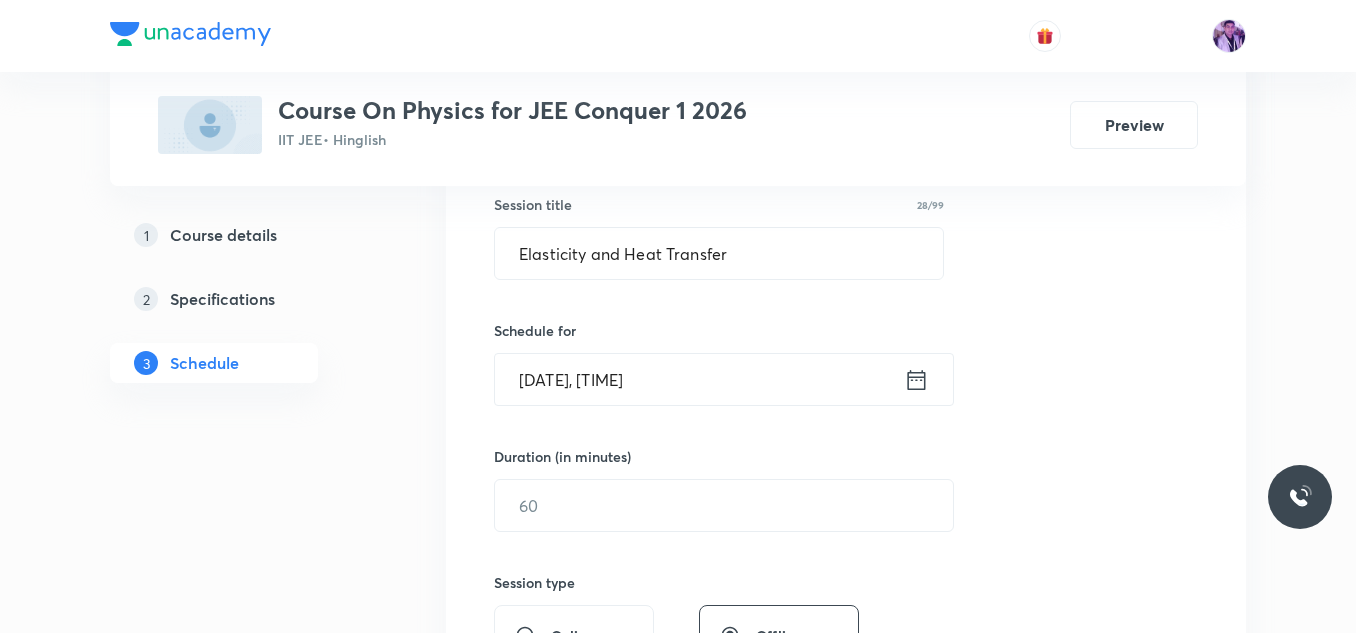 click on "[DATE], [TIME]" at bounding box center [699, 379] 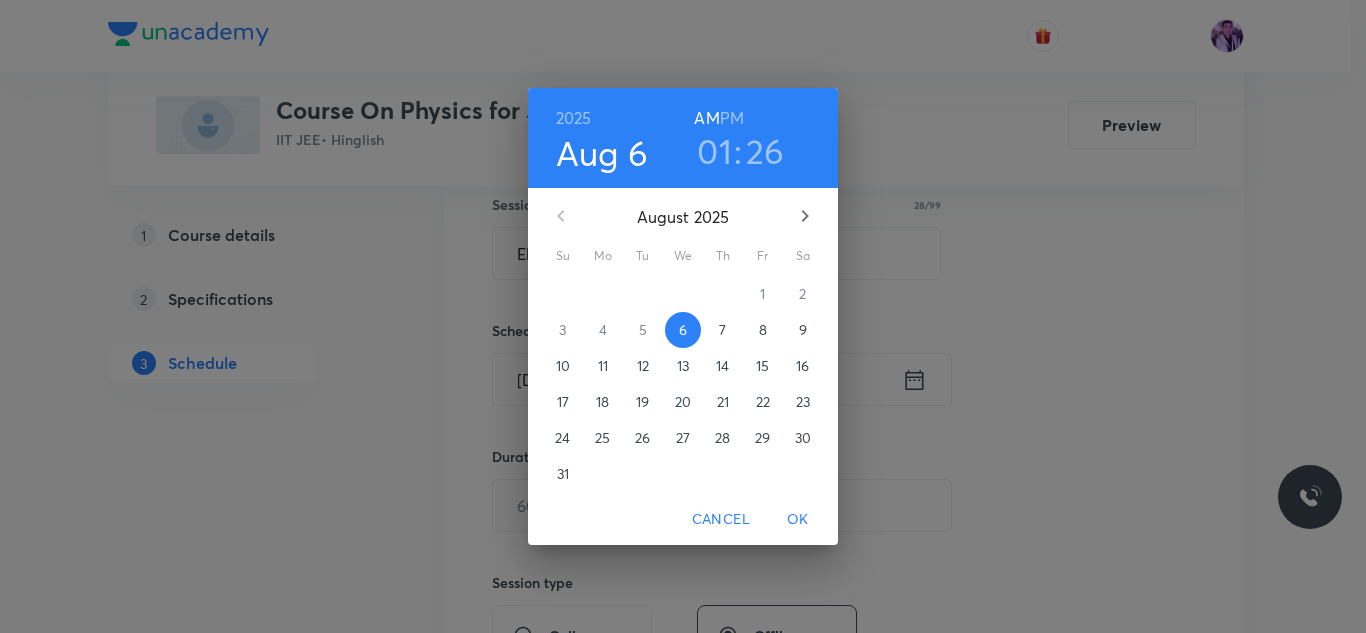 click on "01" at bounding box center [714, 151] 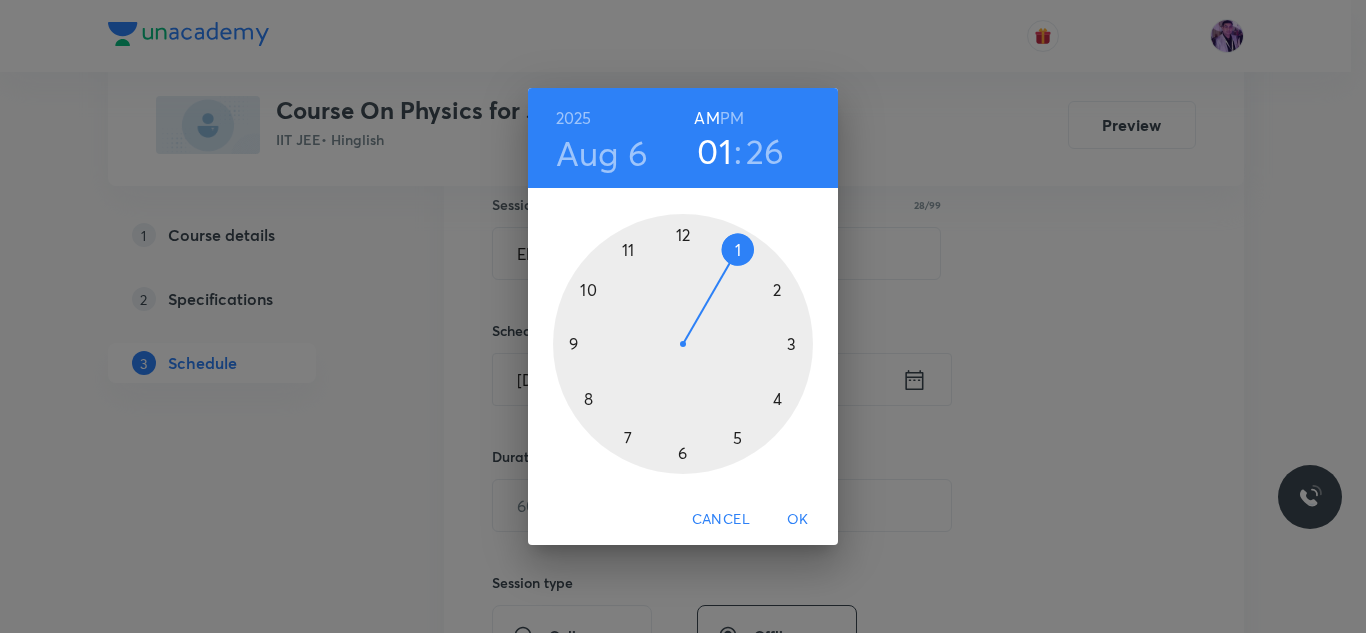 click at bounding box center (683, 344) 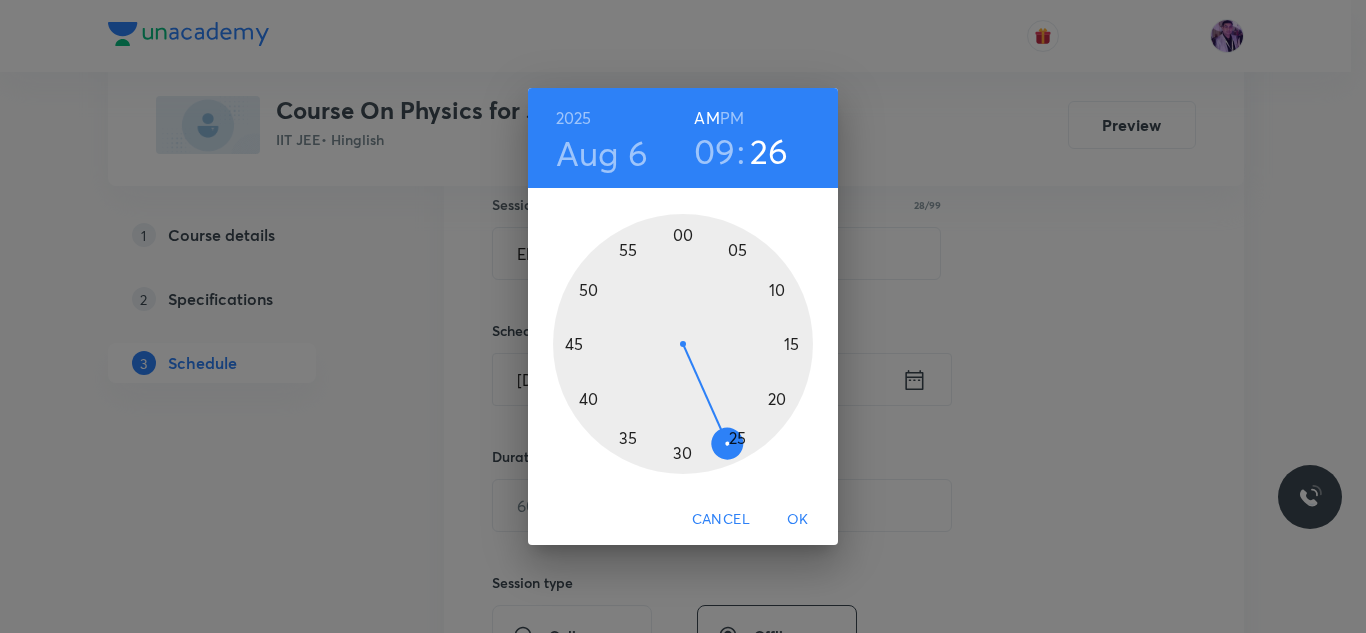 click at bounding box center (683, 344) 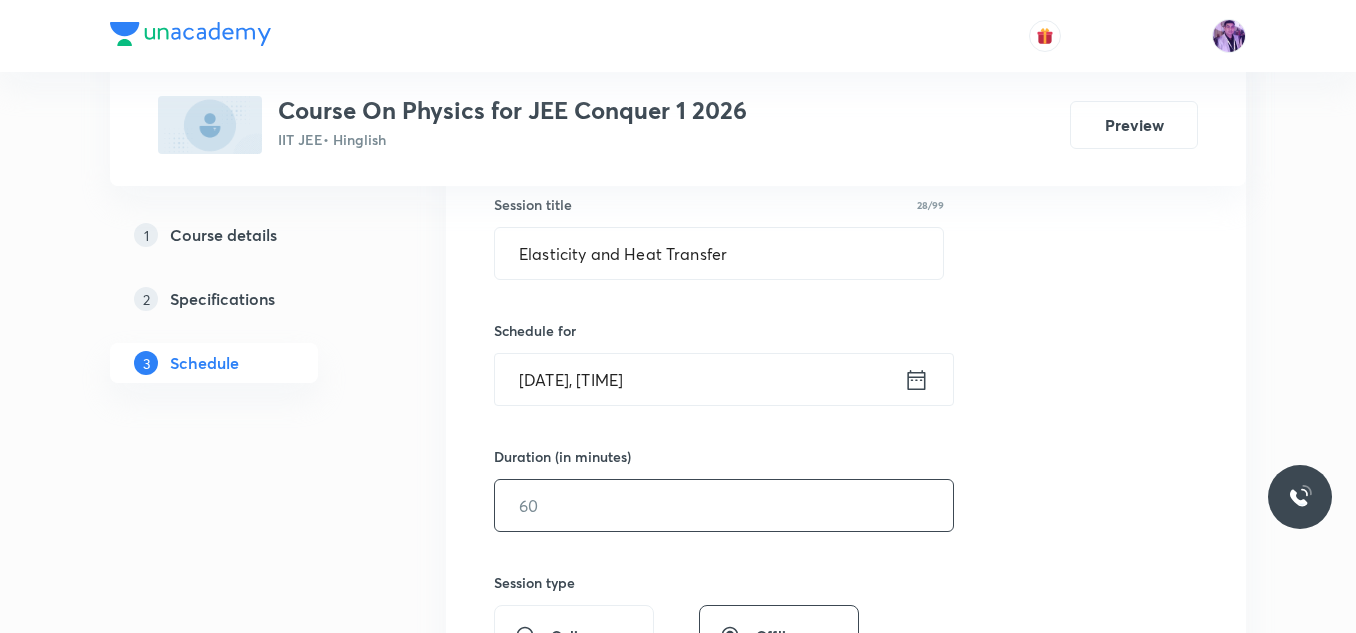 click at bounding box center (724, 505) 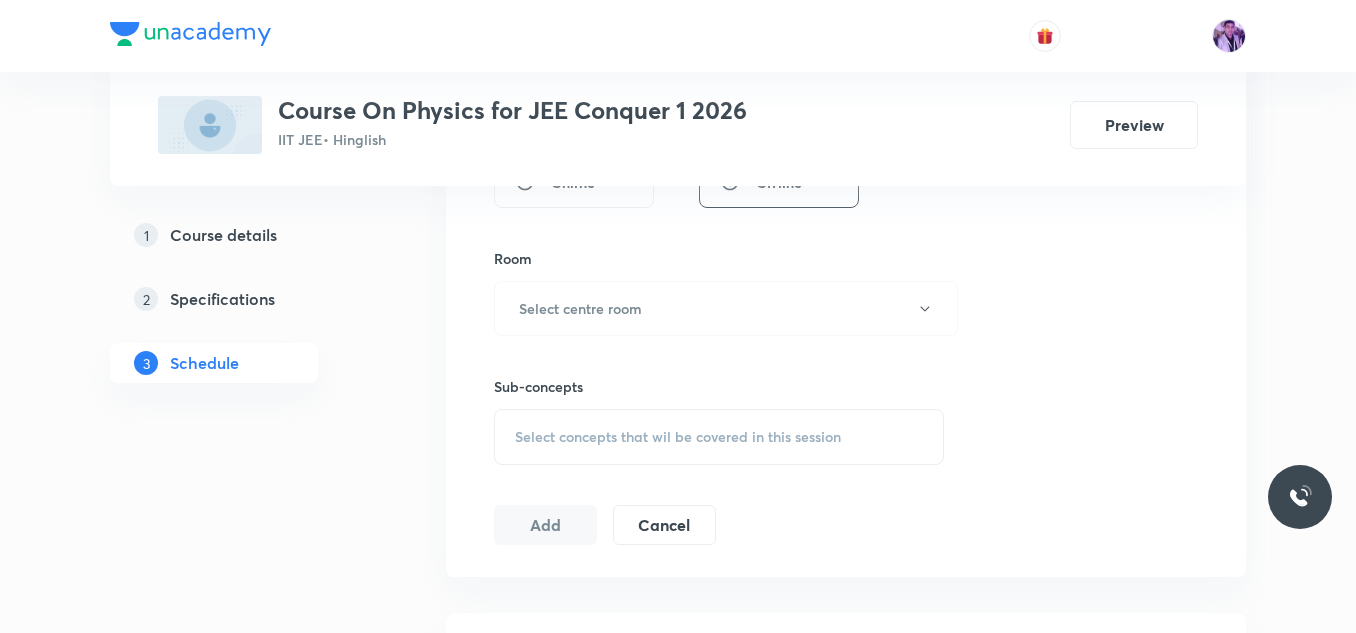 scroll, scrollTop: 865, scrollLeft: 0, axis: vertical 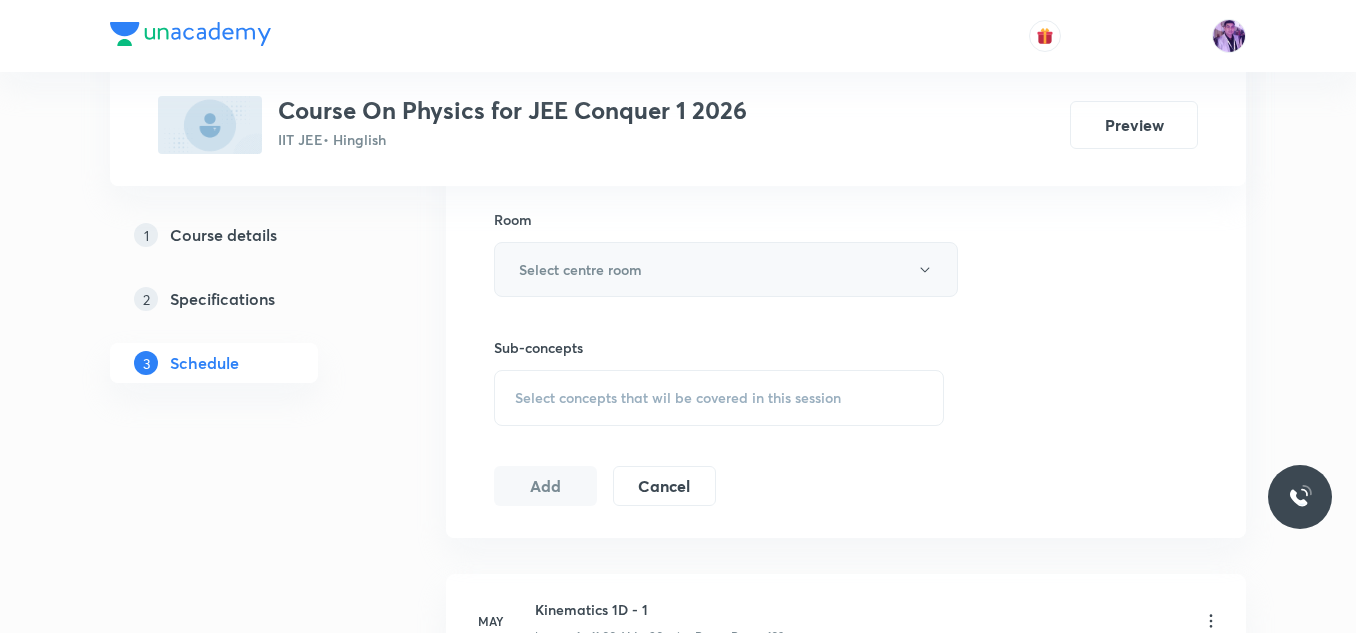 type on "80" 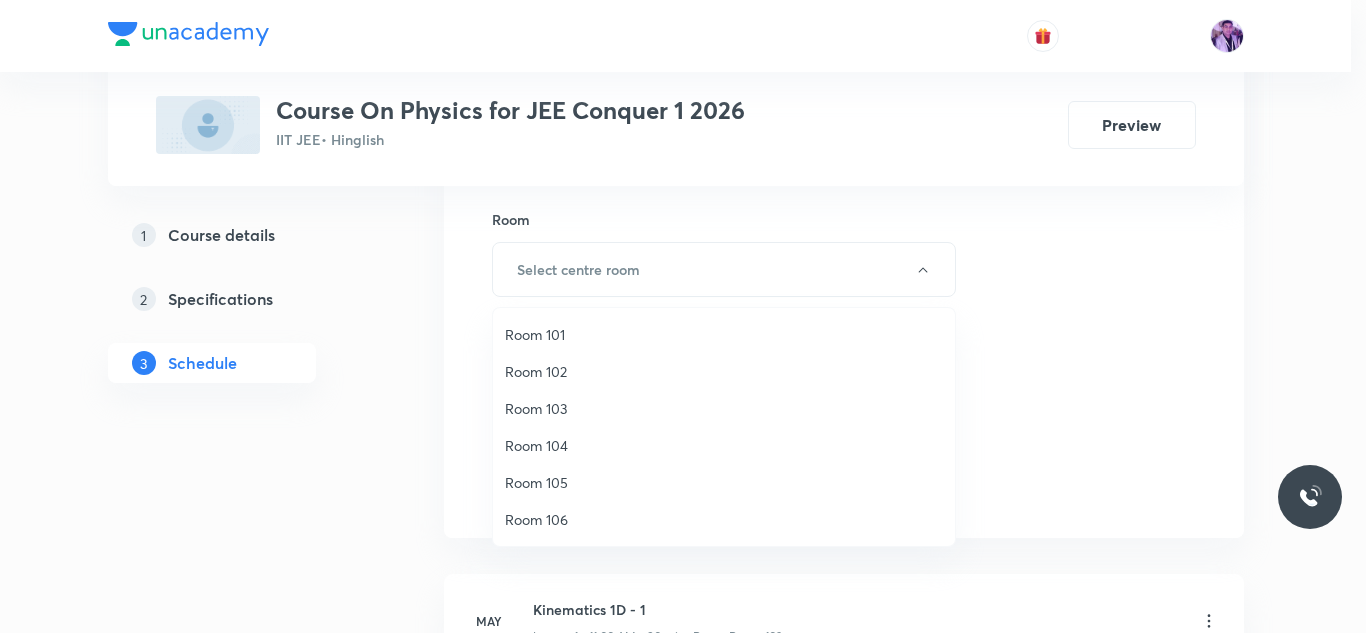 click on "Room 105" at bounding box center (724, 482) 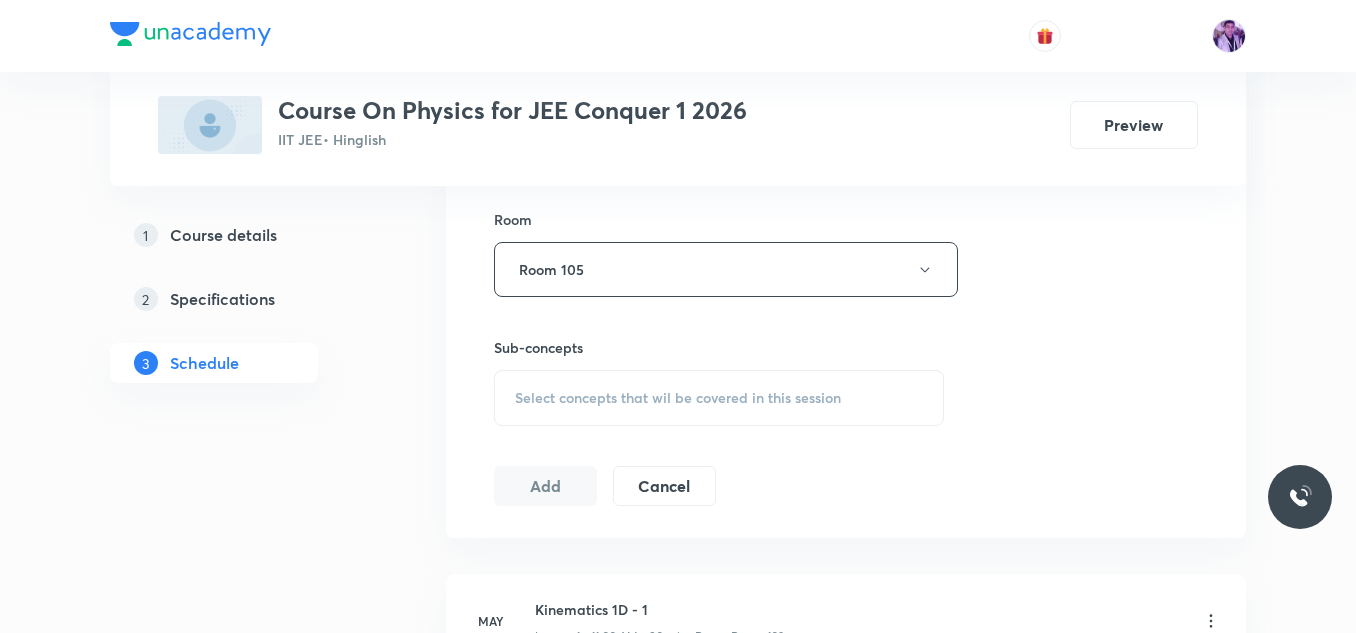 click on "Select concepts that wil be covered in this session" at bounding box center (678, 398) 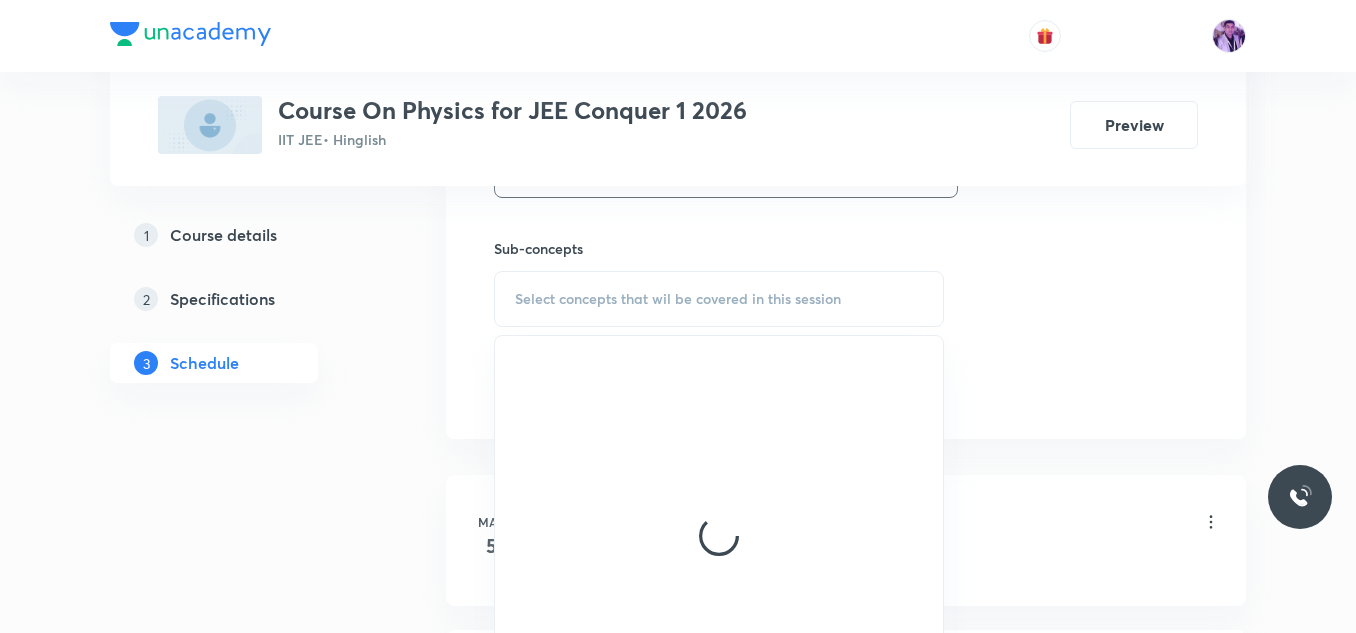 scroll, scrollTop: 983, scrollLeft: 0, axis: vertical 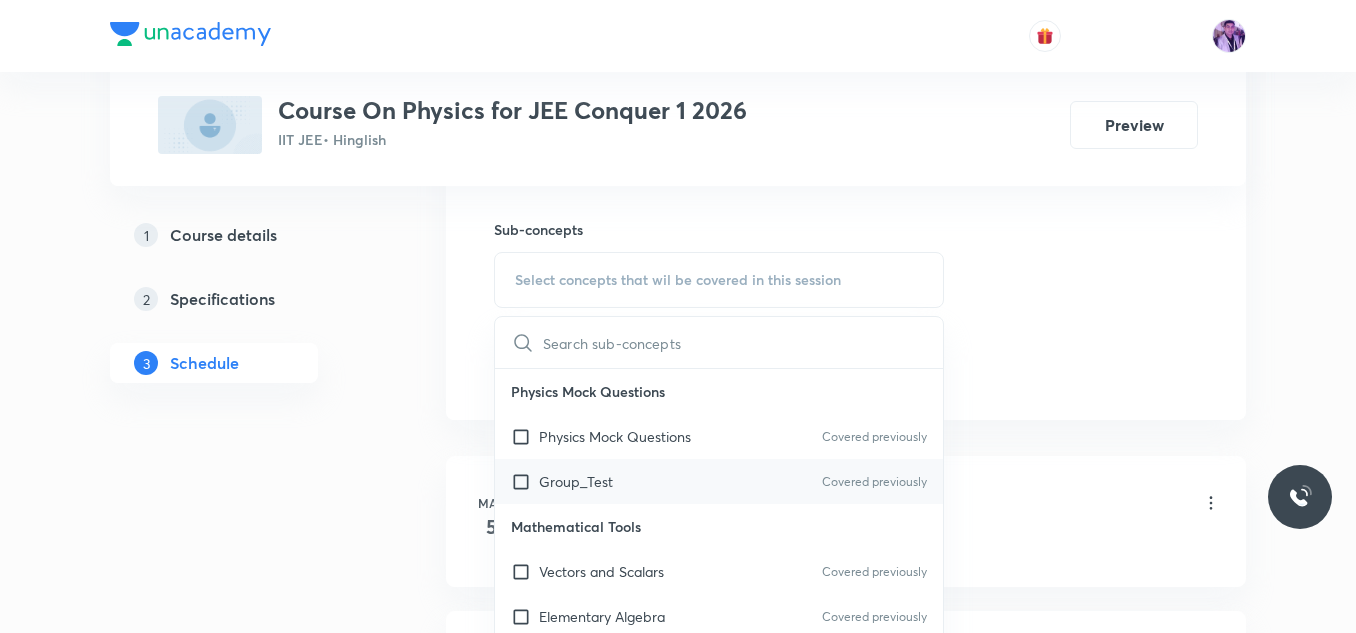 click on "Group_Test" at bounding box center (576, 481) 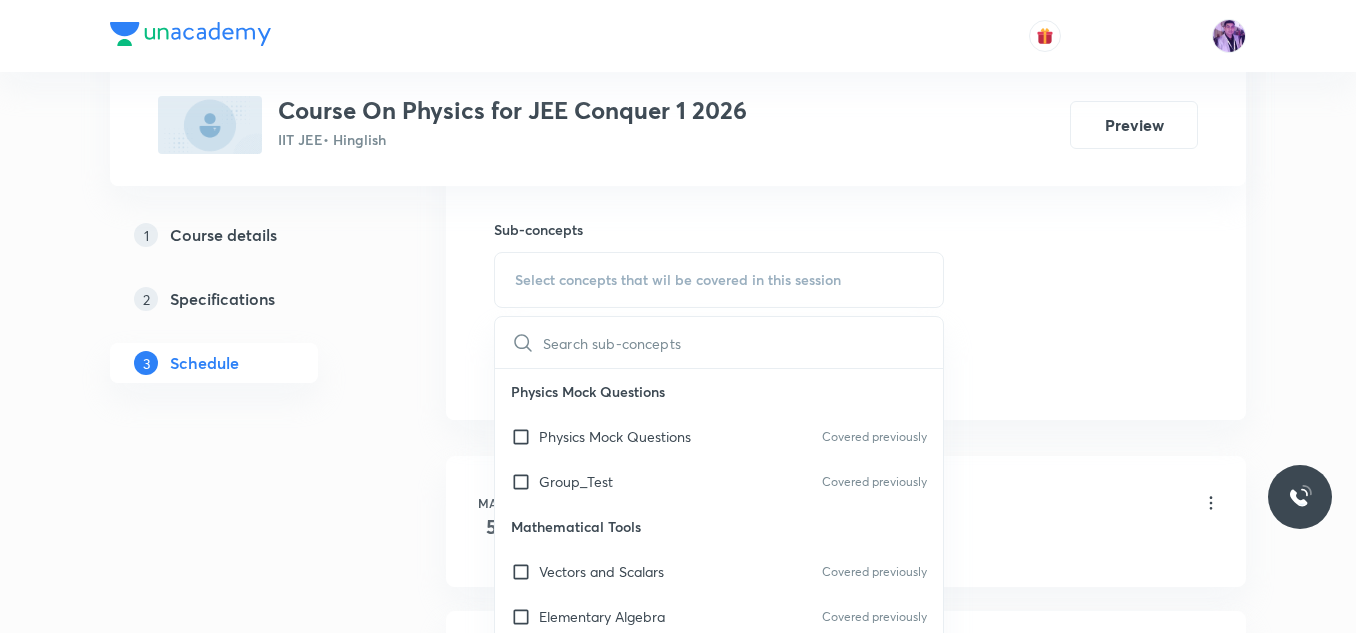 checkbox on "true" 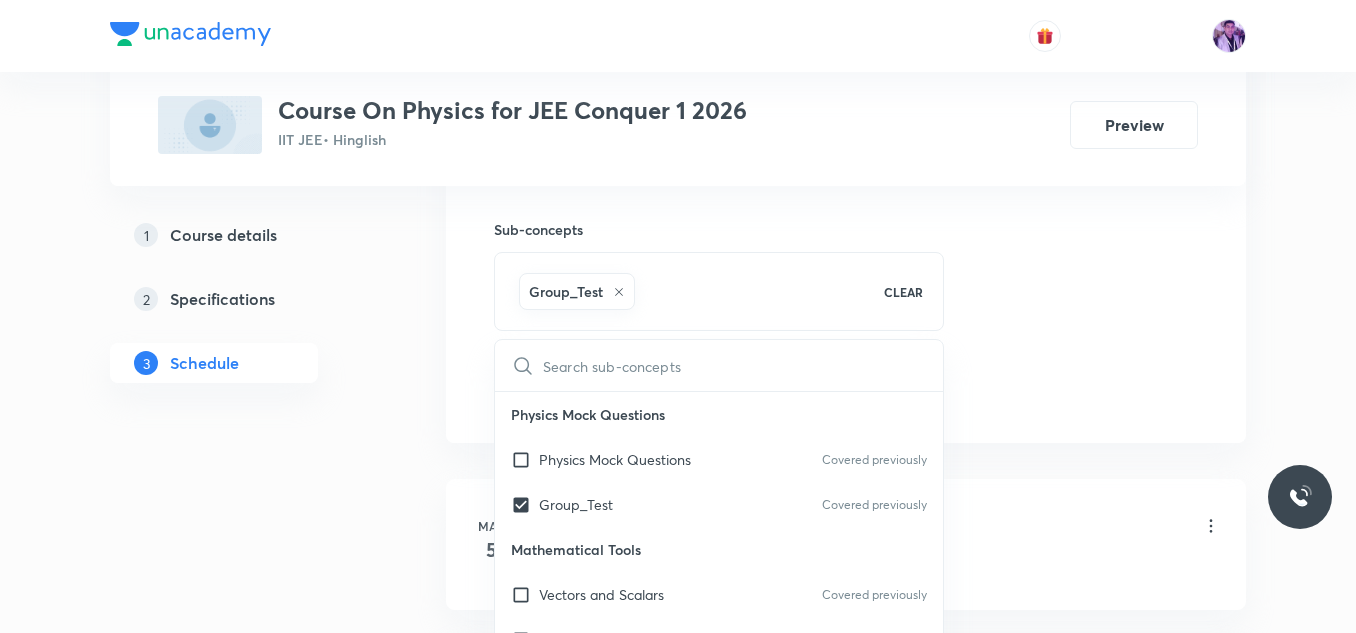 click on "Plus Courses Course On Physics for JEE Conquer 1 2026 IIT JEE  • Hinglish Preview 1 Course details 2 Specifications 3 Schedule Schedule 70  classes Session  71 Live class Session title 28/99 Elasticity and Heat Transfer ​ Schedule for Aug 6, 2025, 9:10 AM ​ Duration (in minutes) 80 ​   Session type Online Offline Room Room 105 Sub-concepts Group_Test CLEAR ​ Physics Mock Questions Physics Mock Questions Covered previously Group_Test Covered previously Mathematical Tools Vectors and Scalars  Covered previously Elementary Algebra Covered previously Basic Trigonometry Covered previously Addition of Vectors Covered previously 2D and 3D Geometry Representation of Vector  Components of a Vector Functions Unit Vectors Differentiation Integration Rectangular Components of a Vector in Three Dimensions Position Vector Use of Differentiation & Integration in One Dimensional Motion Displacement Vector Derivatives of Equations of Motion by Calculus Vectors Product of Two Vectors Maxima and Minima Chain Rule Work" at bounding box center (678, 5293) 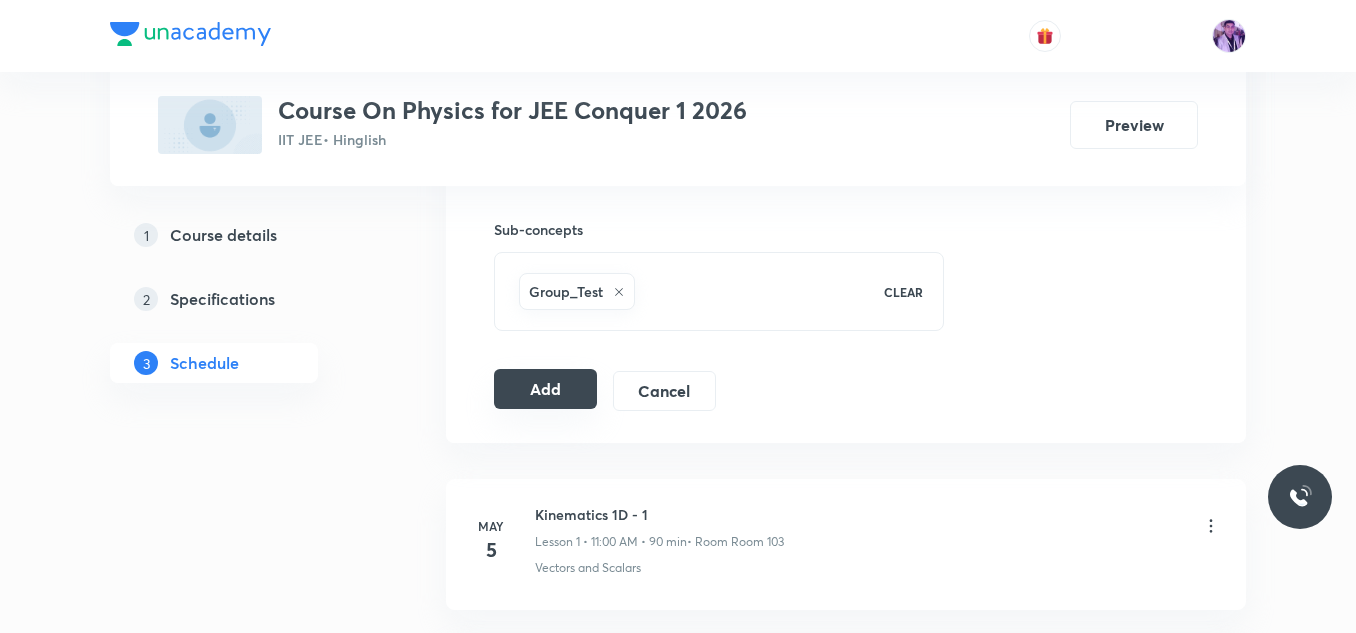 click on "Add" at bounding box center [545, 389] 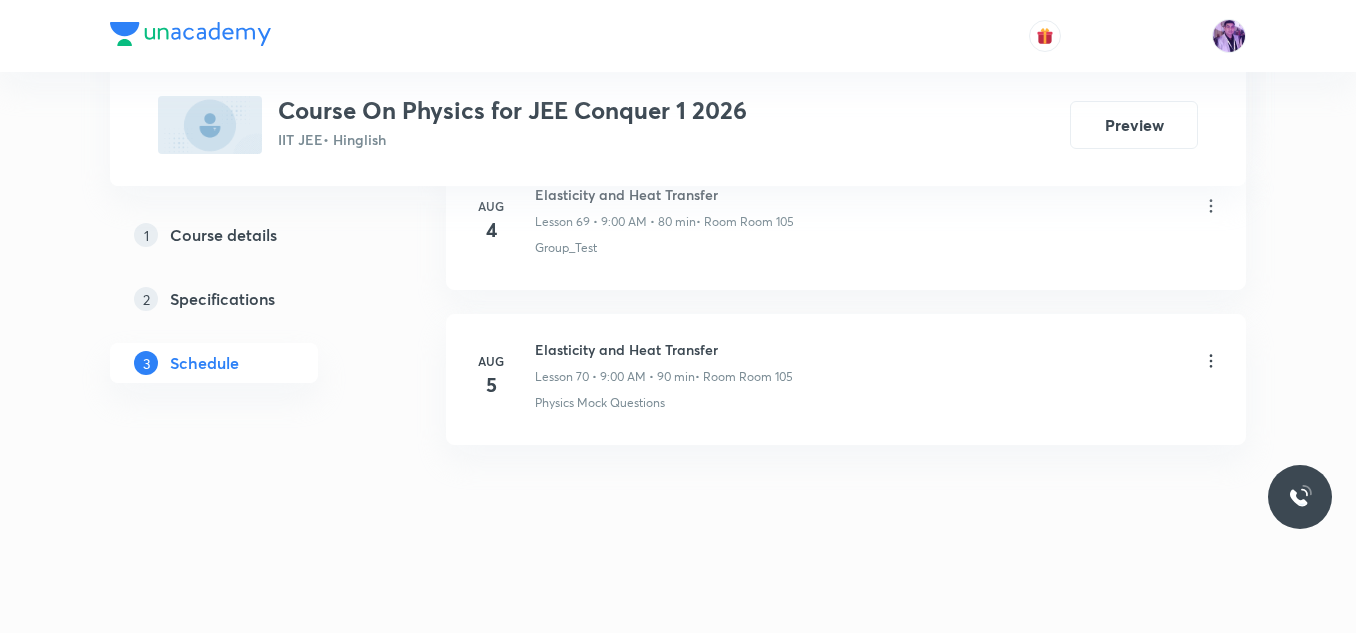 scroll, scrollTop: 10901, scrollLeft: 0, axis: vertical 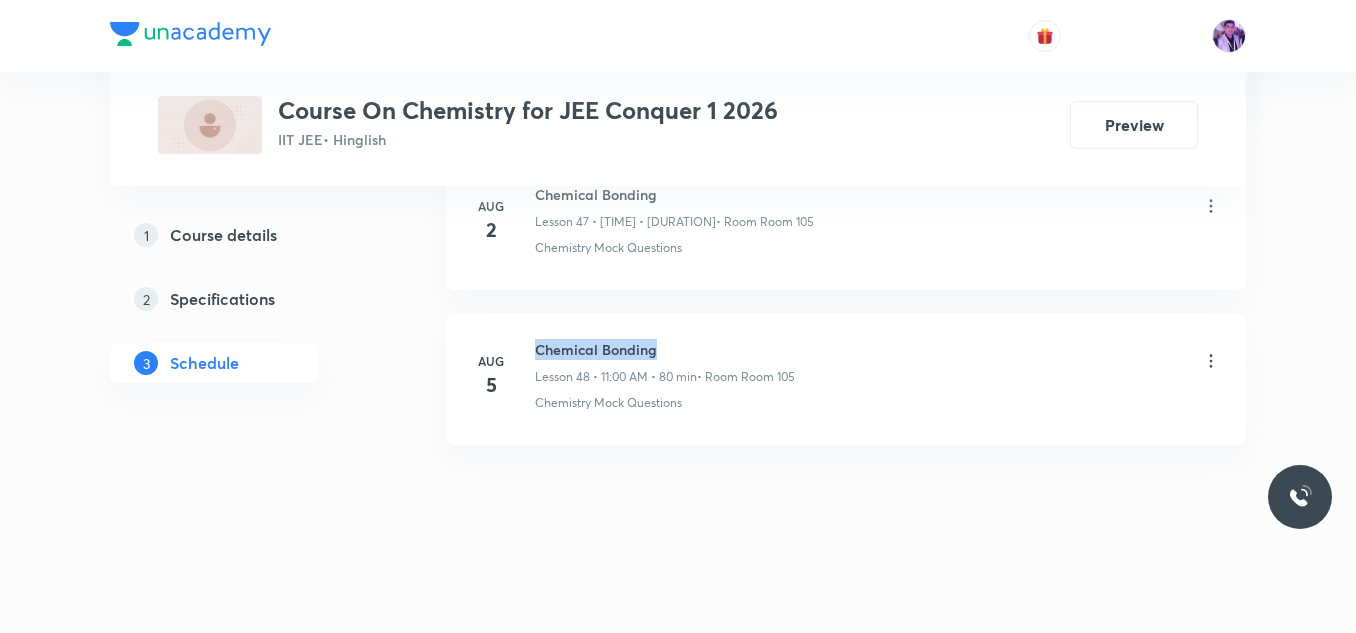 drag, startPoint x: 538, startPoint y: 348, endPoint x: 691, endPoint y: 341, distance: 153.16005 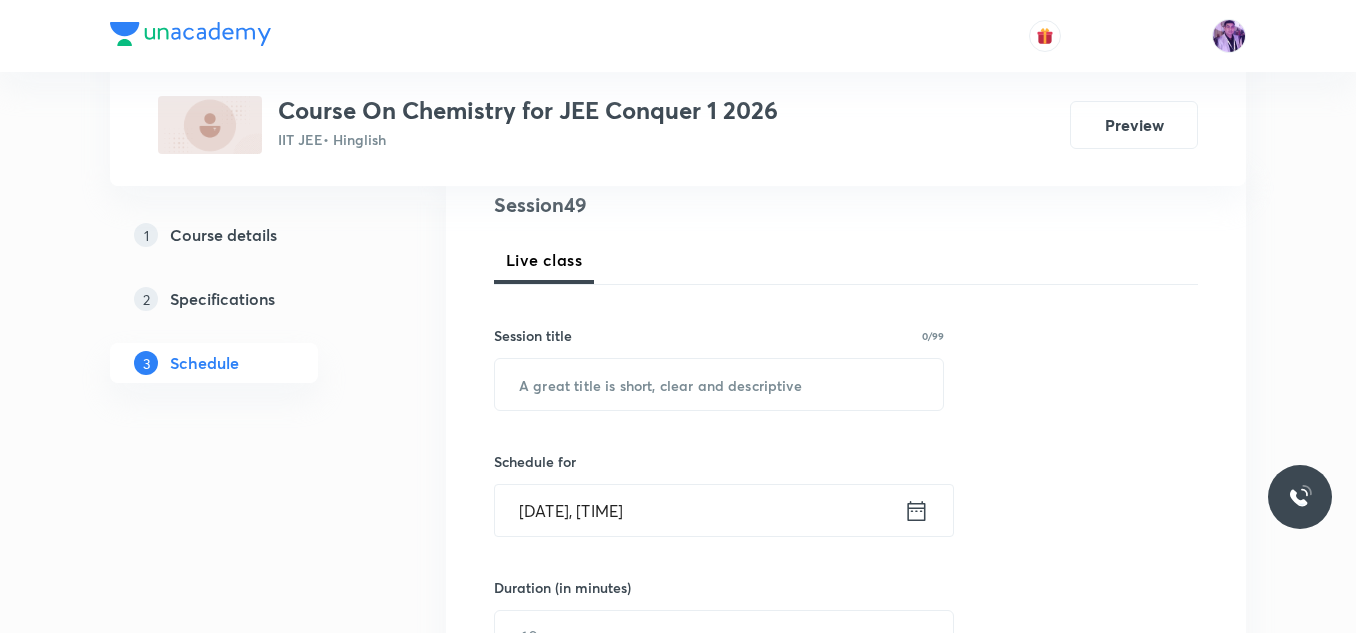 scroll, scrollTop: 0, scrollLeft: 0, axis: both 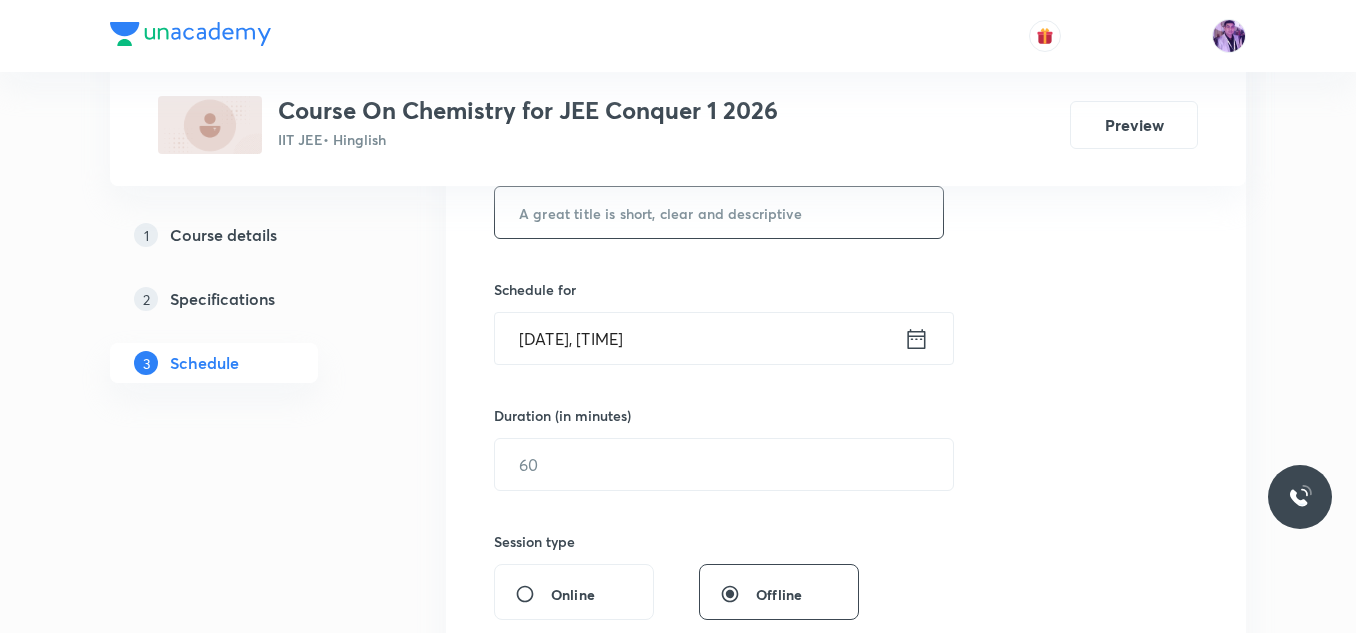 click at bounding box center (719, 212) 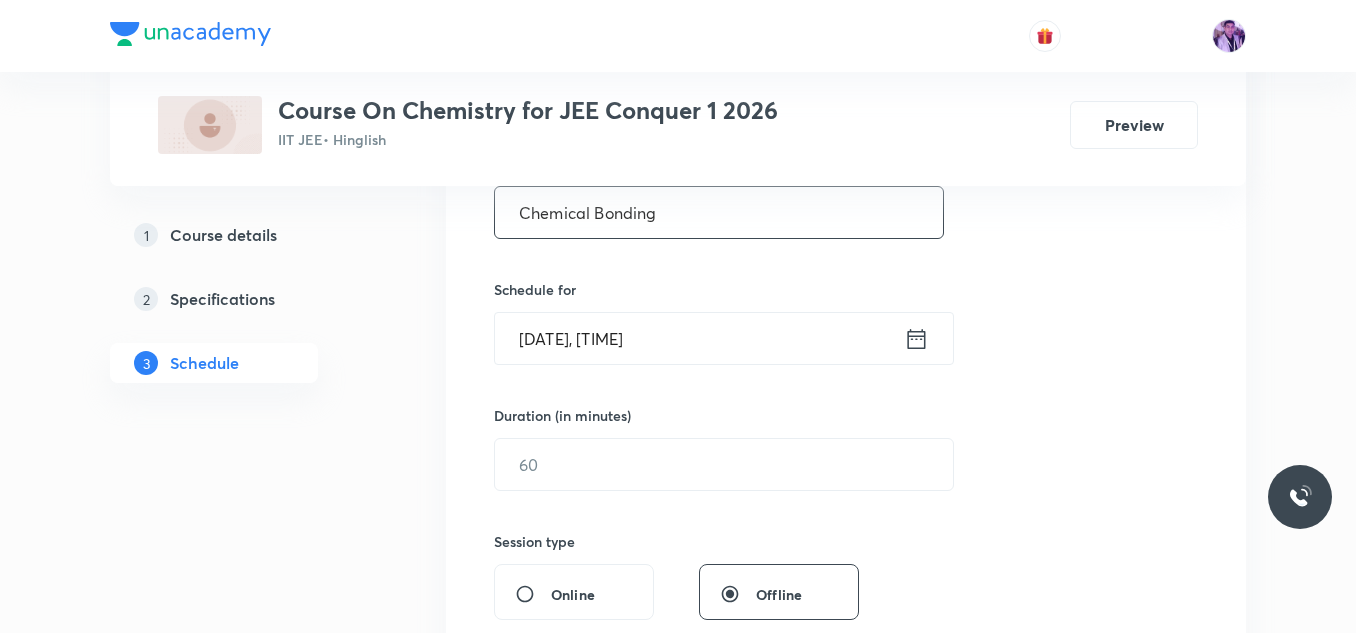type on "Chemical Bonding" 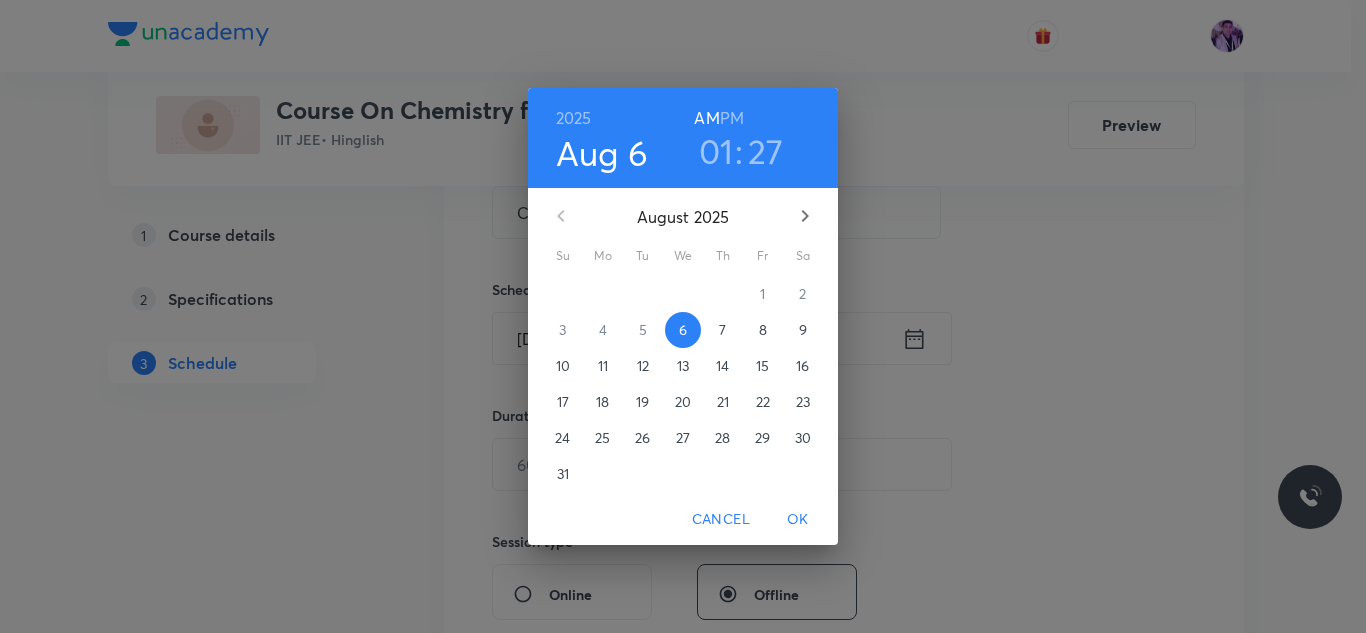 click on "01" at bounding box center (716, 151) 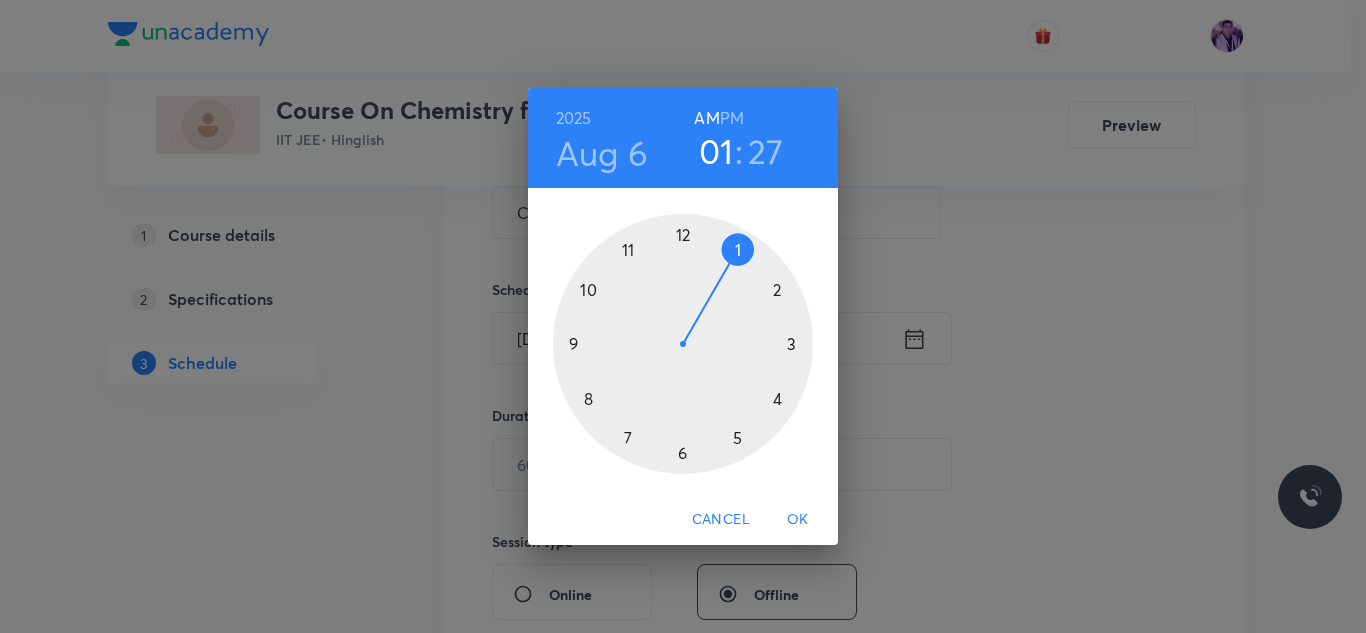 click on "01" at bounding box center [716, 151] 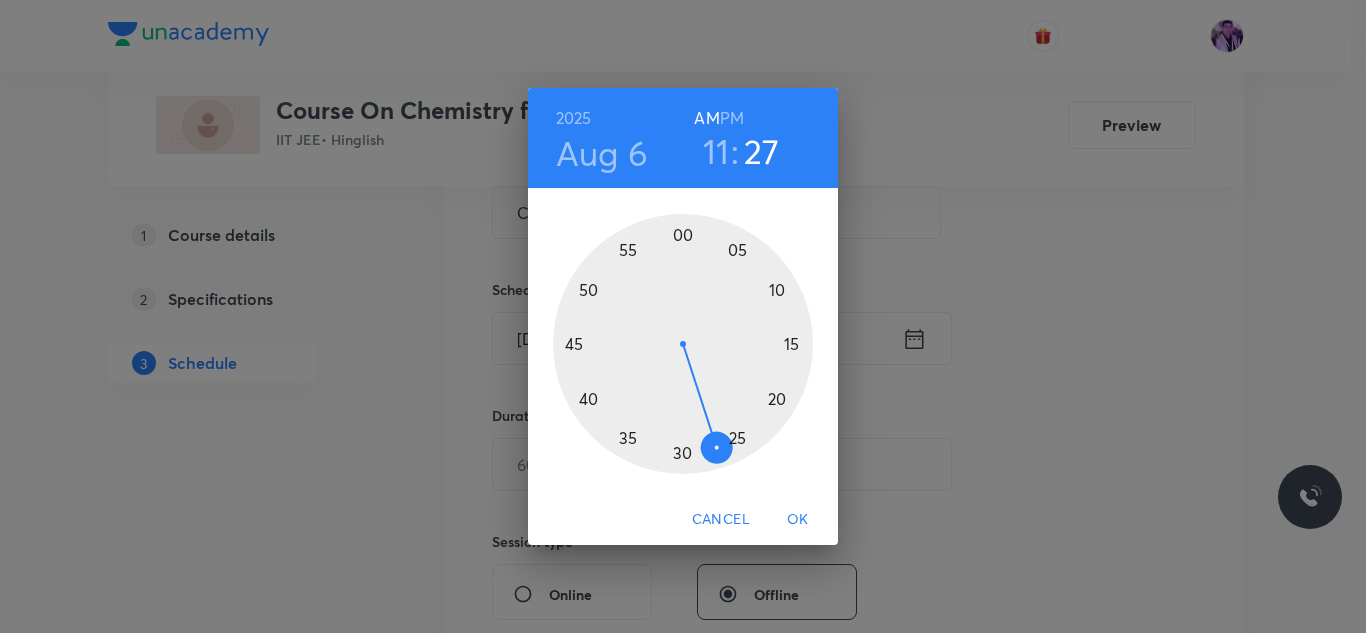 click at bounding box center (683, 344) 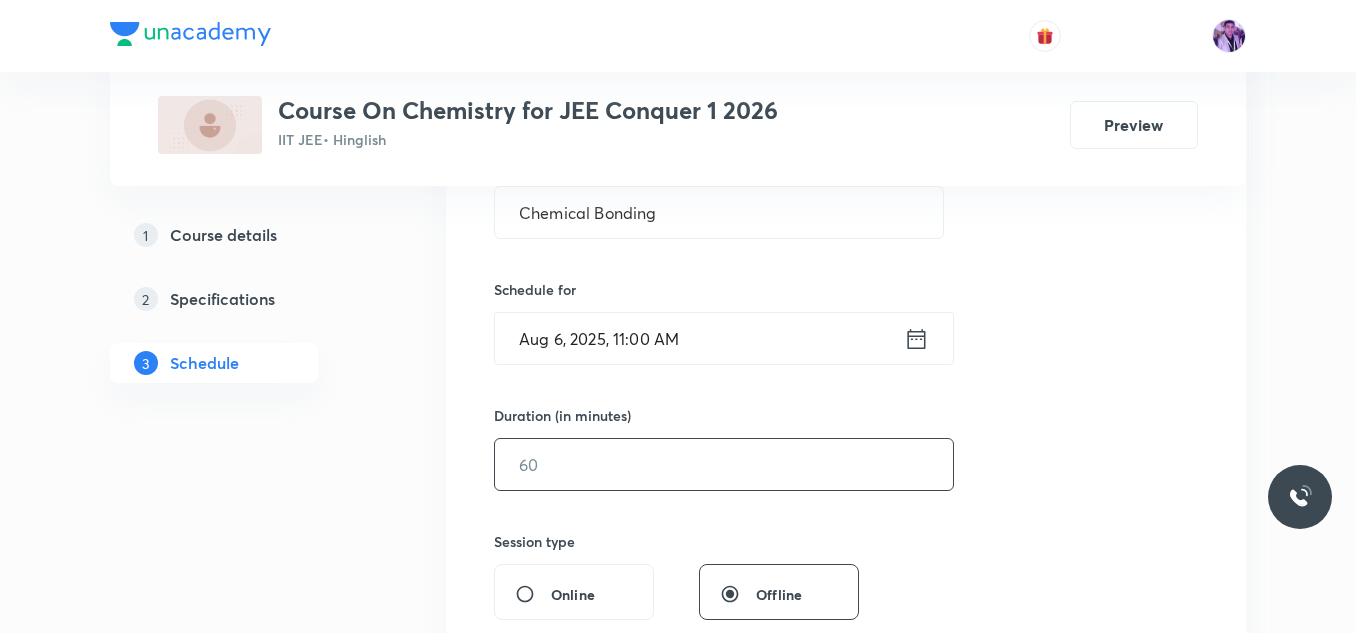 click at bounding box center (724, 464) 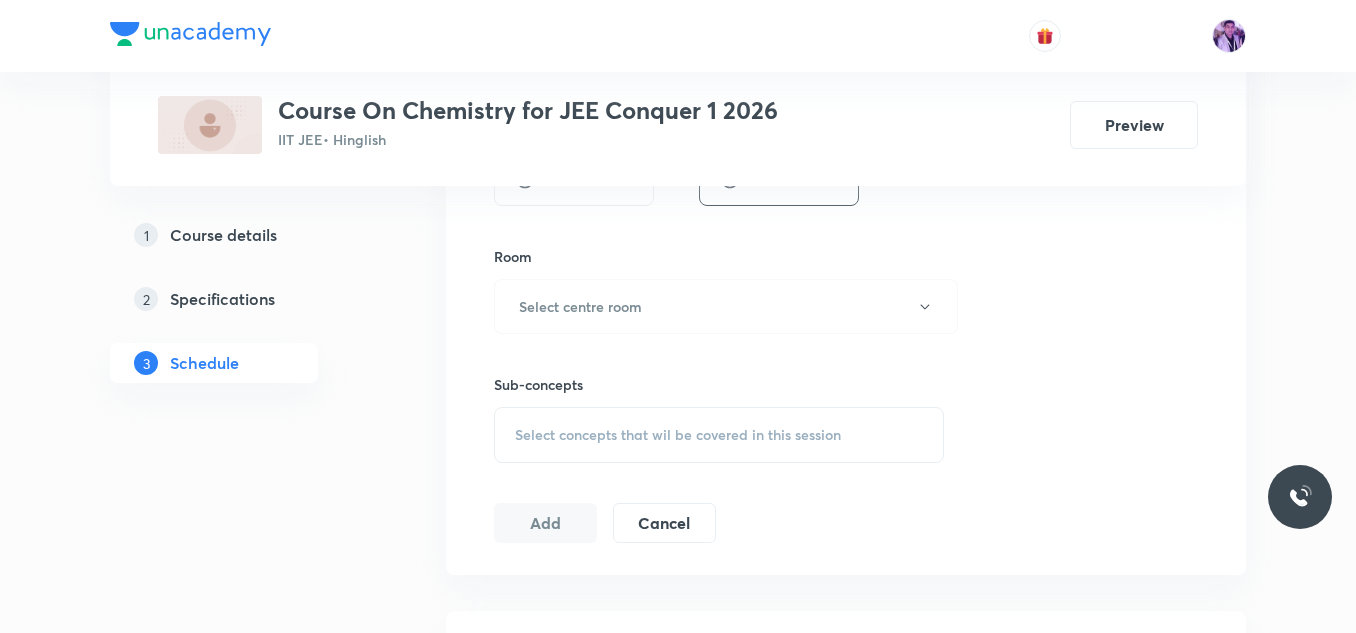 scroll, scrollTop: 799, scrollLeft: 0, axis: vertical 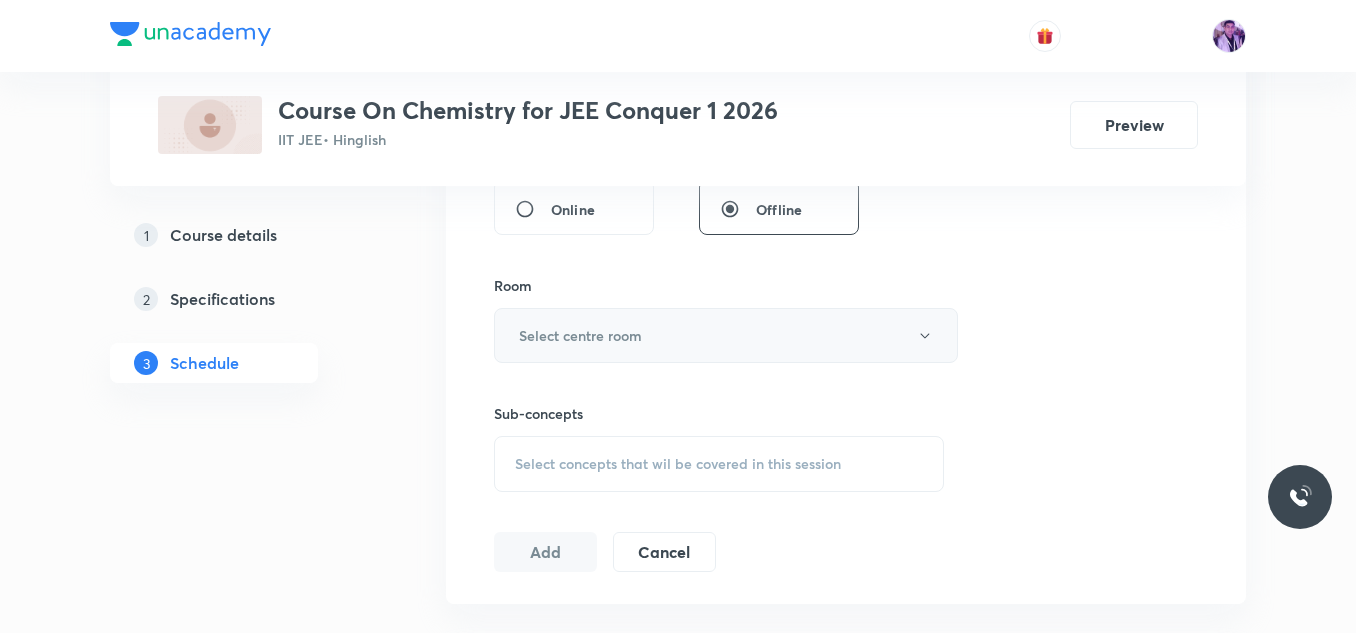 type on "80" 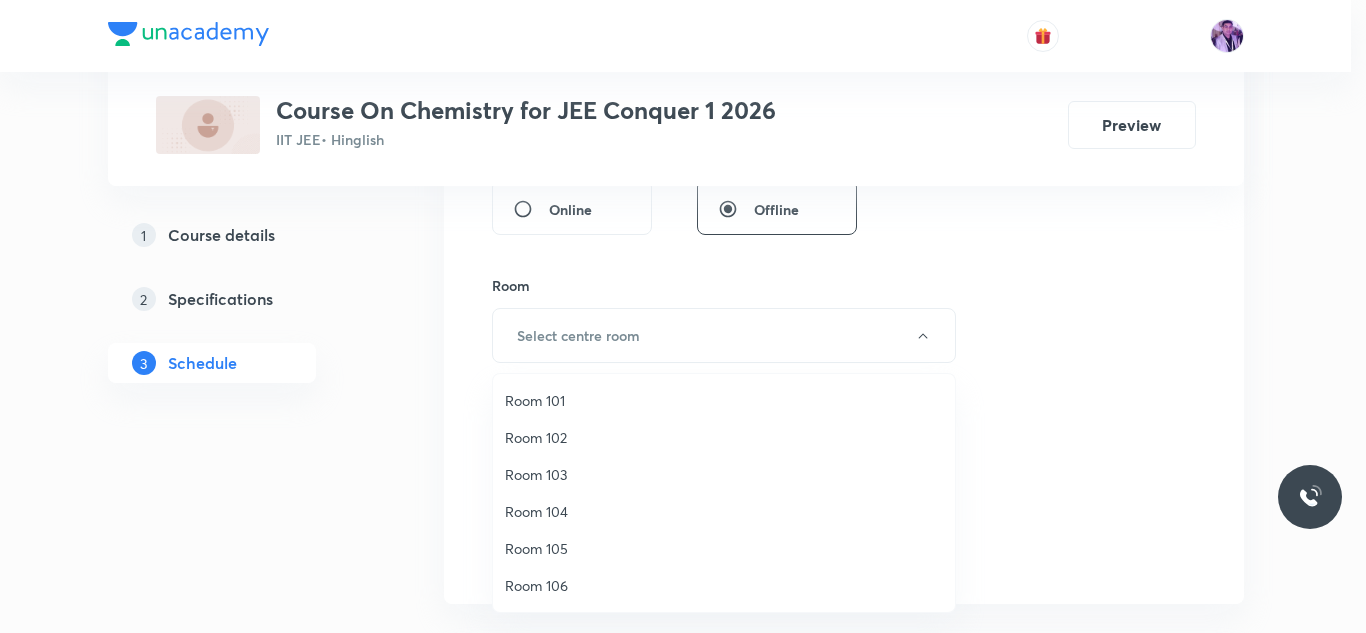 click on "Room 105" at bounding box center (724, 548) 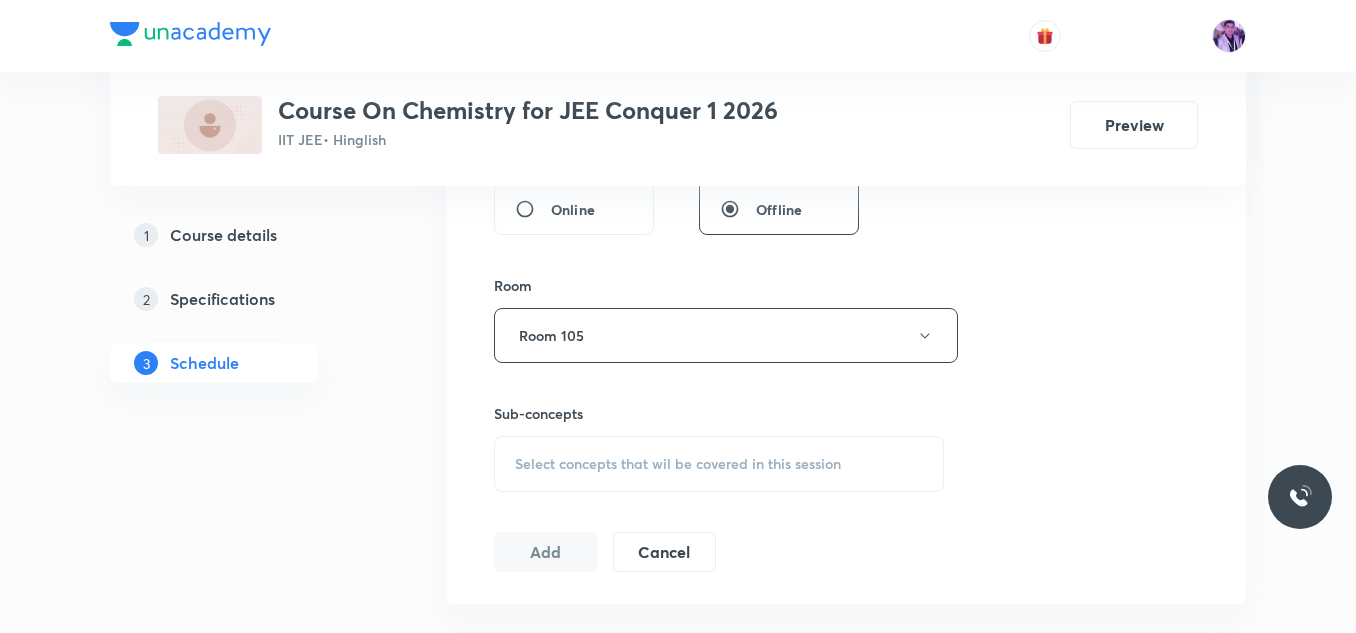 click on "Select concepts that wil be covered in this session" at bounding box center (678, 464) 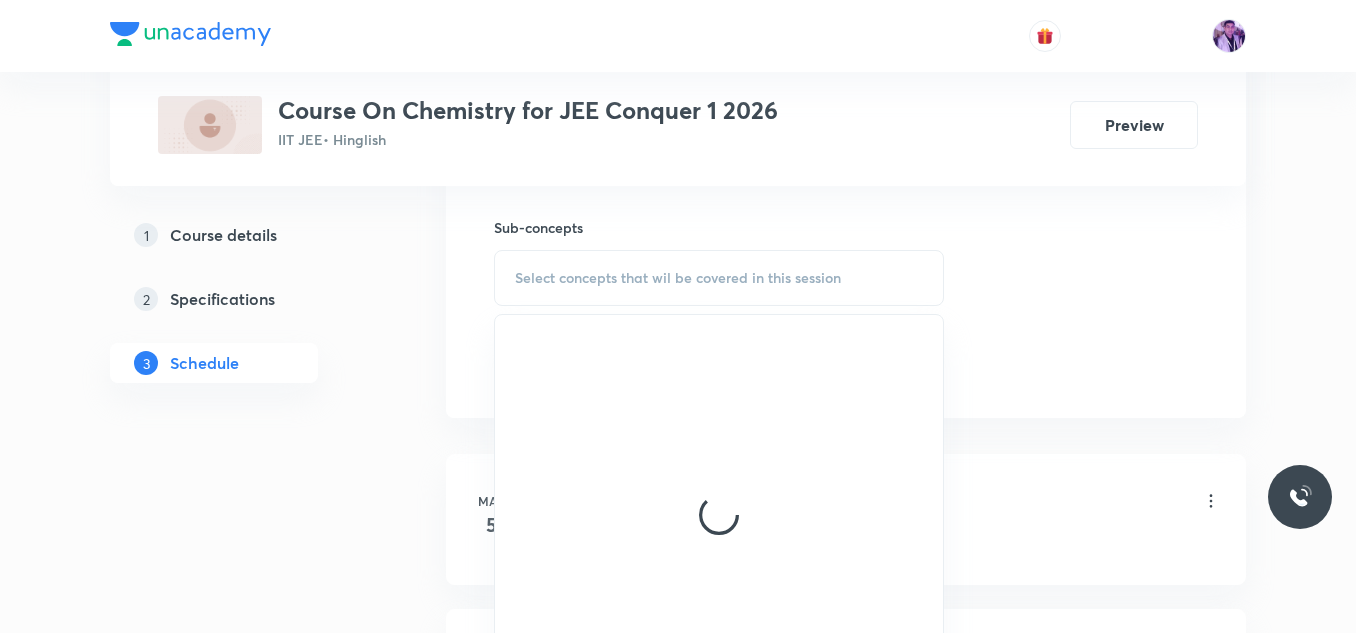 scroll, scrollTop: 1000, scrollLeft: 0, axis: vertical 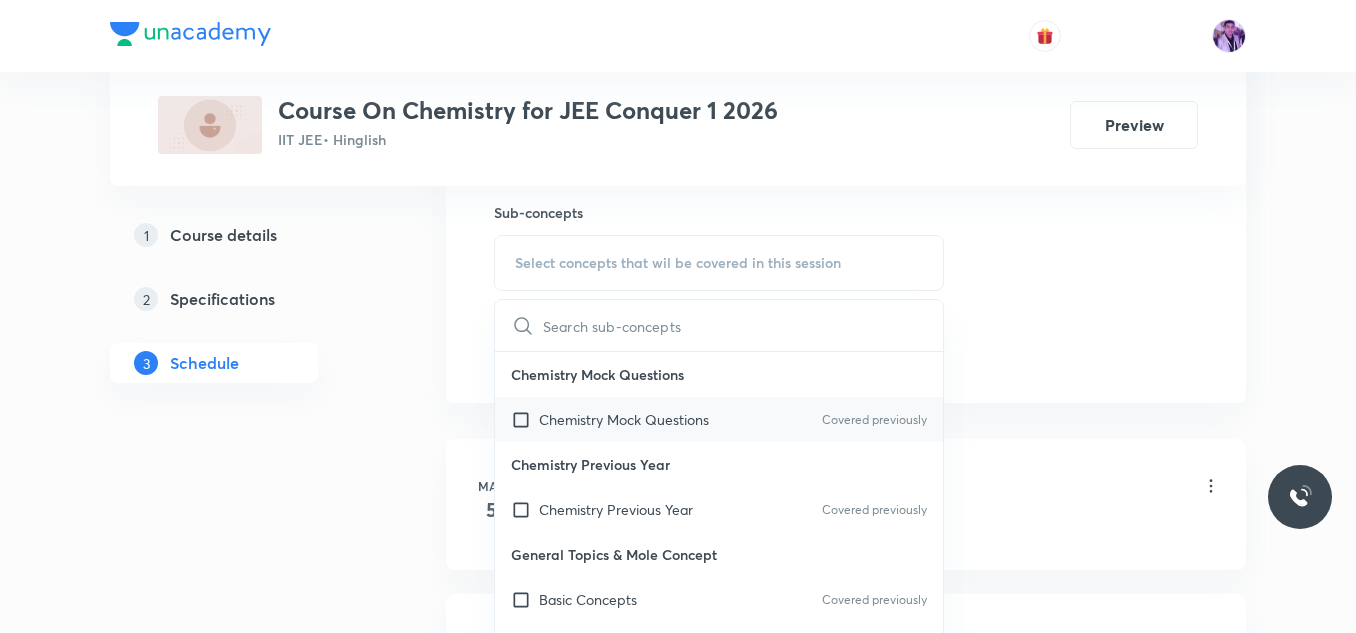 click on "Chemistry Mock Questions Covered previously" at bounding box center [719, 419] 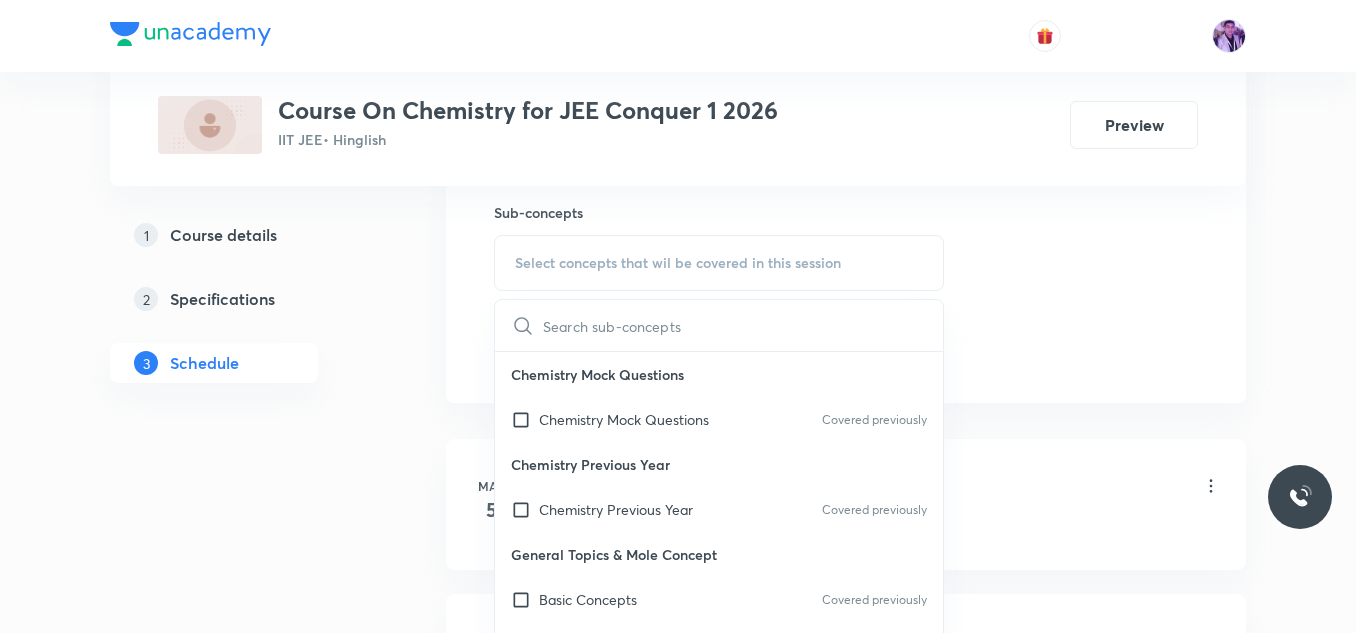 checkbox on "true" 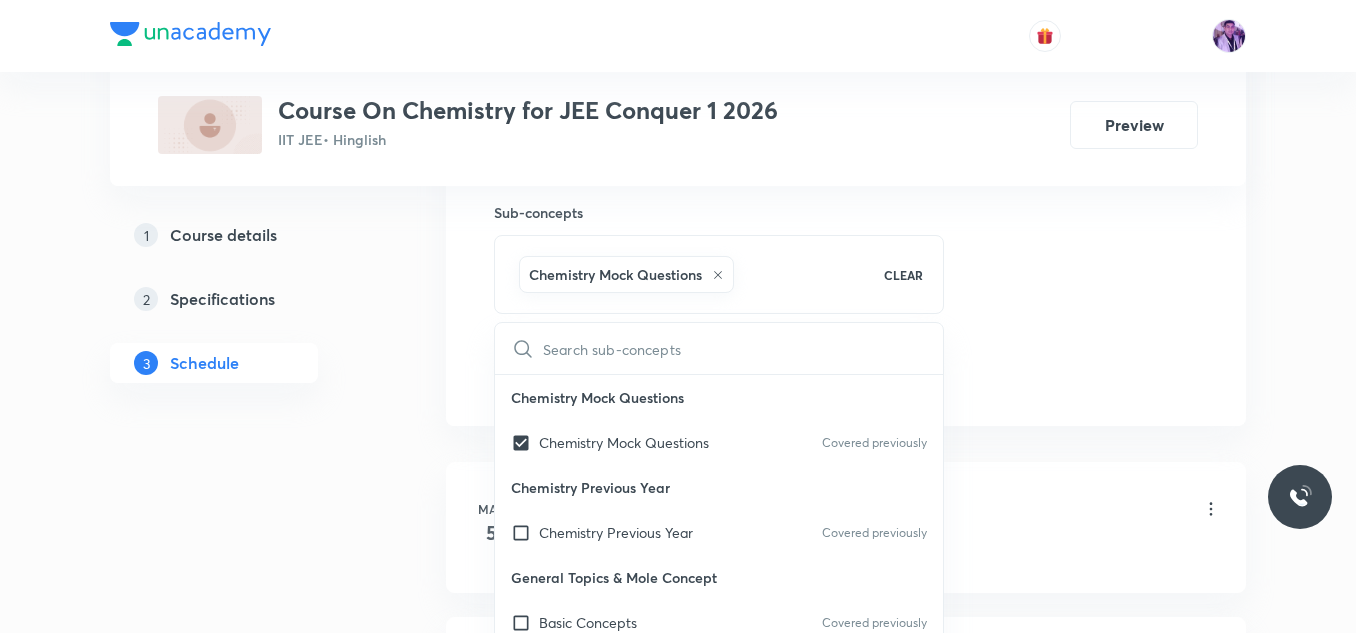 click on "Plus Courses Course On Chemistry for JEE Conquer 1 2026 IIT JEE  • Hinglish Preview 1 Course details 2 Specifications 3 Schedule Schedule 48  classes Session  49 Live class Session title 16/99 Chemical Bonding ​ Schedule for Aug 6, 2025, 11:00 AM ​ Duration (in minutes) 80 ​   Session type Online Offline Room Room 105 Sub-concepts Chemistry Mock Questions CLEAR ​ Chemistry Mock Questions Chemistry Mock Questions Covered previously Chemistry Previous Year Chemistry Previous Year Covered previously General Topics & Mole Concept Basic Concepts Covered previously Basic Introduction Percentage Composition Stoichiometry Principle of Atom Conservation (POAC) Relation between Stoichiometric Quantities Application of Mole Concept: Gravimetric Analysis Different Laws Formula and Composition Concentration Terms Some basic concepts of Chemistry Atomic Structure Discovery Of Electron Covered previously Some Prerequisites of Physics Discovery Of Protons And Neutrons Atomic Models and Theories  Covered previously" at bounding box center [678, 3571] 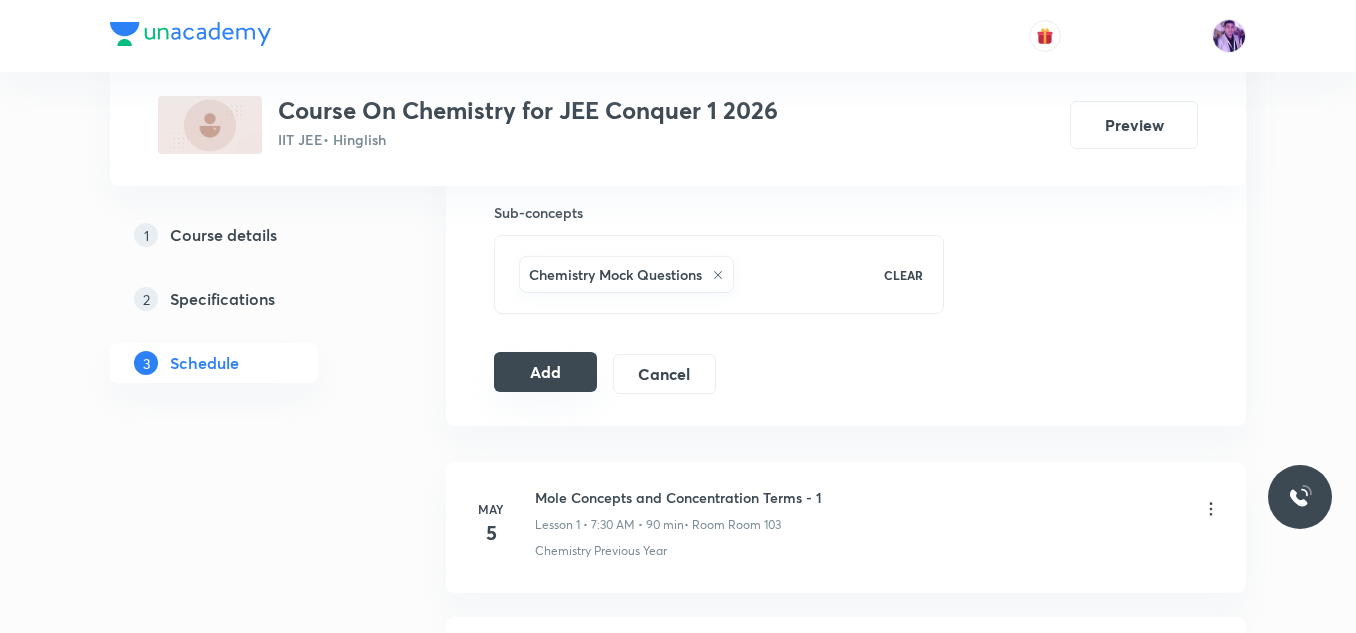 click on "Add" at bounding box center (545, 372) 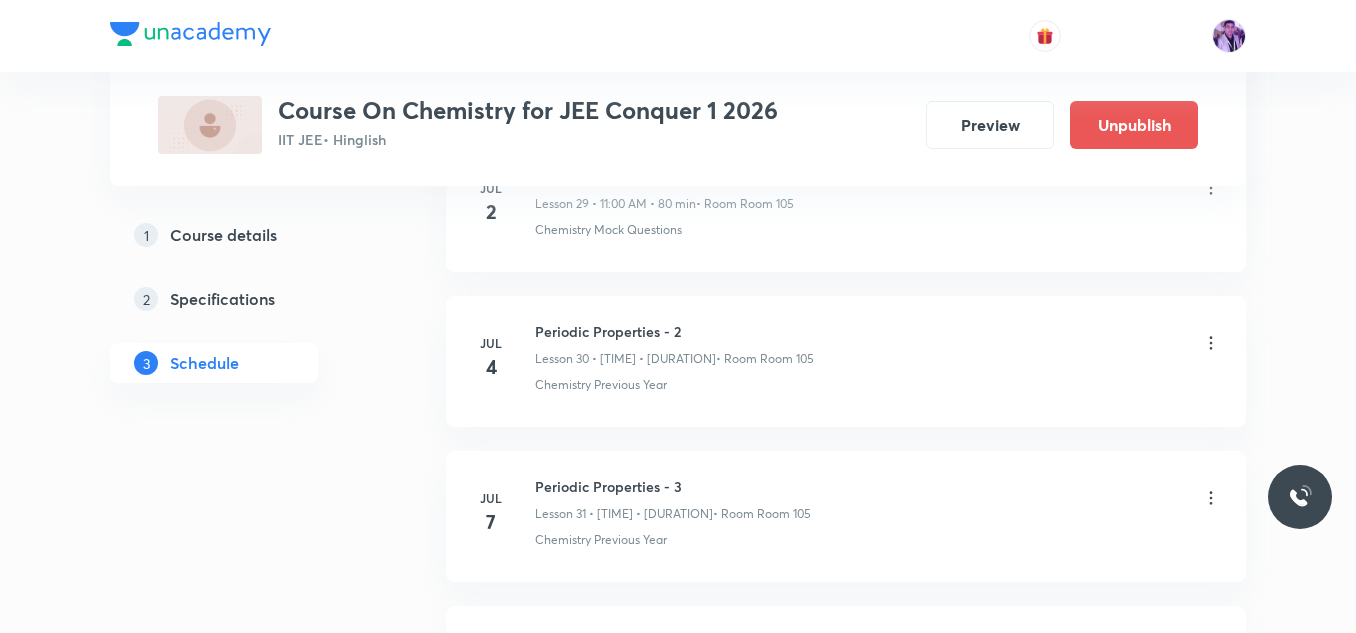 scroll, scrollTop: 7646, scrollLeft: 0, axis: vertical 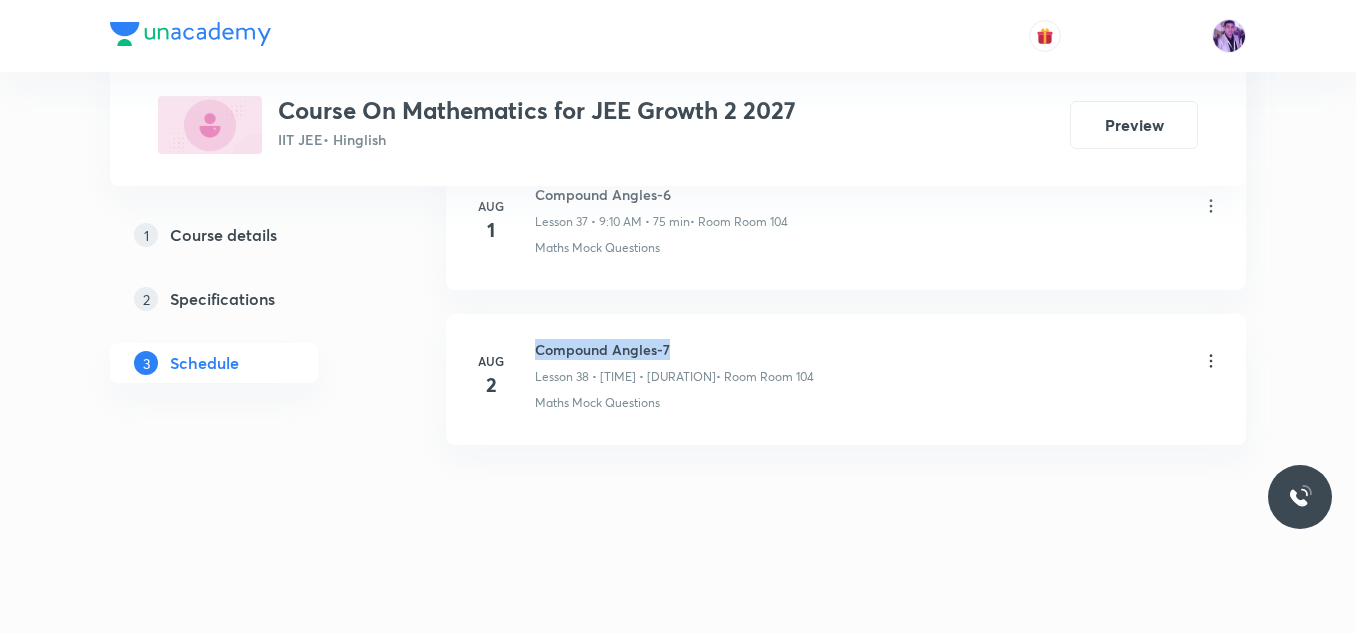 drag, startPoint x: 539, startPoint y: 349, endPoint x: 690, endPoint y: 346, distance: 151.0298 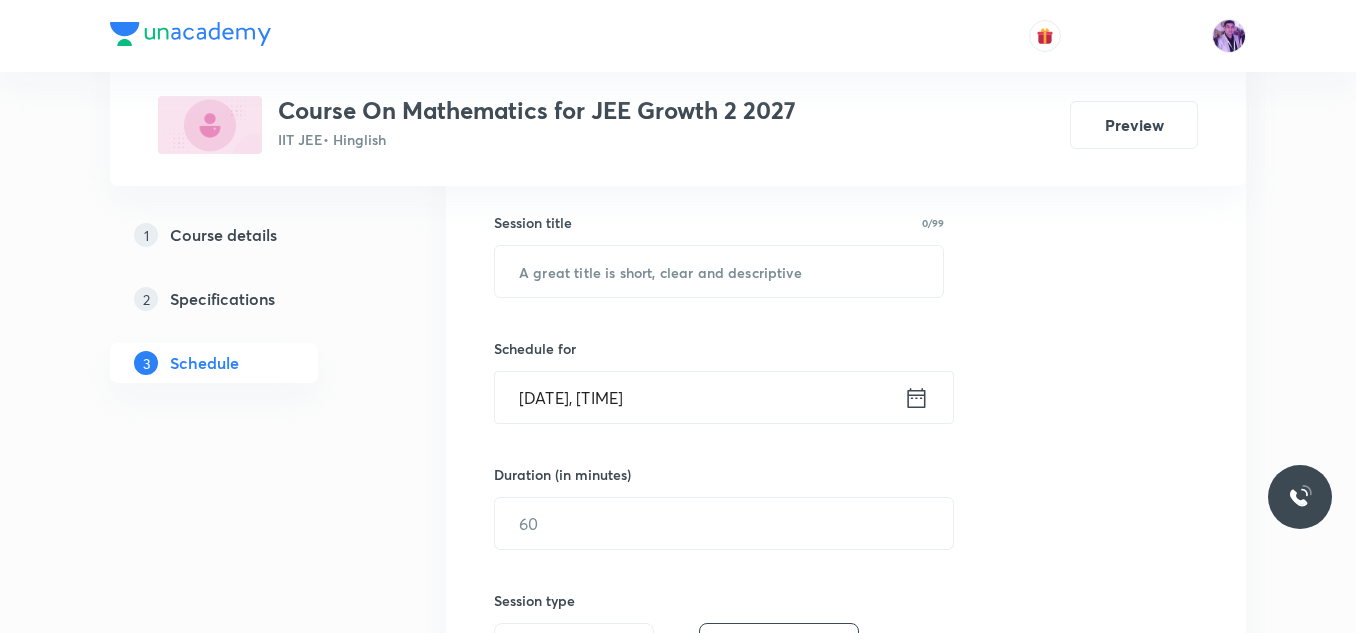 scroll, scrollTop: 367, scrollLeft: 0, axis: vertical 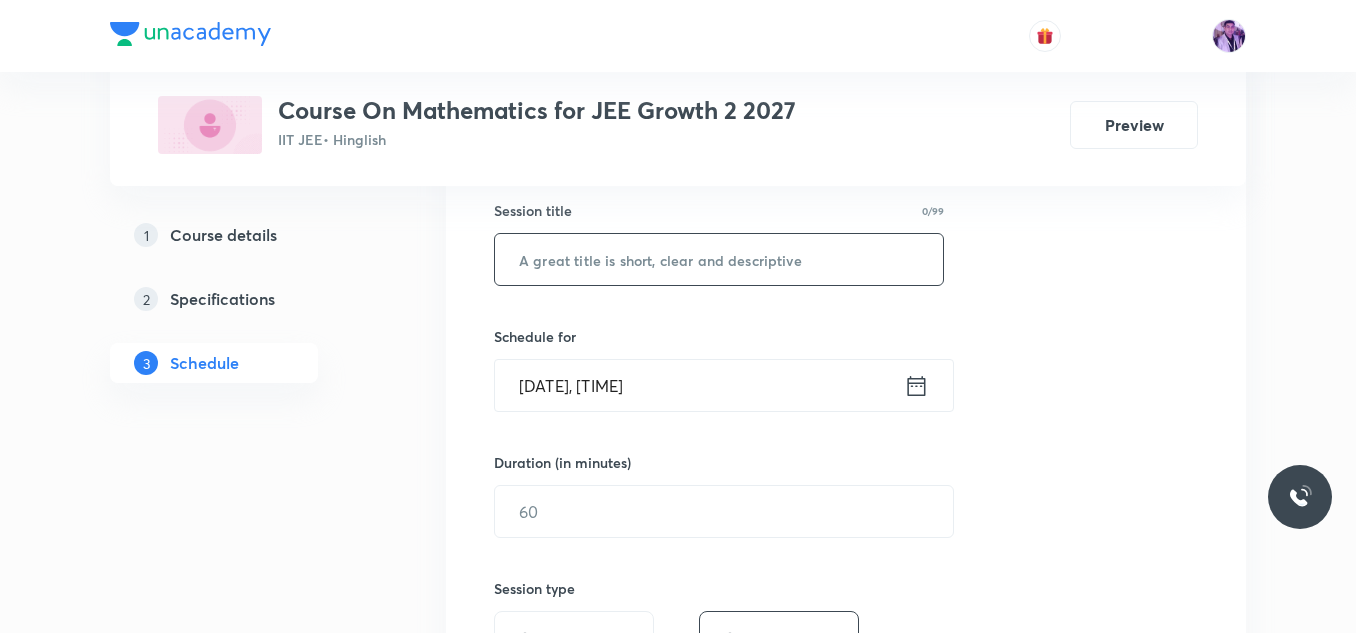 click at bounding box center (719, 259) 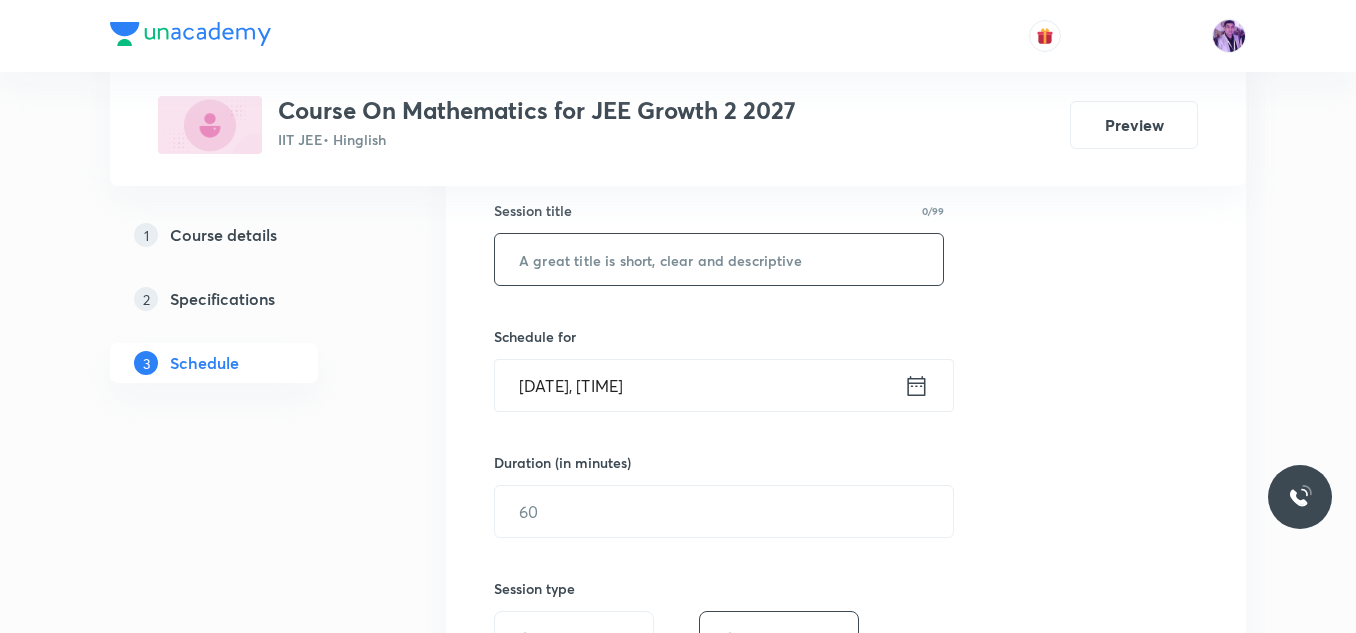 scroll, scrollTop: 0, scrollLeft: 0, axis: both 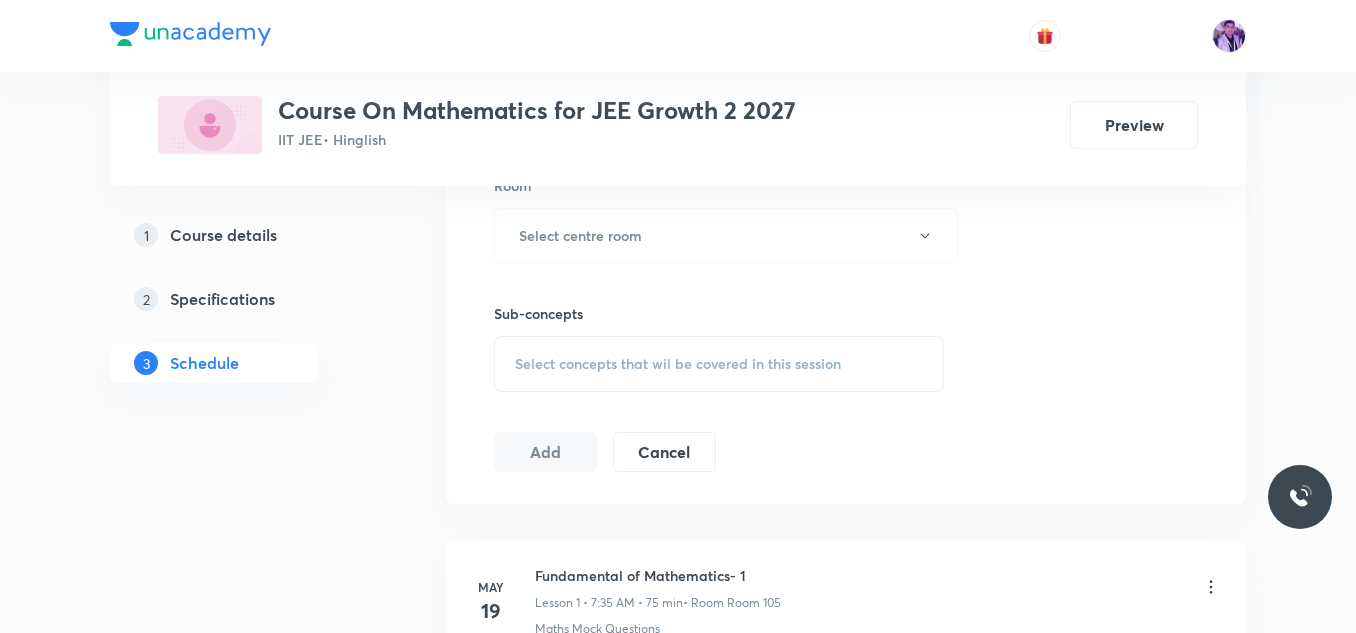 type on "60" 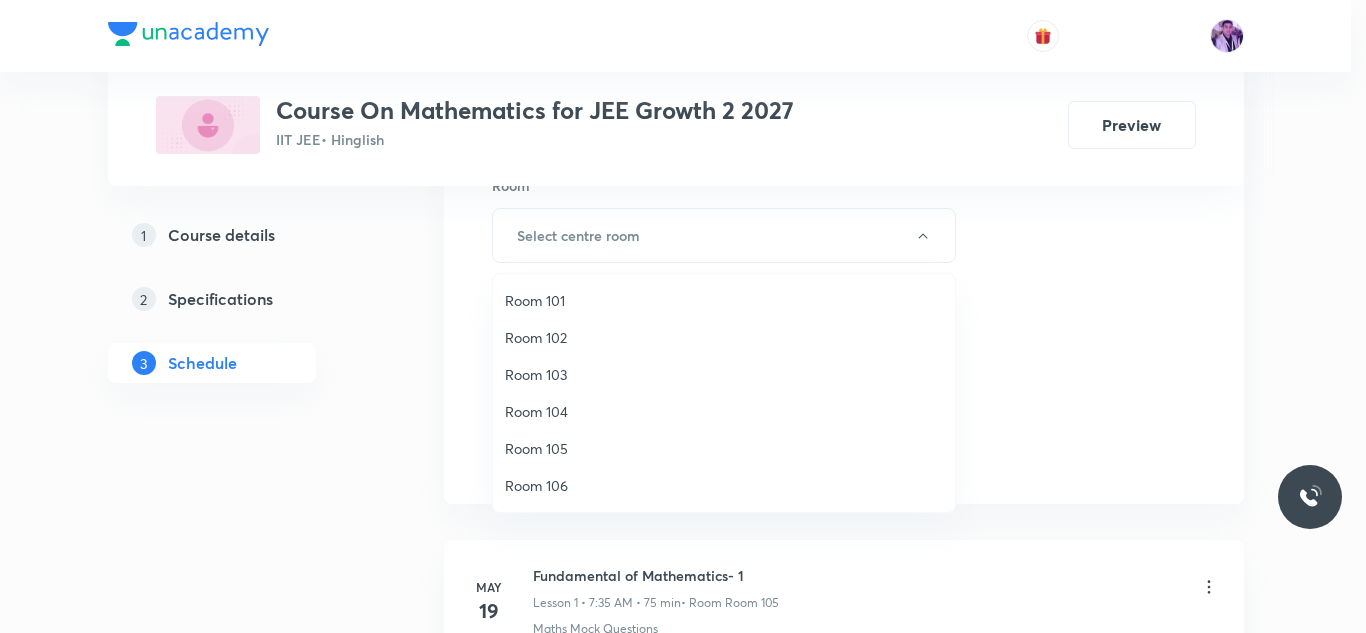 click on "Room 105" at bounding box center [724, 448] 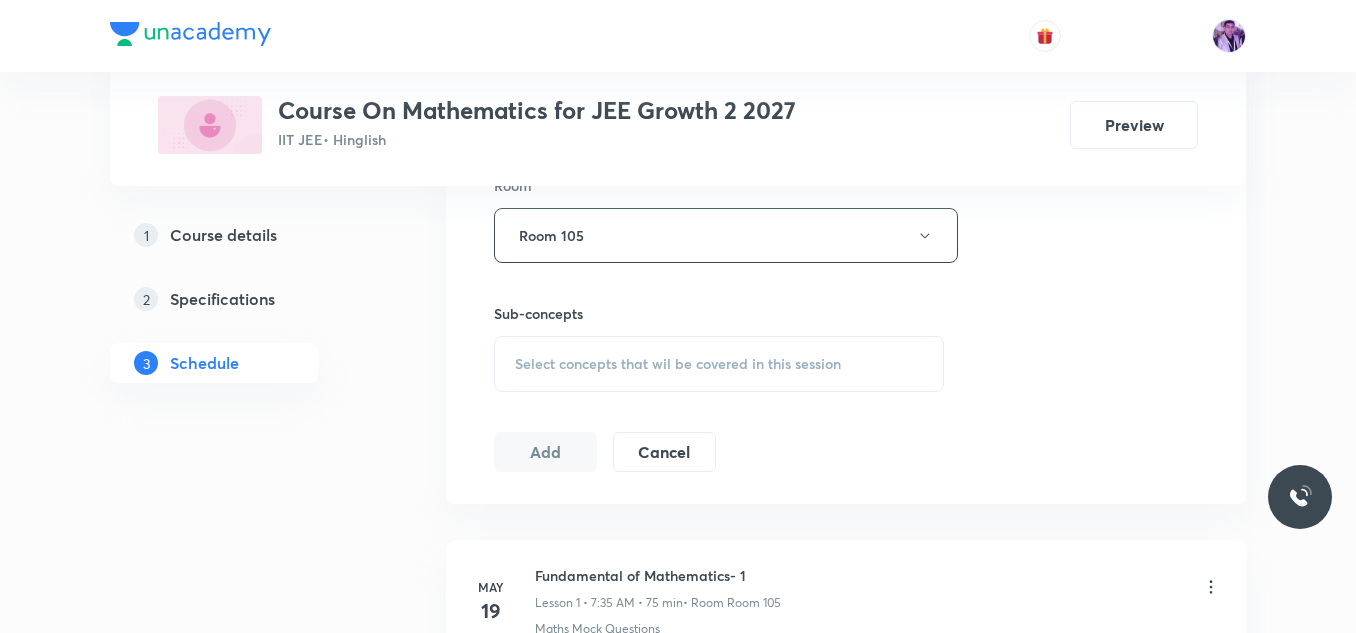 click on "Select concepts that wil be covered in this session" at bounding box center [678, 364] 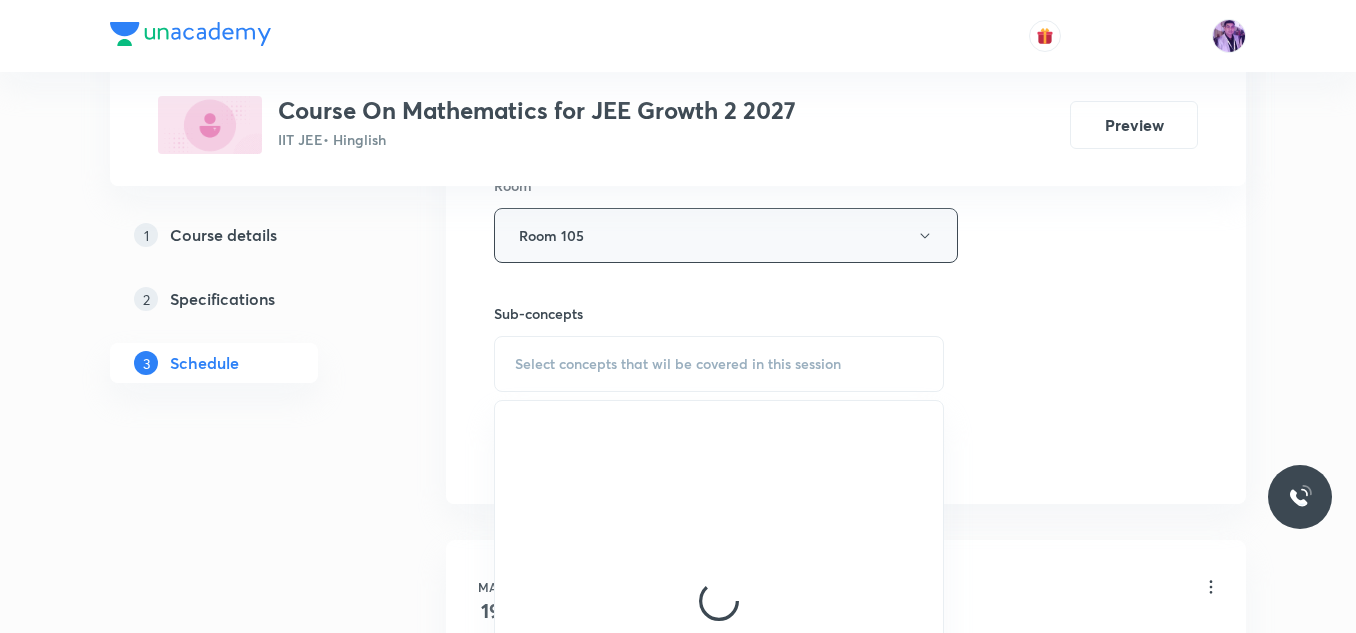 click on "Room 105" at bounding box center (726, 235) 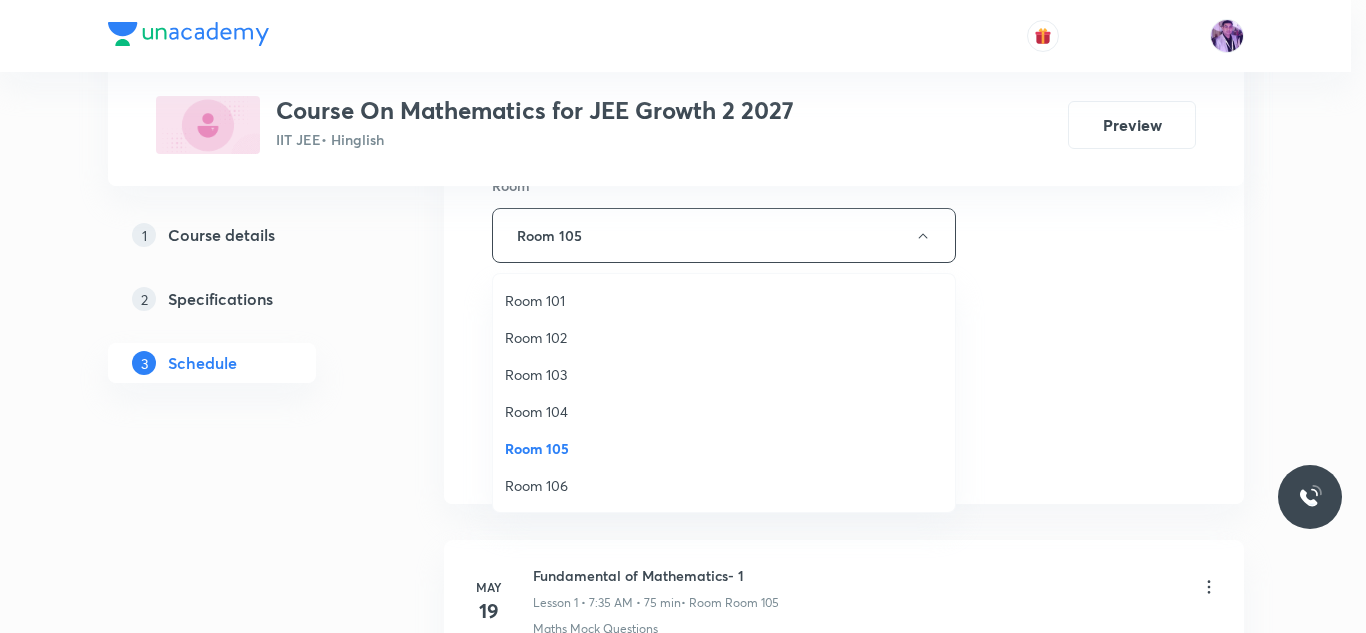 click on "Room 104" at bounding box center (724, 411) 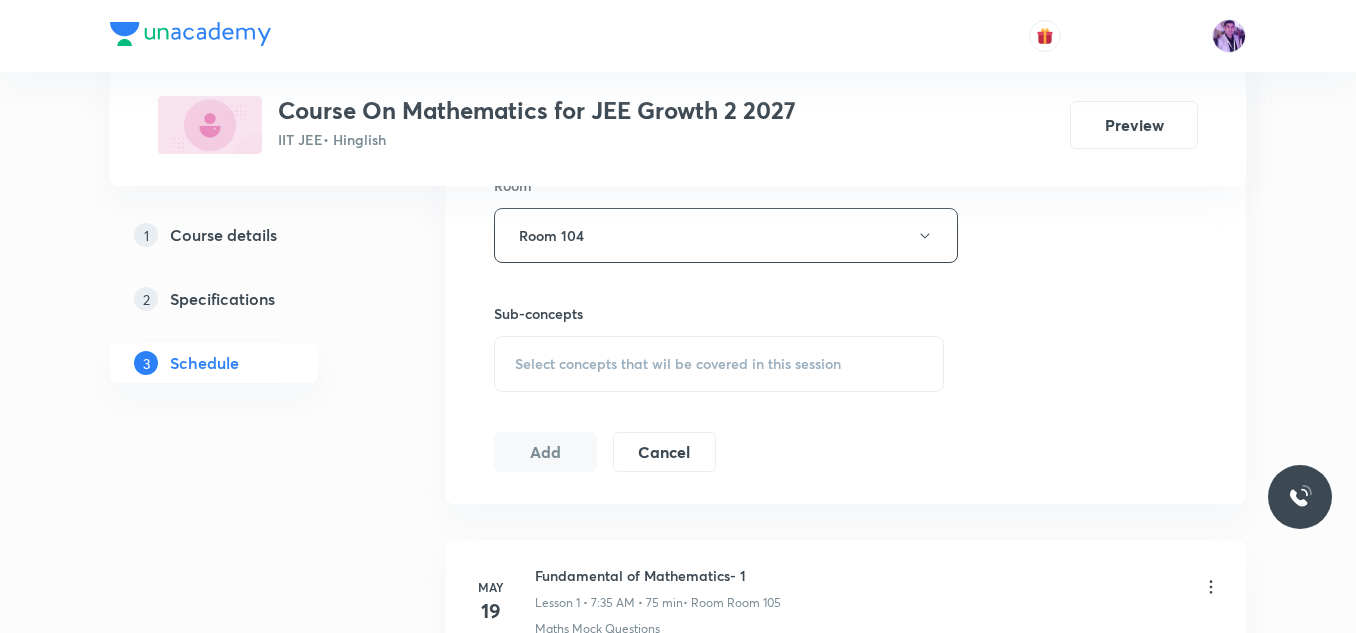 click on "Select concepts that wil be covered in this session" at bounding box center [719, 364] 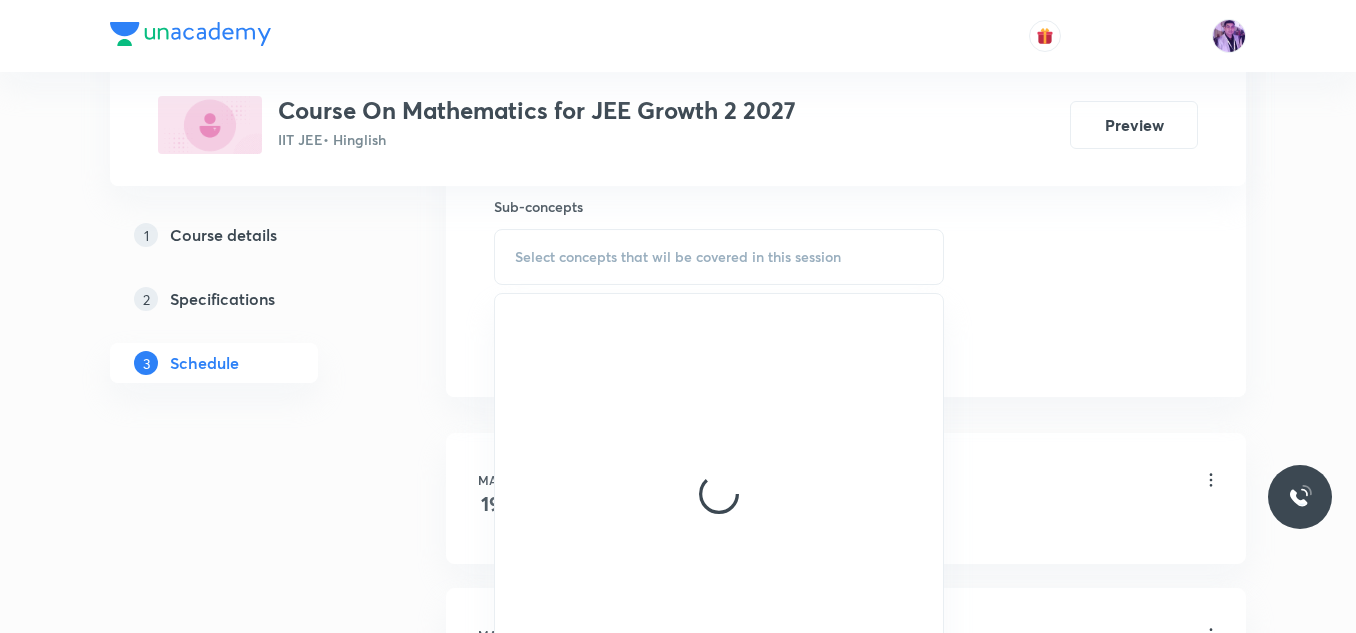 scroll, scrollTop: 1029, scrollLeft: 0, axis: vertical 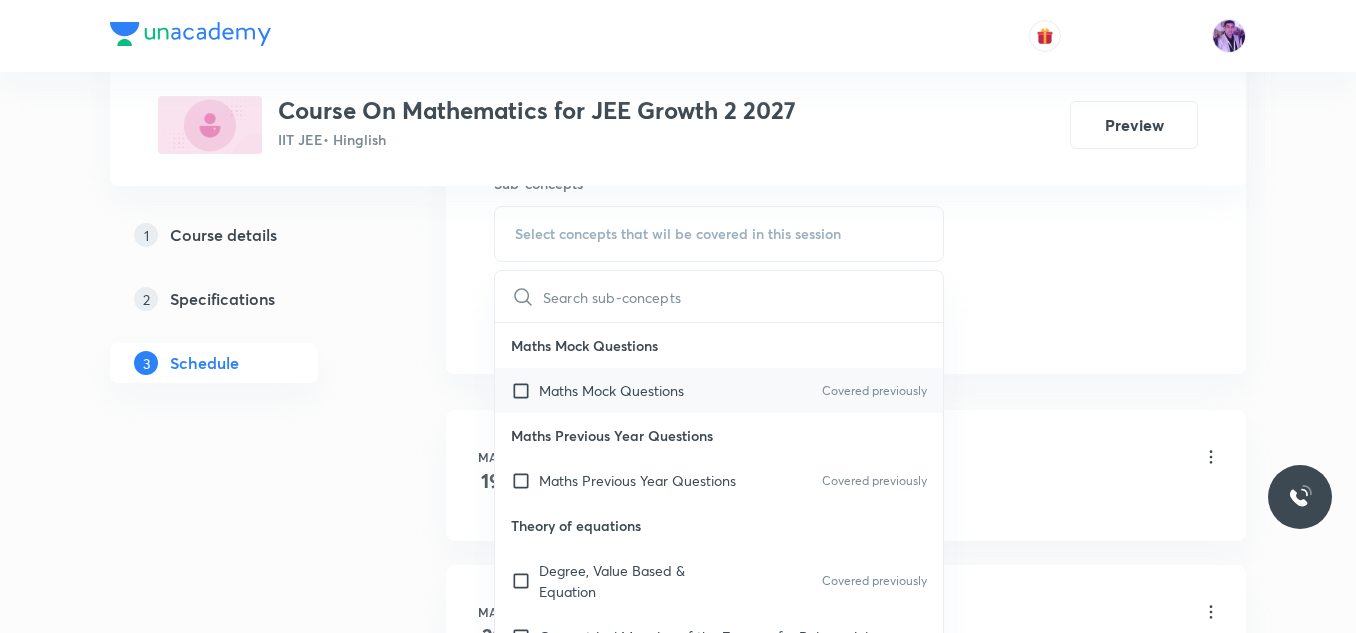click on "Maths Mock Questions" at bounding box center [611, 390] 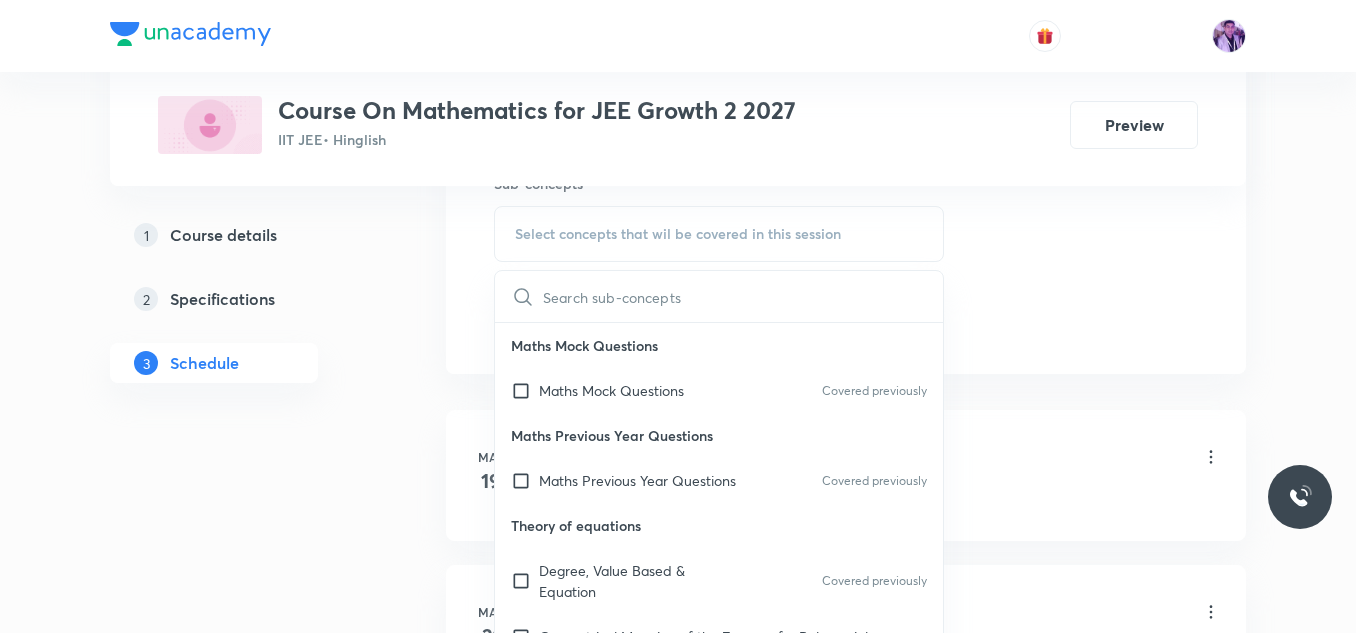 checkbox on "true" 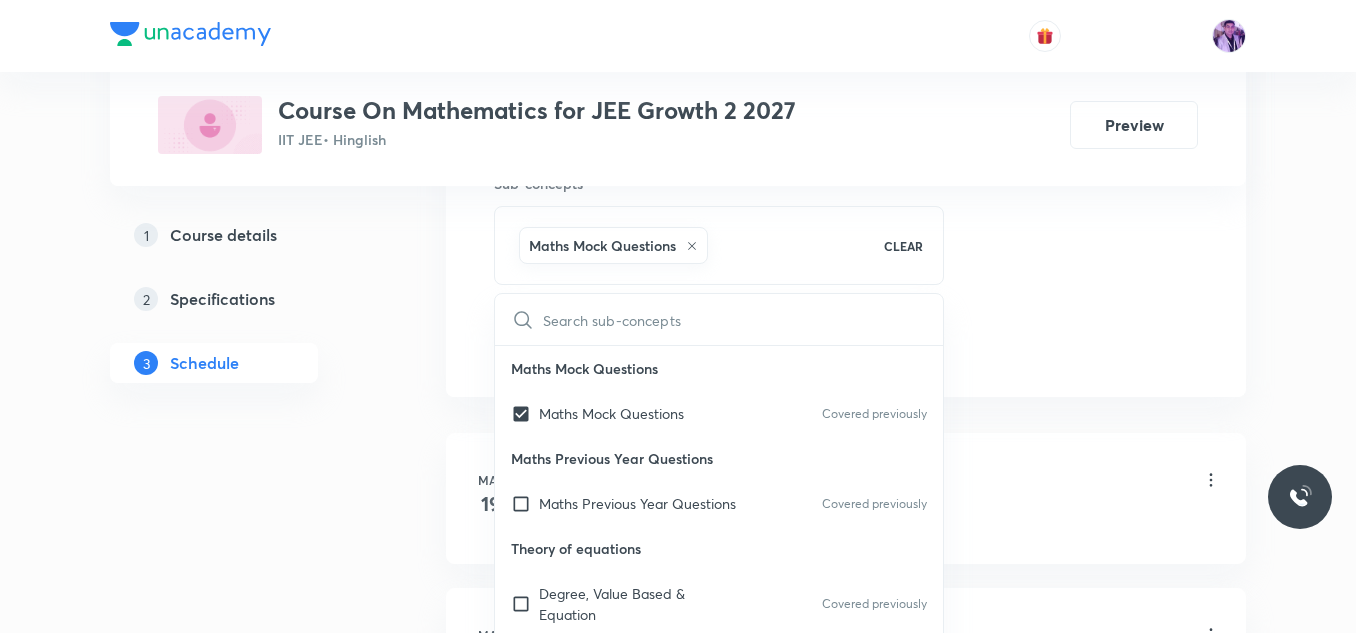 click on "Plus Courses Course On Mathematics for JEE Growth 2 2027 IIT JEE  • Hinglish Preview 1 Course details 2 Specifications 3 Schedule Schedule 38  classes Session  39 Live class Session title 17/99 Compound Angles-8 ​ Schedule for Aug 6, 2025, 9:10 AM ​ Duration (in minutes) 60 ​   Session type Online Offline Room Room 104 Sub-concepts Maths Mock Questions CLEAR ​ Maths Mock Questions Maths Mock Questions Covered previously Maths Previous Year Questions Maths Previous Year Questions Covered previously Theory of equations Degree, Value Based & Equation Covered previously Geometrical Meaning of the Zeroes of a Polynomial Location of roots Geometrical meaning of Roots of an equation Points in solving an equation Graph of Quadratic Expression & its Analysis Range of Quadratic Equation Remainder and factor theorems Identity Quadratic equations Common Roots Location of Roots General Equation of Second Degree in Variable x and y Theory of Equations Relation Between Roots and Coefficients Quadratic Inequality 1" at bounding box center [678, 2767] 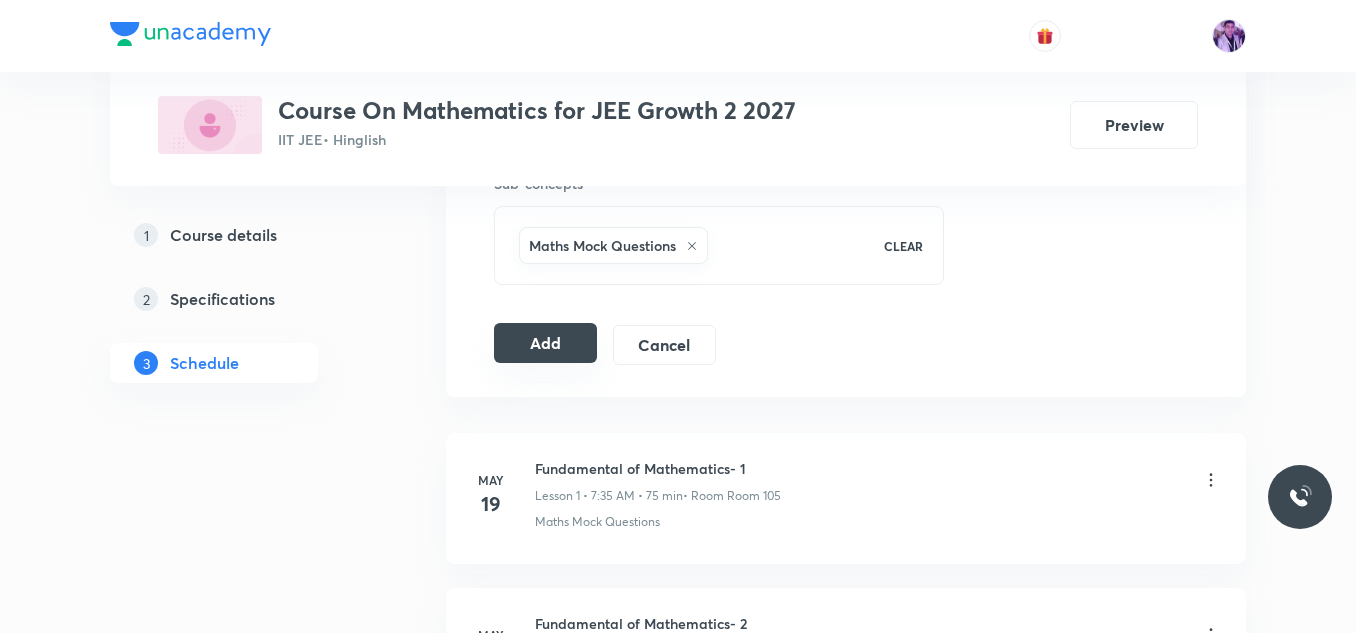 click on "Add" at bounding box center [545, 343] 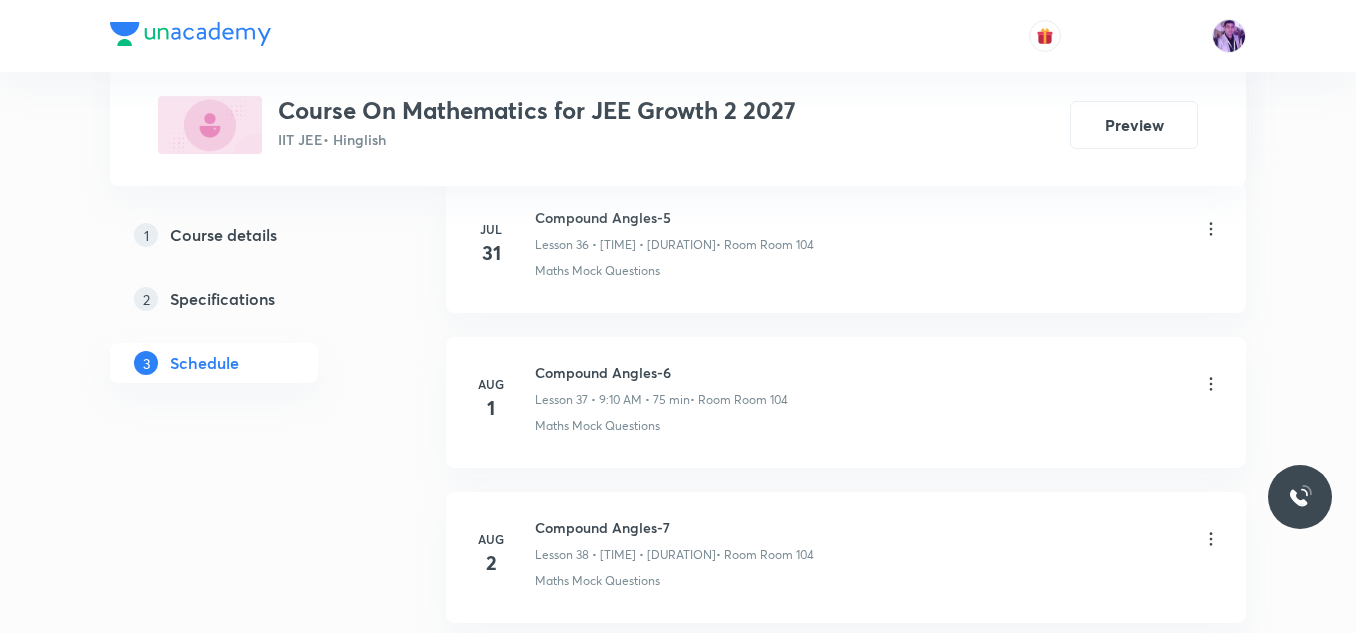 scroll, scrollTop: 6883, scrollLeft: 0, axis: vertical 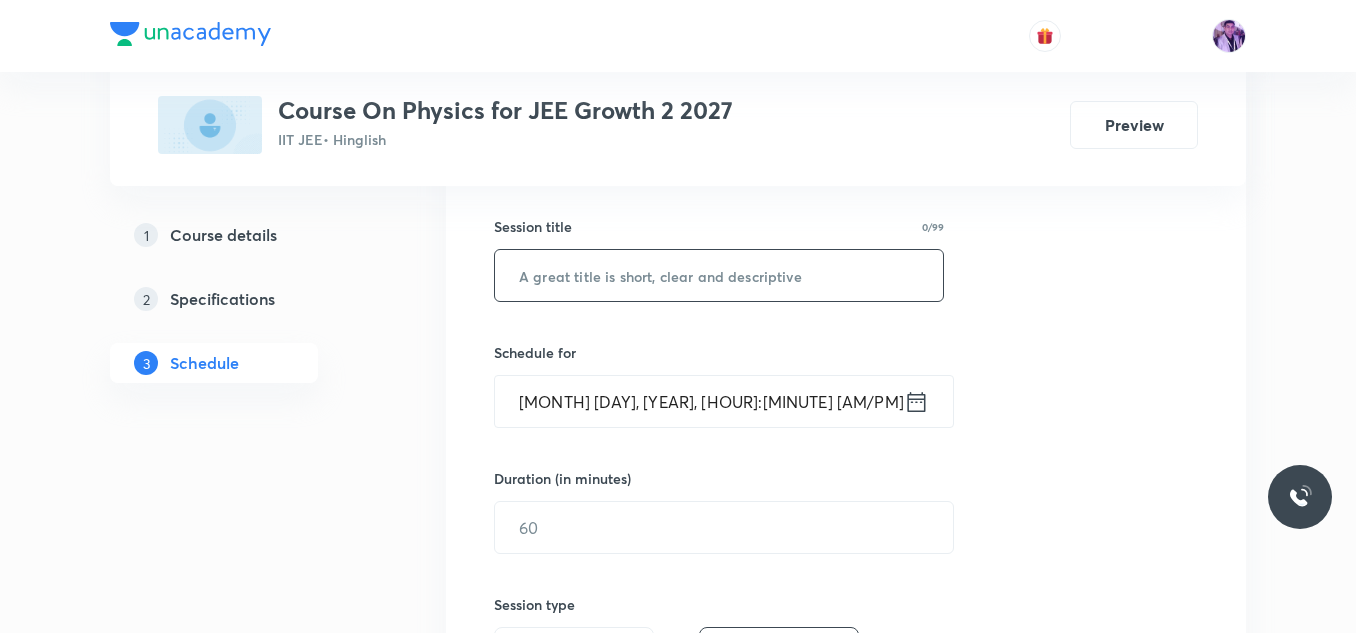 click at bounding box center (719, 275) 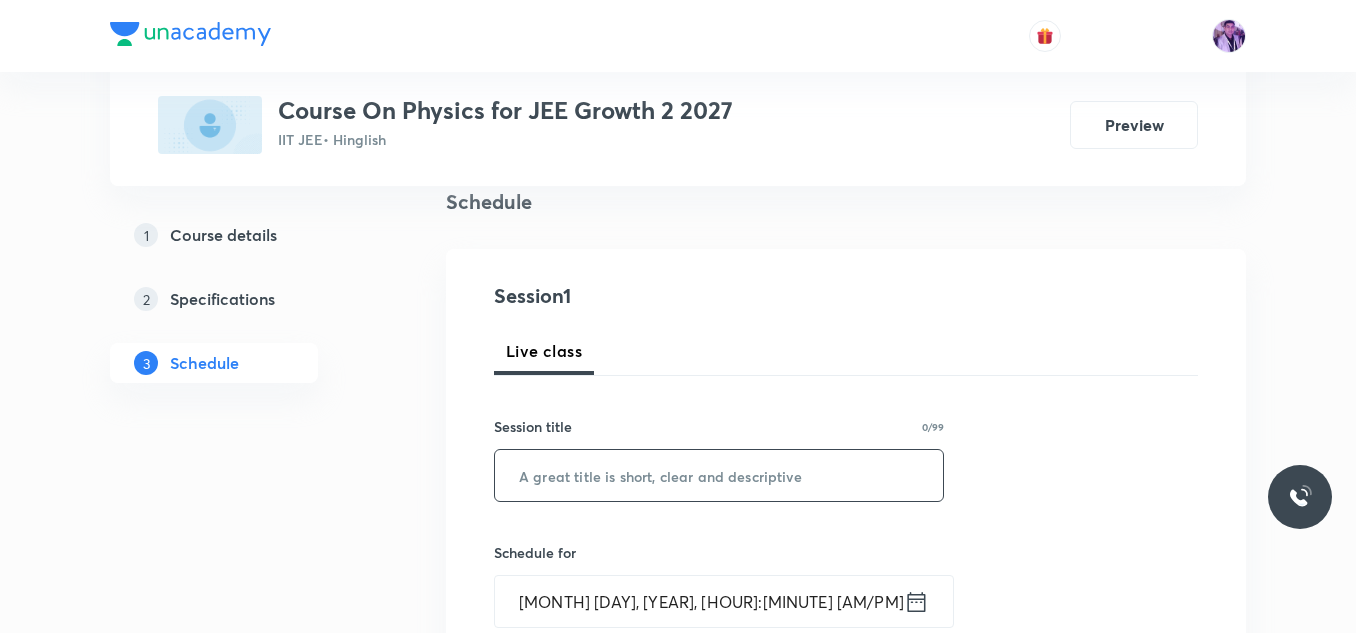 scroll, scrollTop: 122, scrollLeft: 0, axis: vertical 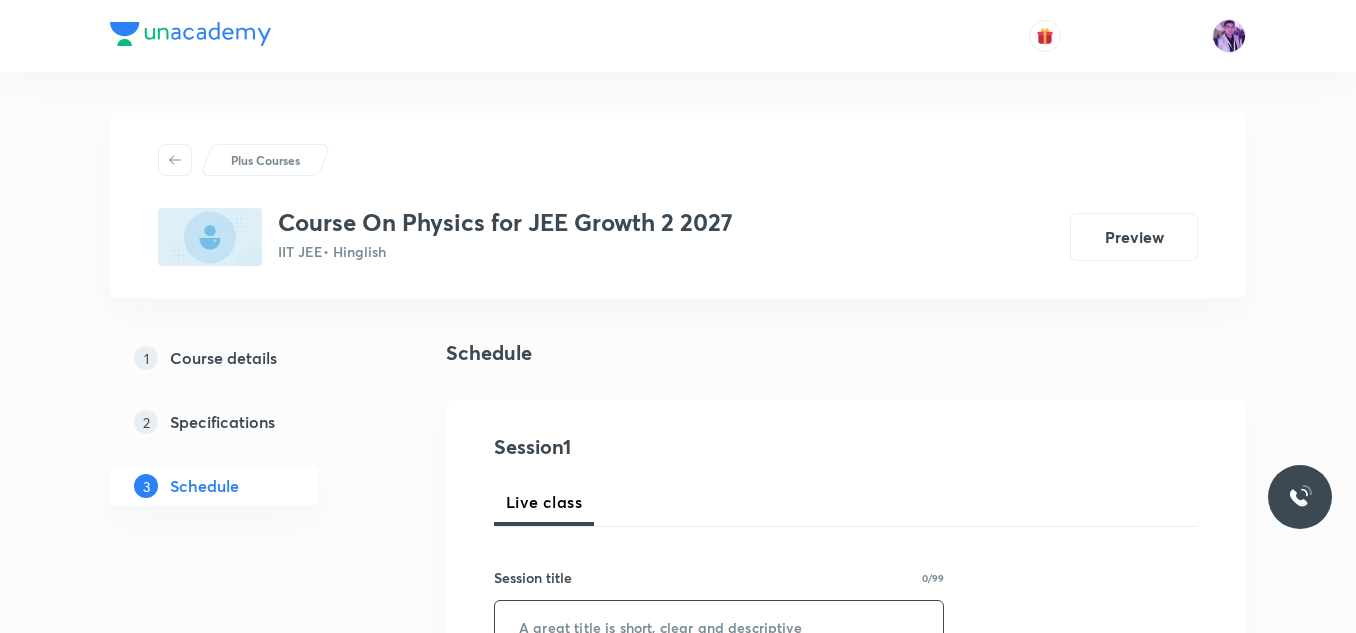 click on "Plus Courses Course On Physics for JEE Growth 2 2027 IIT JEE  • Hinglish Preview" at bounding box center (678, 205) 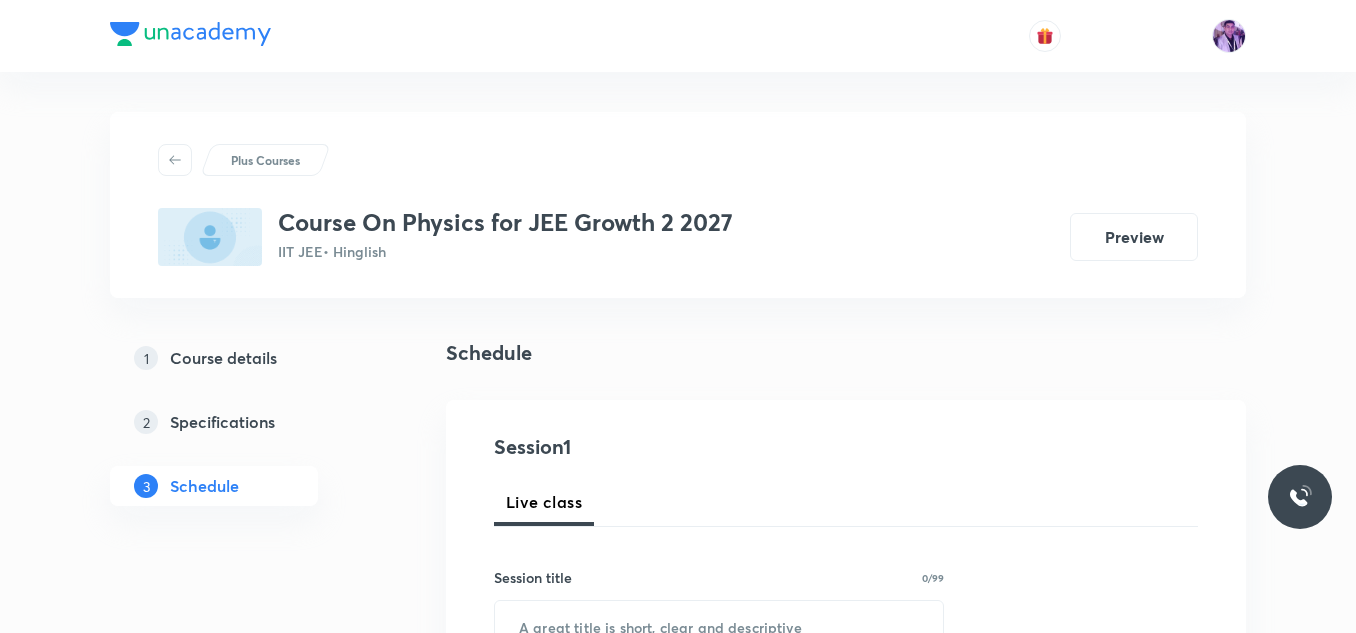 click on "Plus Courses Course On Physics for JEE Growth 2 2027 IIT JEE  • Hinglish Preview" at bounding box center (678, 205) 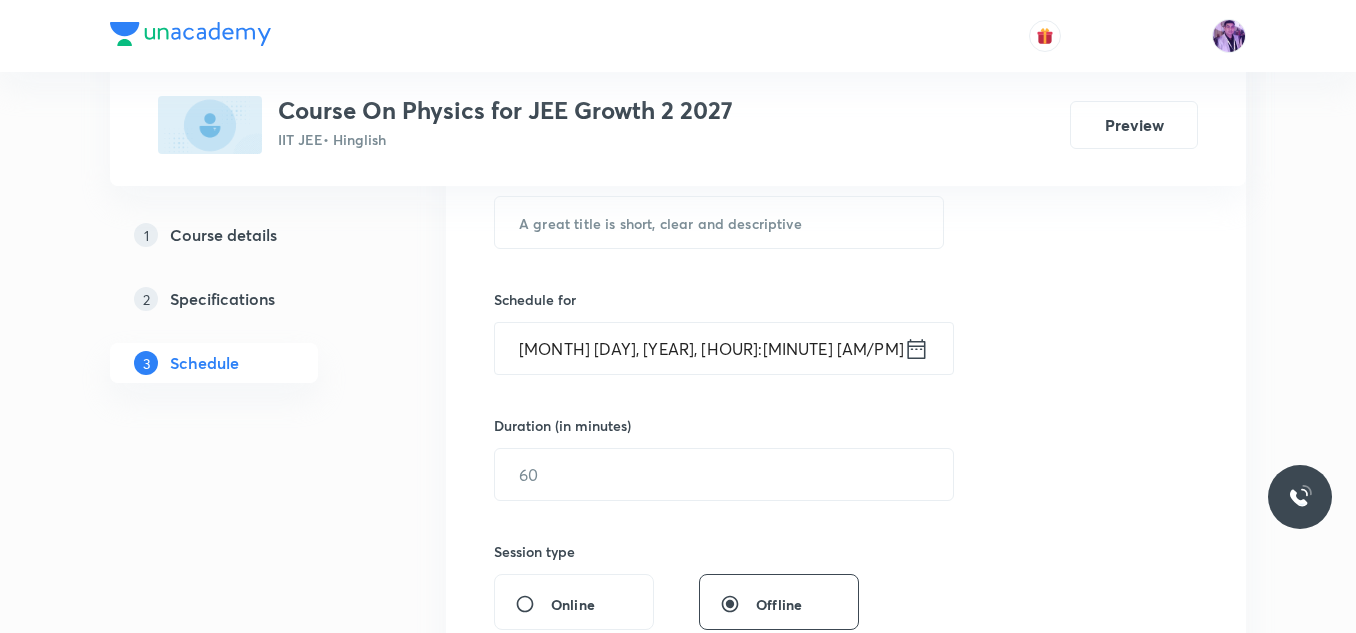 scroll, scrollTop: 370, scrollLeft: 0, axis: vertical 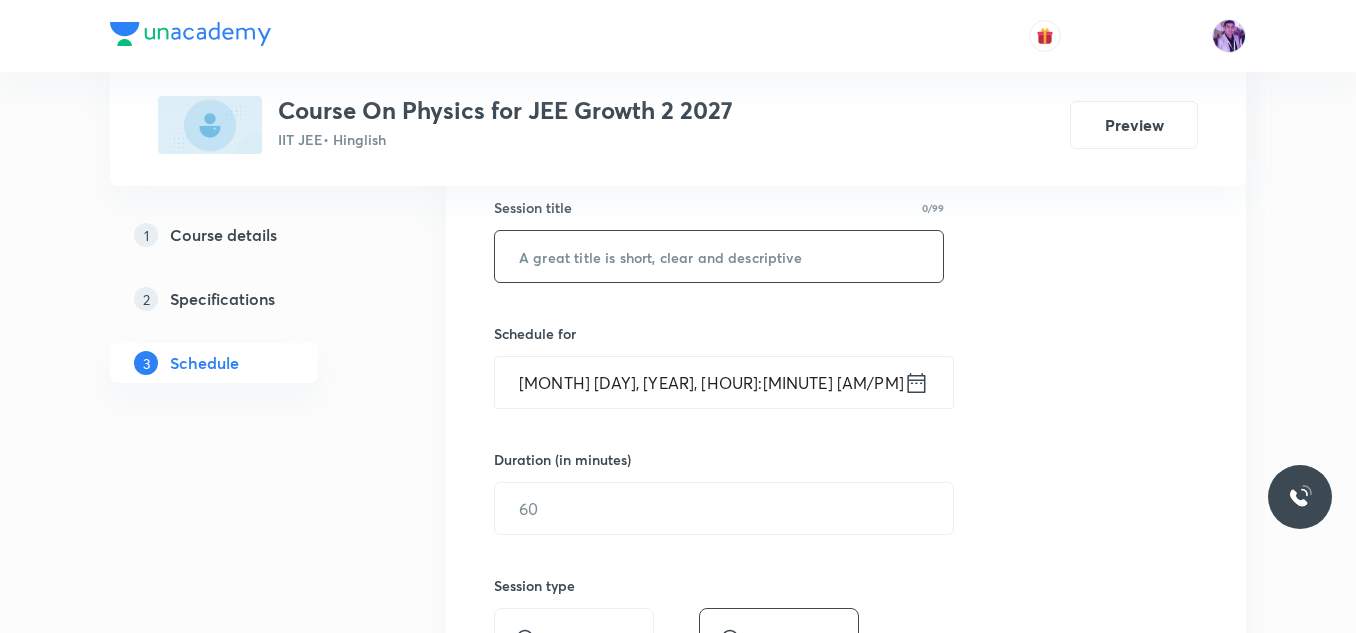 click at bounding box center [719, 256] 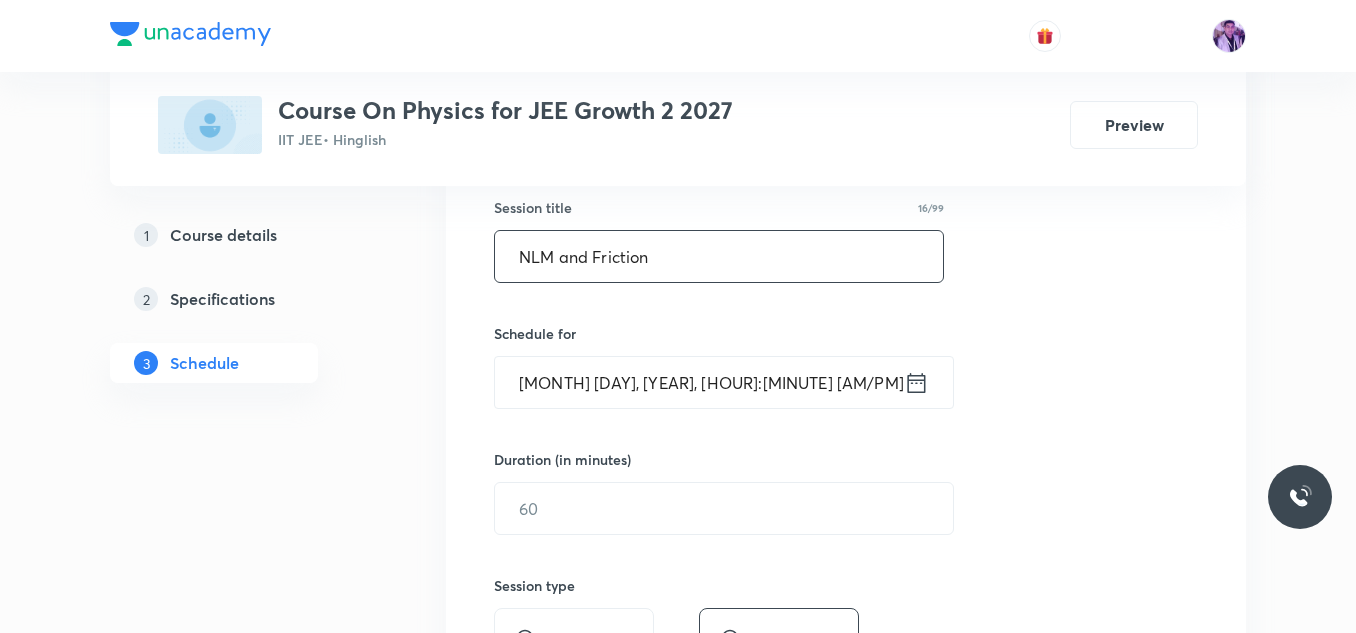 type on "NLM and Friction" 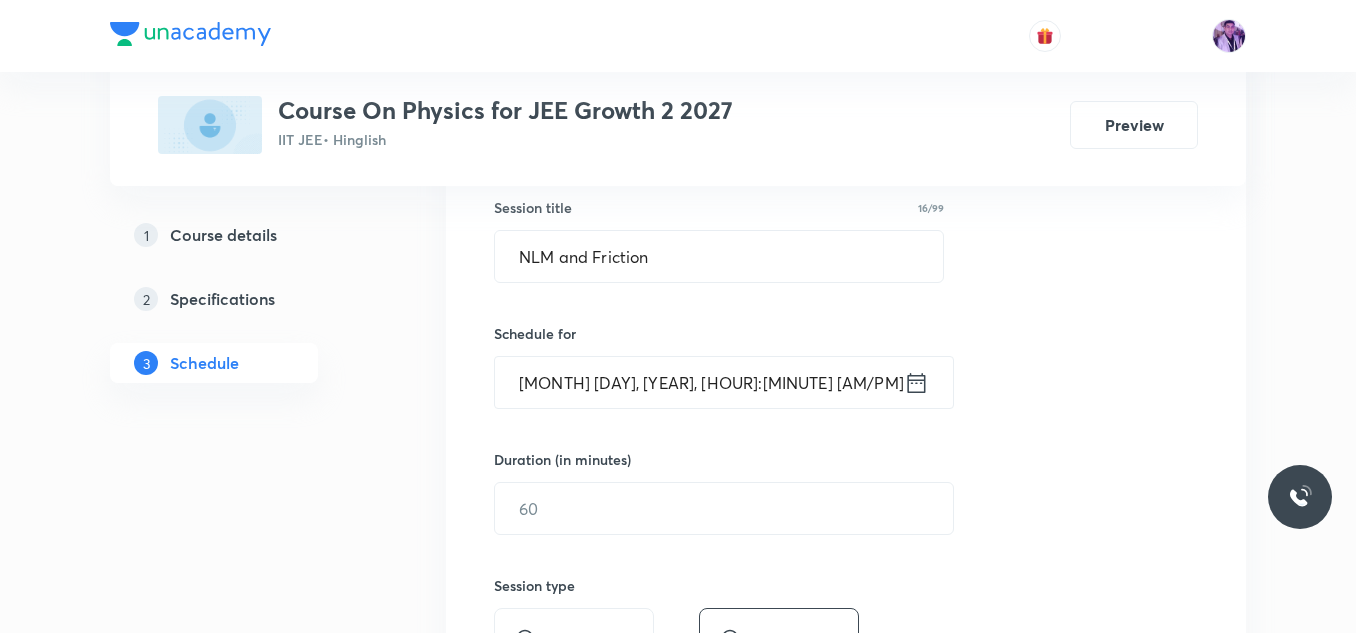 click on "Aug 6, 2025, 1:30 AM" at bounding box center (699, 382) 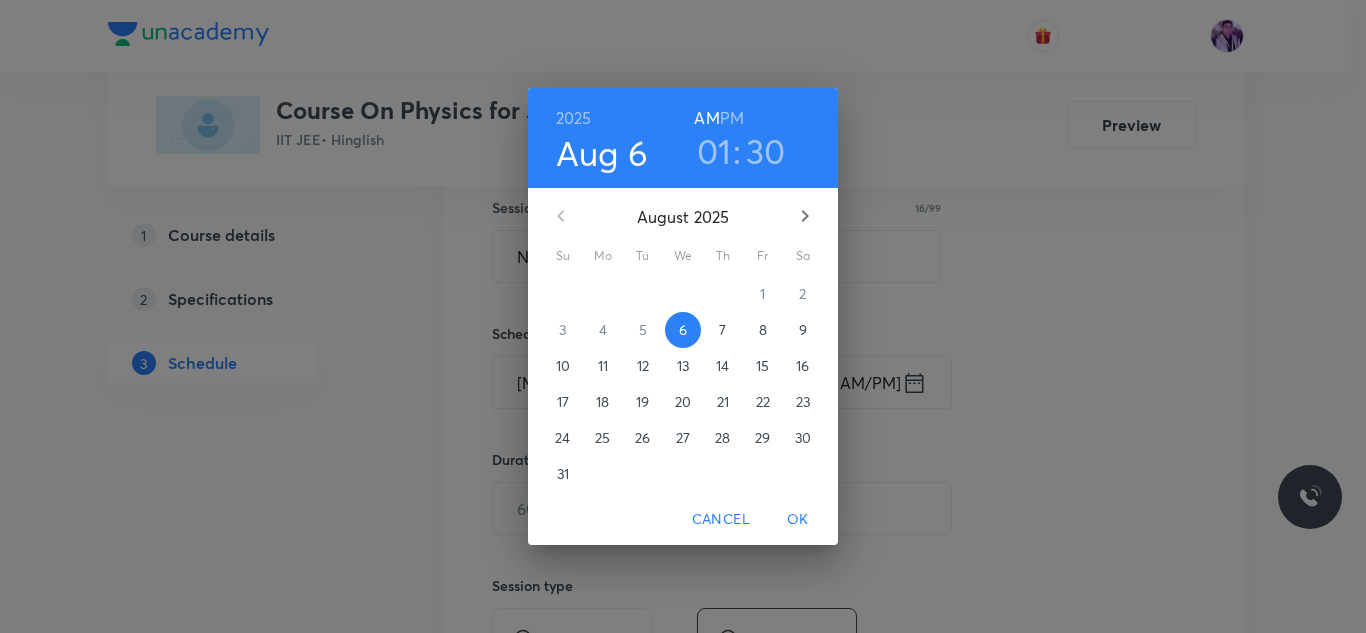 click on "01" at bounding box center [714, 151] 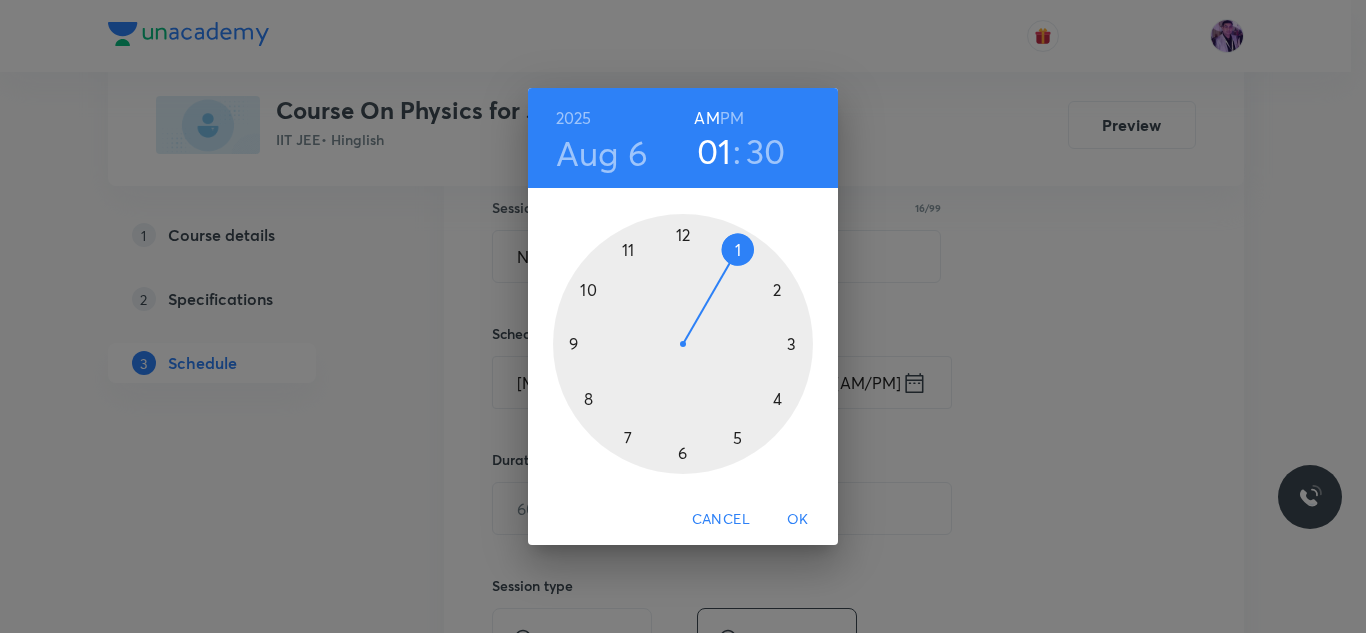 click at bounding box center [683, 344] 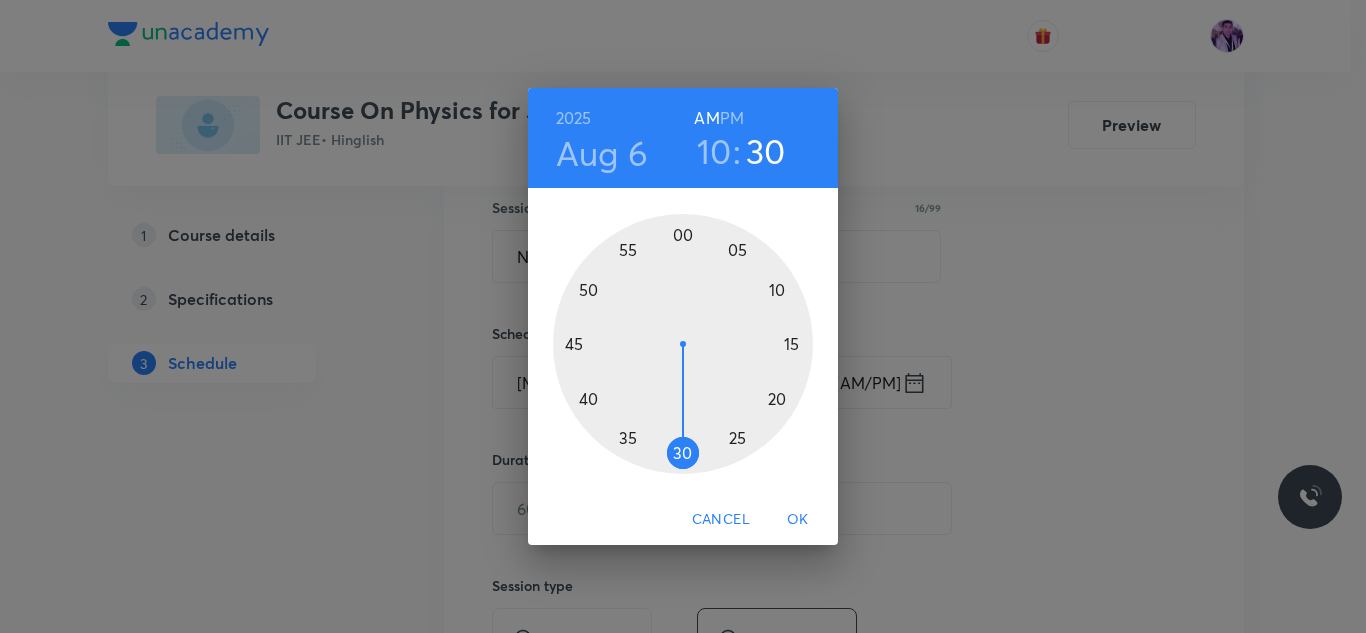 click at bounding box center (683, 344) 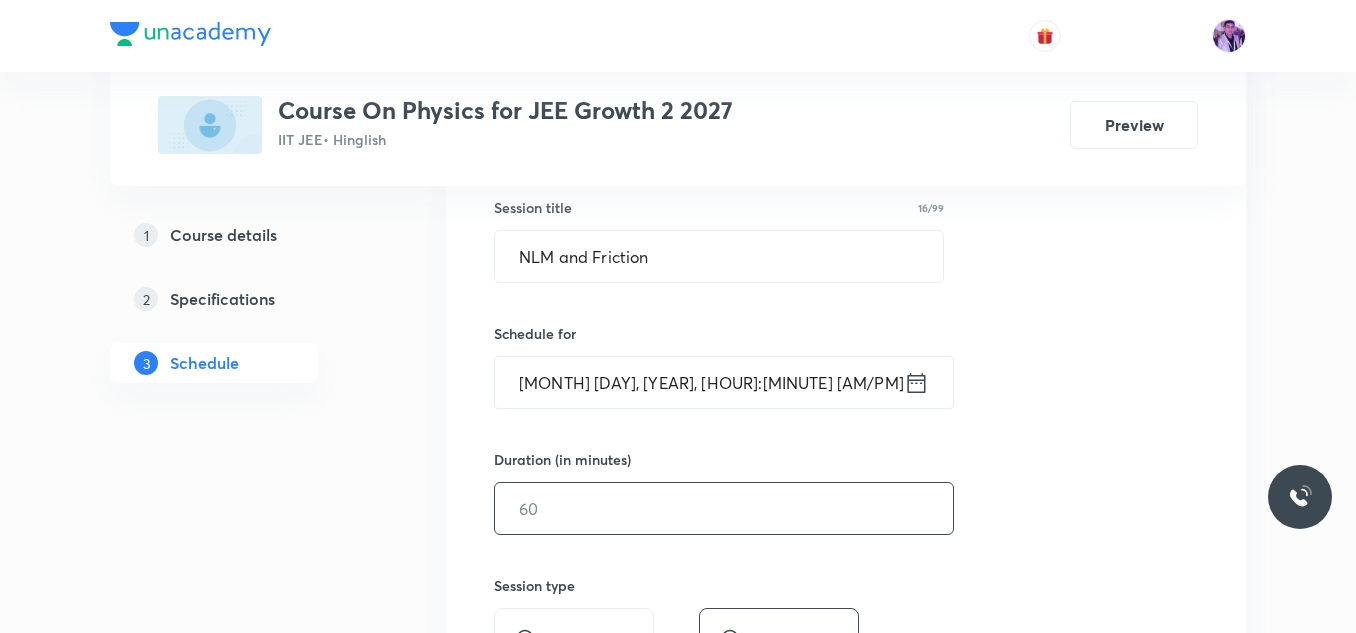 click at bounding box center [724, 508] 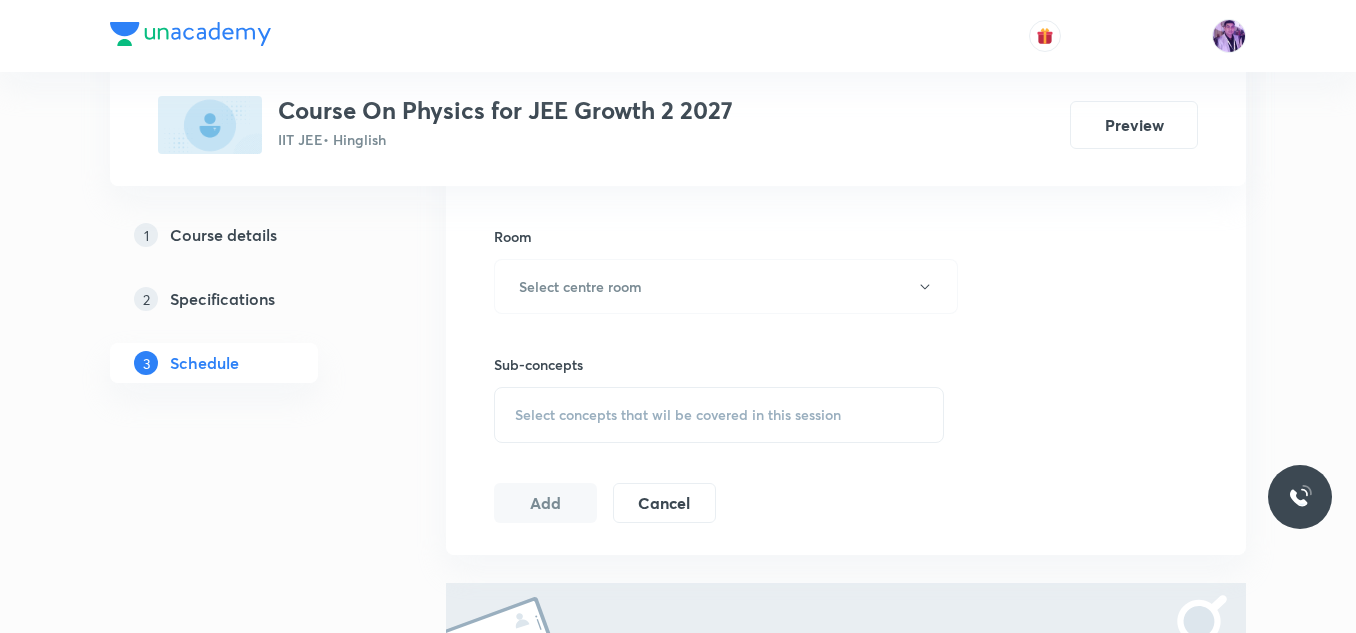 scroll, scrollTop: 851, scrollLeft: 0, axis: vertical 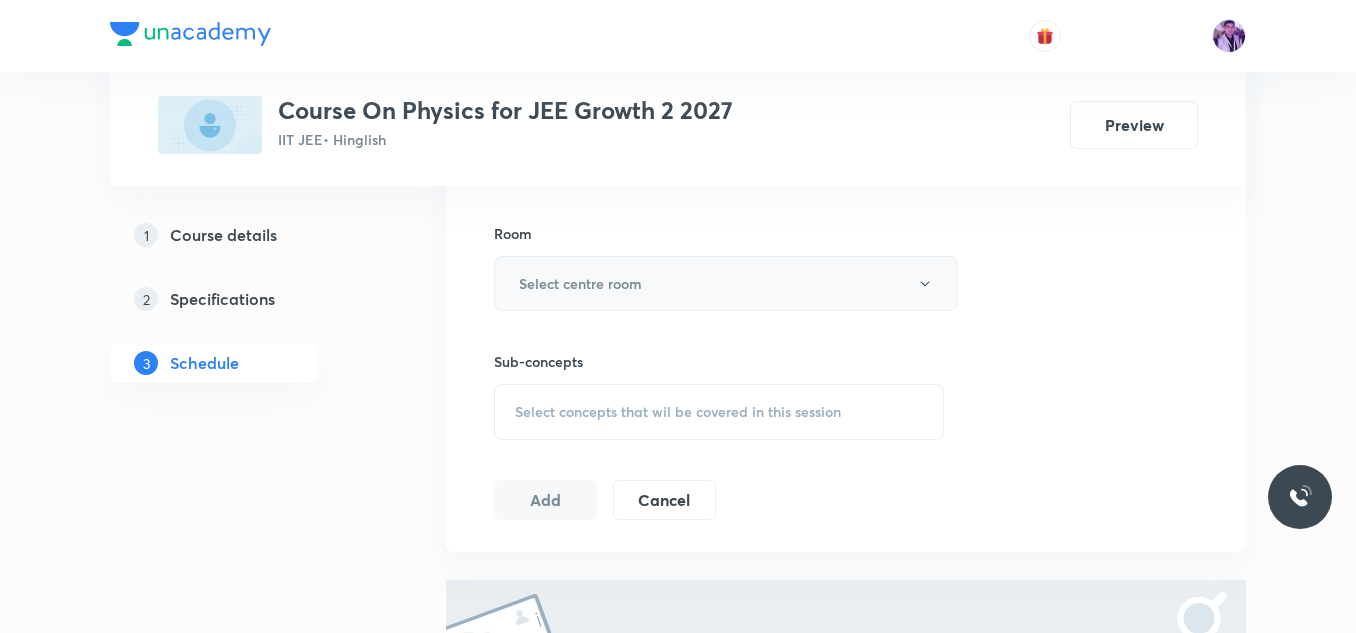 type on "75" 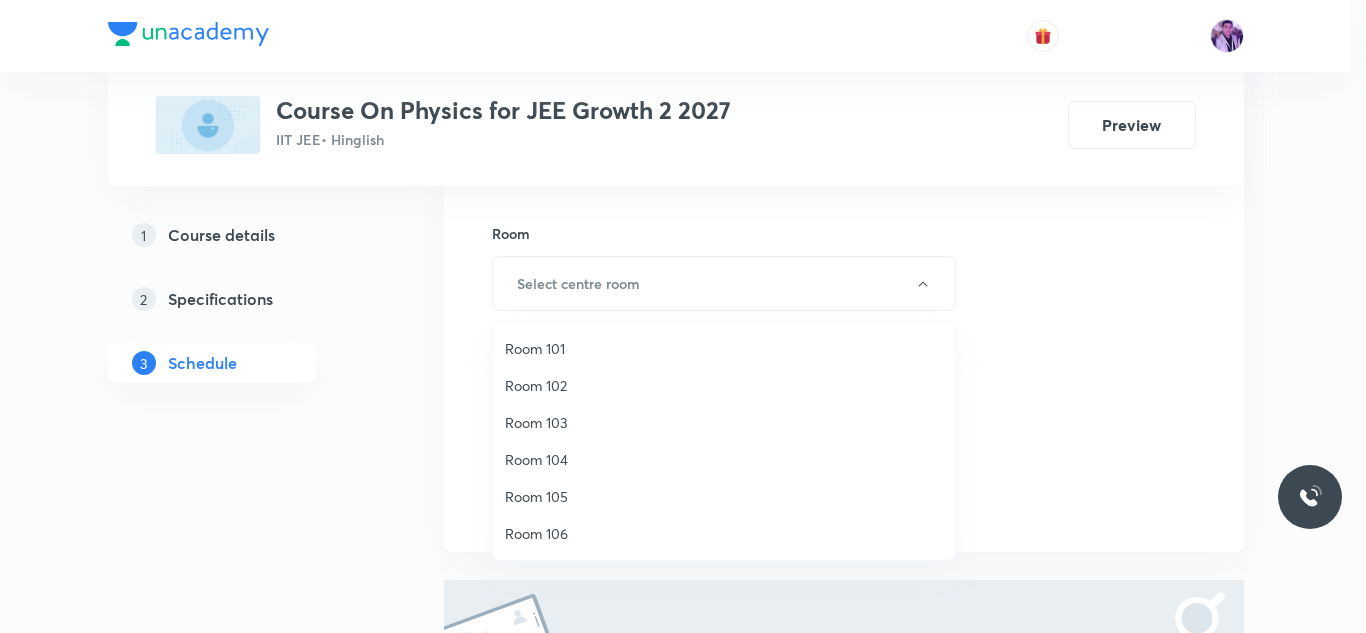 click on "Room 104" at bounding box center [724, 459] 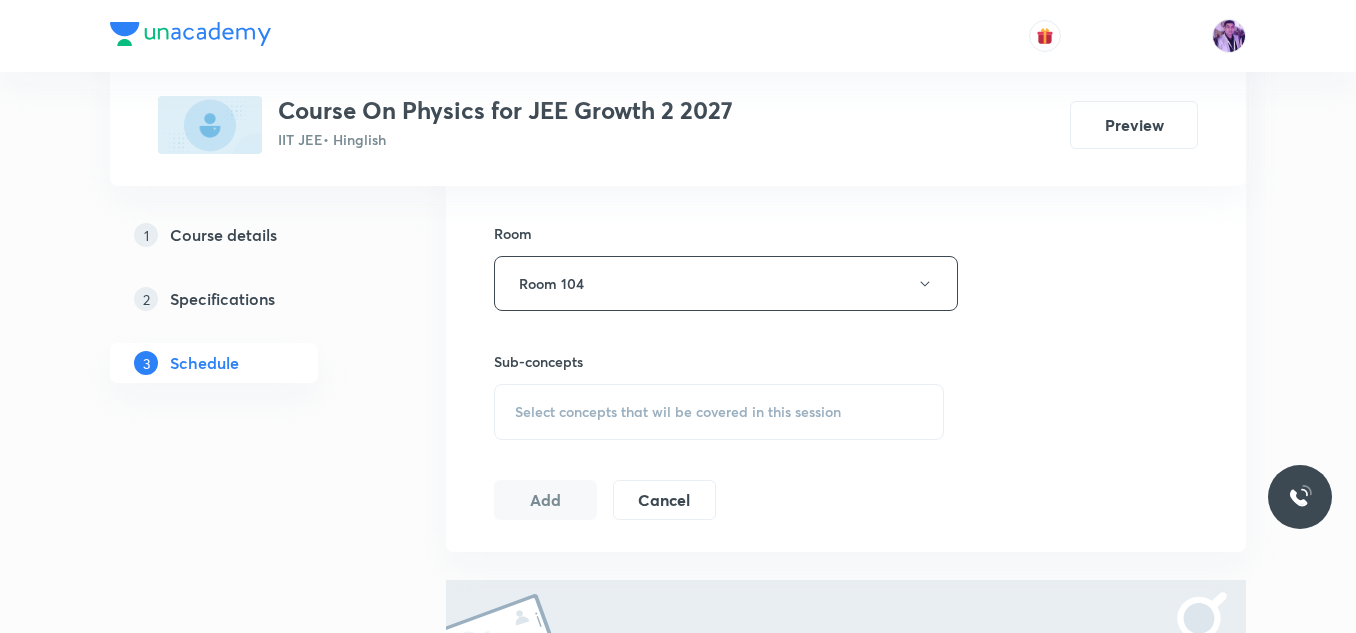 click on "Select concepts that wil be covered in this session" at bounding box center [678, 412] 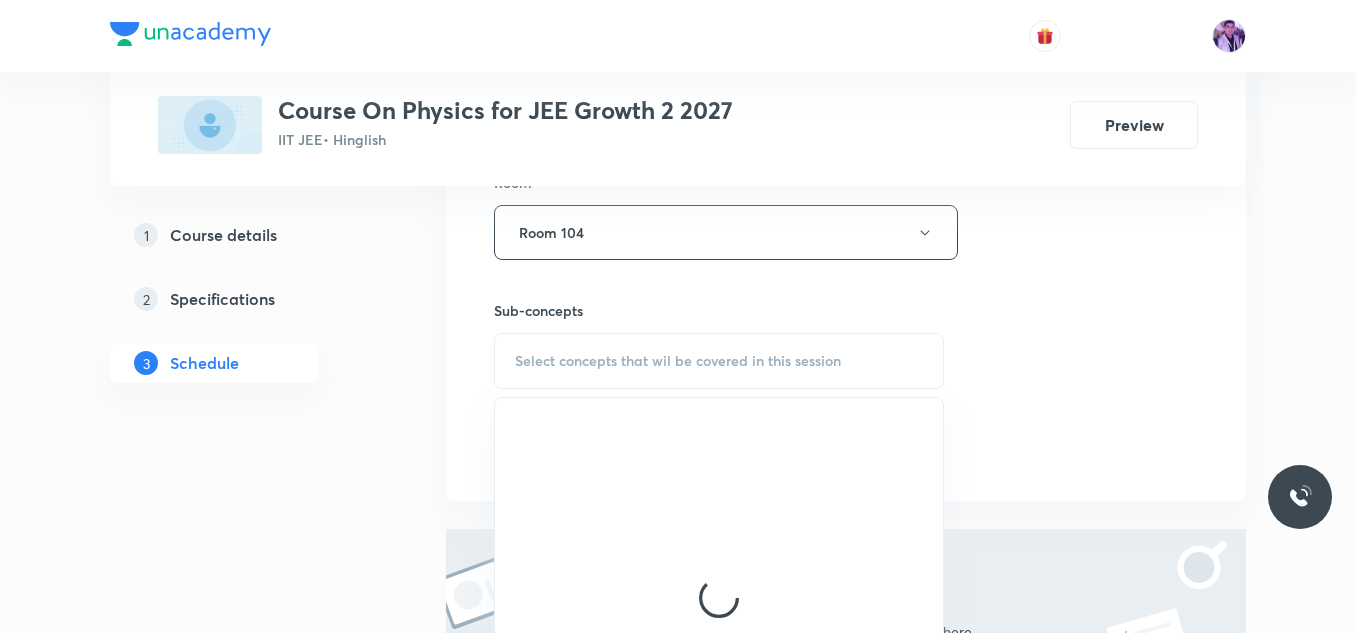 scroll, scrollTop: 906, scrollLeft: 0, axis: vertical 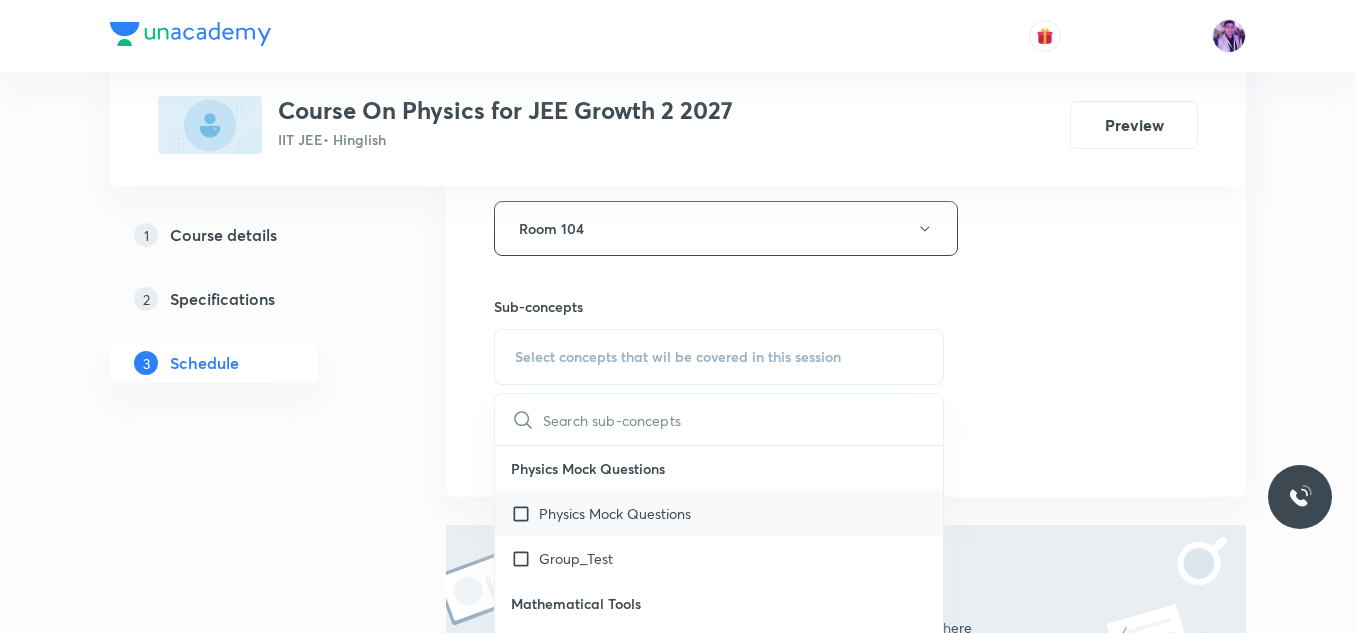 click on "Physics Mock Questions" at bounding box center [719, 513] 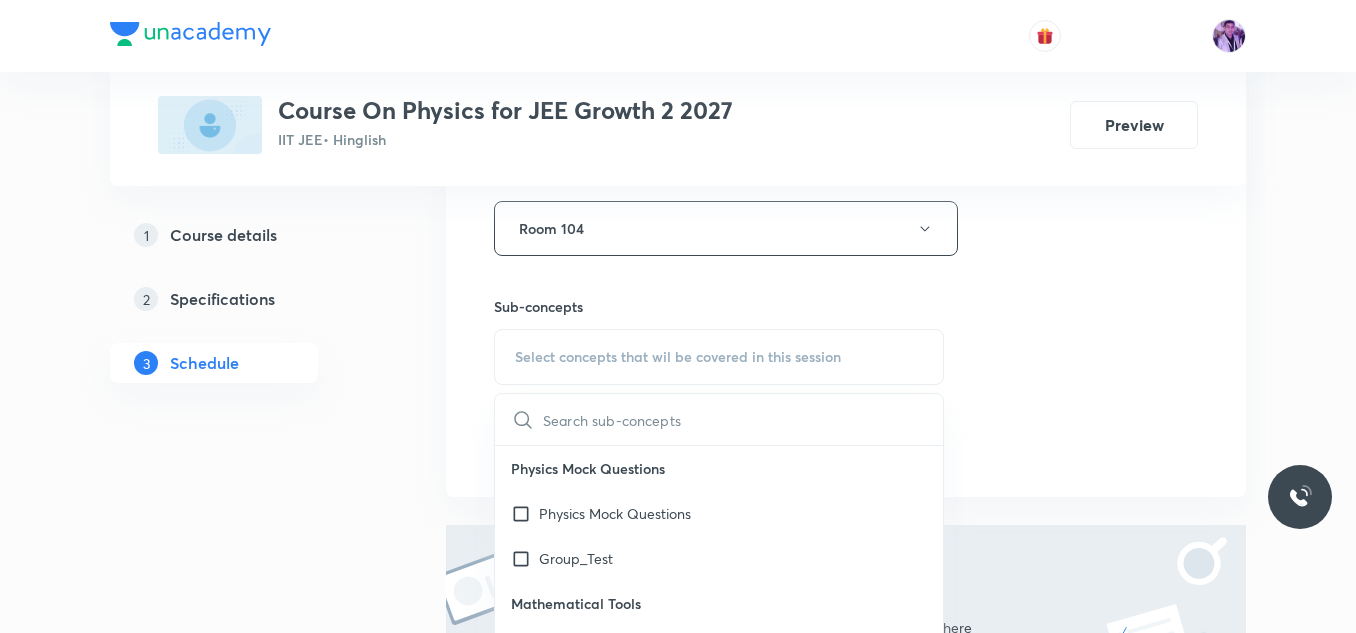 checkbox on "true" 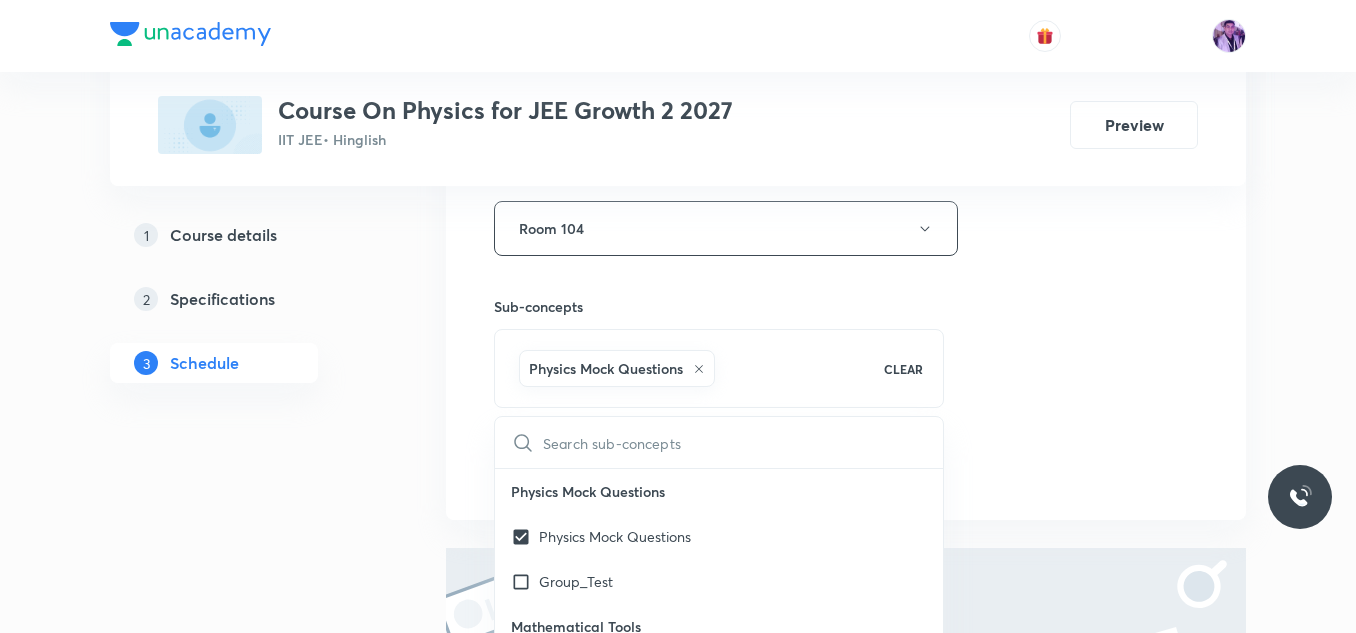 click on "1 Course details 2 Specifications 3 Schedule" at bounding box center [246, 158] 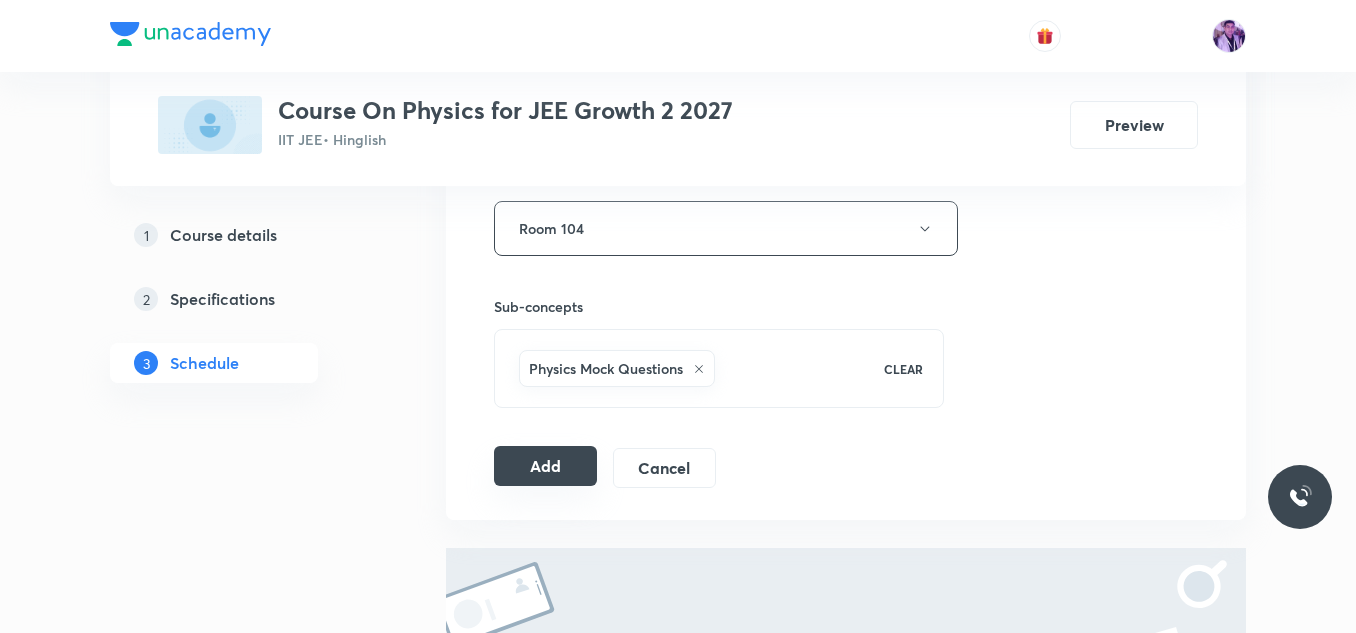 click on "Add" at bounding box center (545, 466) 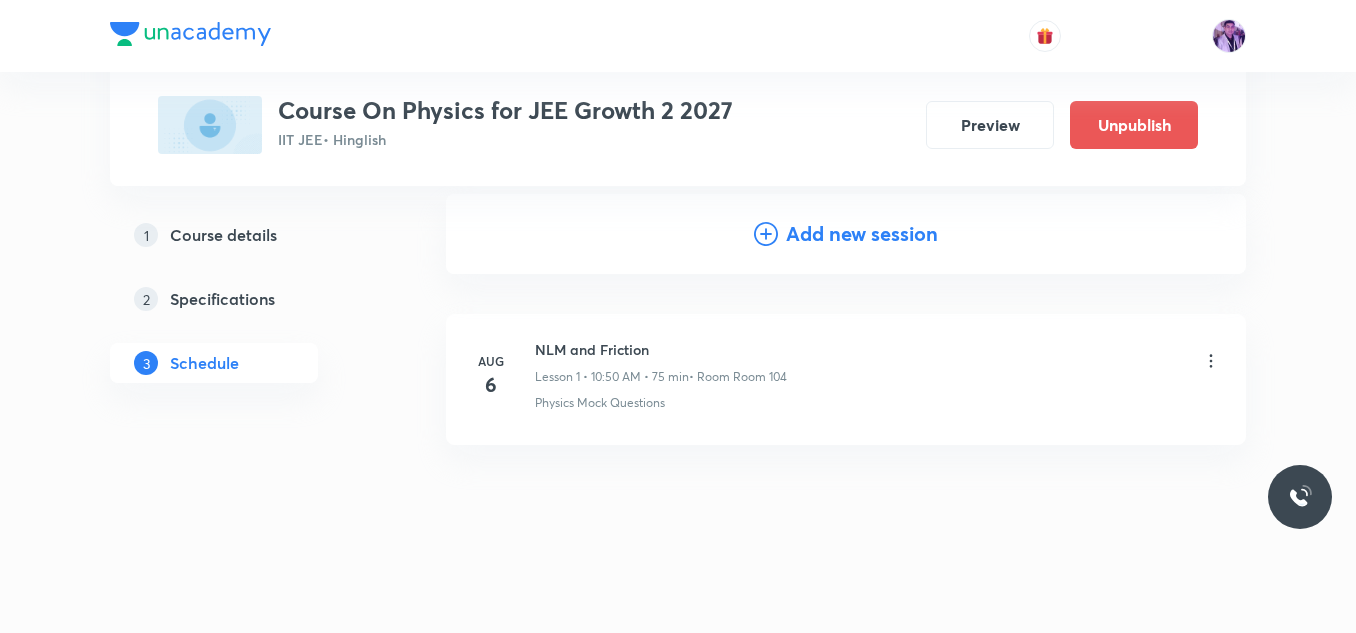 scroll, scrollTop: 201, scrollLeft: 0, axis: vertical 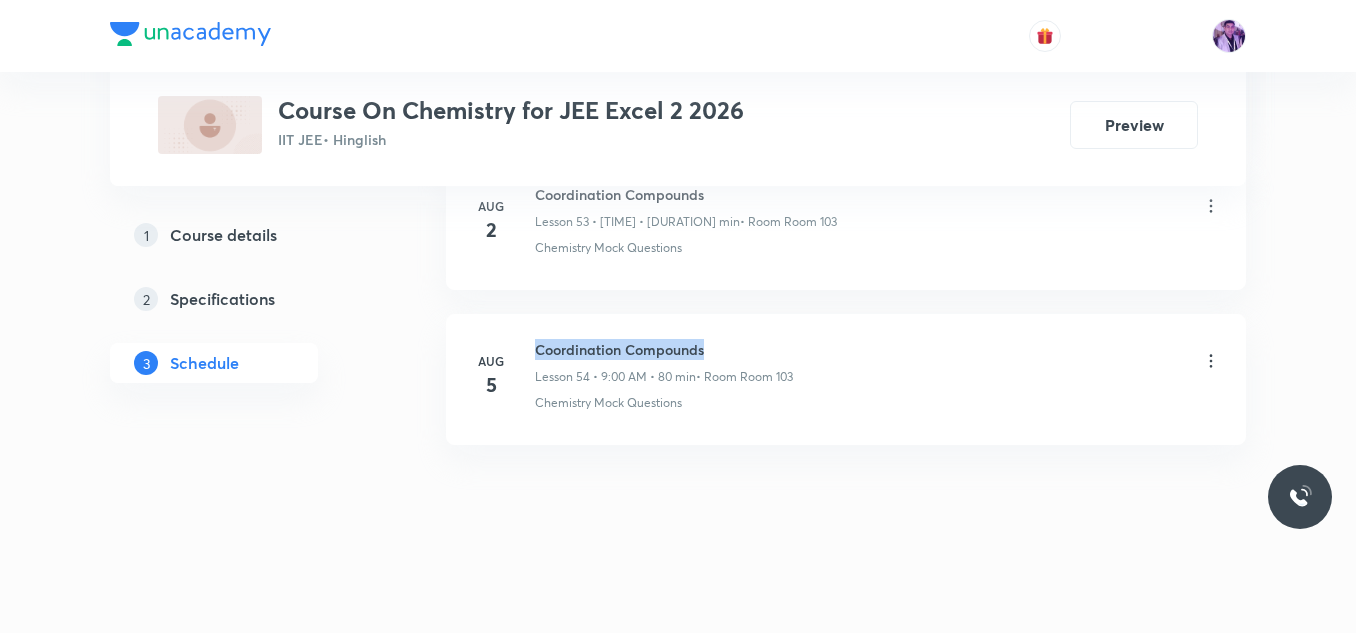 drag, startPoint x: 539, startPoint y: 352, endPoint x: 788, endPoint y: 338, distance: 249.39326 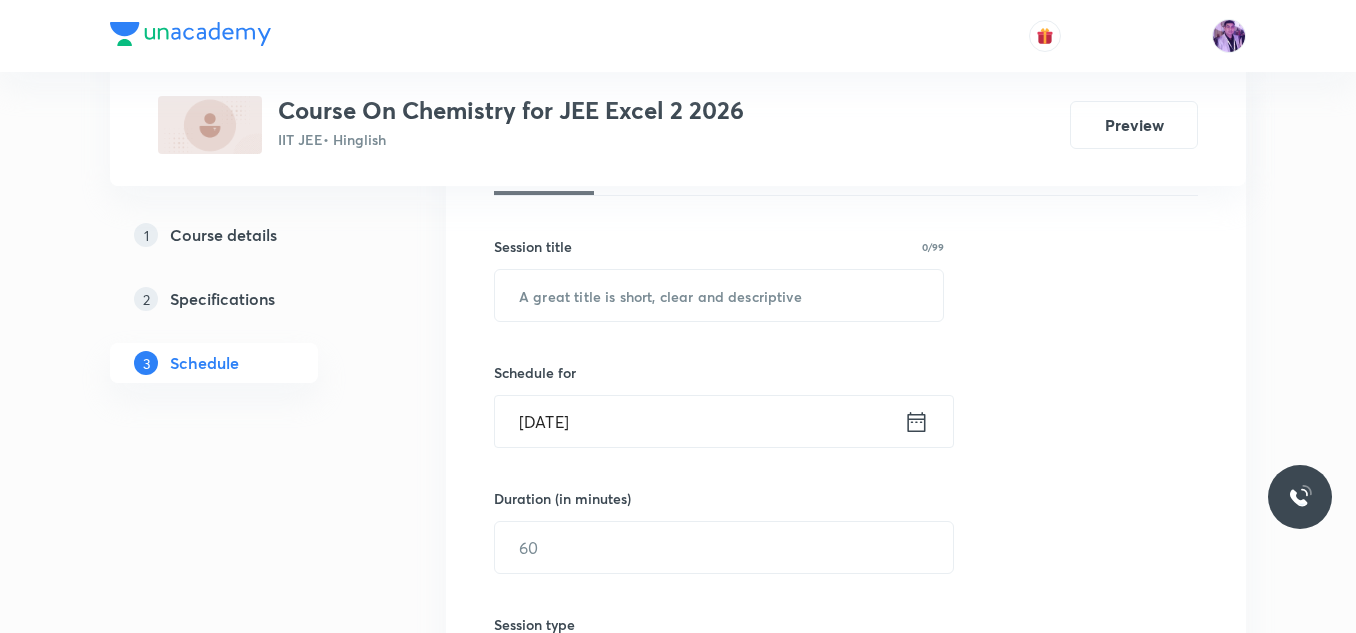 scroll, scrollTop: 409, scrollLeft: 0, axis: vertical 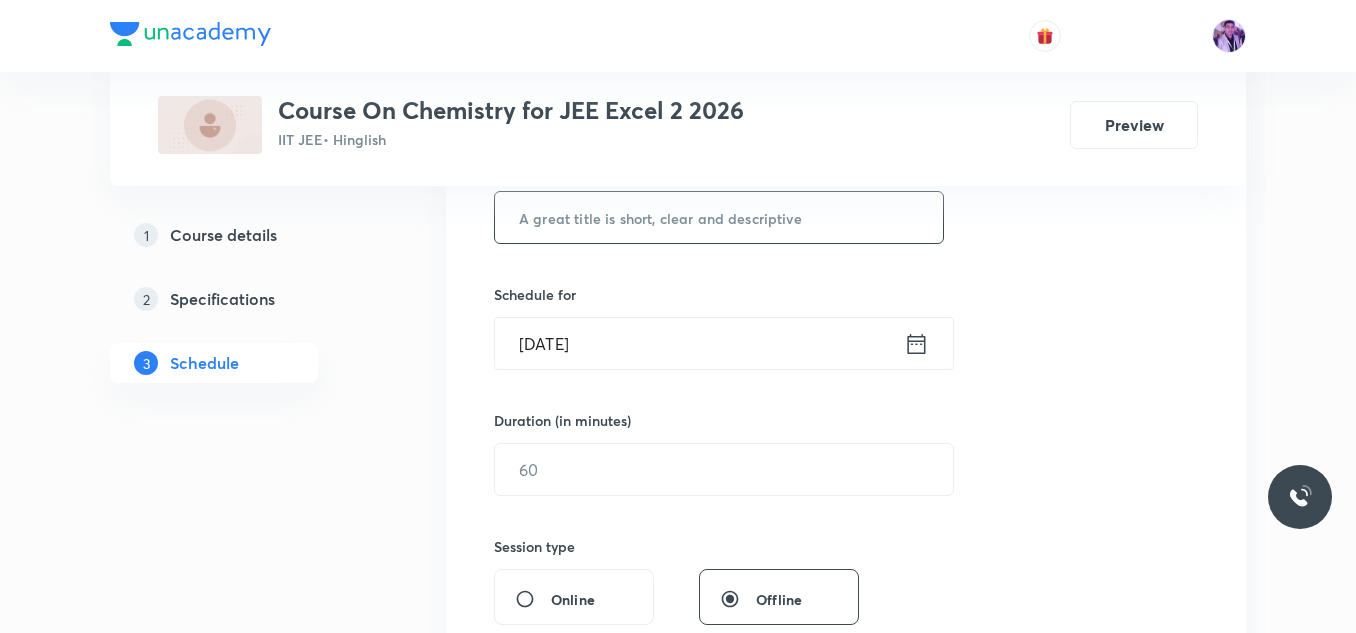 click at bounding box center (719, 217) 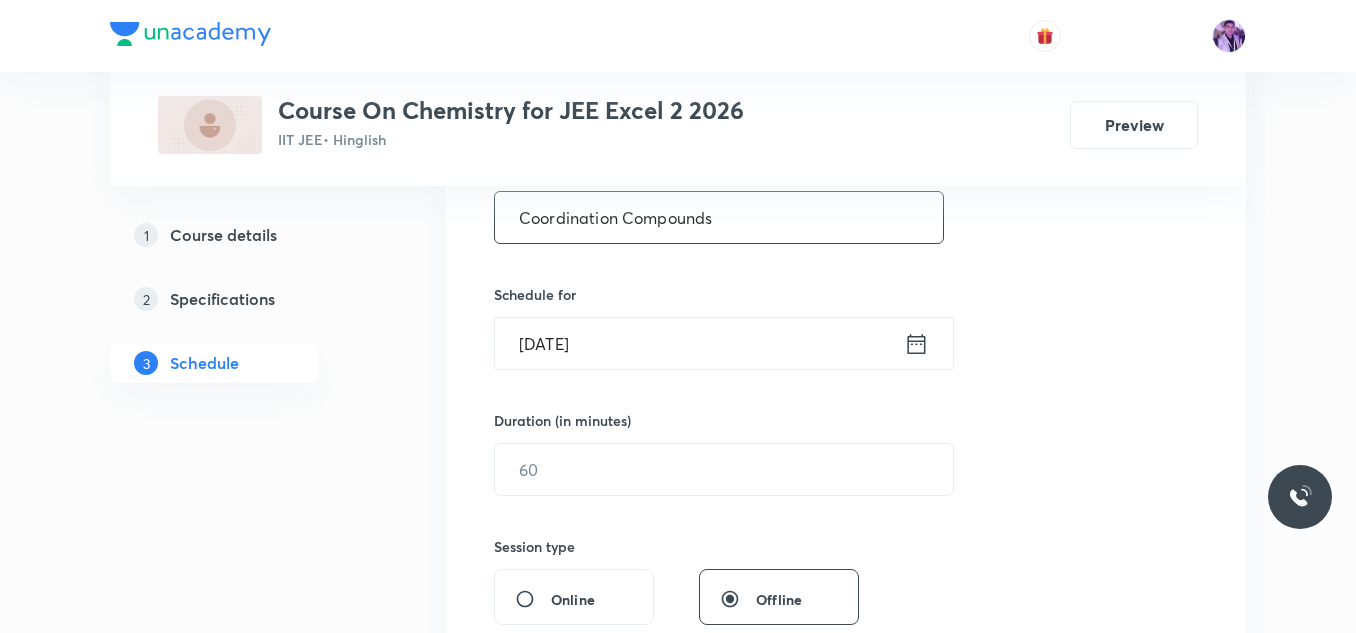 type on "Coordination Compounds" 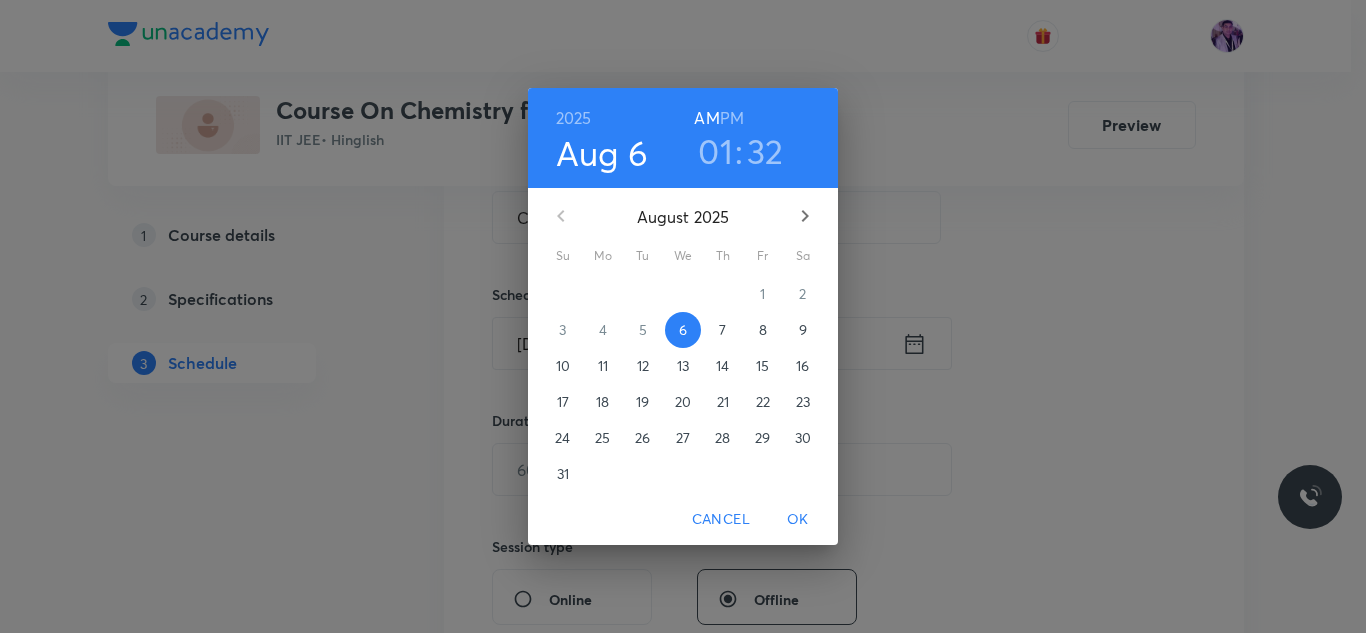 click on "01" at bounding box center (715, 151) 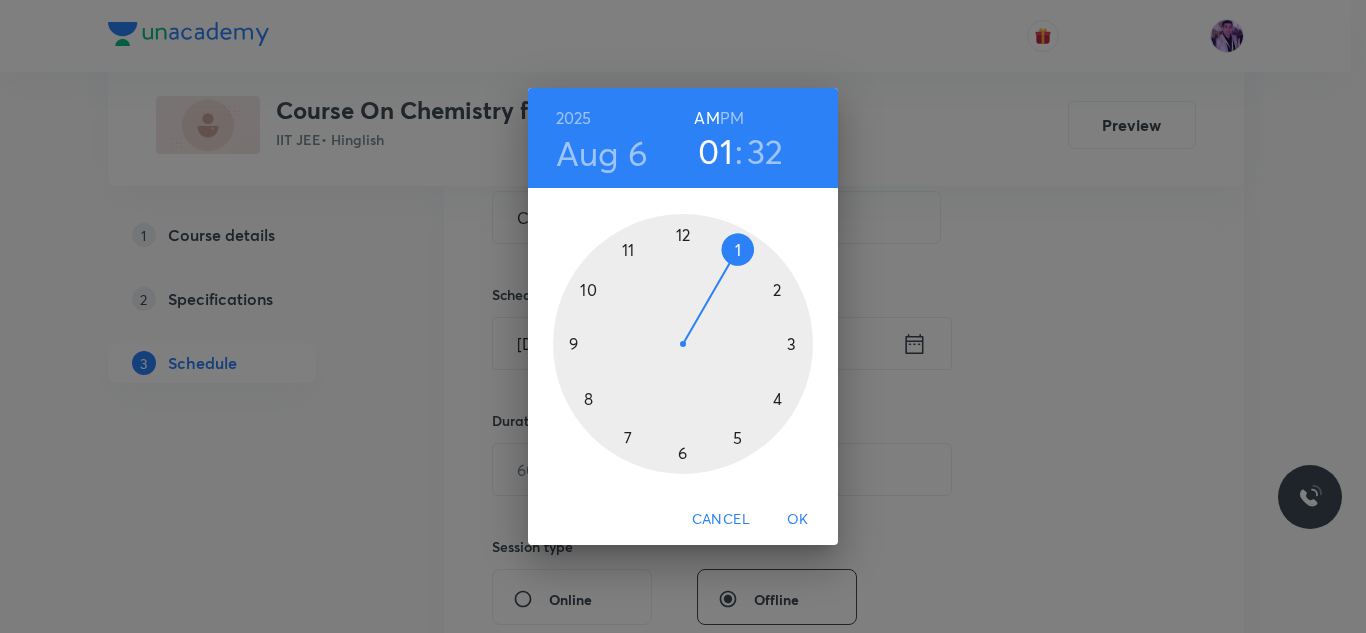 click at bounding box center [683, 344] 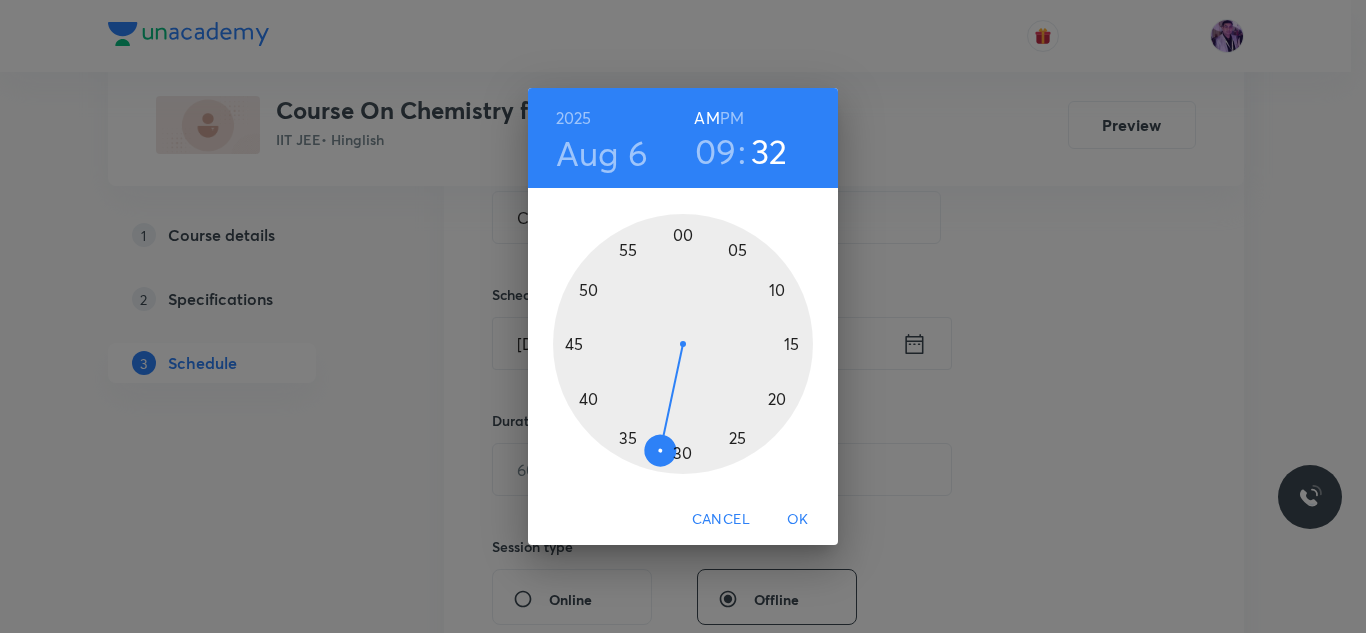 click at bounding box center [683, 344] 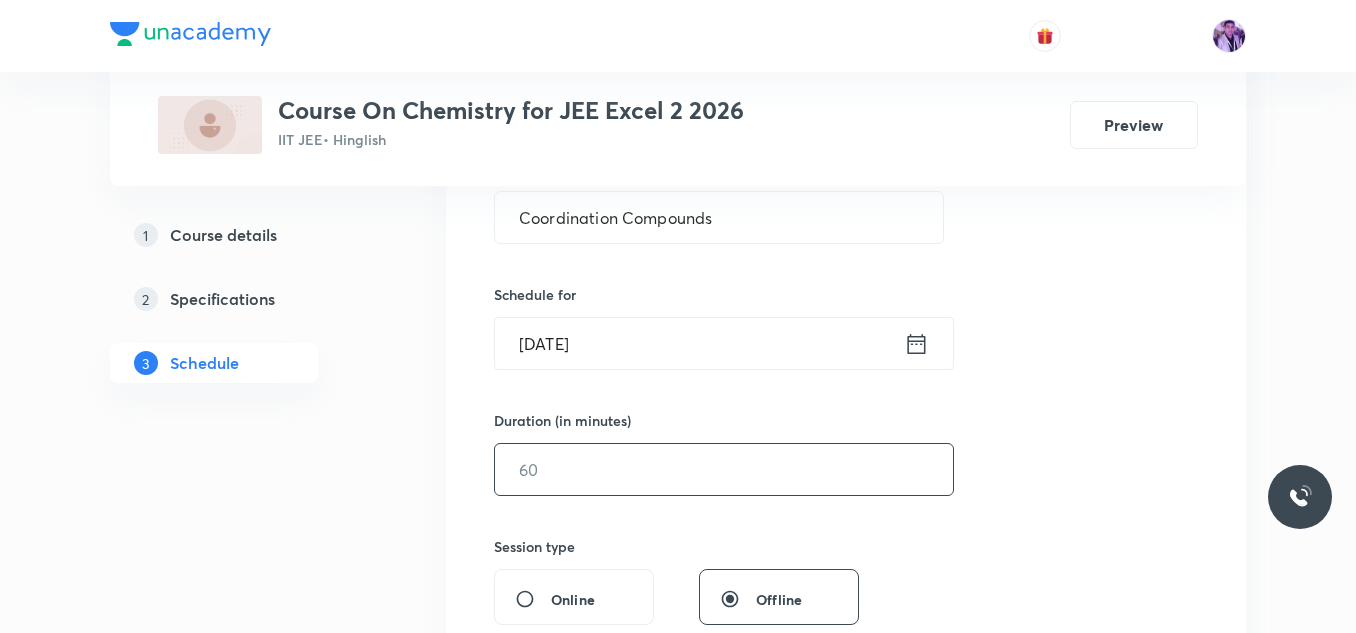 click at bounding box center [724, 469] 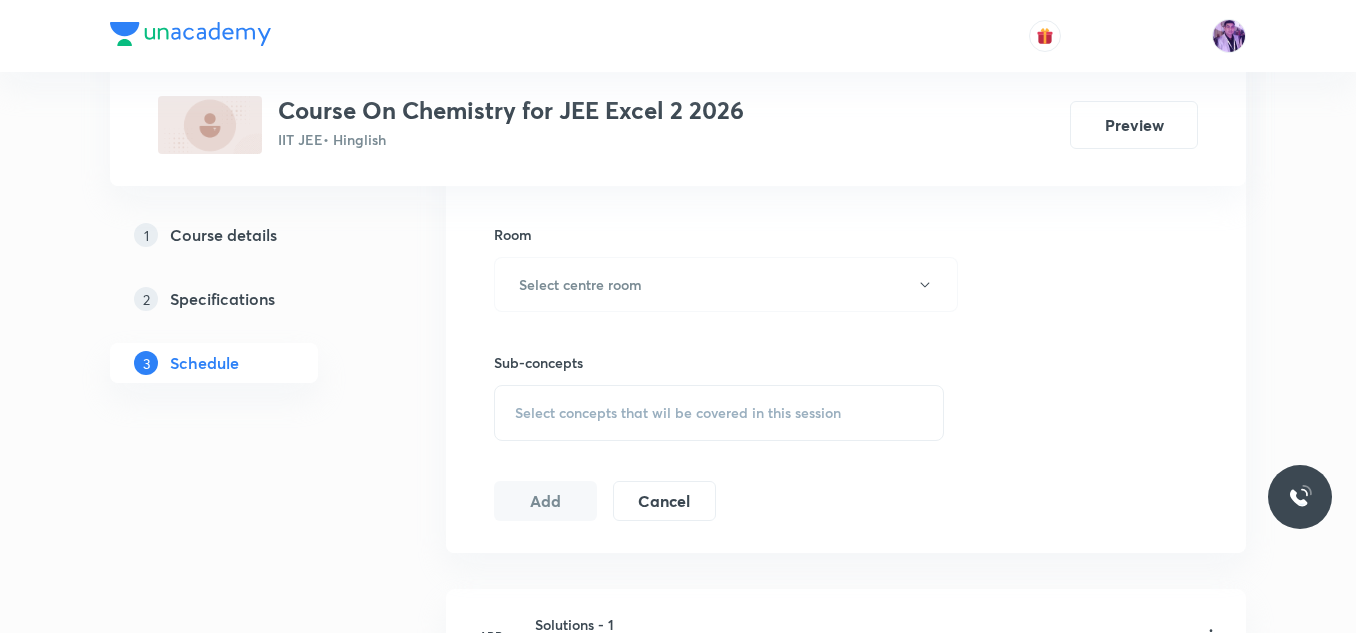 scroll, scrollTop: 867, scrollLeft: 0, axis: vertical 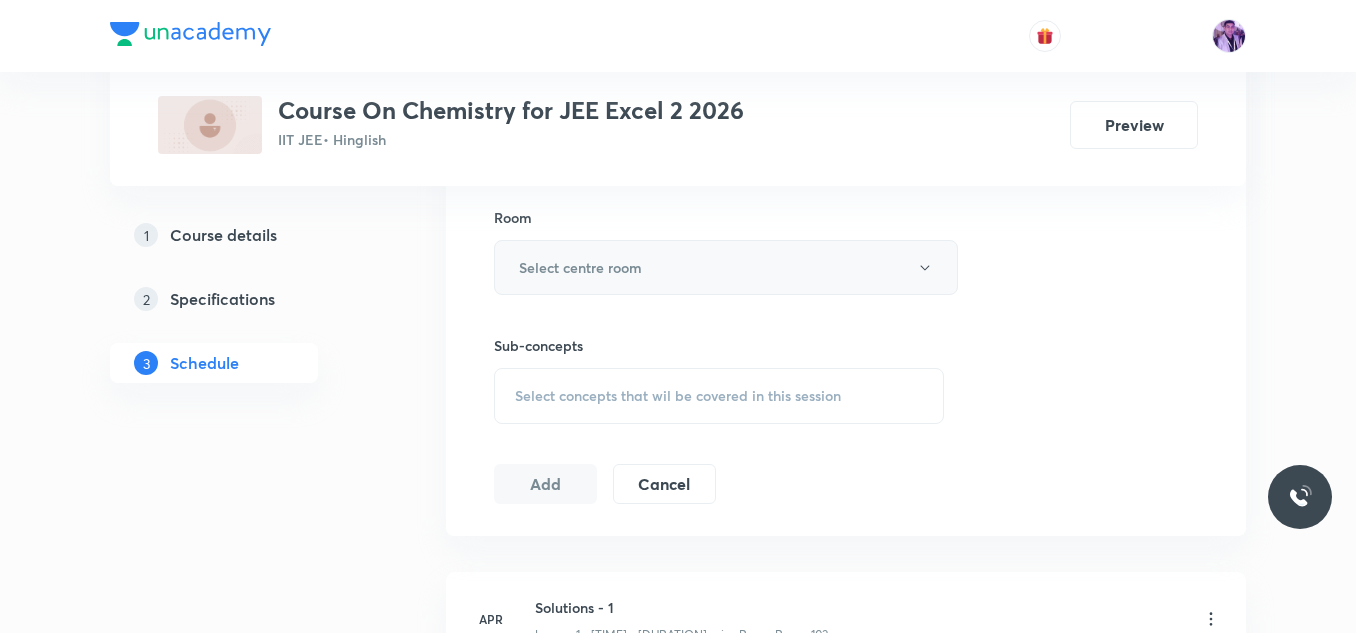 type on "75" 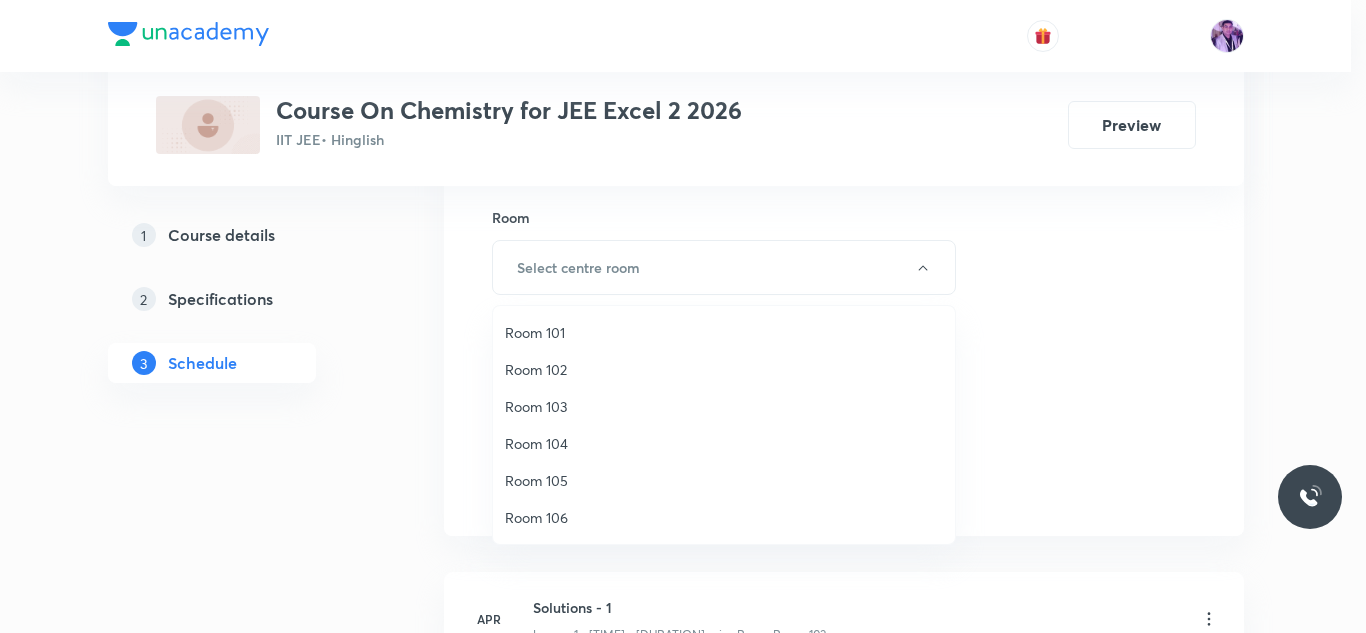 click on "Room 102" at bounding box center (724, 369) 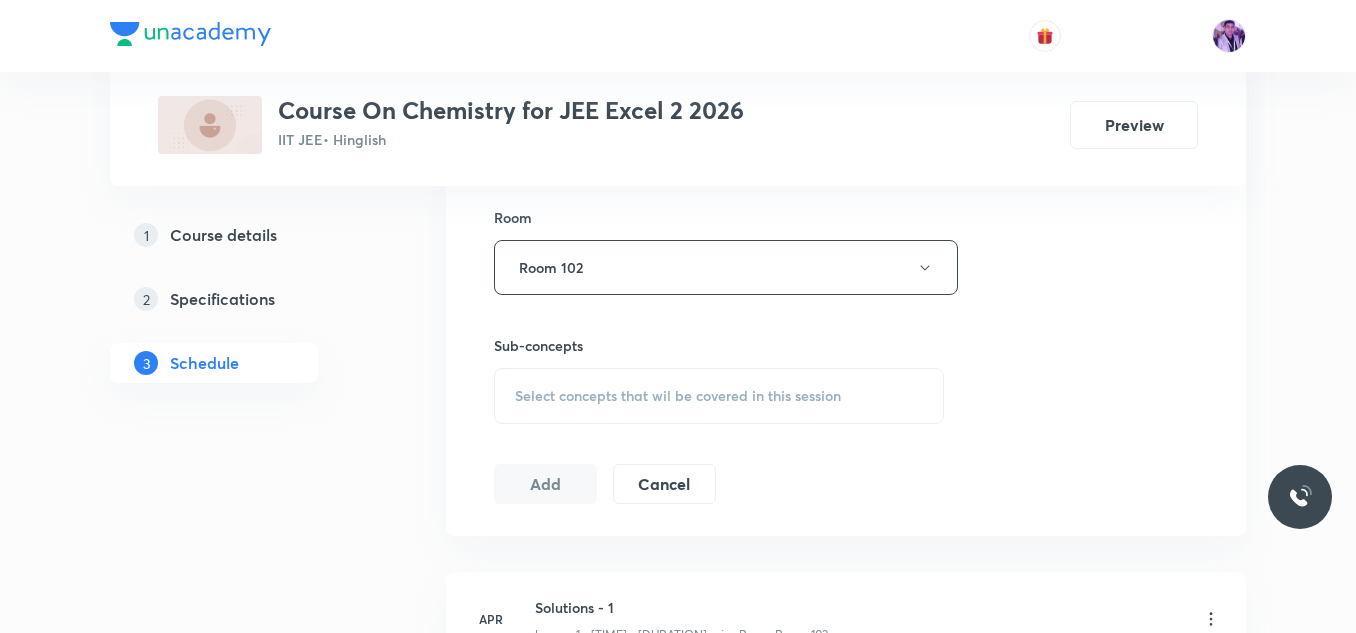 click on "Select concepts that wil be covered in this session" at bounding box center [678, 396] 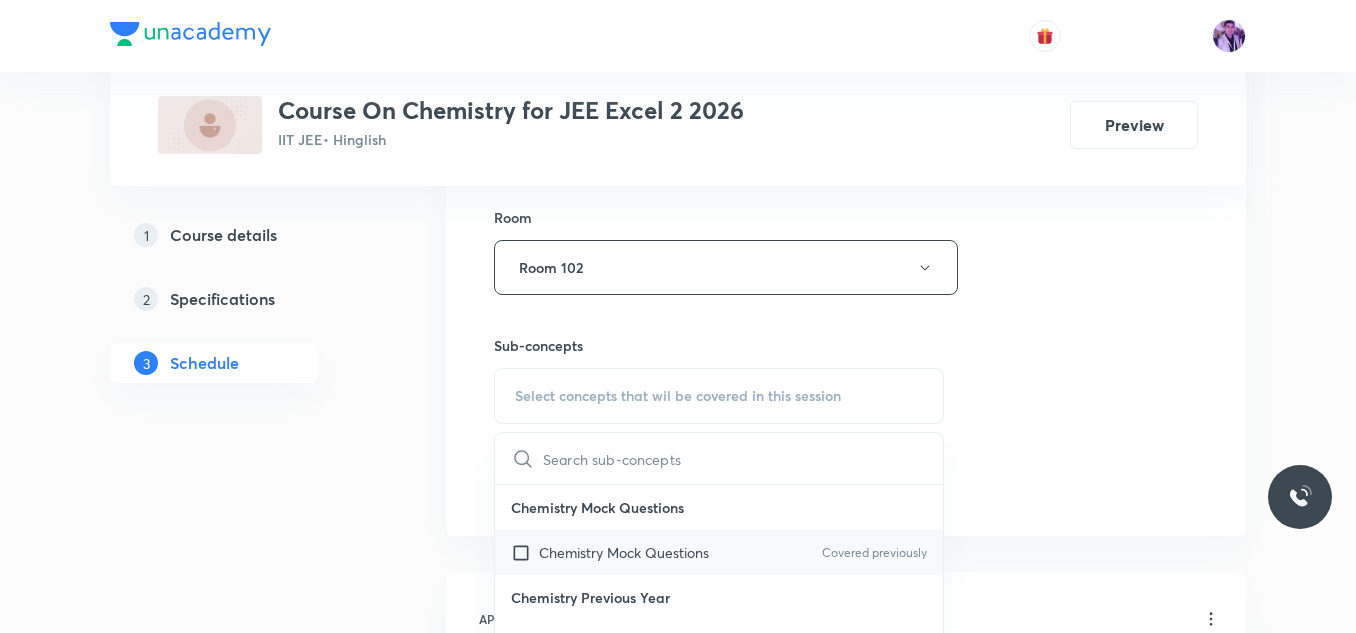 click on "Chemistry Mock Questions" at bounding box center [624, 552] 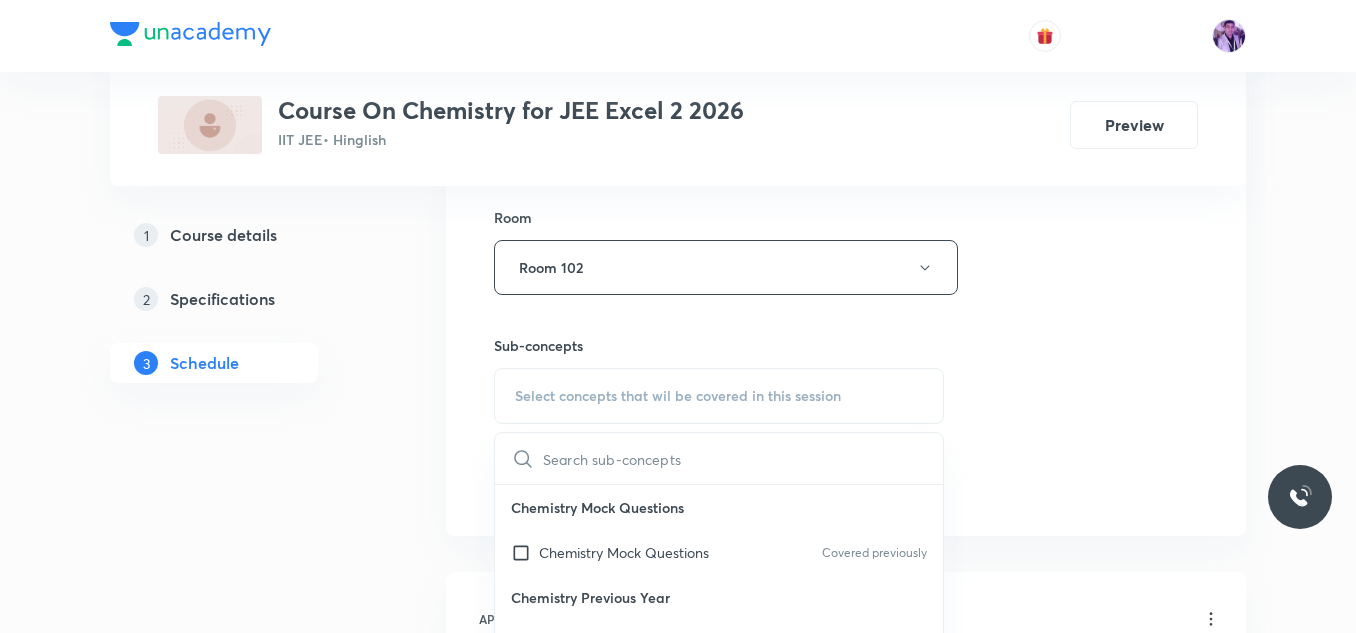 checkbox on "true" 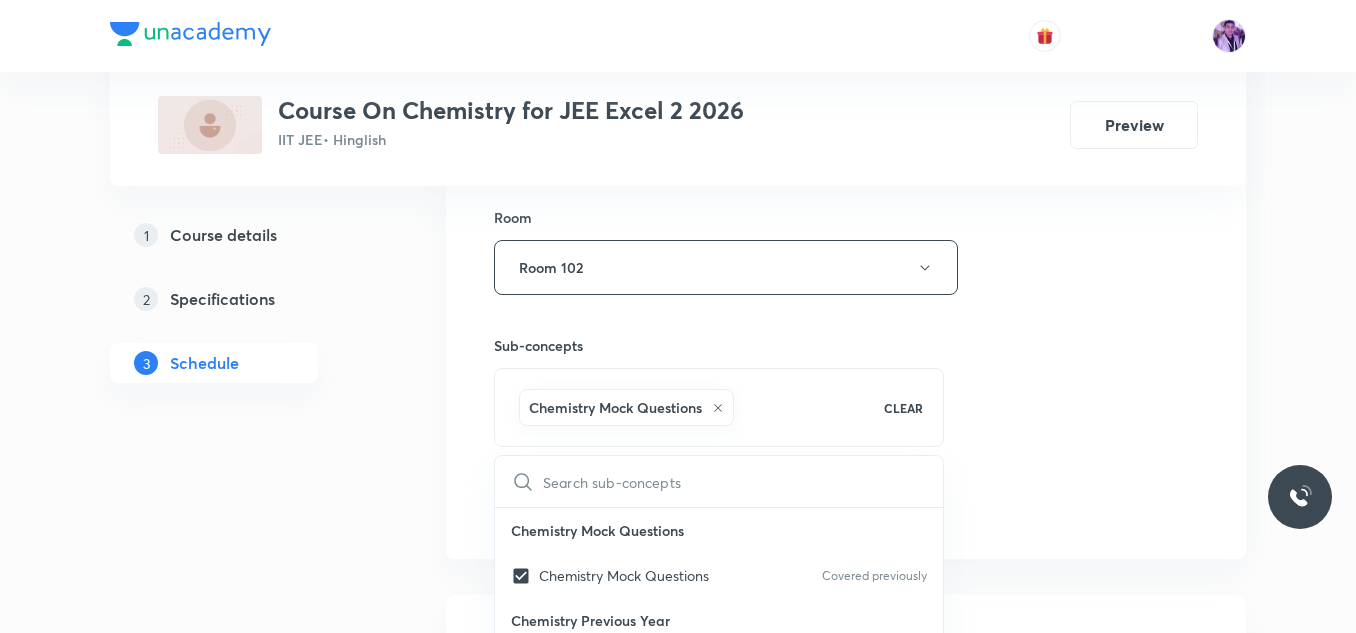 click on "Plus Courses Course On Chemistry for JEE Excel 2 2026 IIT JEE  • Hinglish Preview 1 Course details 2 Specifications 3 Schedule Schedule 54  classes Session  55 Live class Session title 22/99 Coordination Compounds ​ Schedule for Aug 6, 2025, 9:10 AM ​ Duration (in minutes) 75 ​   Session type Online Offline Room Room 102 Sub-concepts Chemistry Mock Questions CLEAR ​ Chemistry Mock Questions Chemistry Mock Questions Covered previously Chemistry Previous Year Chemistry Previous Year Covered previously General Topics & Mole Concept Basic Concepts Covered previously Basic Introduction Covered previously Percentage Composition Stoichiometry Principle of Atom Conservation (POAC) Covered previously Relation between Stoichiometric Quantities Application of Mole Concept: Gravimetric Analysis Different Laws Covered previously Formula and Composition Covered previously Concentration Terms Some basic concepts of Chemistry Atomic Structure Discovery Of Electron Covered previously Some Prerequisites of Physics 10" at bounding box center [678, 4169] 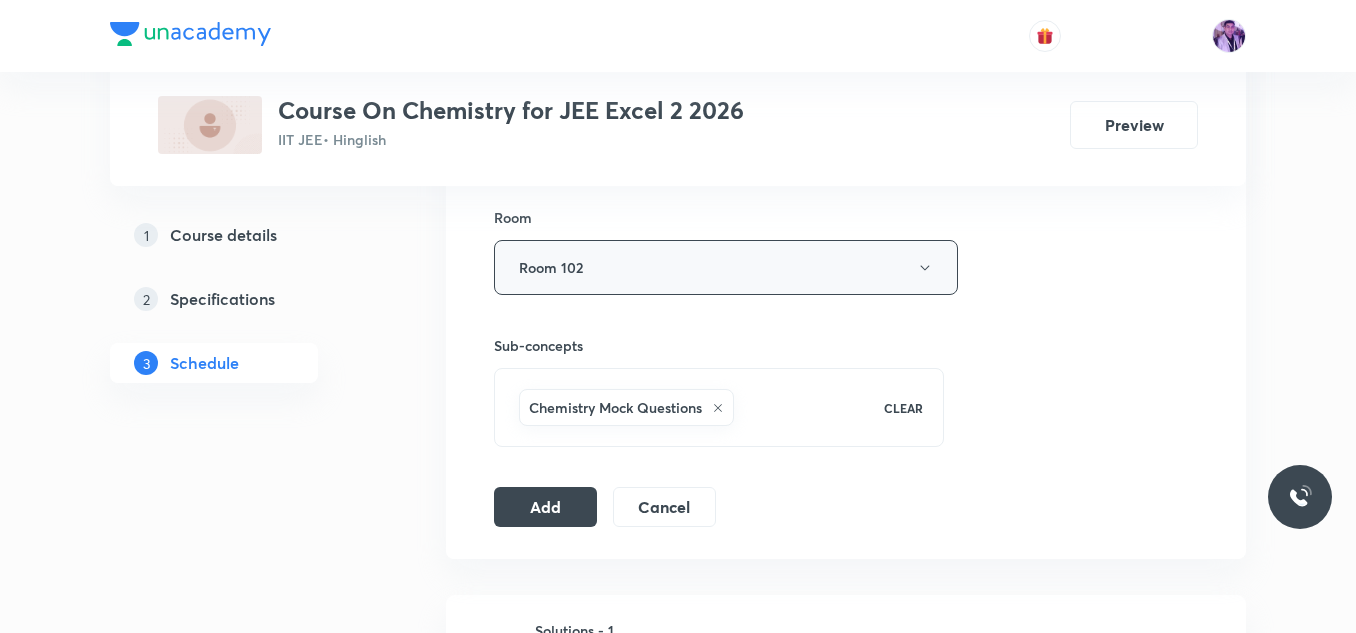 click on "Room 102" at bounding box center (726, 267) 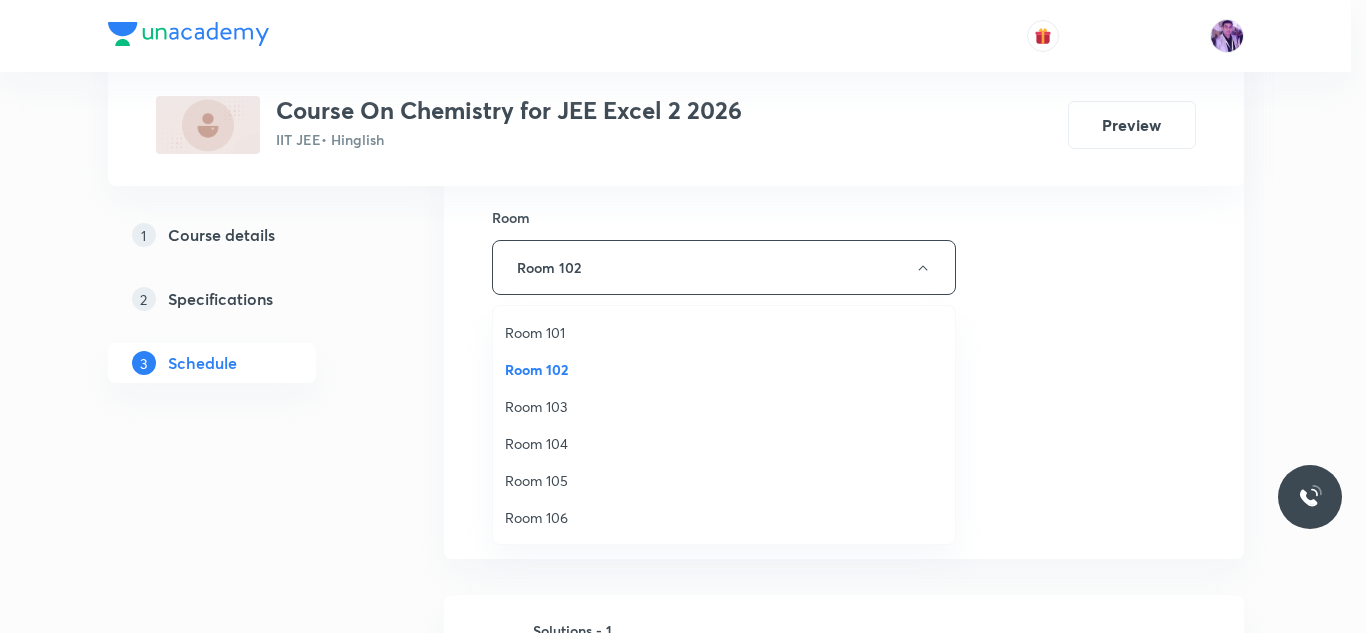 click at bounding box center [683, 316] 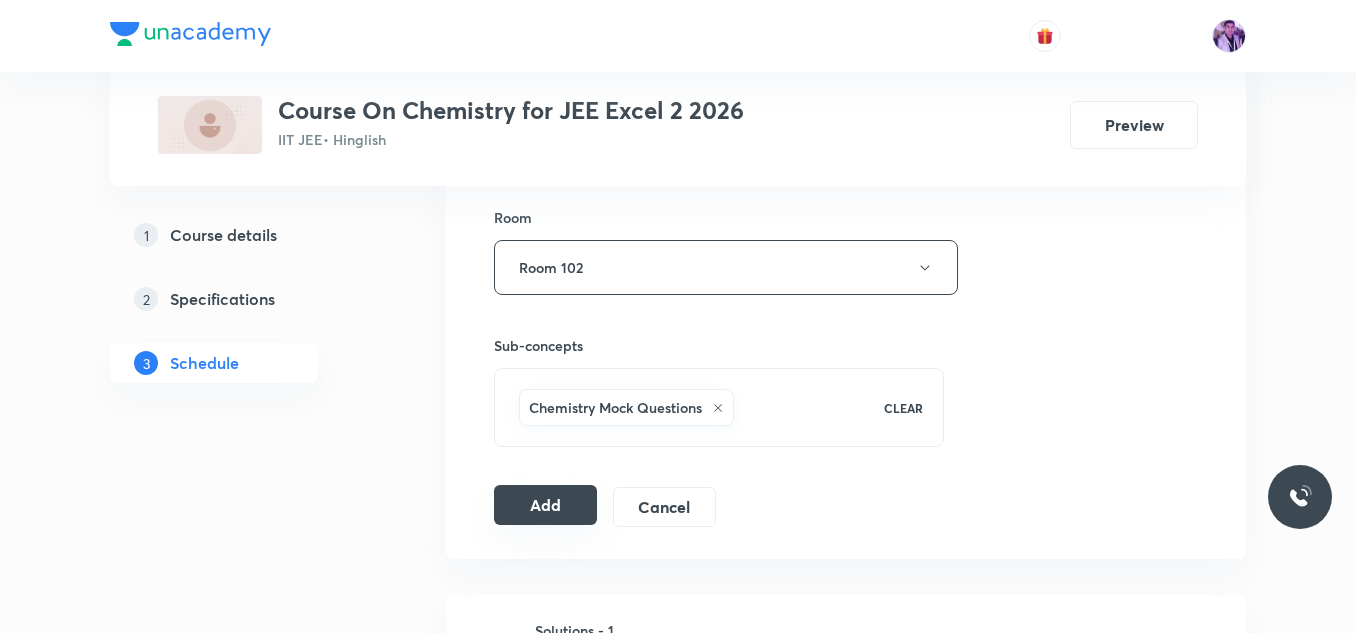 click on "Add" at bounding box center [545, 505] 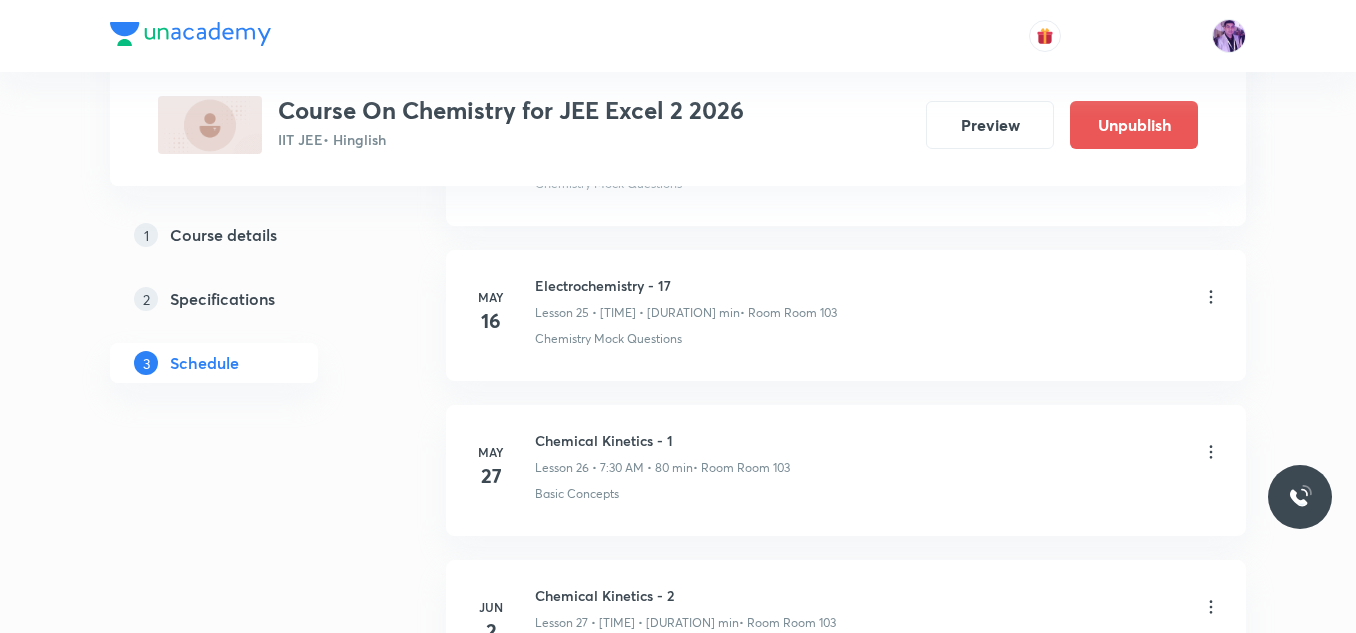 scroll, scrollTop: 8576, scrollLeft: 0, axis: vertical 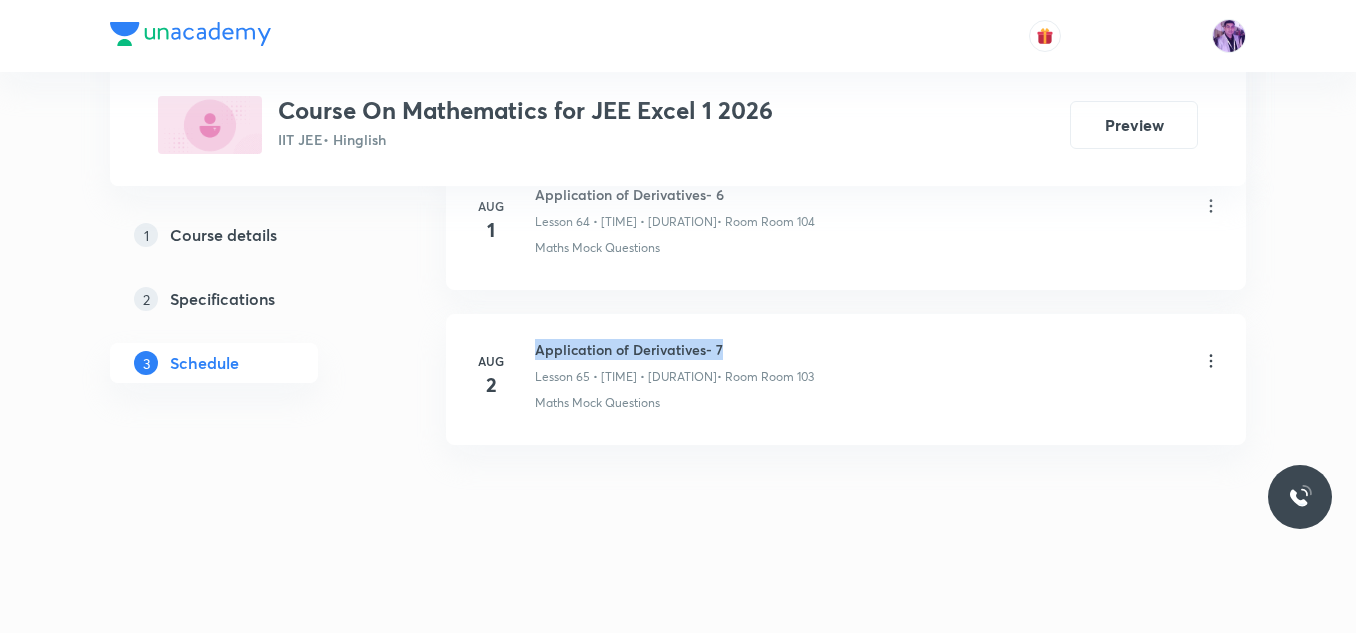 drag, startPoint x: 538, startPoint y: 347, endPoint x: 779, endPoint y: 339, distance: 241.13274 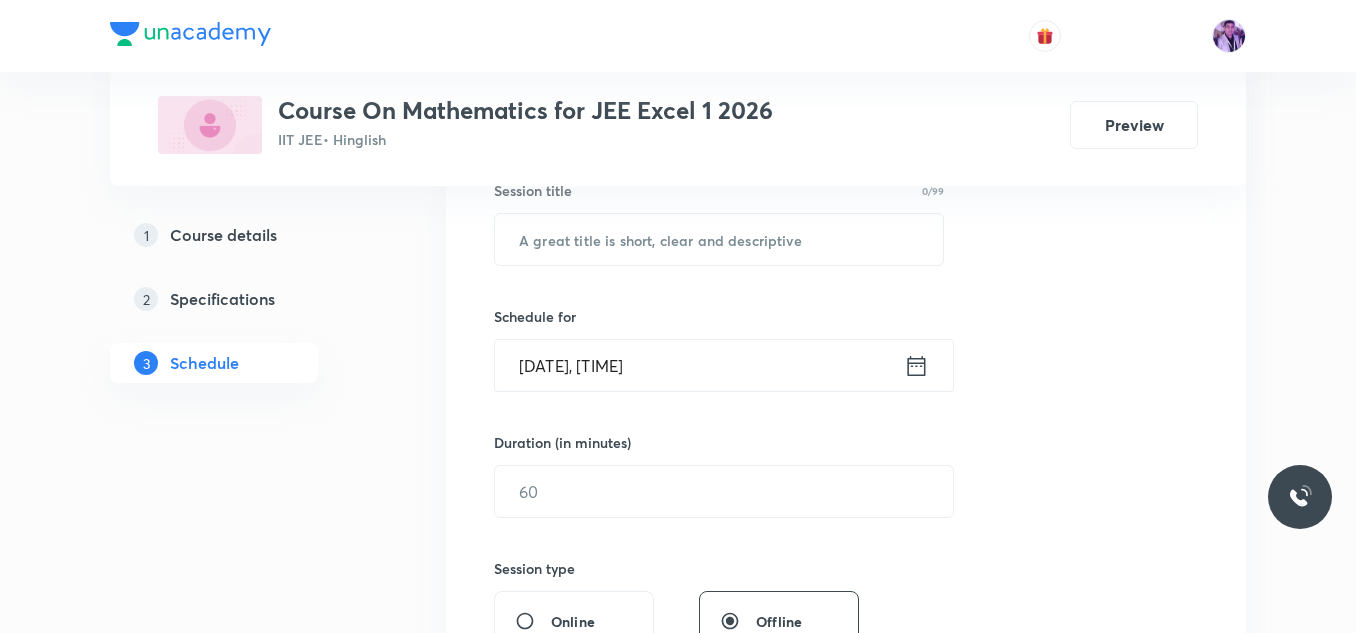 scroll, scrollTop: 424, scrollLeft: 0, axis: vertical 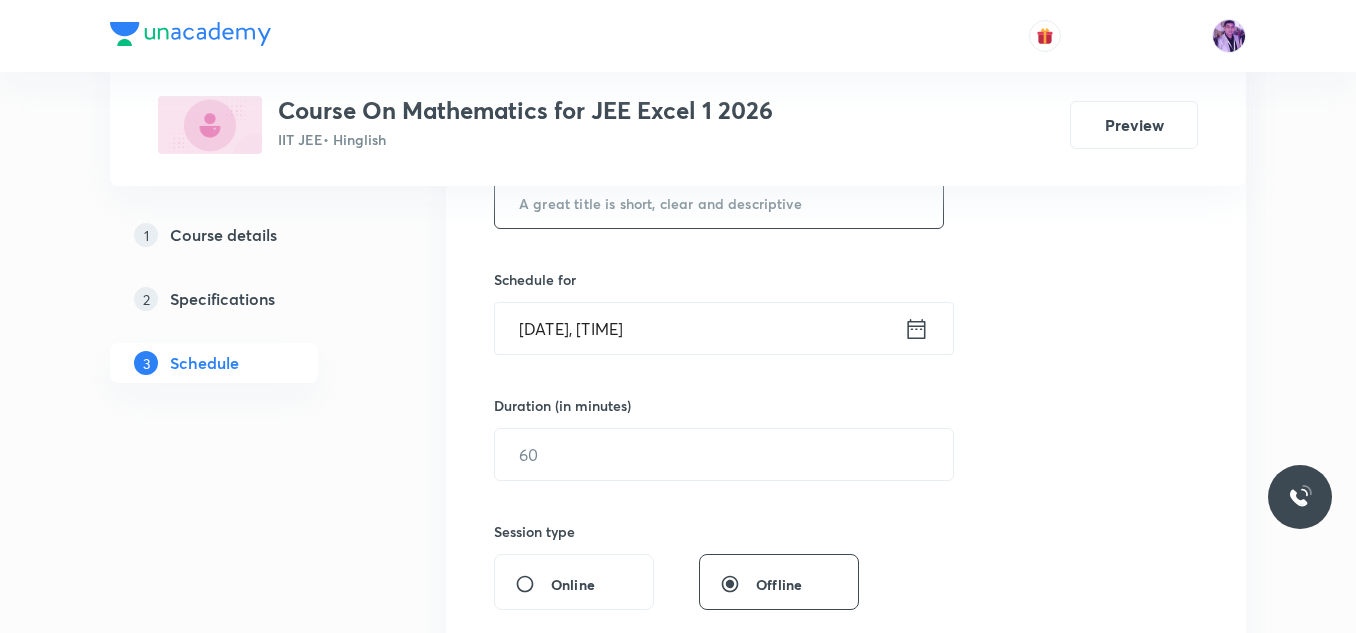 click at bounding box center (719, 202) 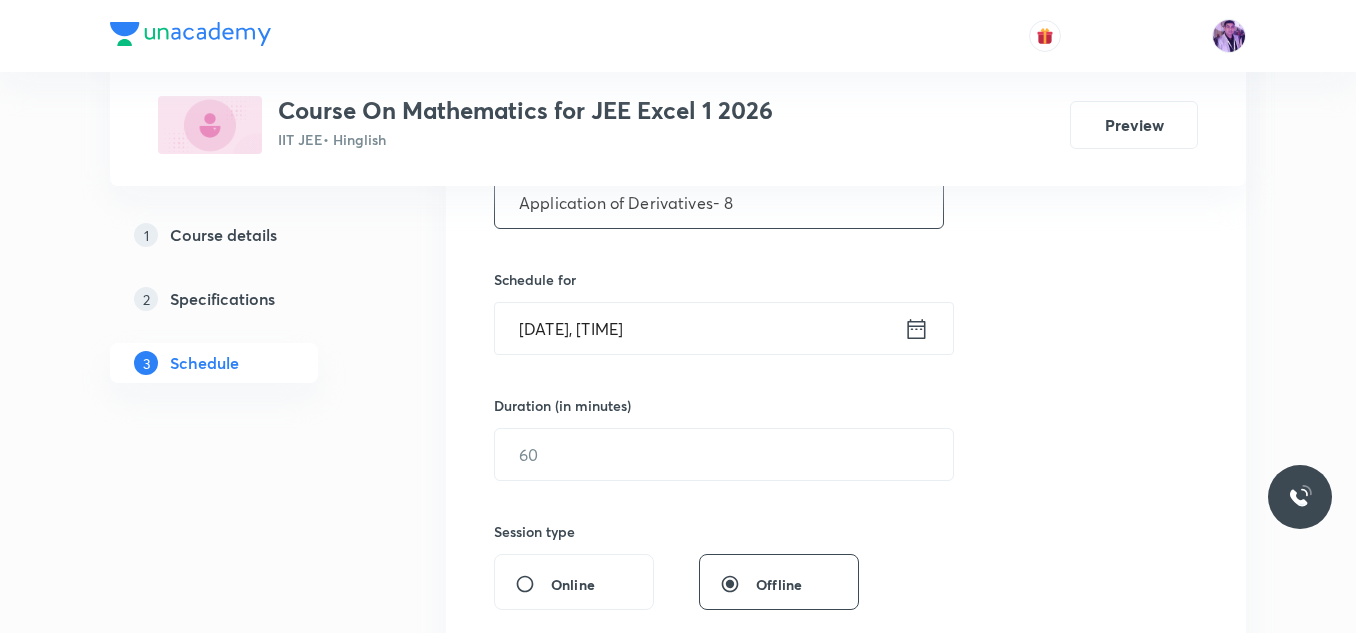 type on "Application of Derivatives- 8" 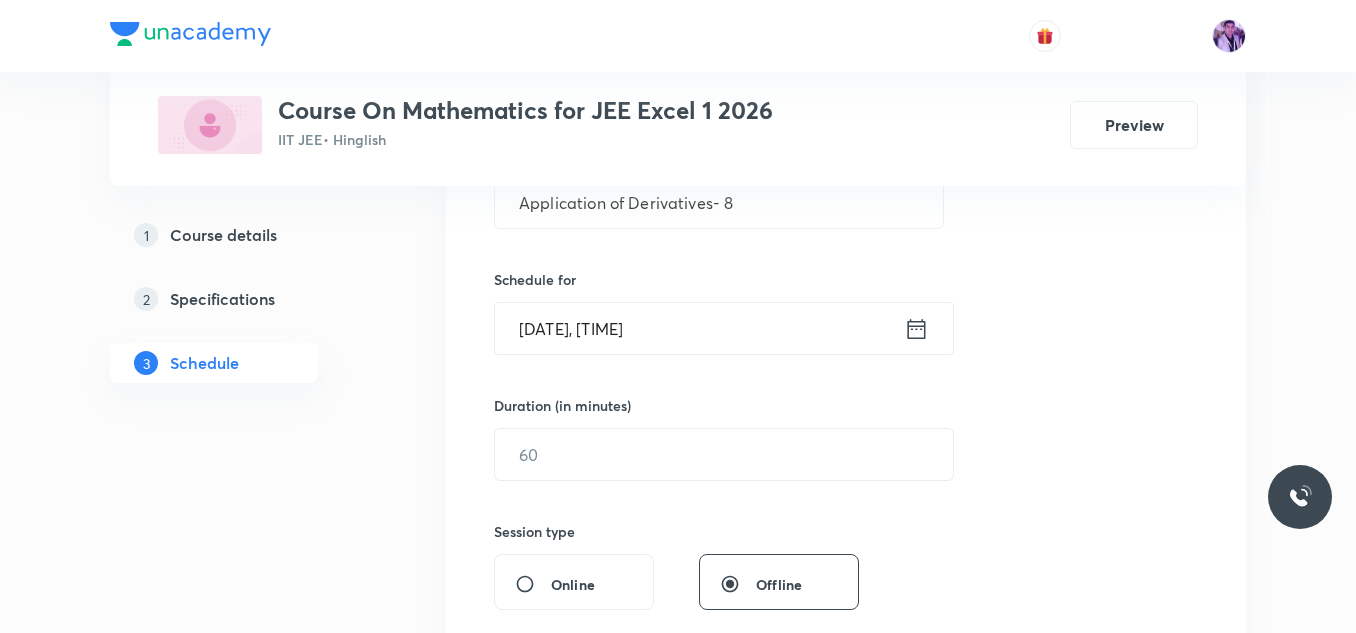 click on "[DATE], [TIME]" at bounding box center [699, 328] 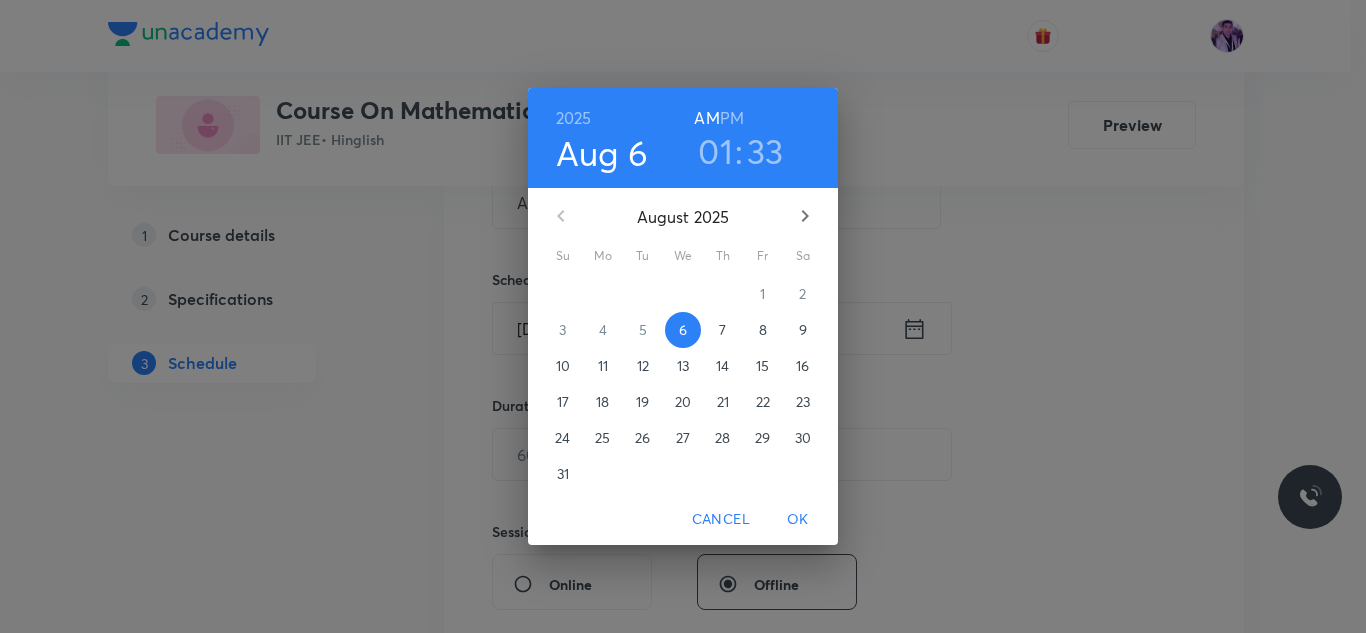 click on "01" at bounding box center [715, 151] 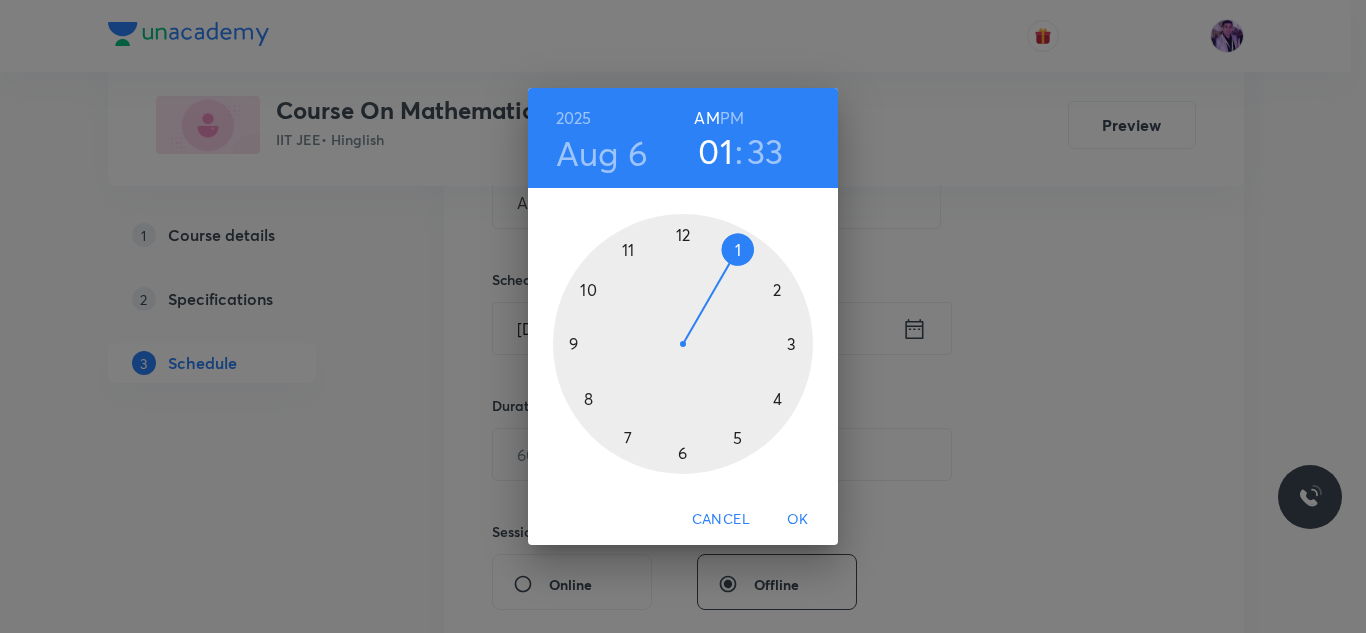 click at bounding box center [683, 344] 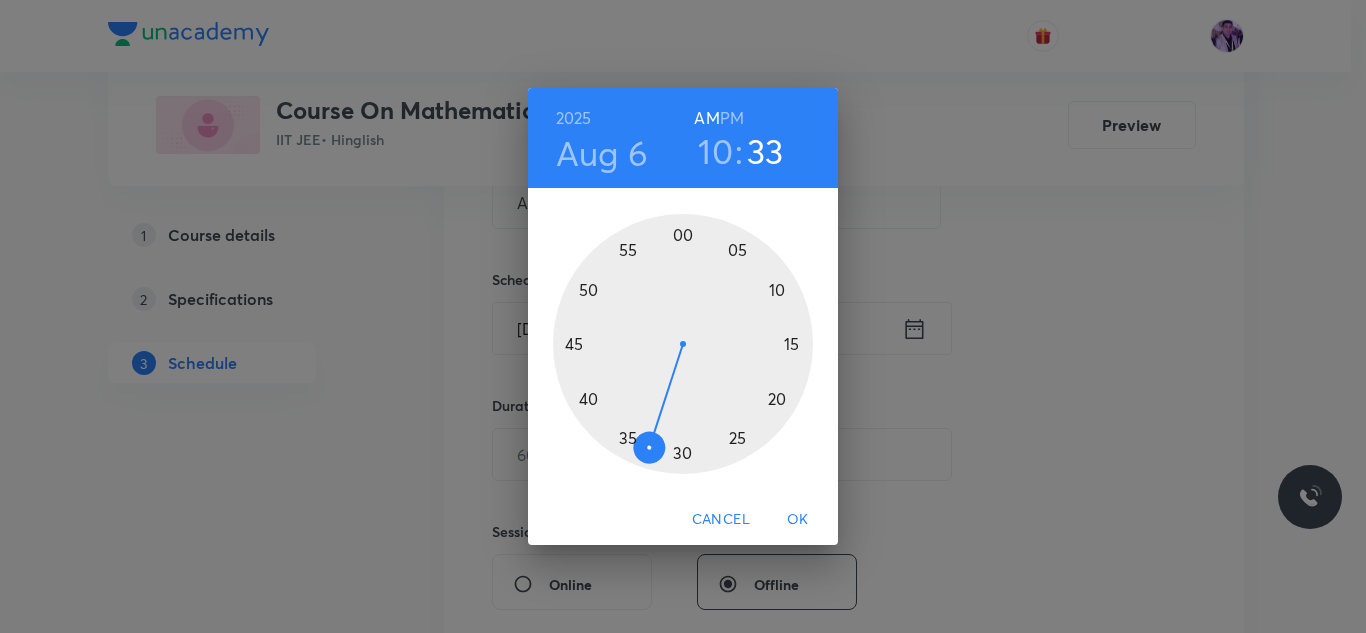 click at bounding box center [683, 344] 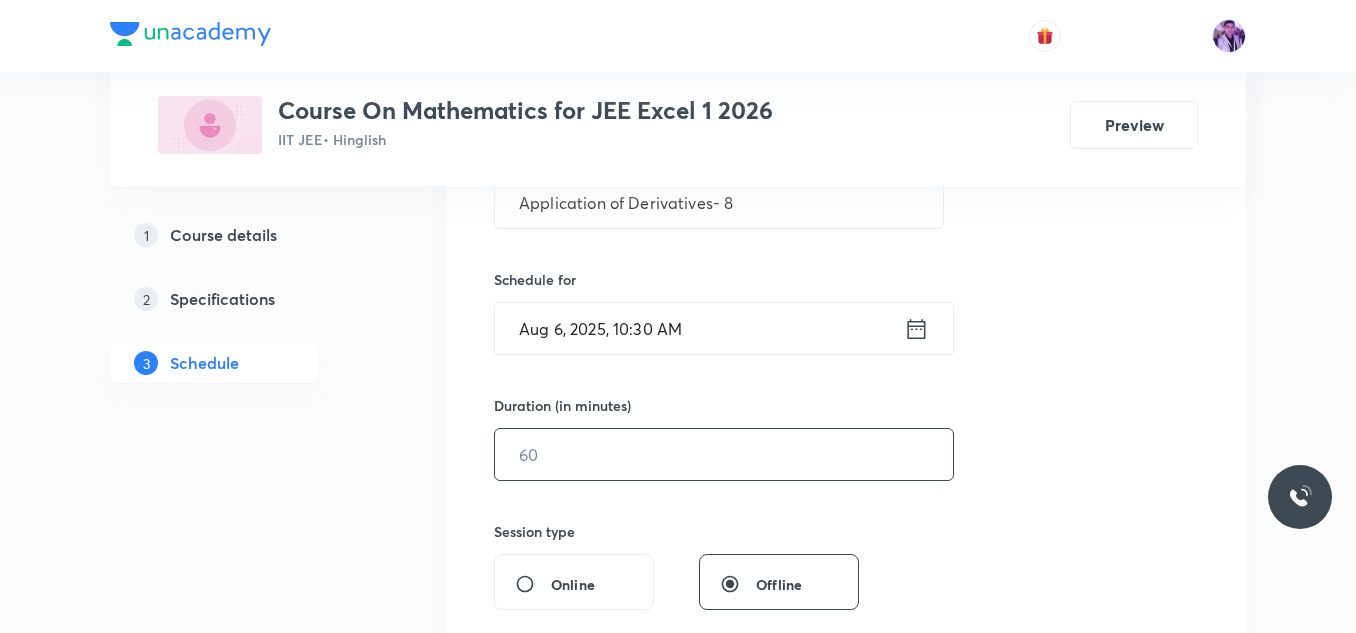 click at bounding box center [724, 454] 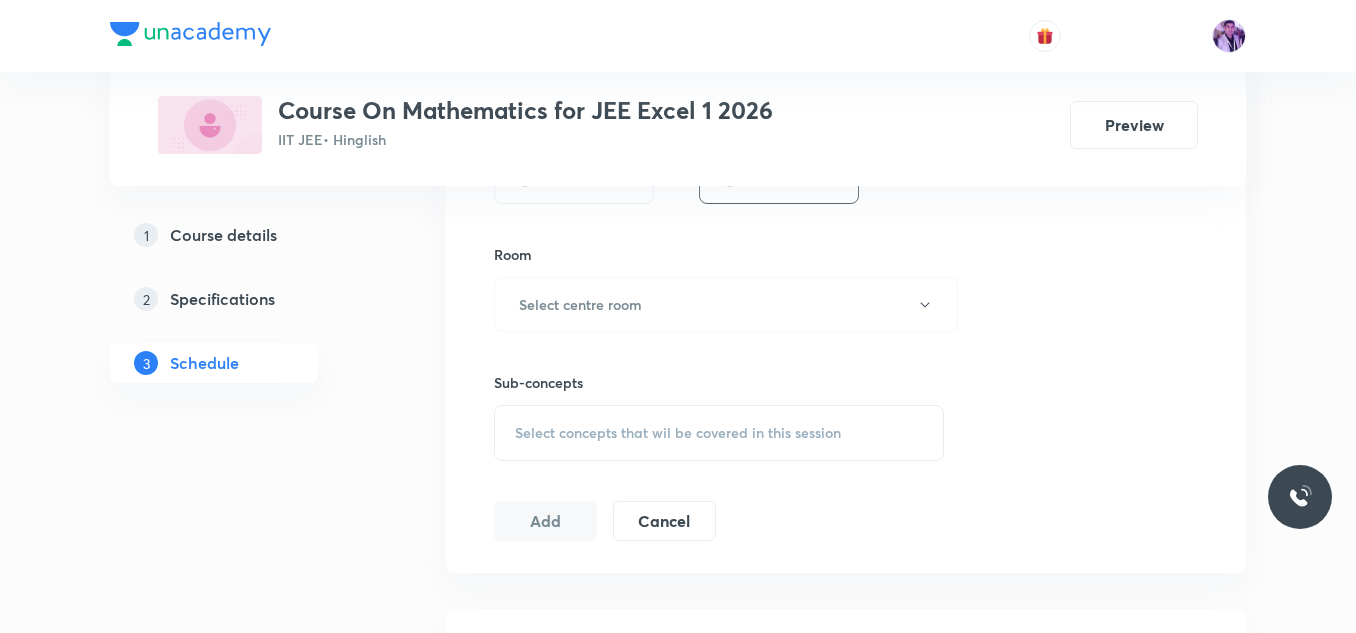 scroll, scrollTop: 867, scrollLeft: 0, axis: vertical 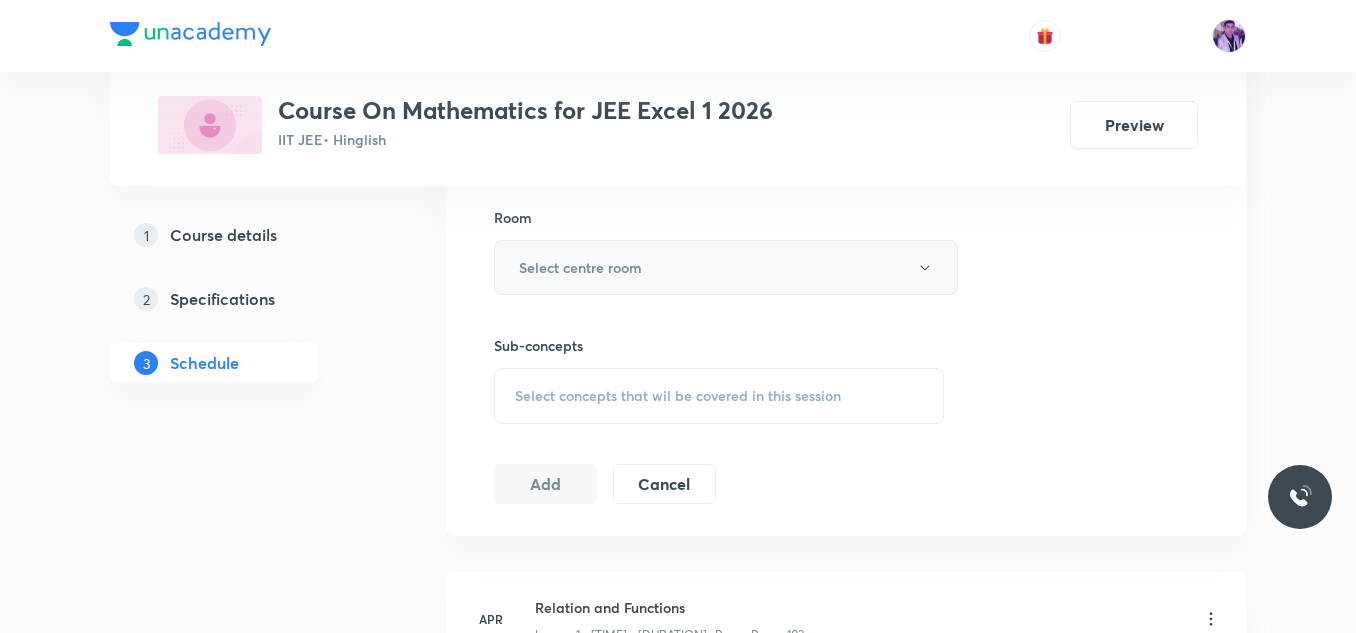 type on "60" 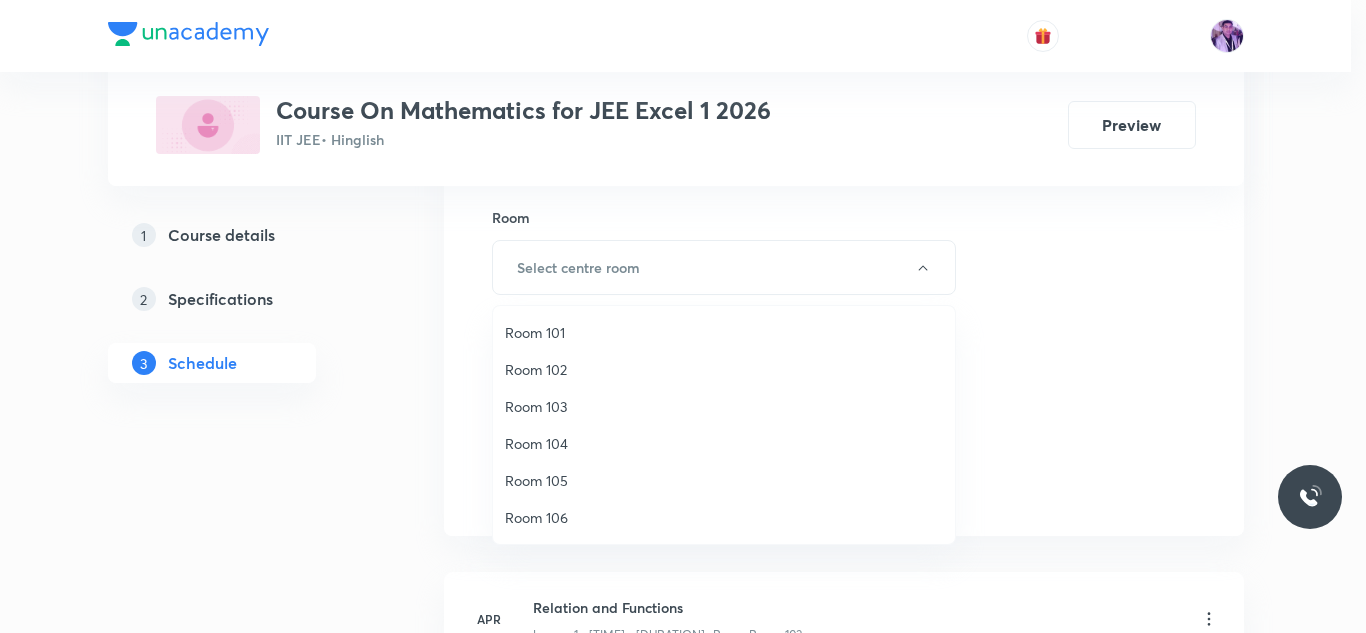 click on "Room 102" at bounding box center (724, 369) 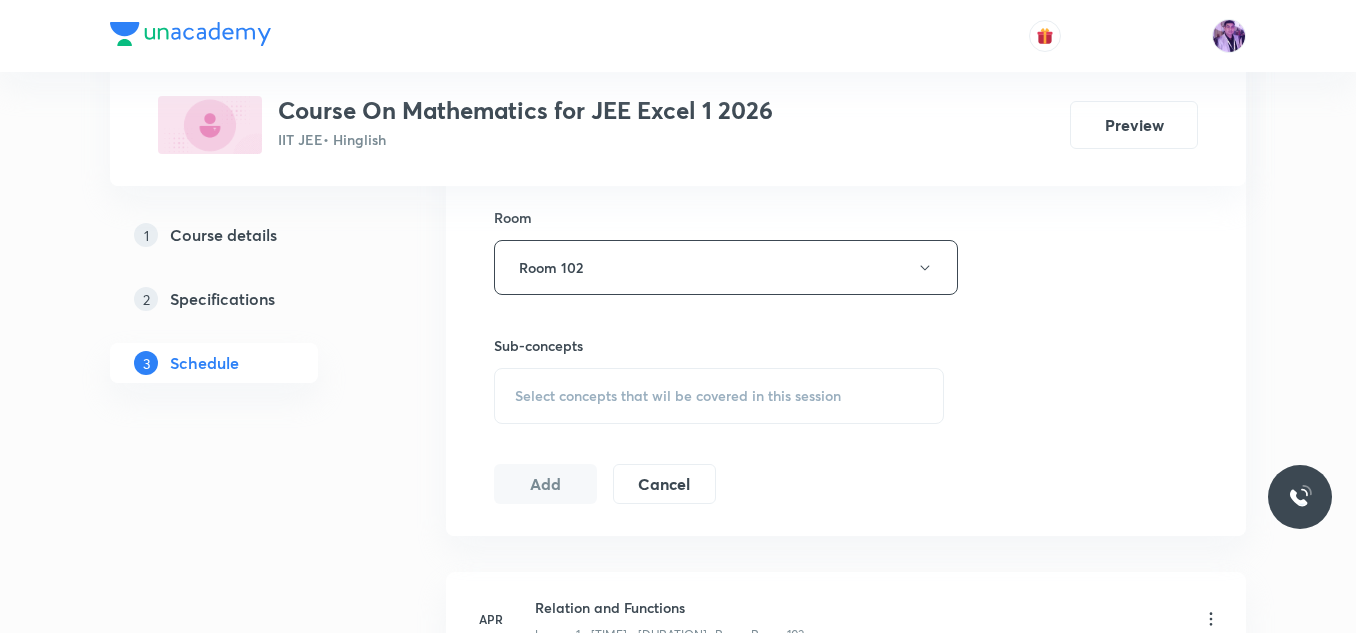 click on "Select concepts that wil be covered in this session" at bounding box center [678, 396] 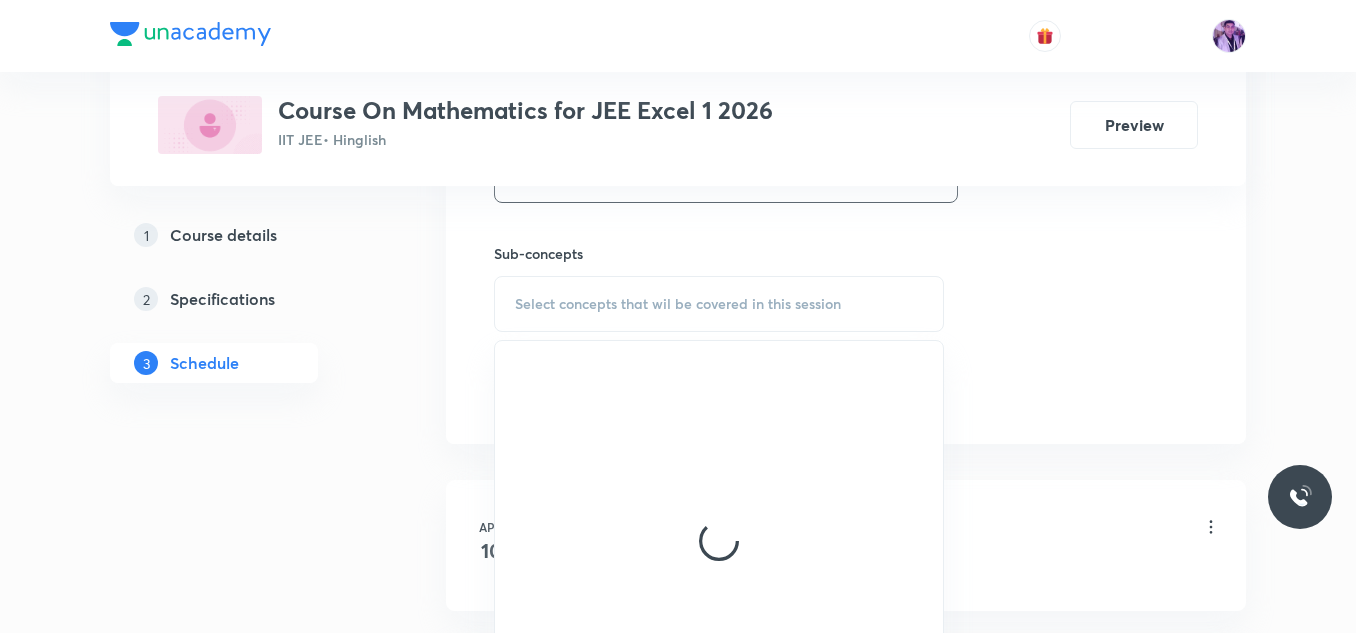 scroll, scrollTop: 977, scrollLeft: 0, axis: vertical 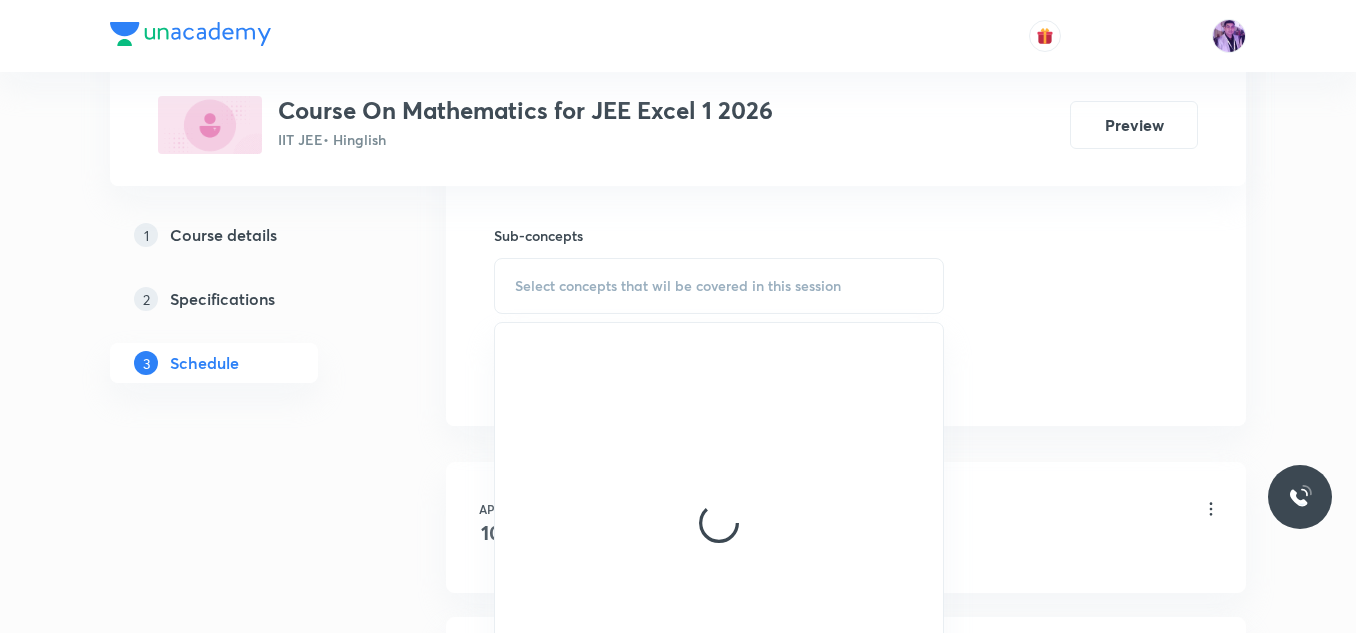 click on "Plus Courses Course On Mathematics for JEE Excel 1 2026 IIT JEE  • Hinglish Preview" at bounding box center (678, 93) 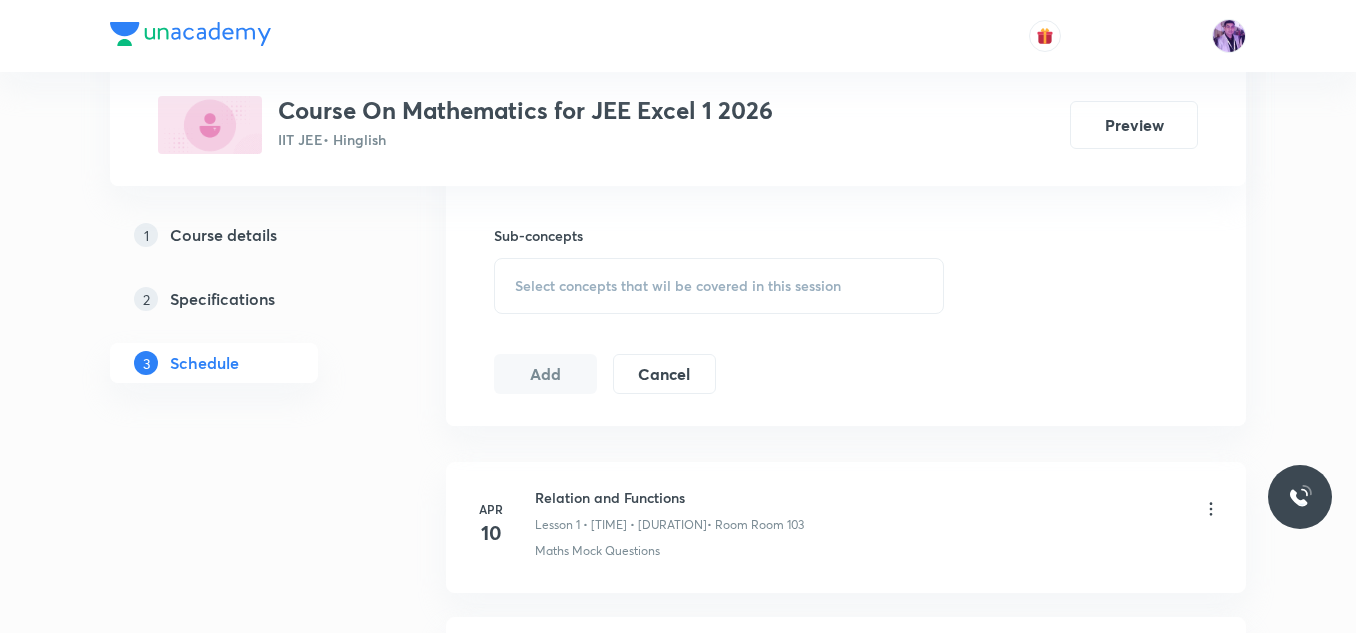click on "Select concepts that wil be covered in this session" at bounding box center (719, 286) 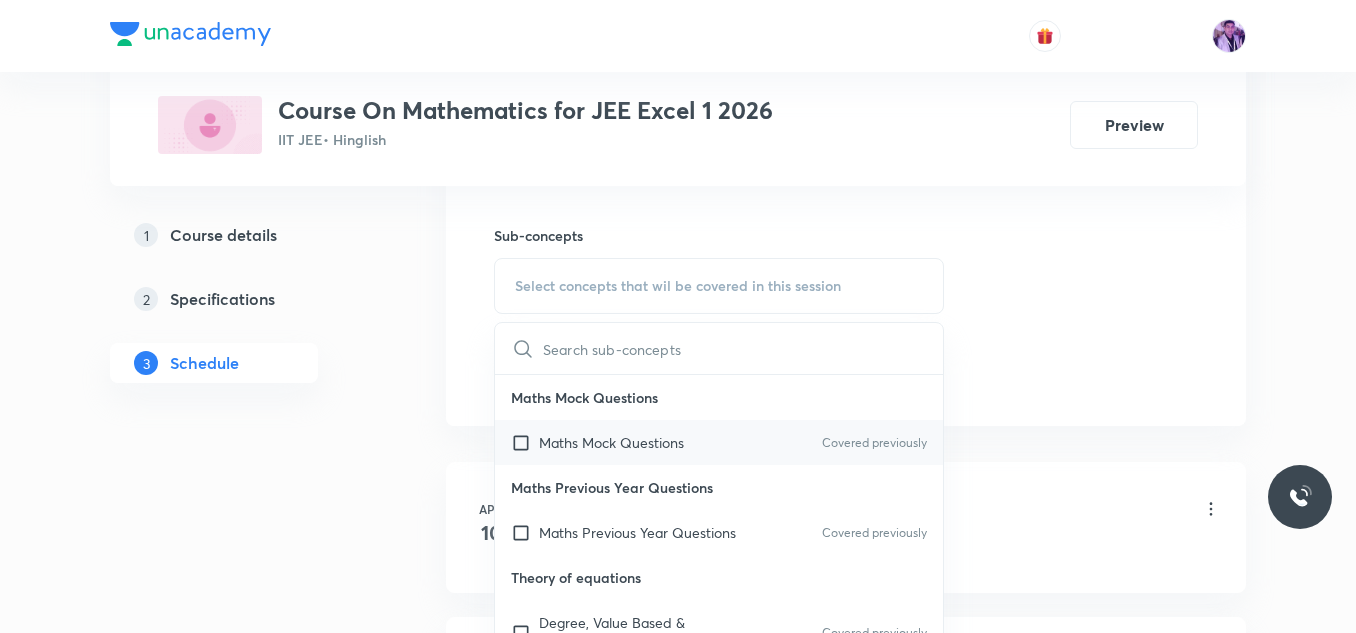click on "Maths Mock Questions" at bounding box center (611, 442) 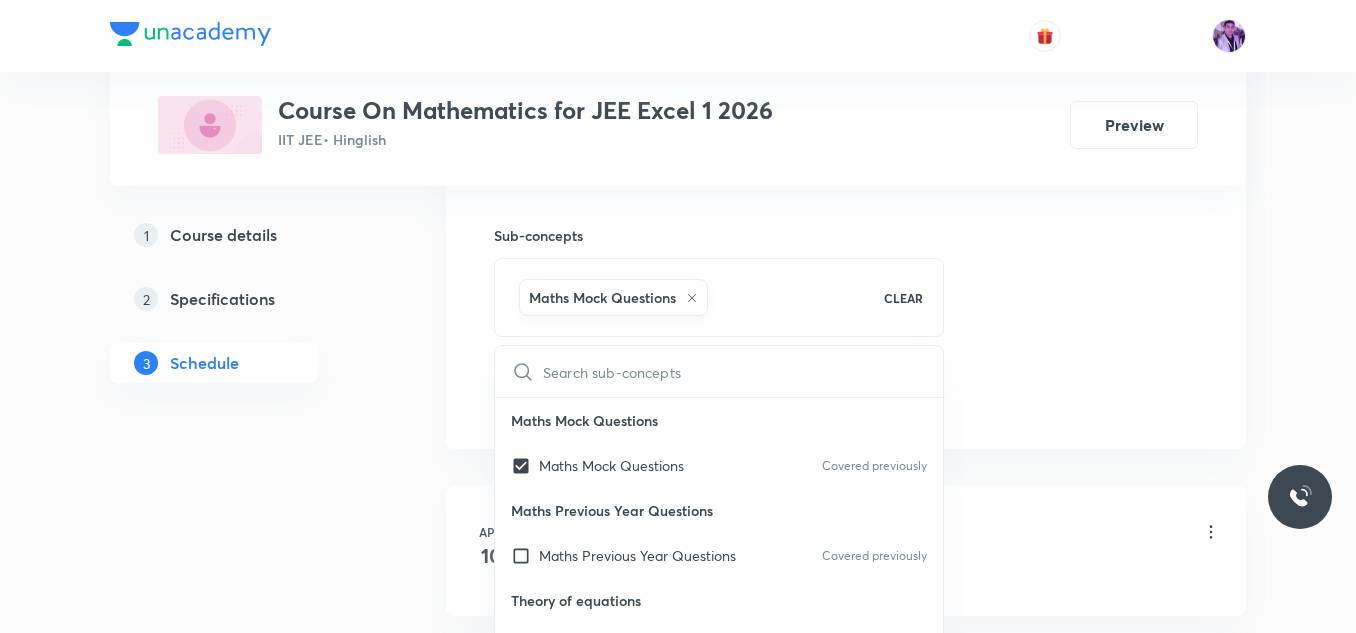 checkbox on "true" 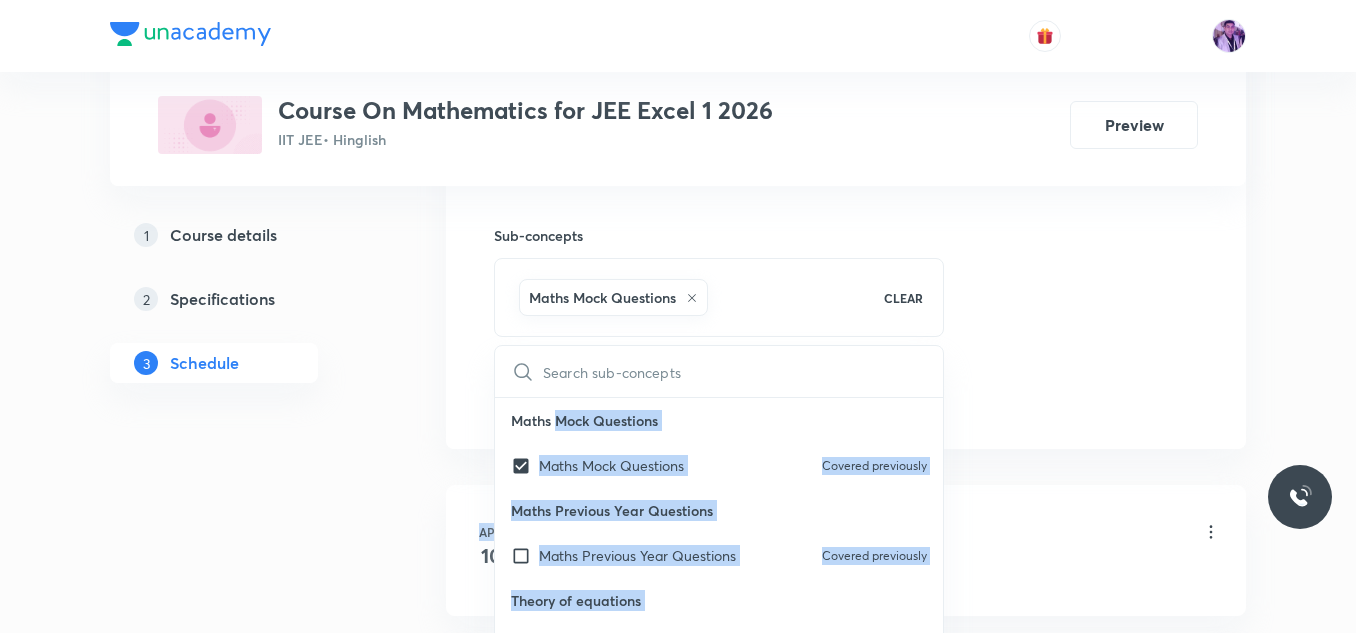 drag, startPoint x: 559, startPoint y: 442, endPoint x: 468, endPoint y: 400, distance: 100.22475 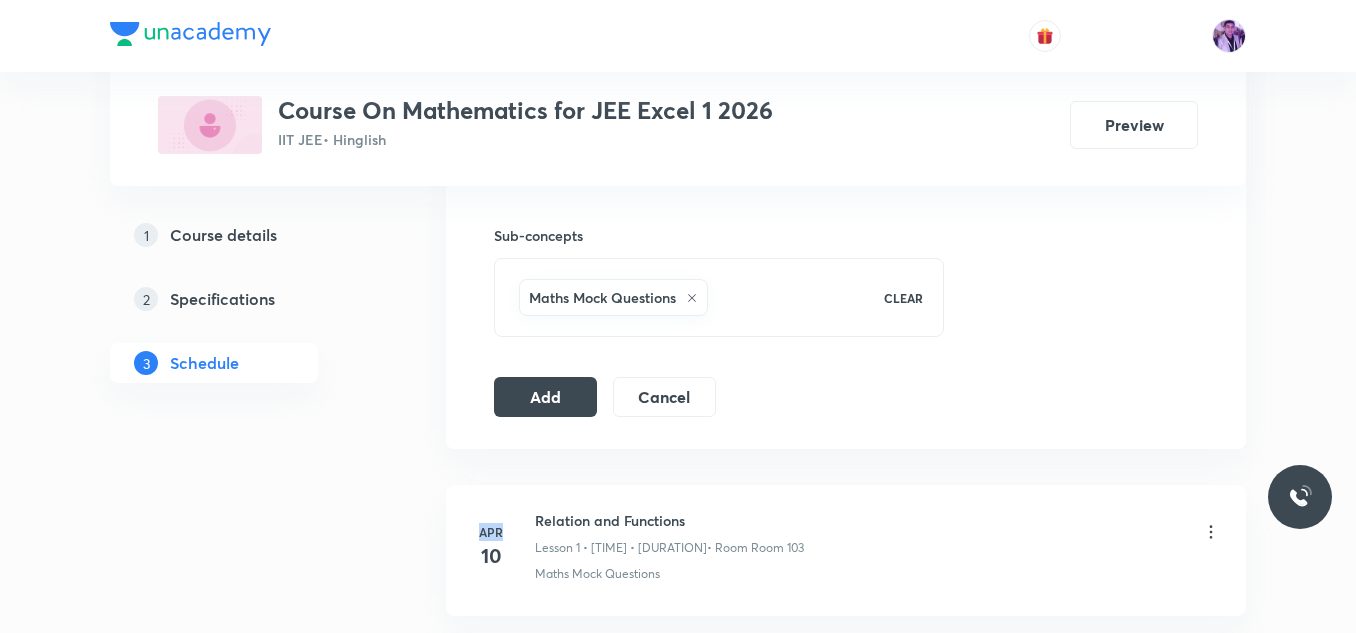 click on "Session  66 Live class Session title 29/99 Application of Derivatives- 8 ​ Schedule for Aug 6, 2025, 10:30 AM ​ Duration (in minutes) 60 ​   Session type Online Offline Room Room 102 Sub-concepts Maths Mock Questions CLEAR Add Cancel" at bounding box center (846, -64) 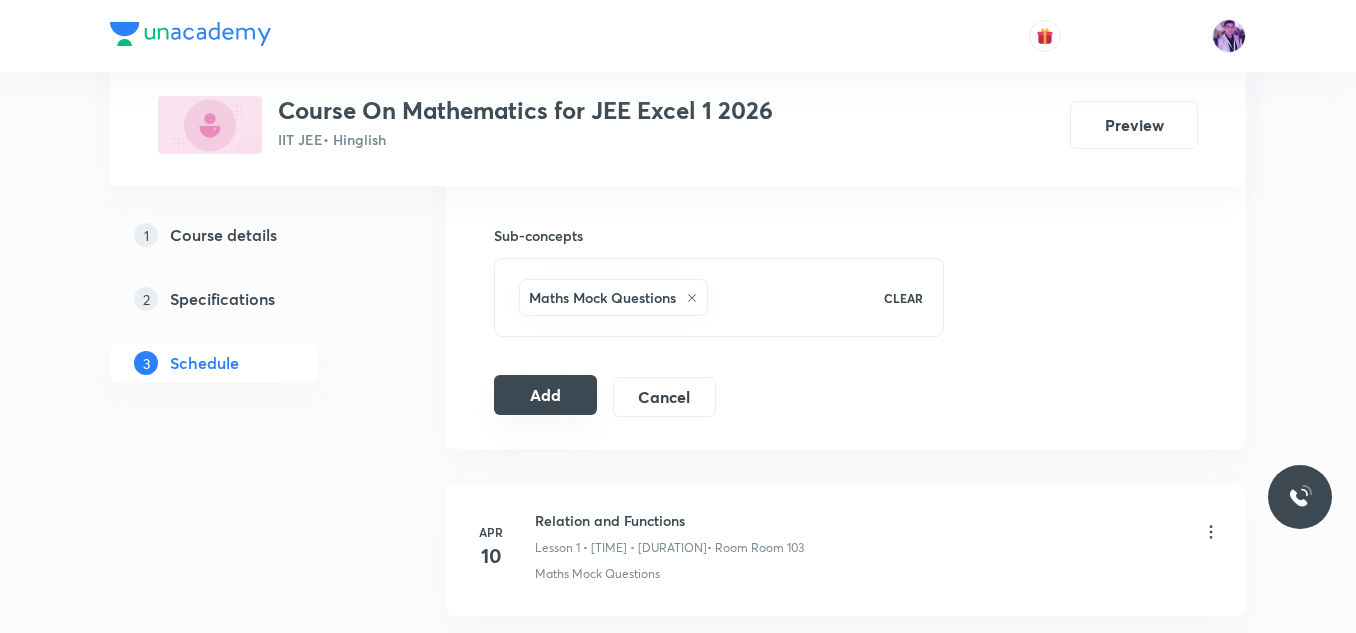 click on "Add" at bounding box center (545, 395) 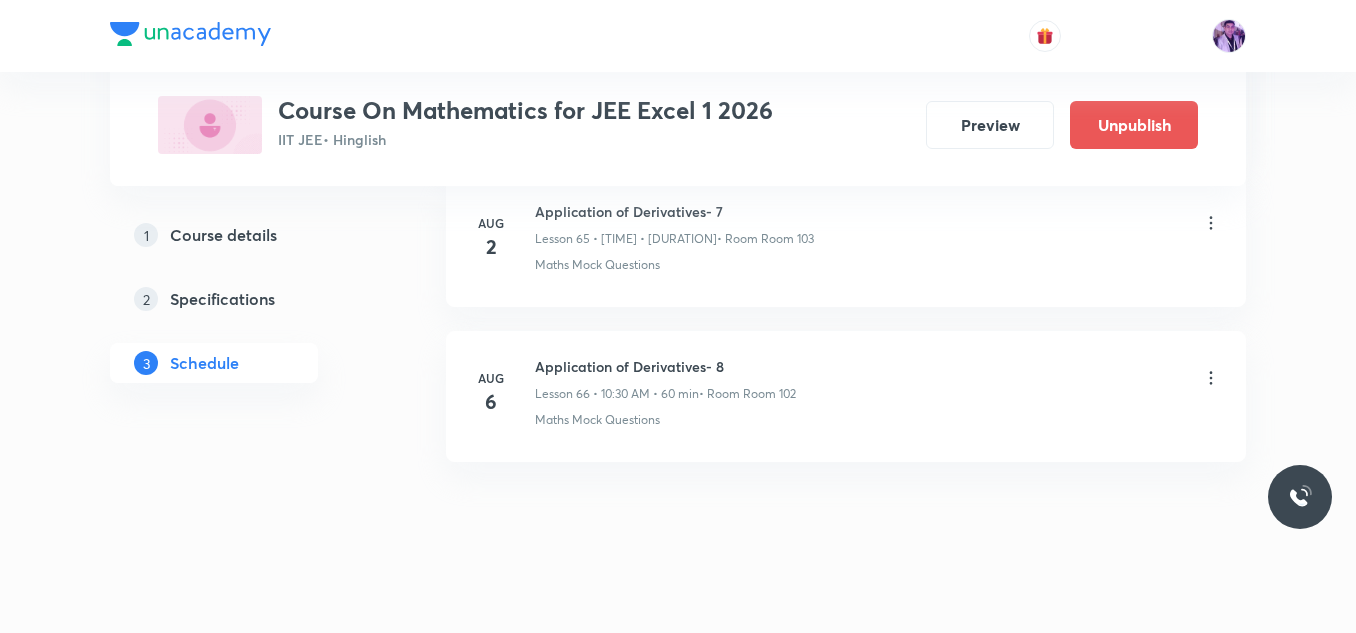 scroll, scrollTop: 10281, scrollLeft: 0, axis: vertical 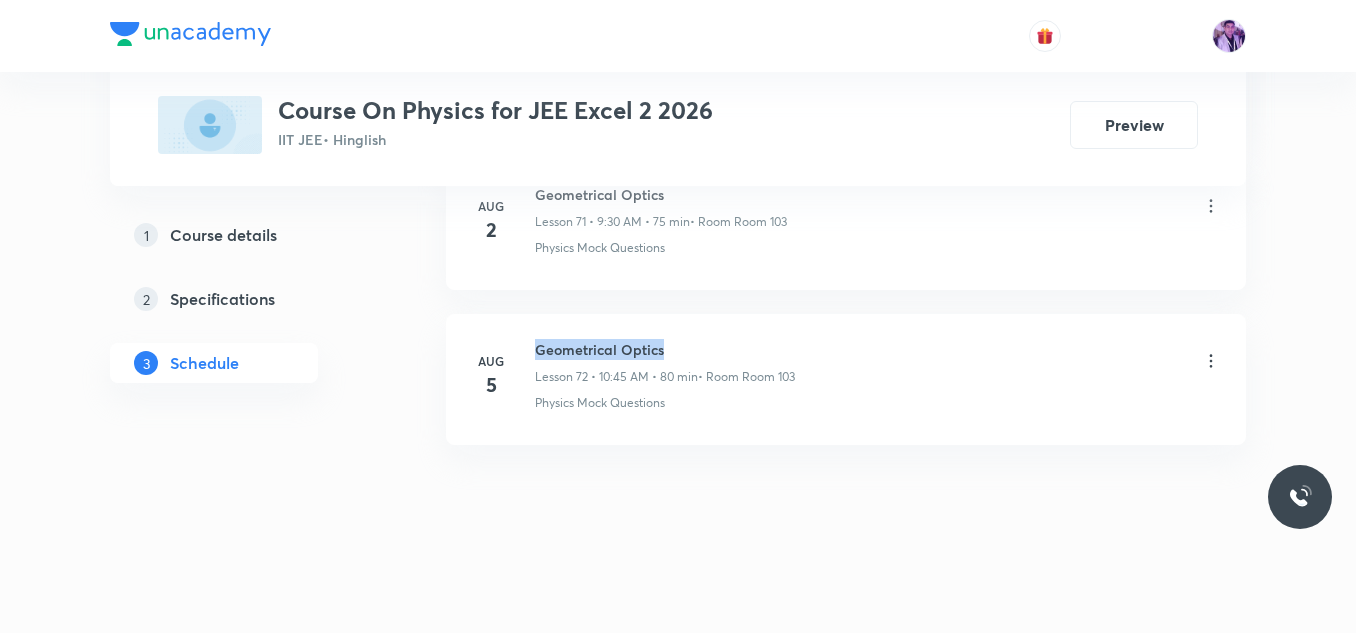 drag, startPoint x: 535, startPoint y: 348, endPoint x: 695, endPoint y: 352, distance: 160.04999 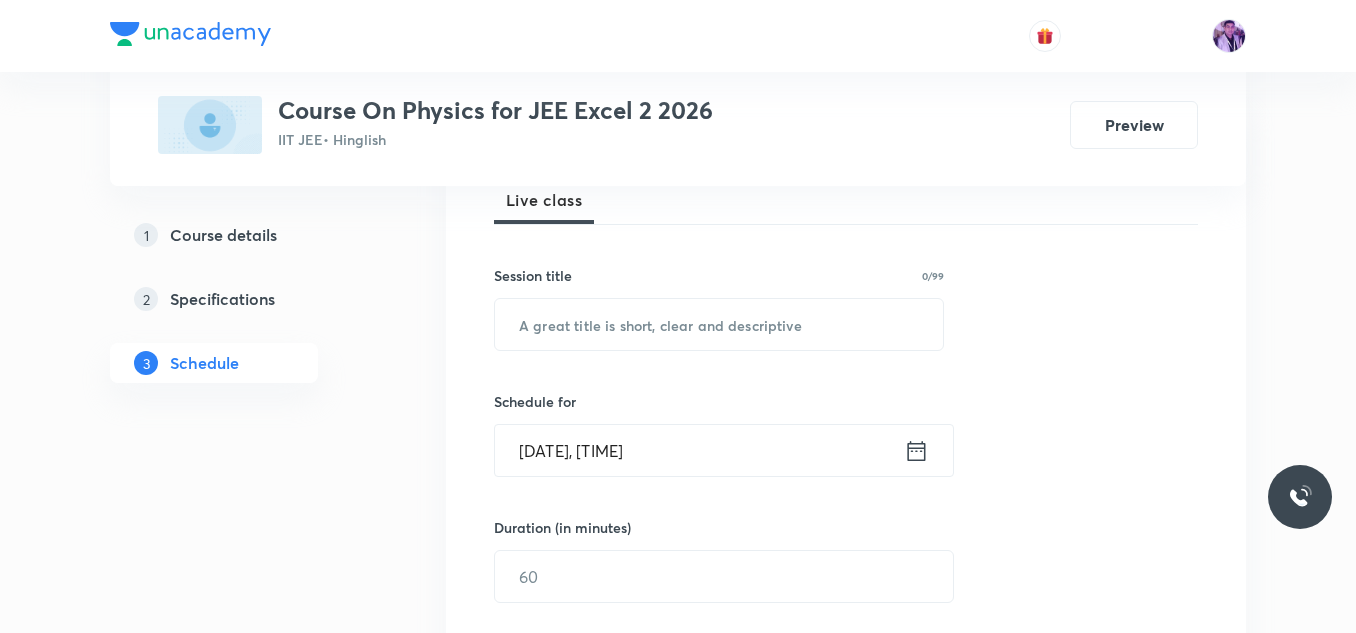 scroll, scrollTop: 383, scrollLeft: 0, axis: vertical 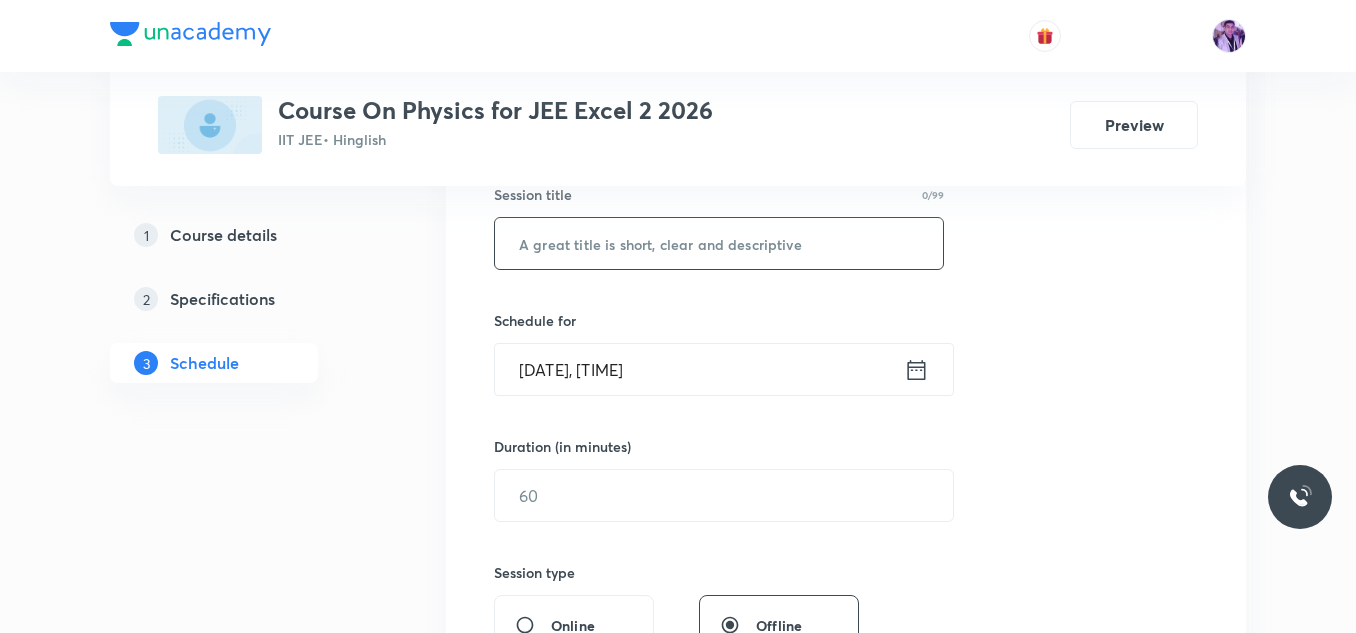 click at bounding box center [719, 243] 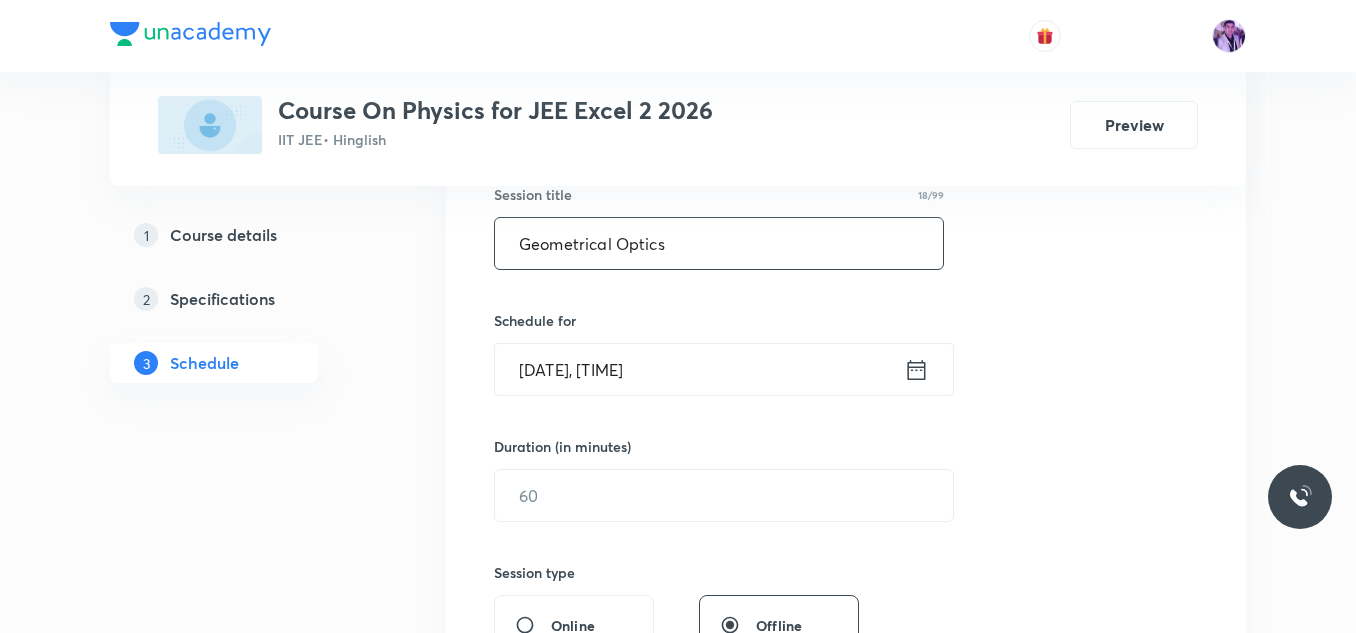 type on "Geometrical Optics" 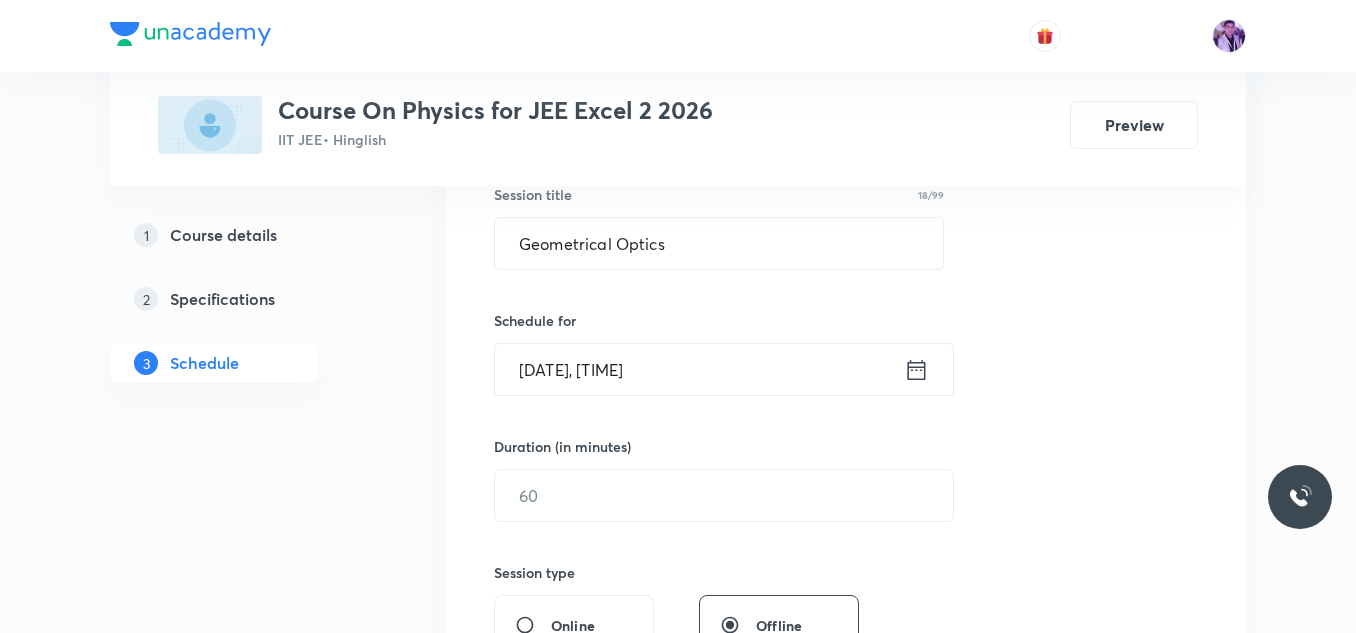 click on "[DATE], [TIME]" at bounding box center [699, 369] 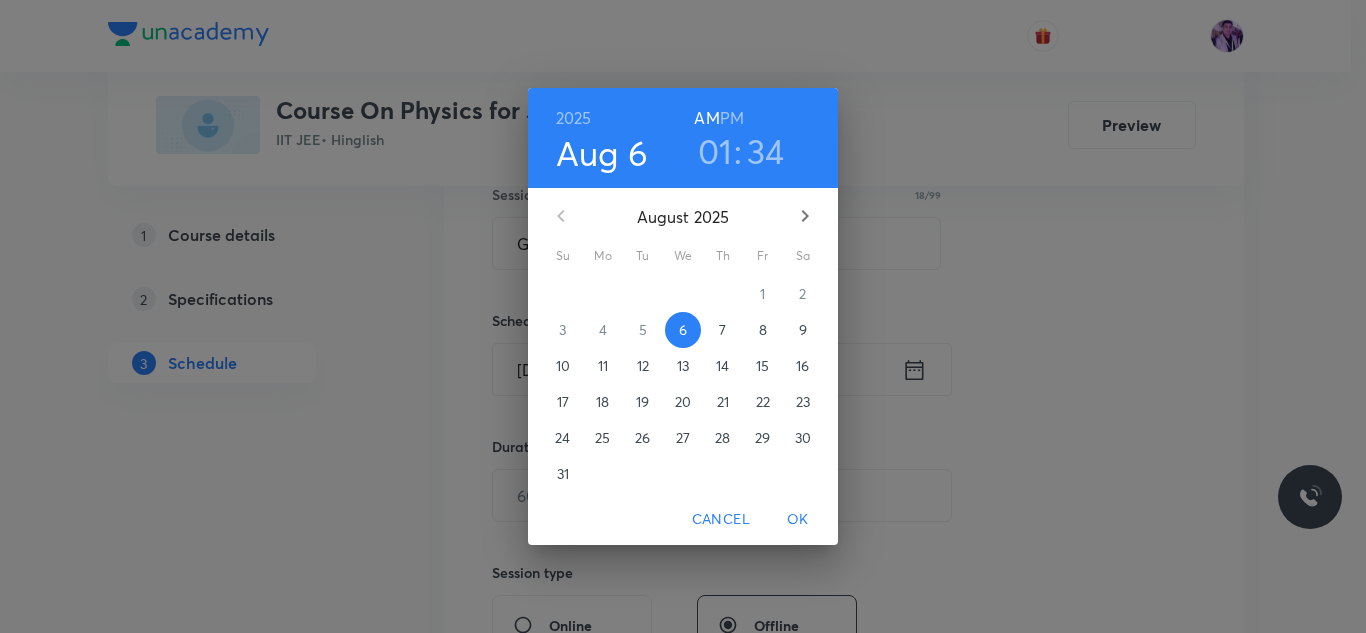 click on "01" at bounding box center (715, 151) 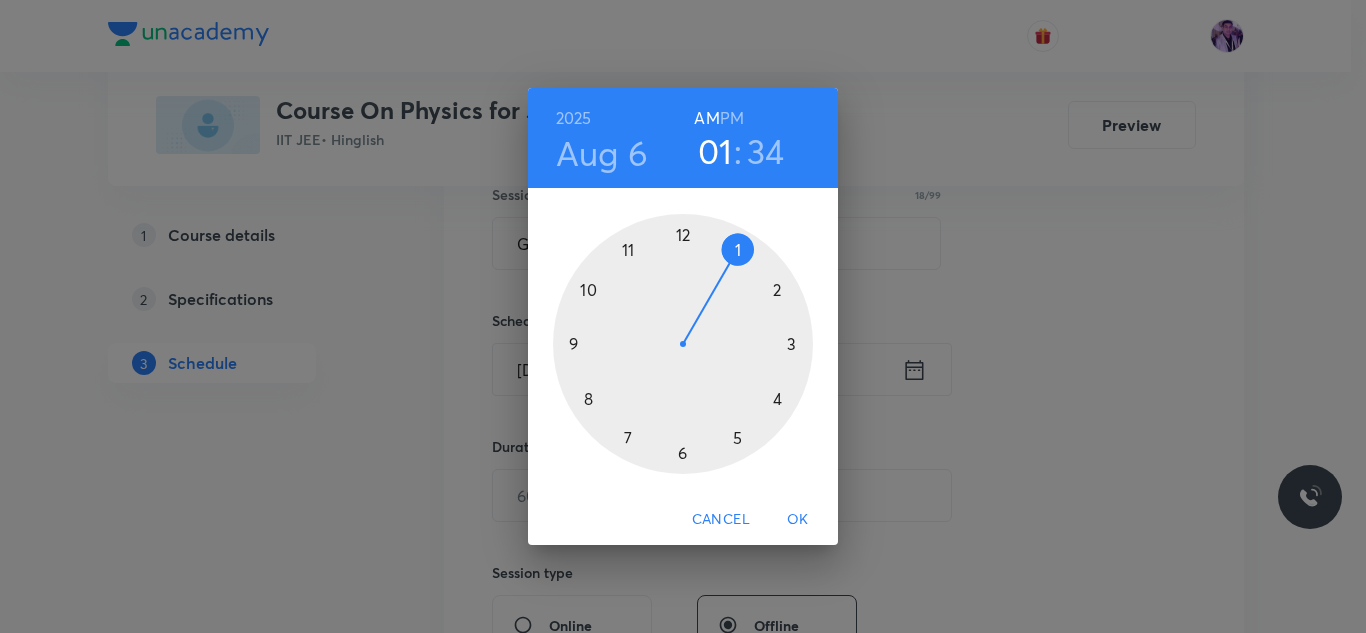 click at bounding box center (683, 344) 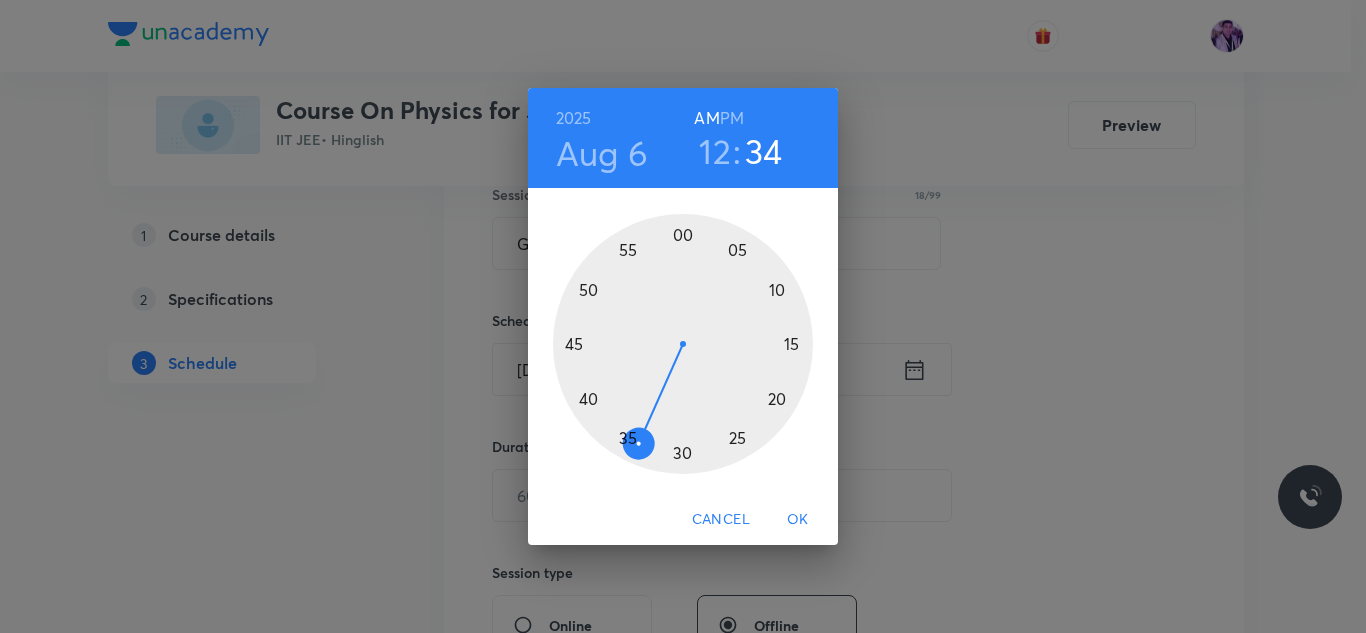 click at bounding box center [683, 344] 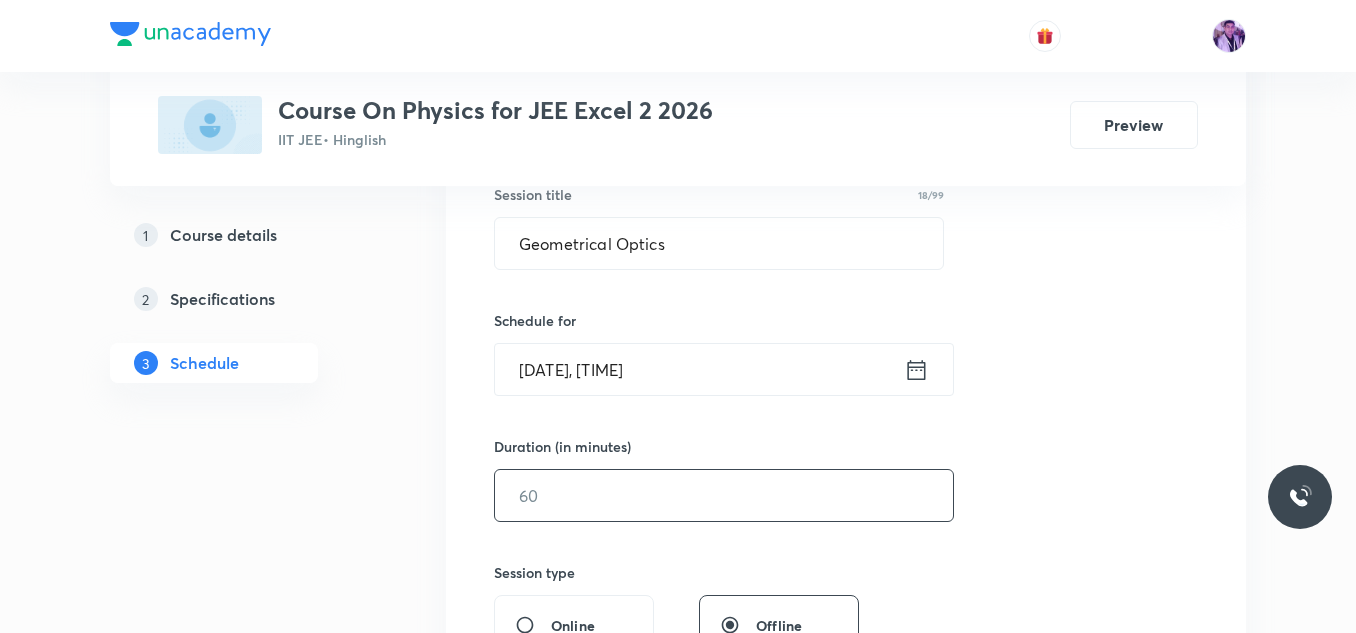 click at bounding box center [724, 495] 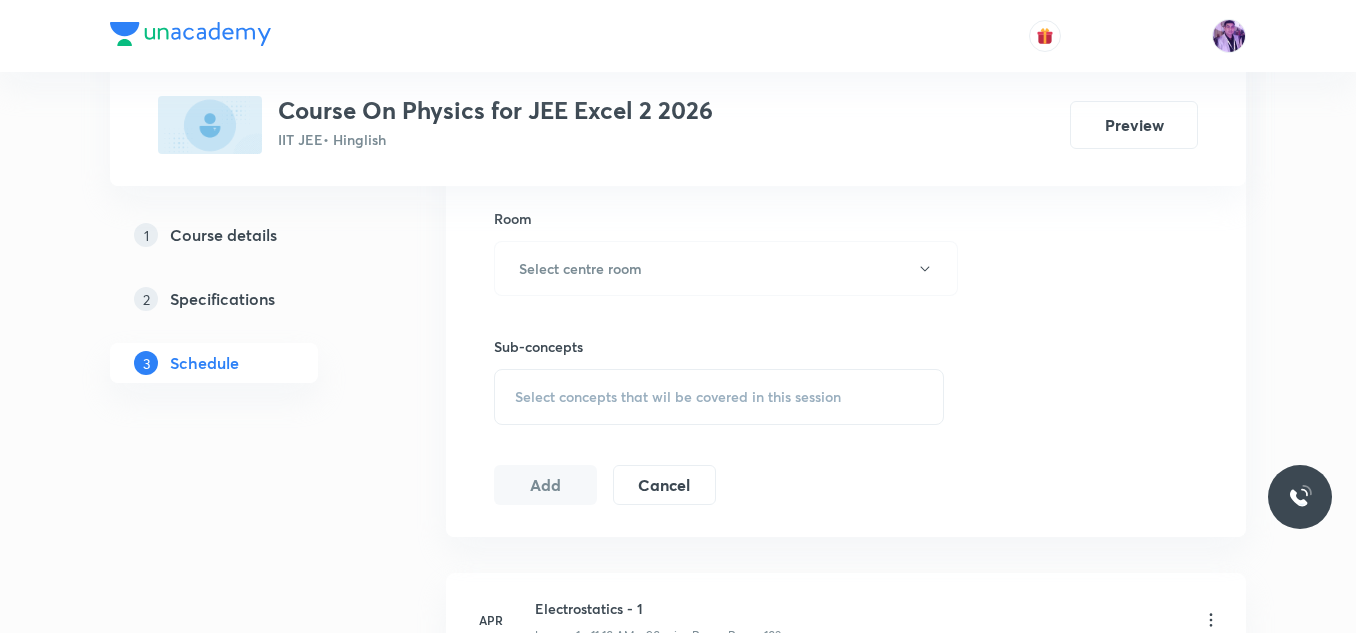 scroll, scrollTop: 927, scrollLeft: 0, axis: vertical 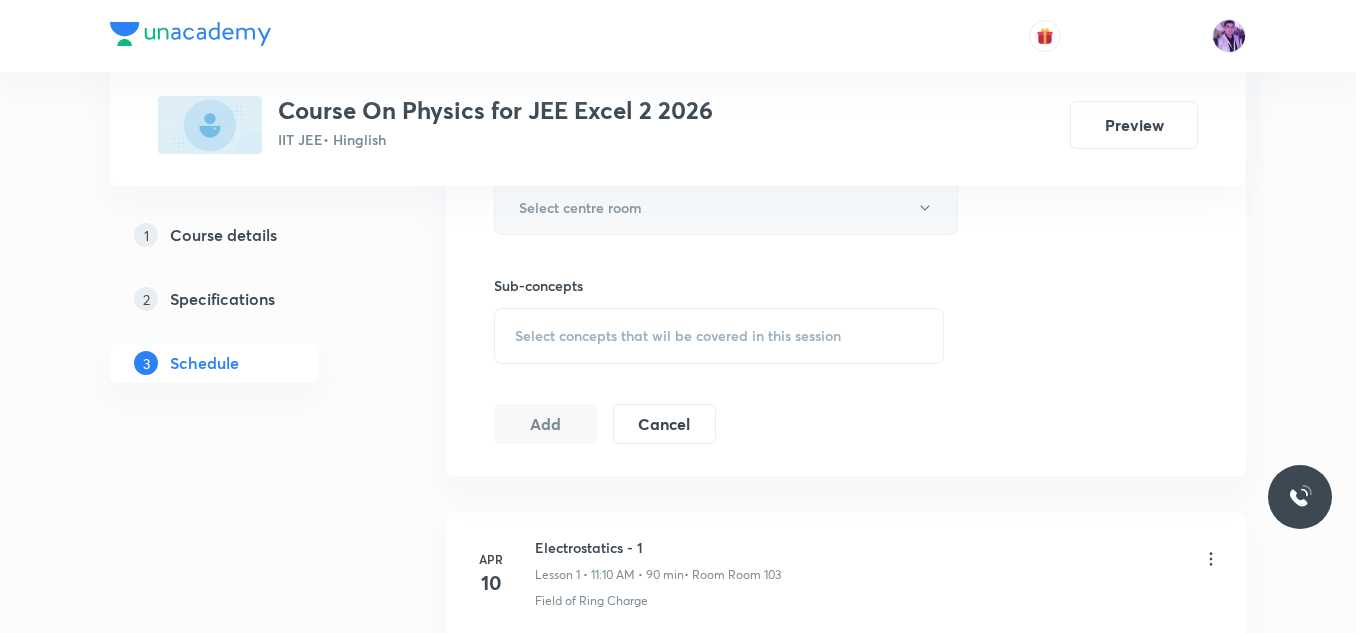 type on "75" 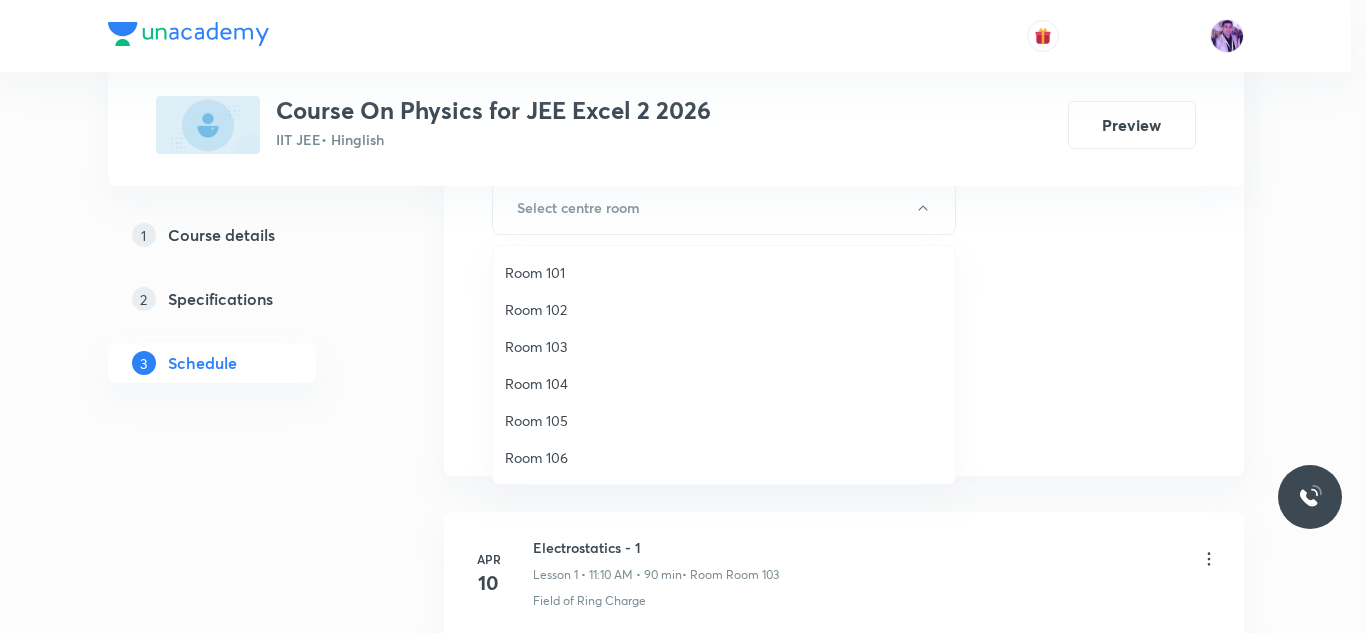 click on "Room 102" at bounding box center (724, 309) 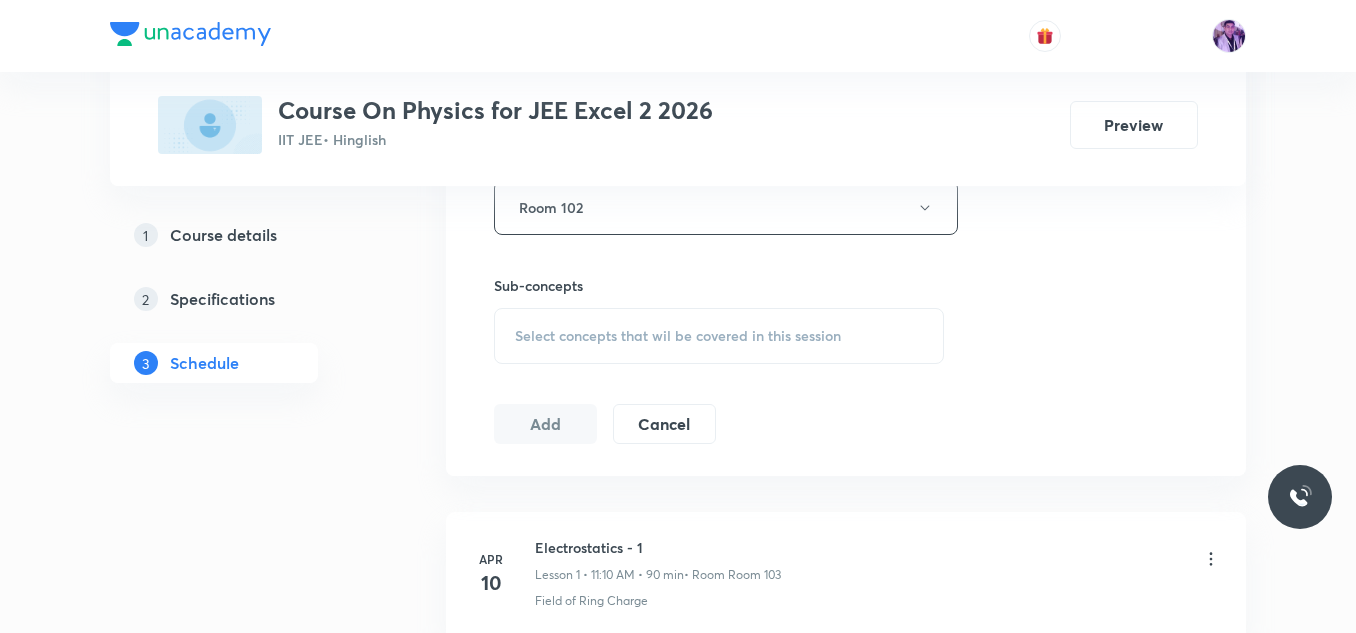 click on "Select concepts that wil be covered in this session" at bounding box center (719, 336) 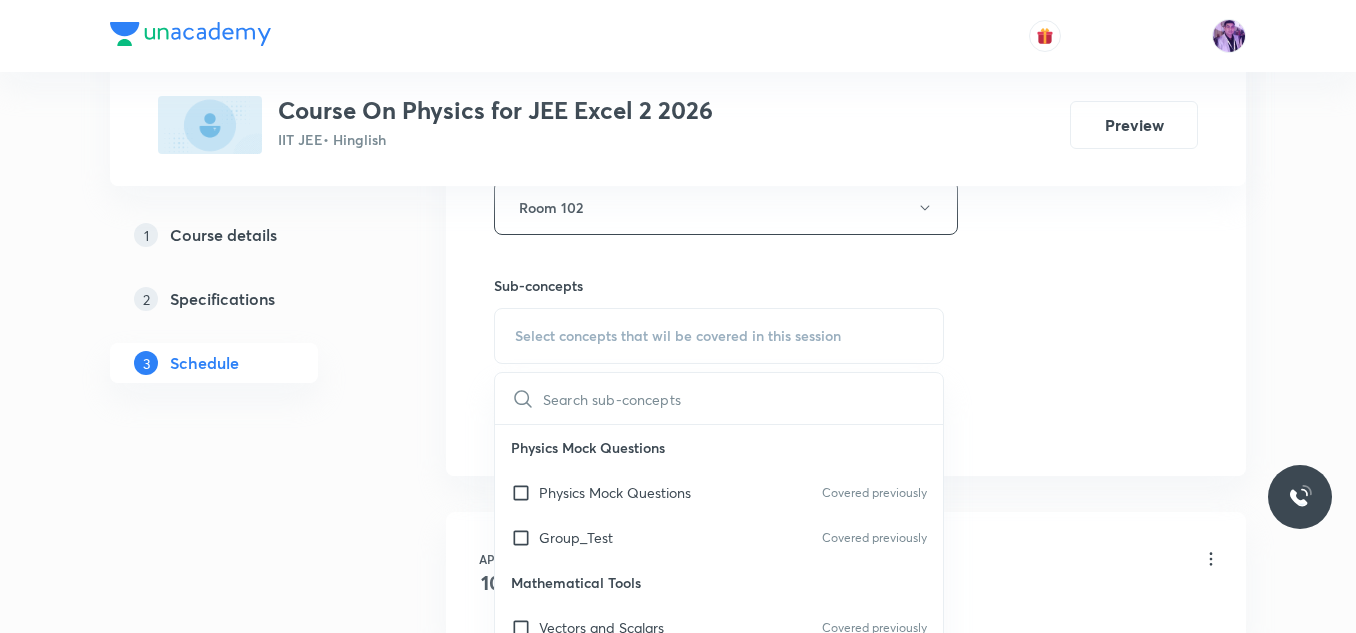 click at bounding box center (743, 398) 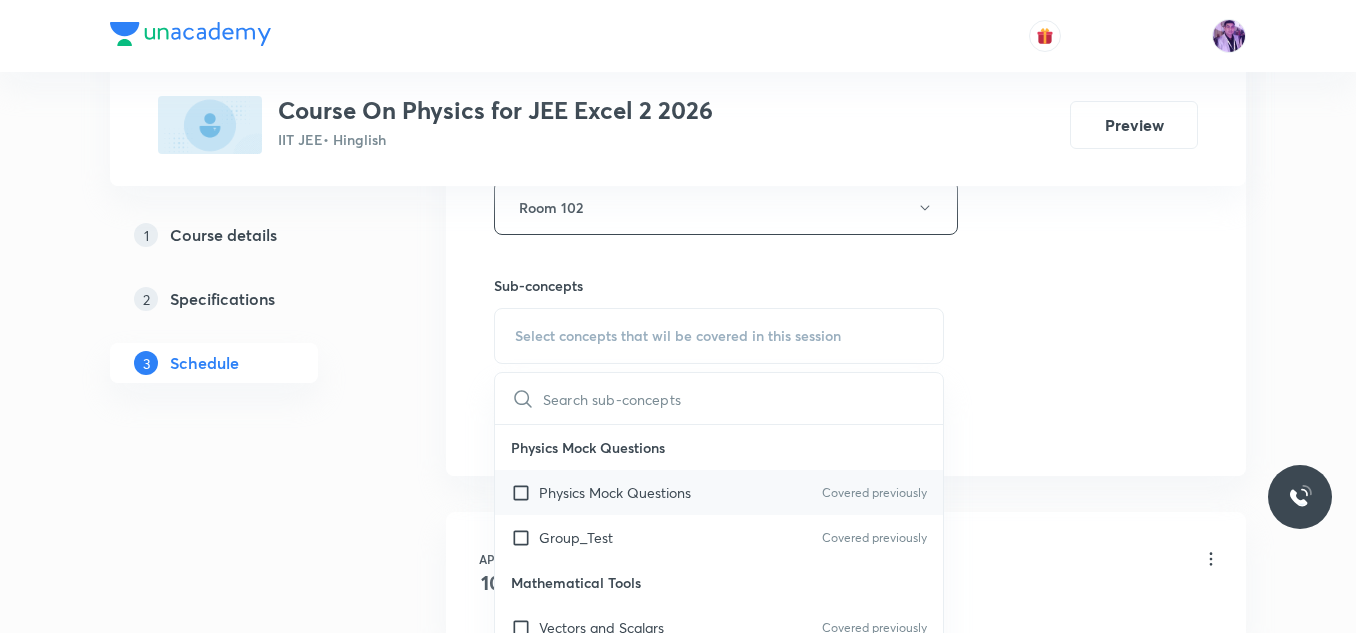 click on "Physics Mock Questions" at bounding box center (615, 492) 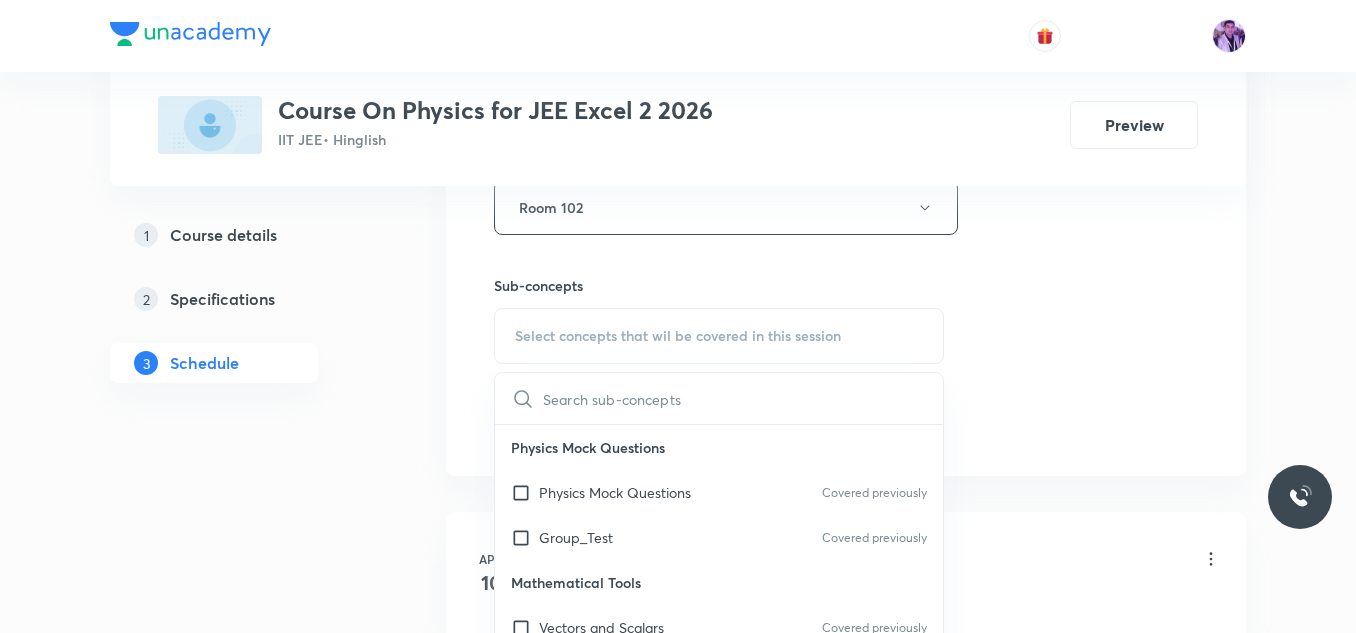 checkbox on "true" 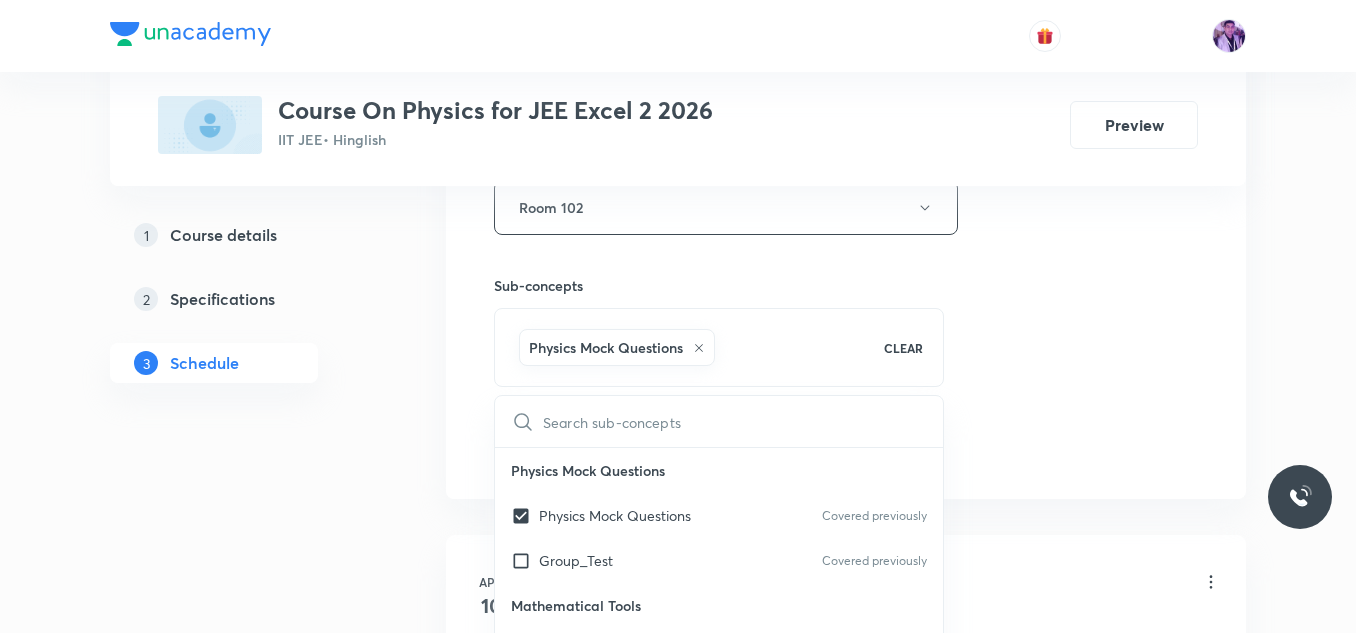 click on "Plus Courses Course On Physics for JEE Excel 2 2026 IIT JEE  • Hinglish Preview 1 Course details 2 Specifications 3 Schedule Schedule 72  classes Session  73 Live class Session title 18/99 Geometrical Optics ​ Schedule for [DATE], [TIME] ​ Duration (in minutes) 75 ​   Session type Online Offline Room Room 102 Sub-concepts Physics Mock Questions CLEAR ​ Physics Mock Questions Physics Mock Questions Covered previously Group_Test Covered previously Mathematical Tools Vectors and Scalars  Covered previously Elementary Algebra Covered previously Basic Trigonometry Covered previously Addition of Vectors 2D and 3D Geometry Representation of Vector  Covered previously Components of a Vector Functions Unit Vectors Differentiation Integration Rectangular Components of a Vector in Three Dimensions Position Vector Use of Differentiation & Integration in One Dimensional Motion Displacement Vector Derivatives of Equations of Motion by Calculus Vectors Product of Two Vectors Maxima and Minima Chain Rule Add" at bounding box center [678, 5504] 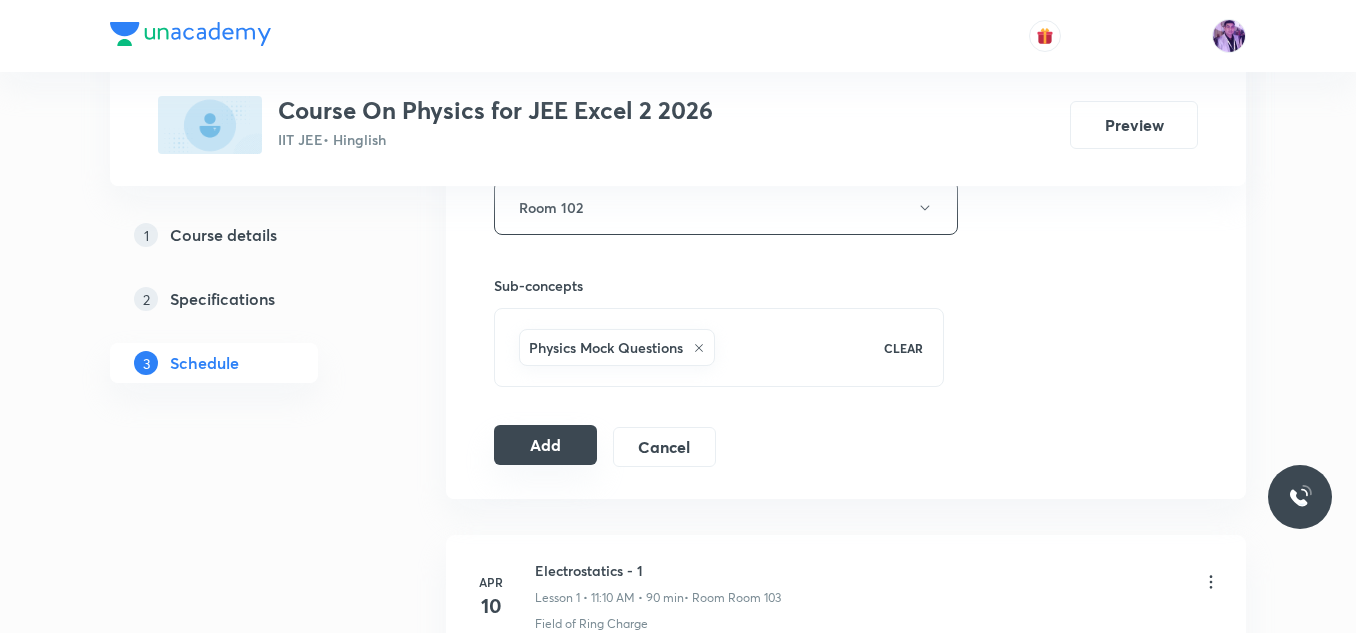 click on "Add" at bounding box center [545, 445] 